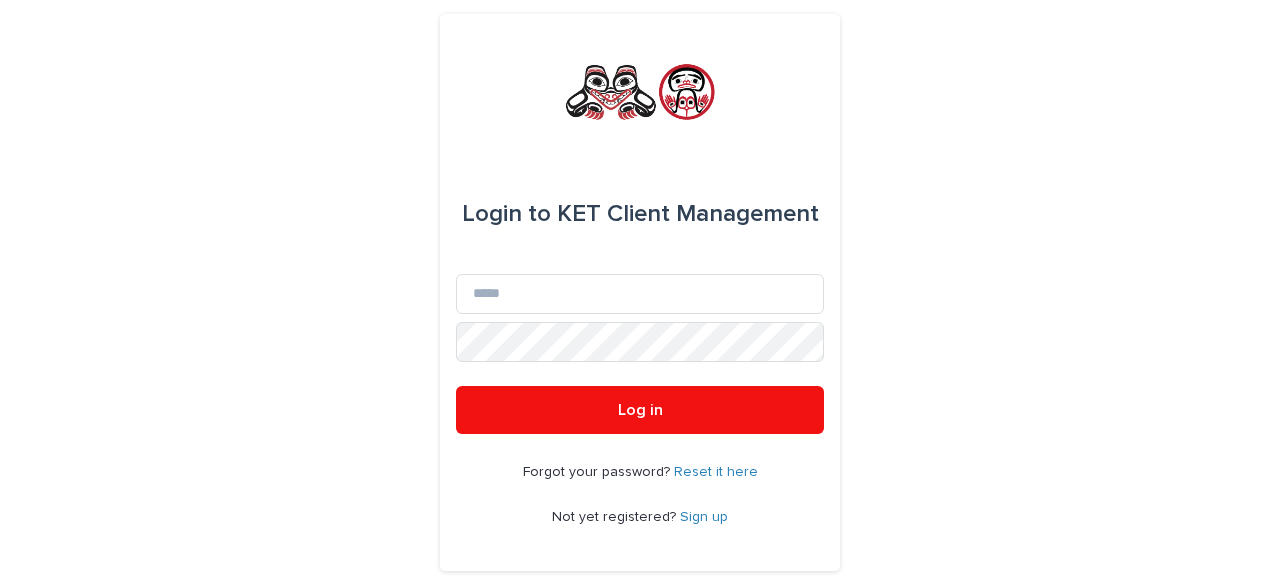 scroll, scrollTop: 0, scrollLeft: 0, axis: both 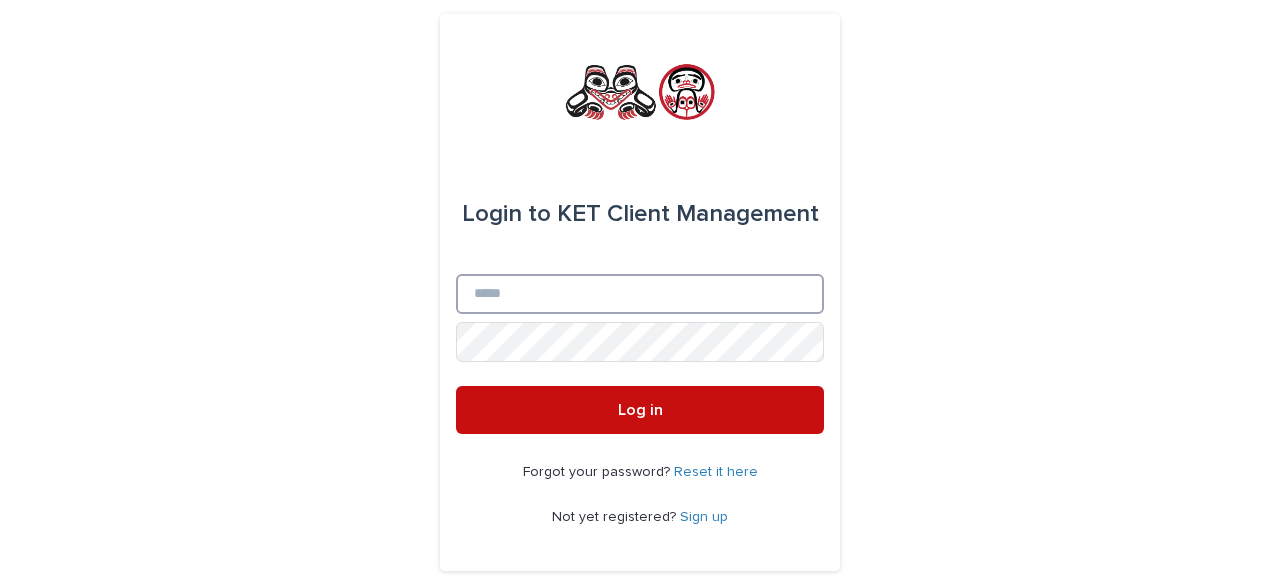 type on "**********" 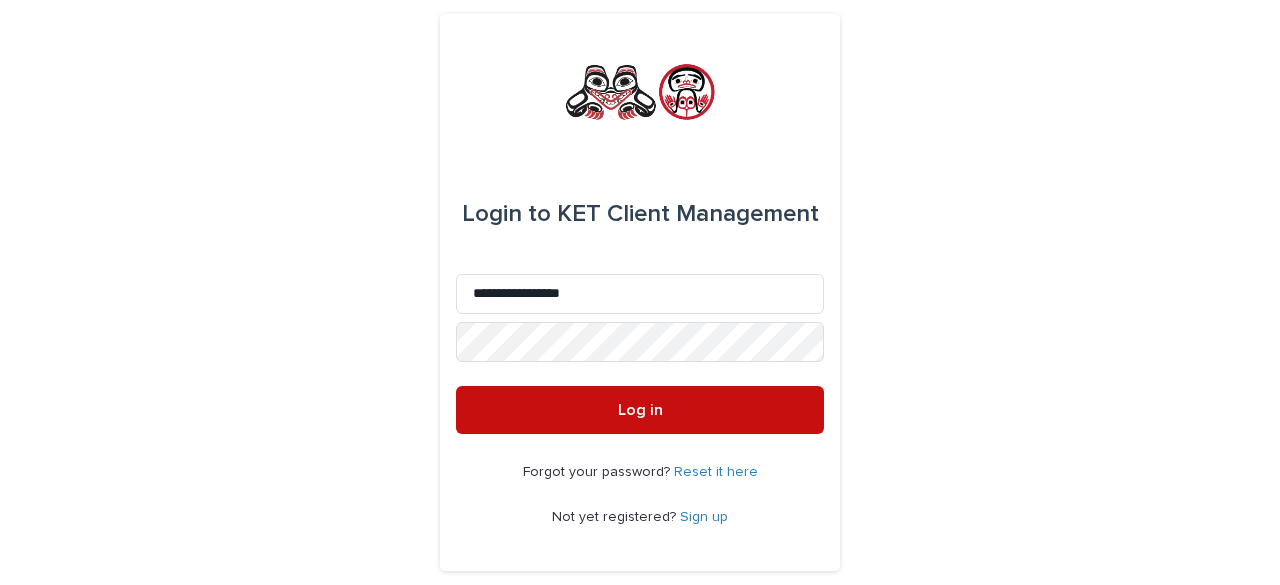 click on "Log in" at bounding box center (640, 410) 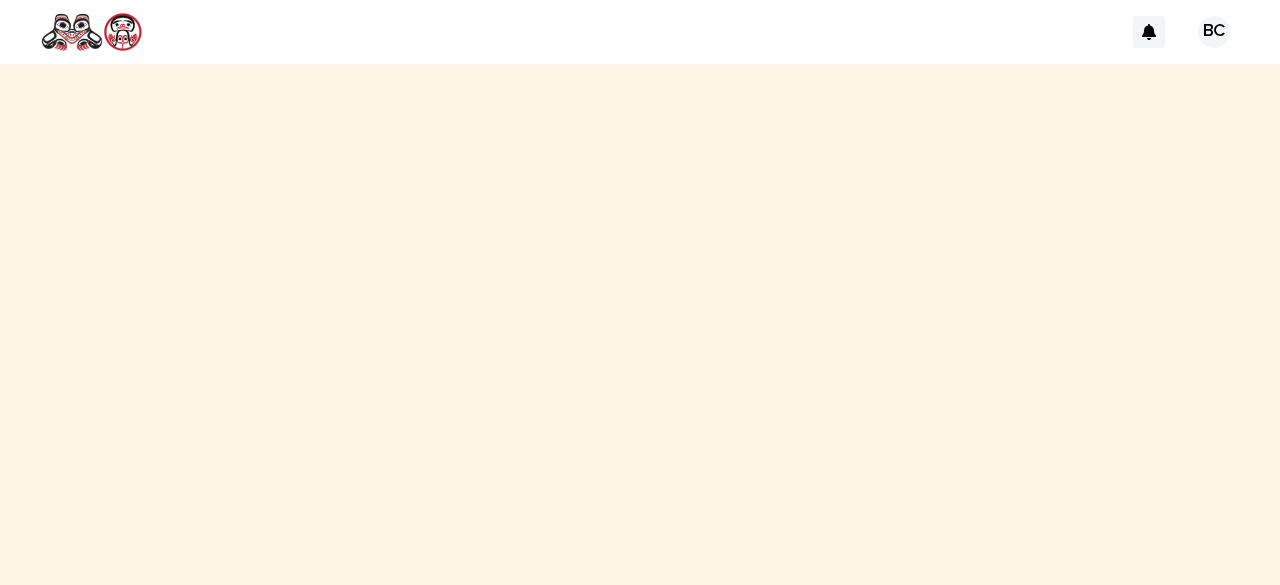 scroll, scrollTop: 0, scrollLeft: 0, axis: both 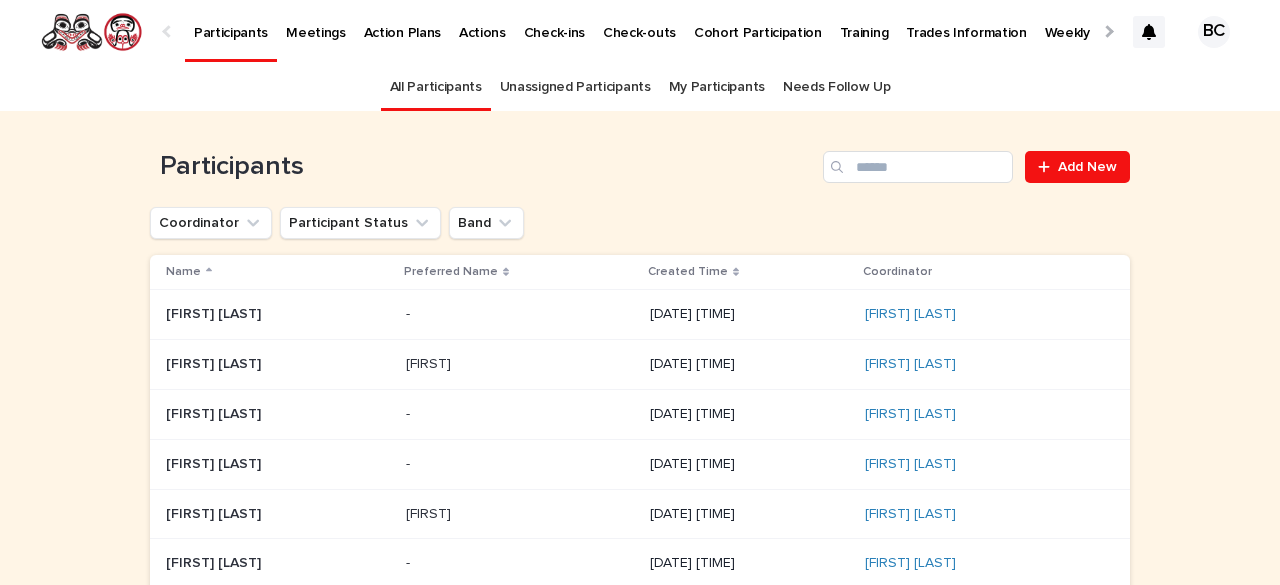click on "My Participants" at bounding box center [717, 87] 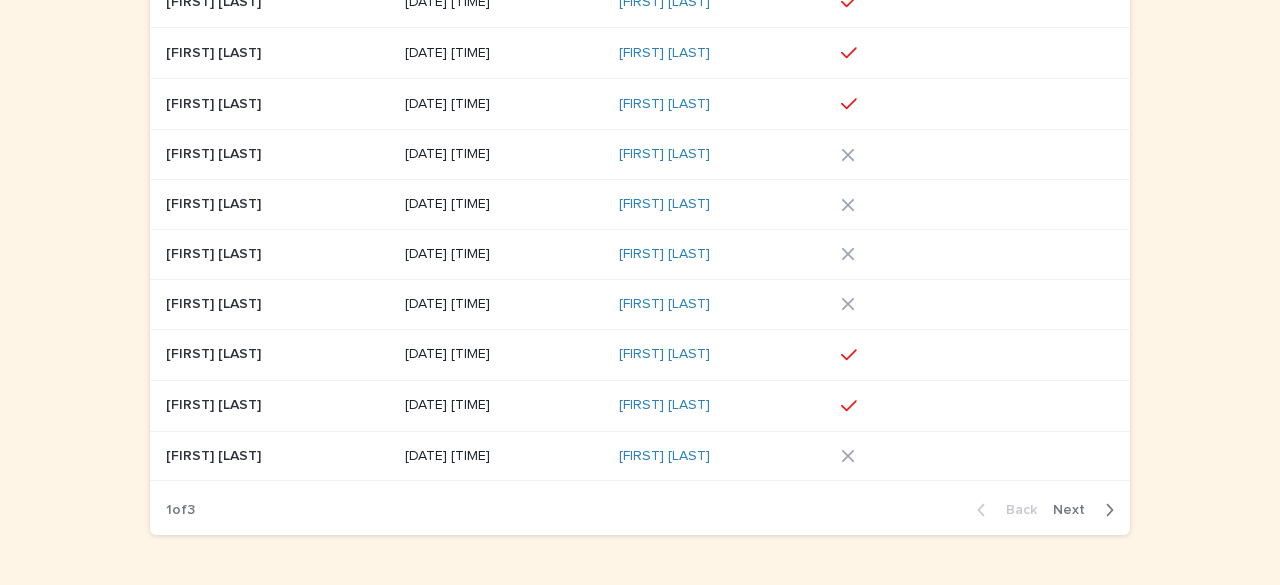 scroll, scrollTop: 317, scrollLeft: 0, axis: vertical 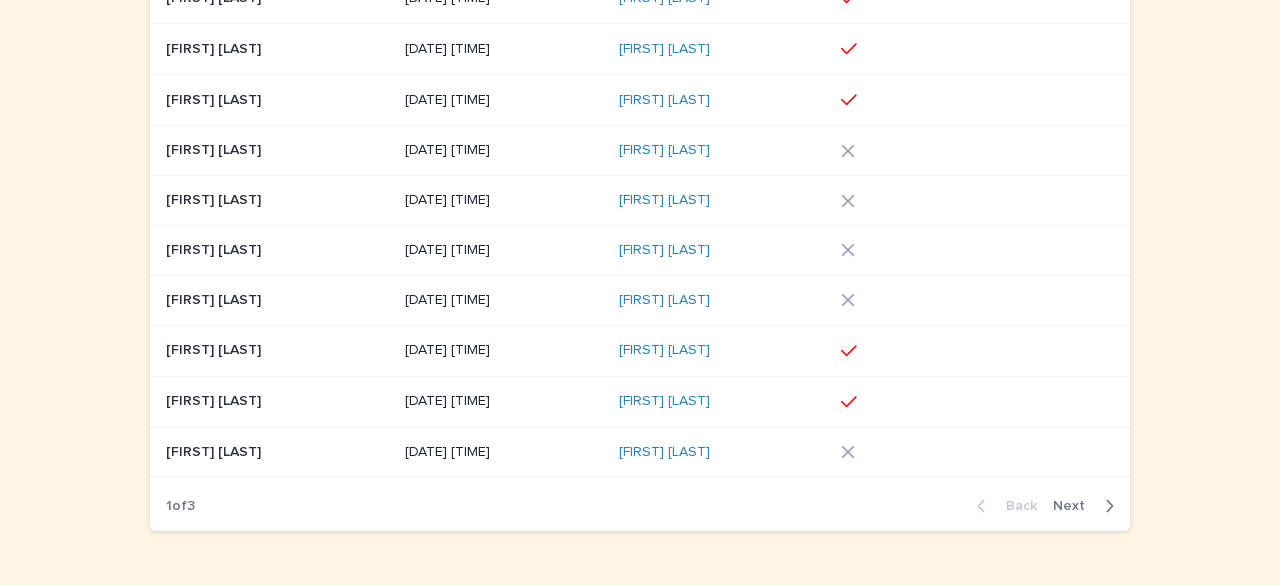 click on "Cindy Lagimodiere" at bounding box center (215, 298) 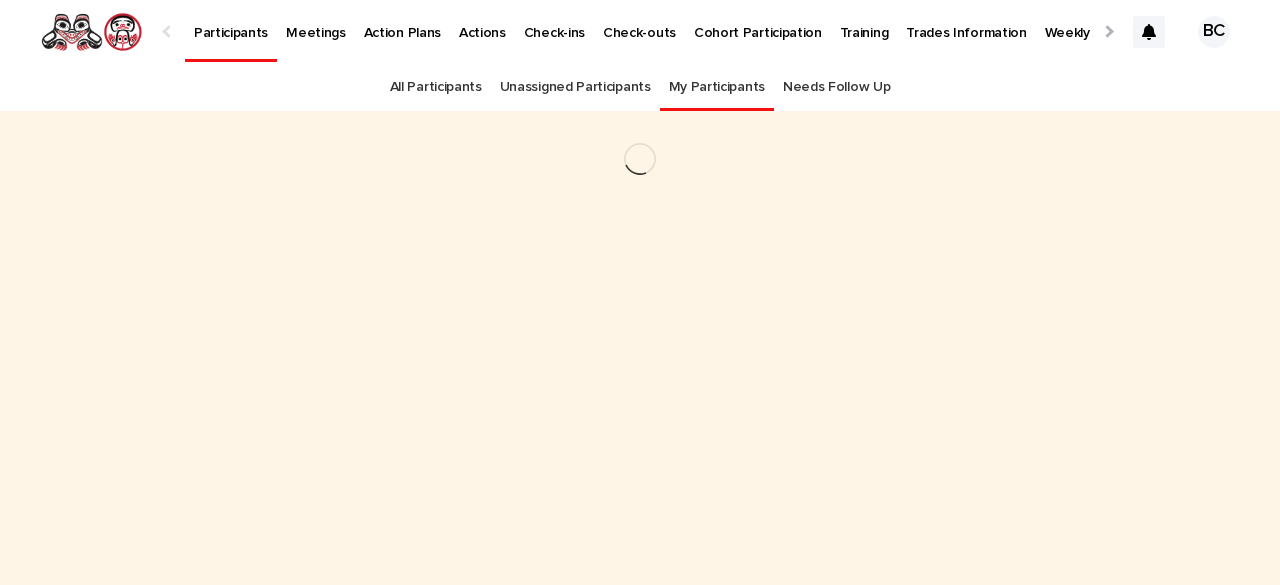 scroll, scrollTop: 0, scrollLeft: 0, axis: both 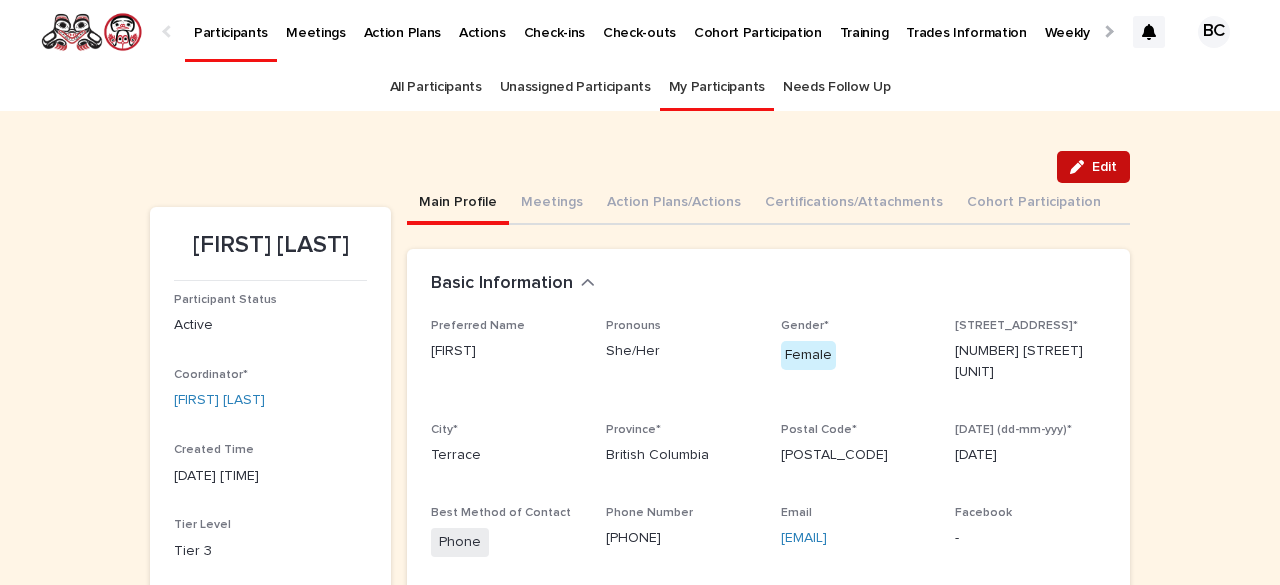 click 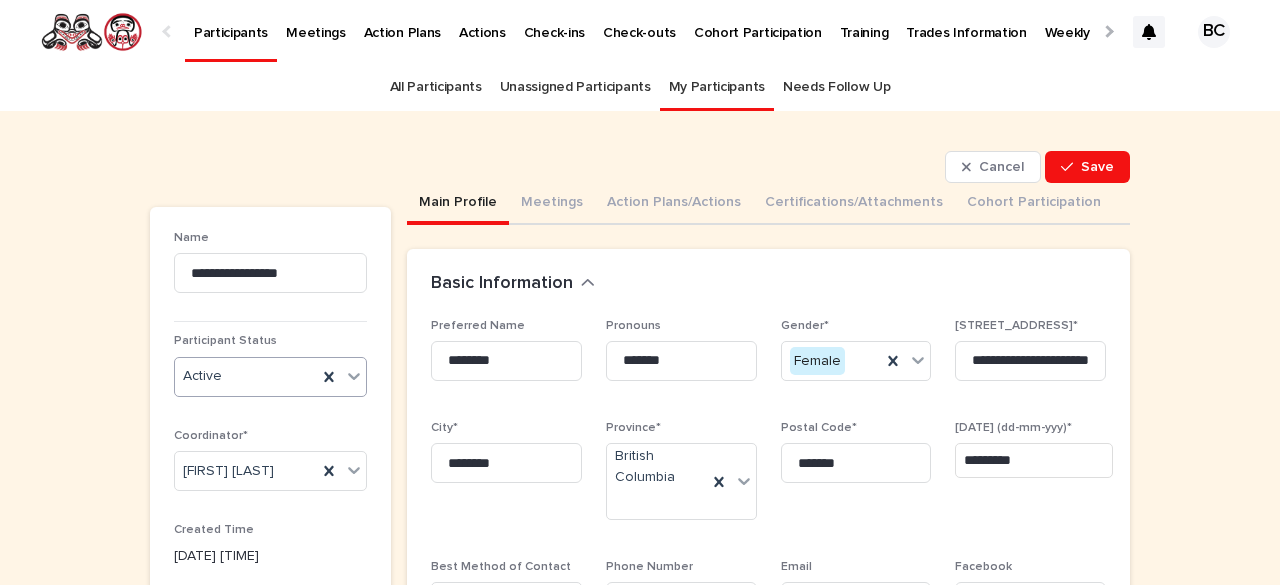 click 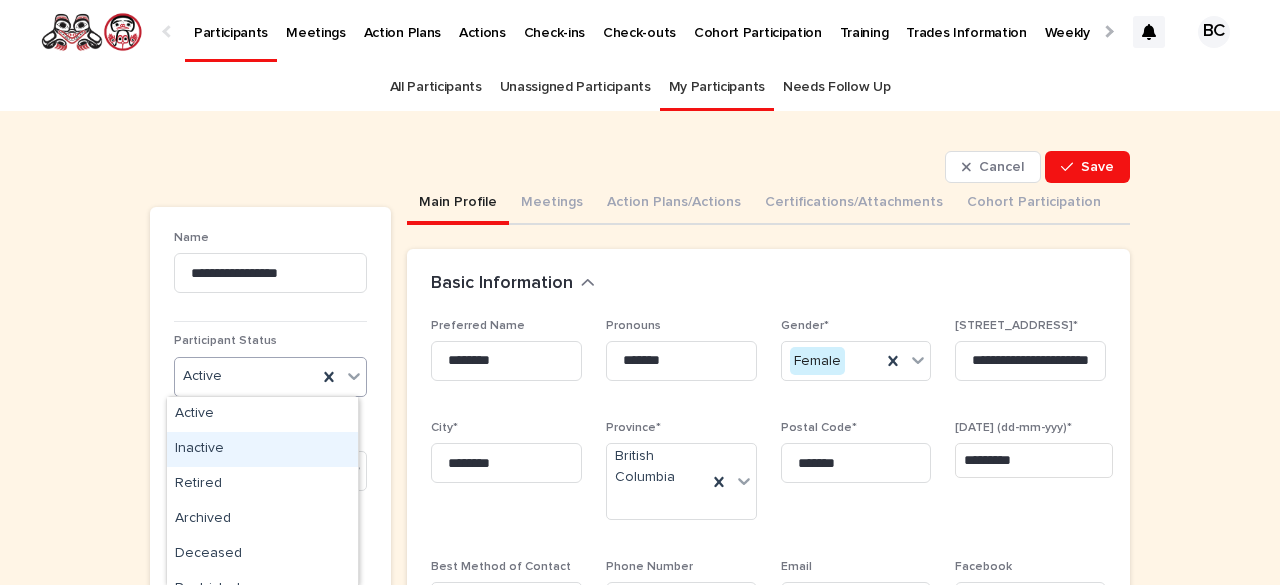 click on "Inactive" at bounding box center [262, 449] 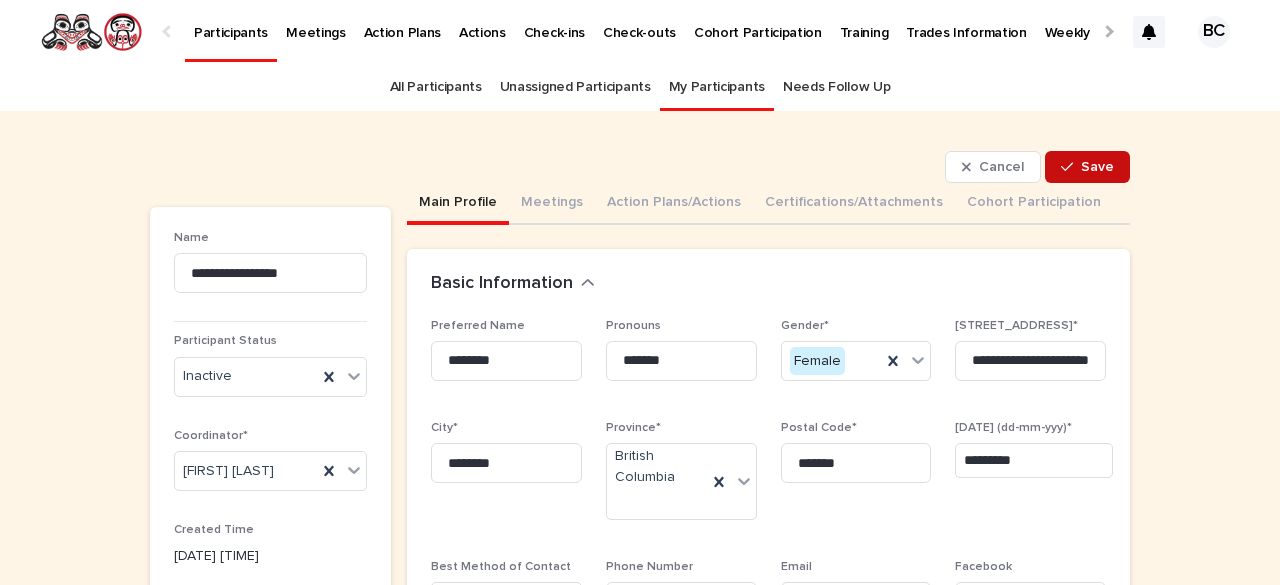 click on "Save" at bounding box center (1097, 167) 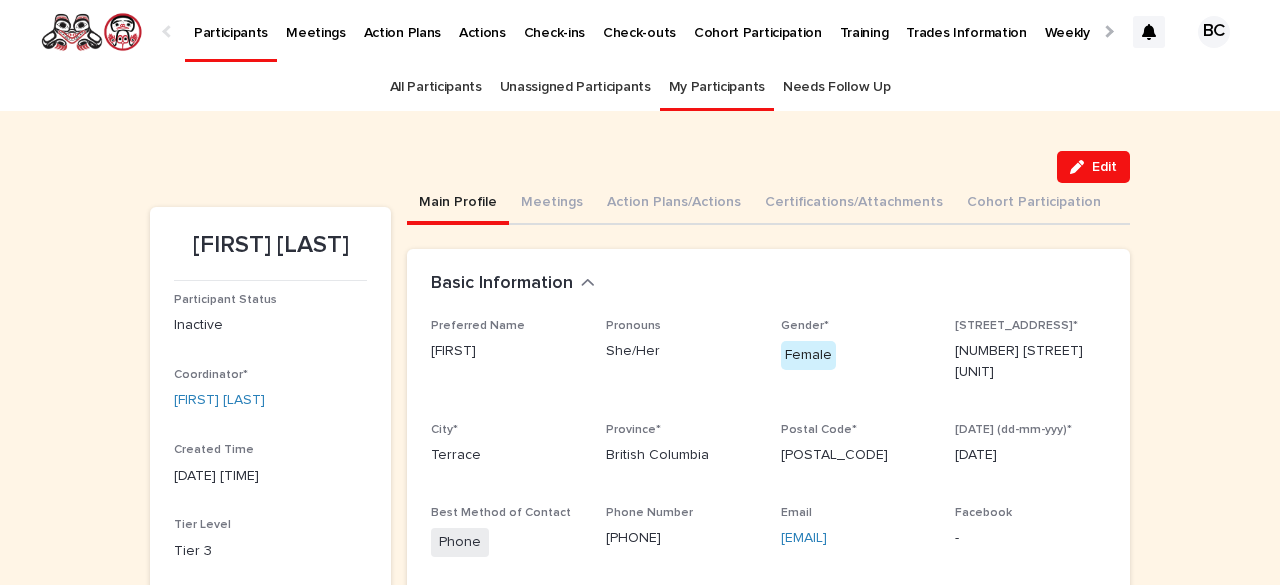 click on "My Participants" at bounding box center [717, 87] 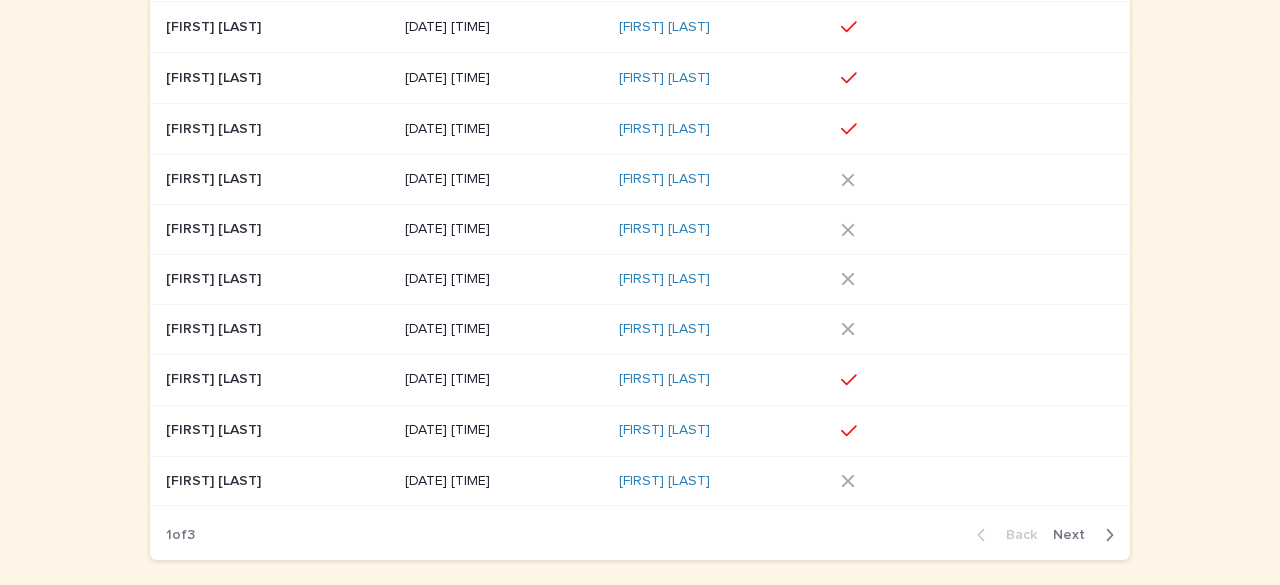 scroll, scrollTop: 298, scrollLeft: 0, axis: vertical 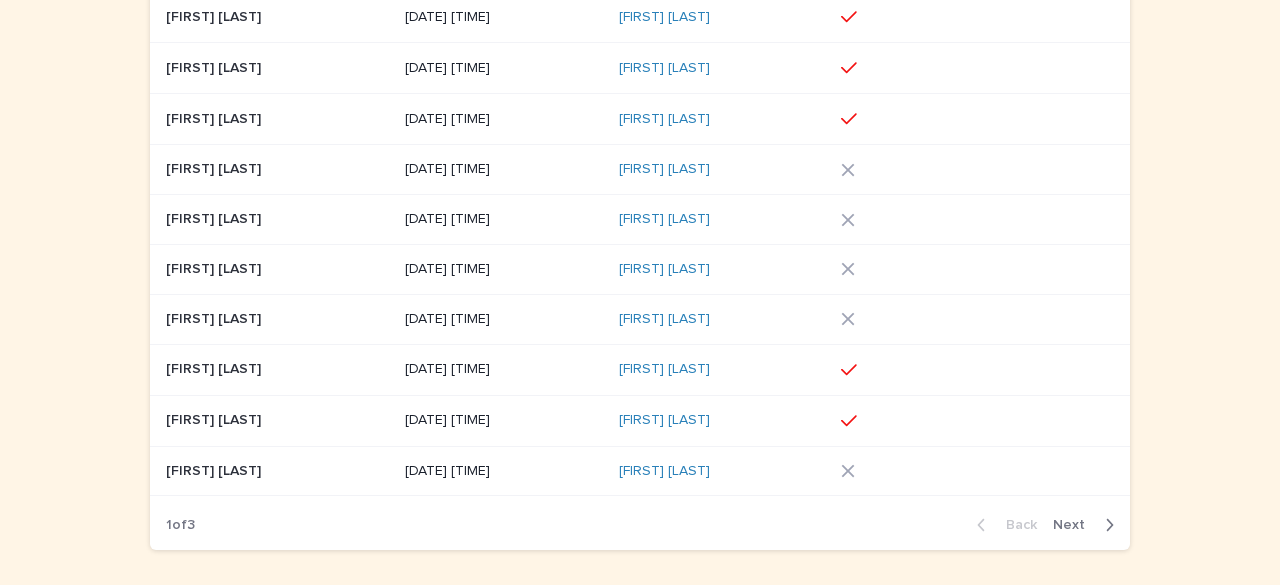 click at bounding box center [277, 269] 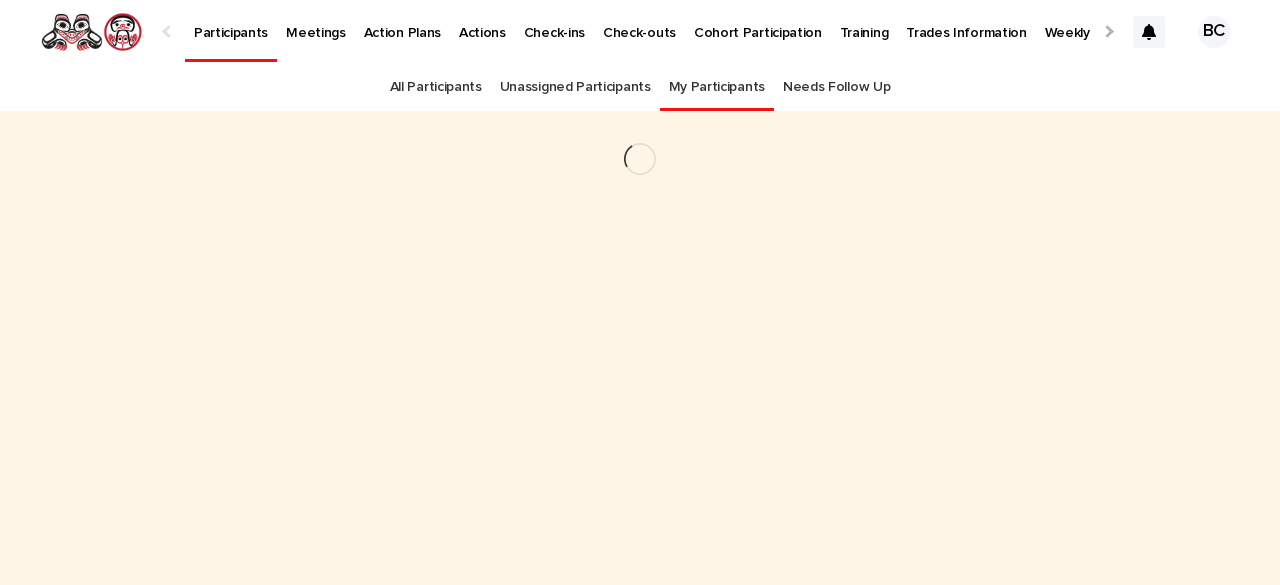 scroll, scrollTop: 0, scrollLeft: 0, axis: both 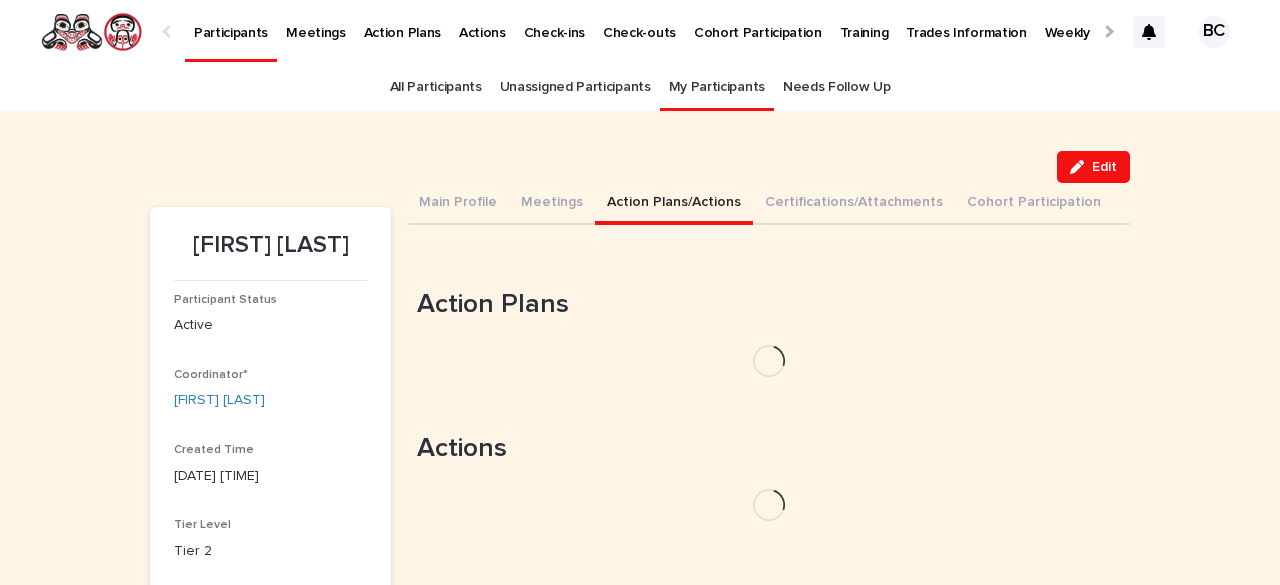 click on "Action Plans/Actions" at bounding box center (674, 204) 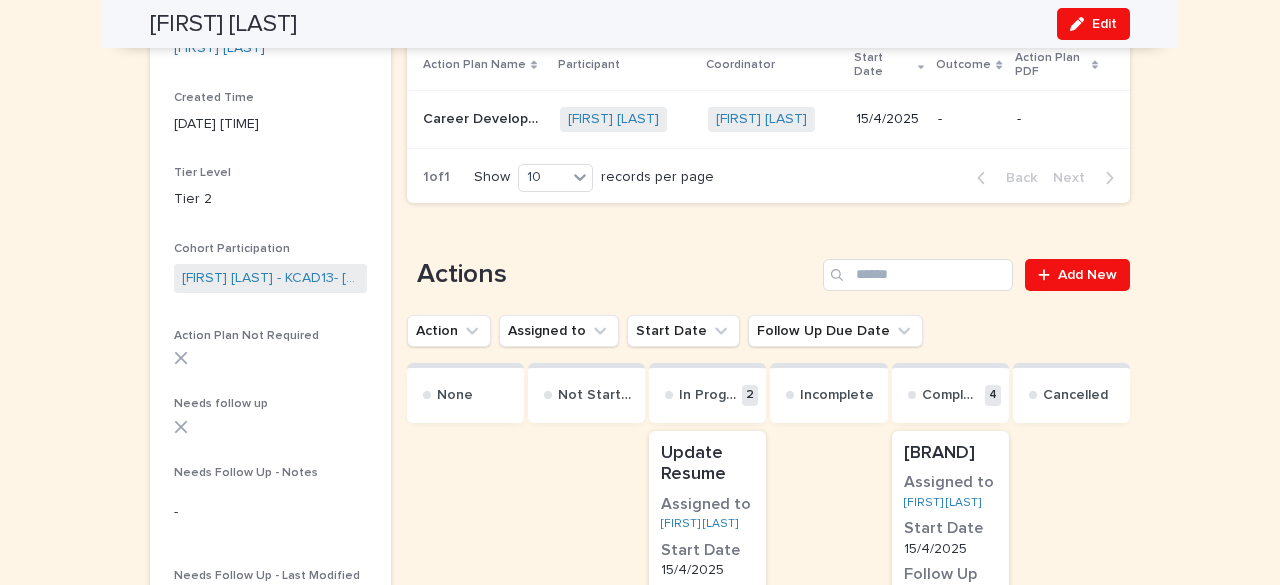 scroll, scrollTop: 347, scrollLeft: 0, axis: vertical 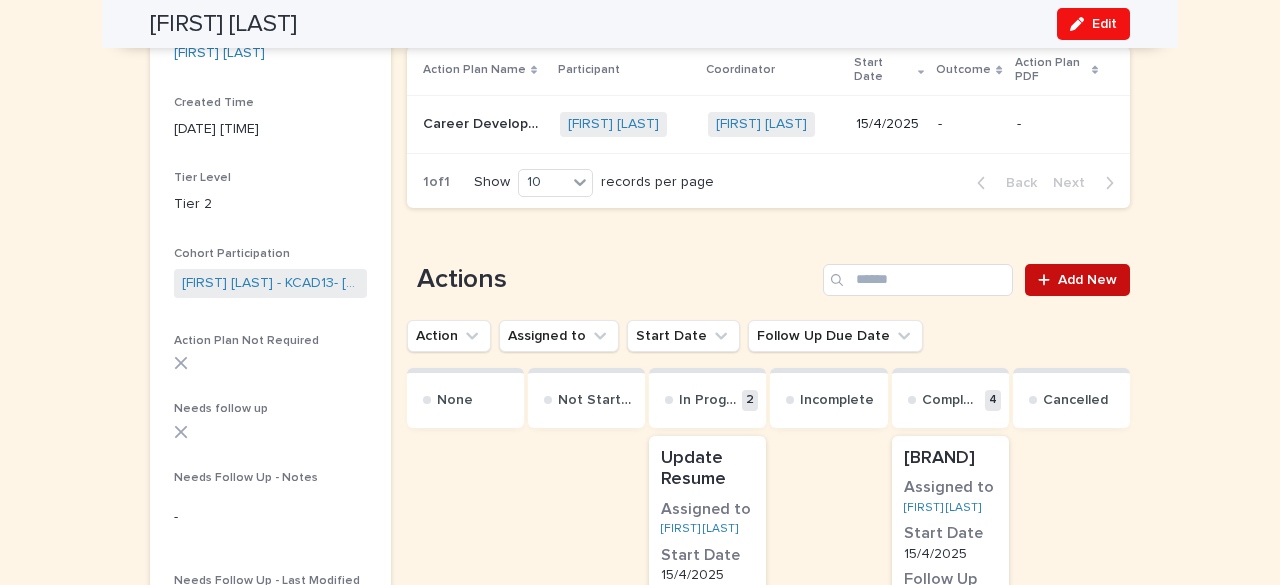 click on "Add New" at bounding box center [1087, 280] 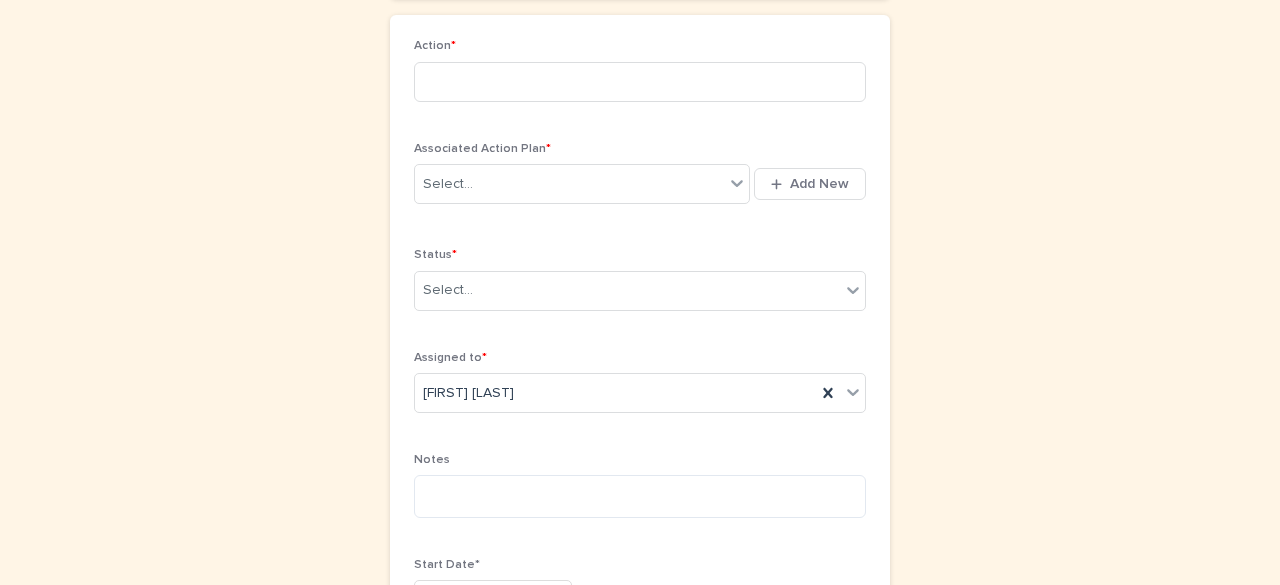 scroll, scrollTop: 134, scrollLeft: 0, axis: vertical 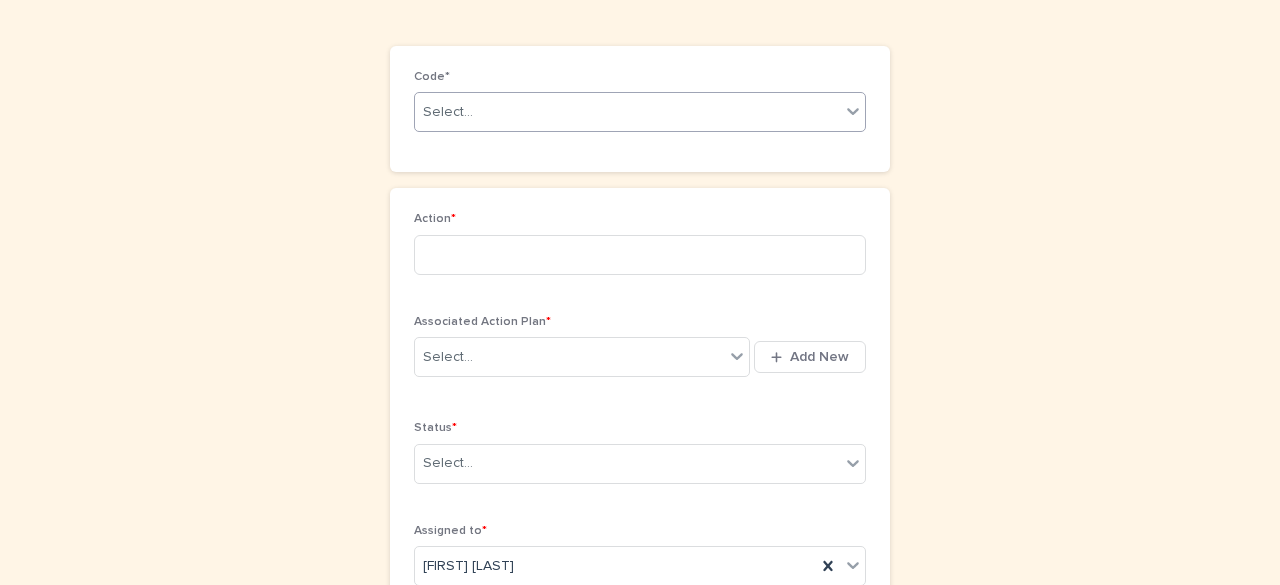 click on "Select..." at bounding box center [627, 112] 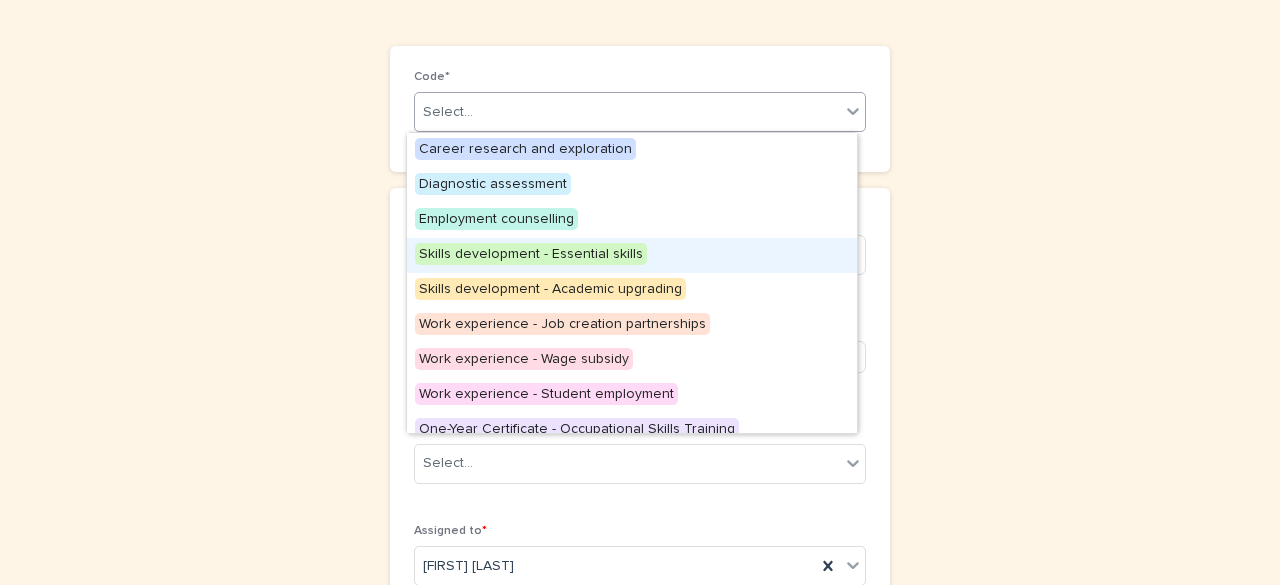 click on "Skills development - Essential skills" at bounding box center (531, 254) 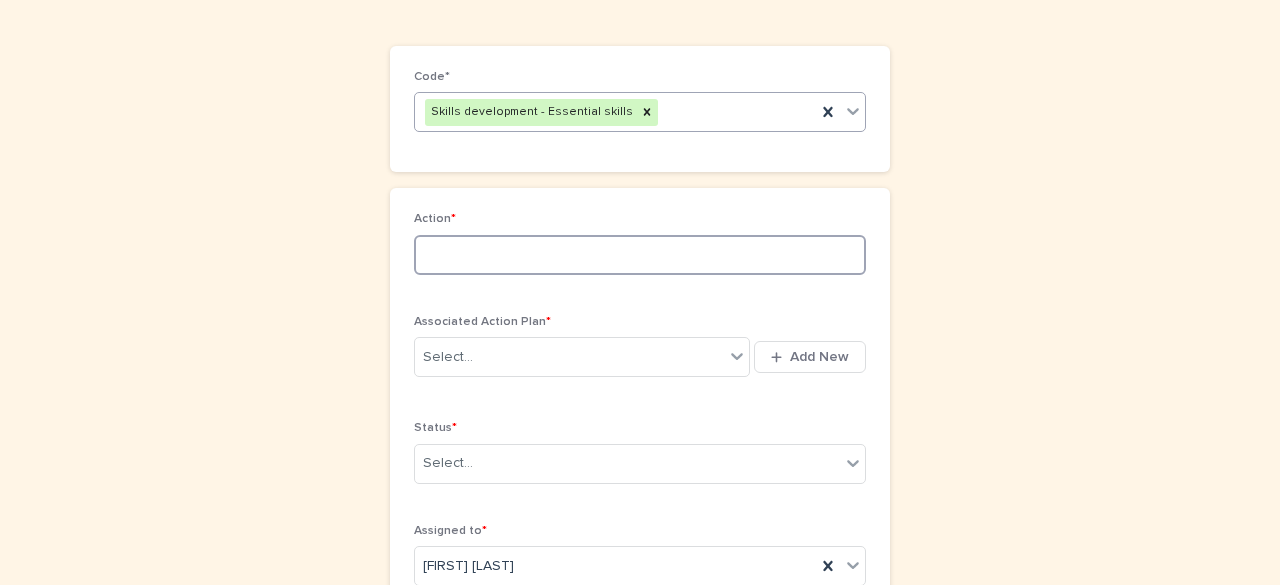 click at bounding box center [640, 255] 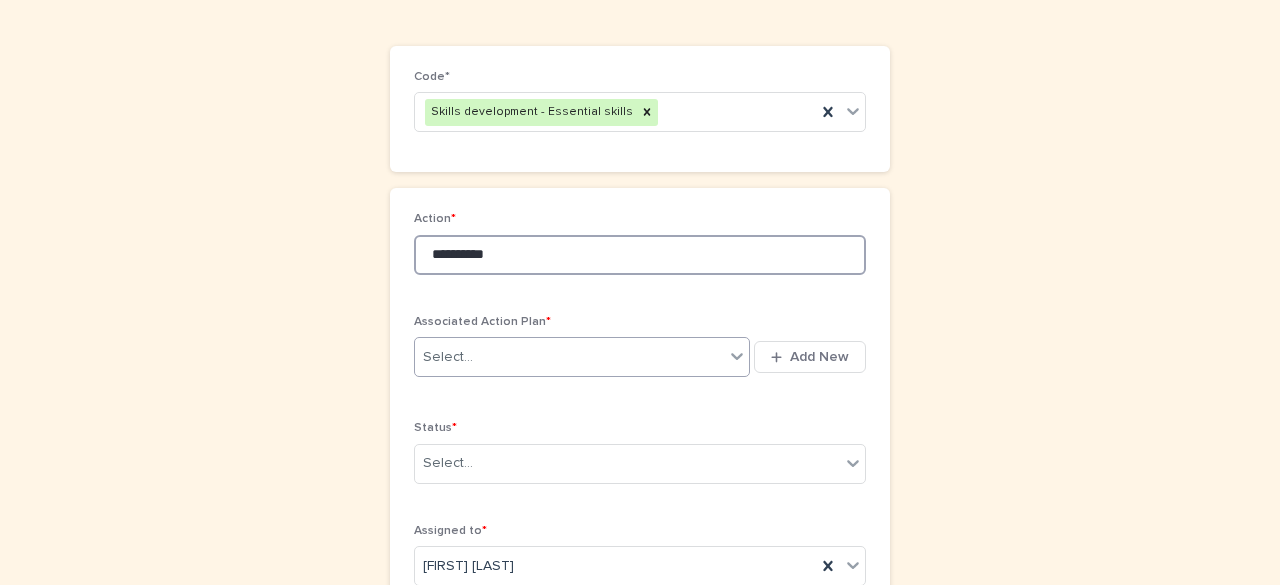 type on "*********" 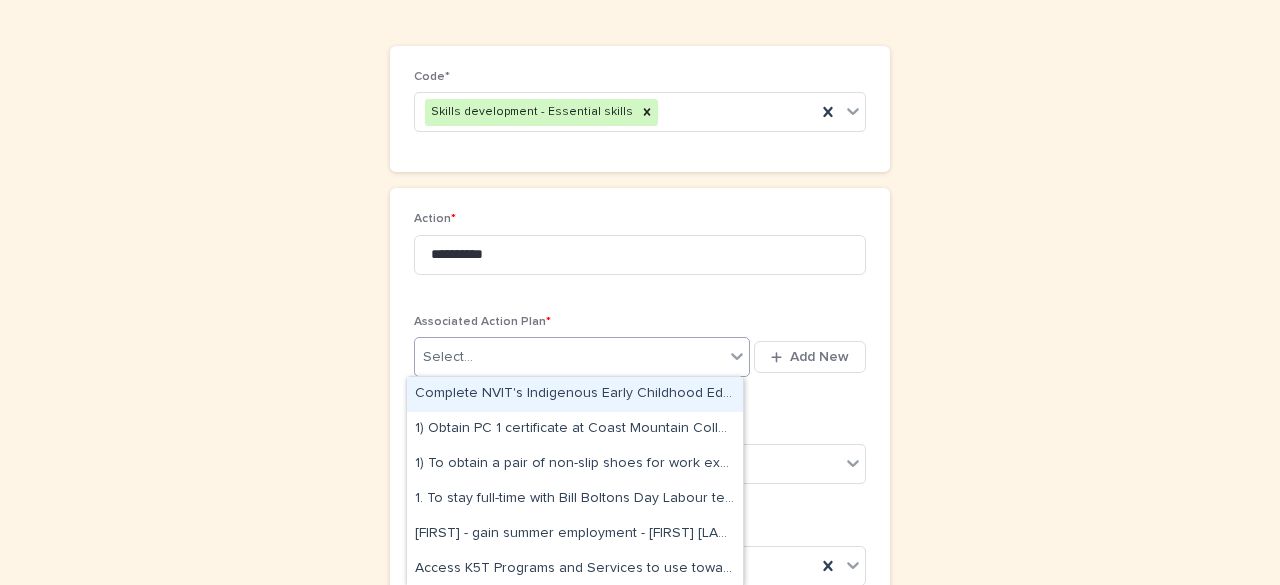 click on "Select..." at bounding box center [569, 357] 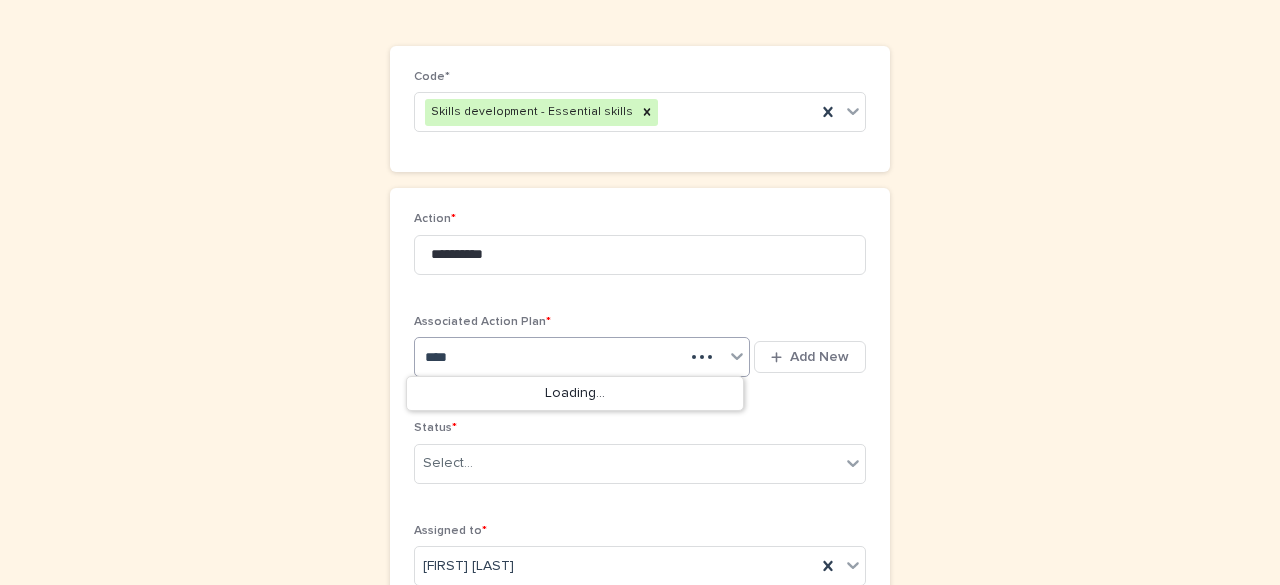 type on "*****" 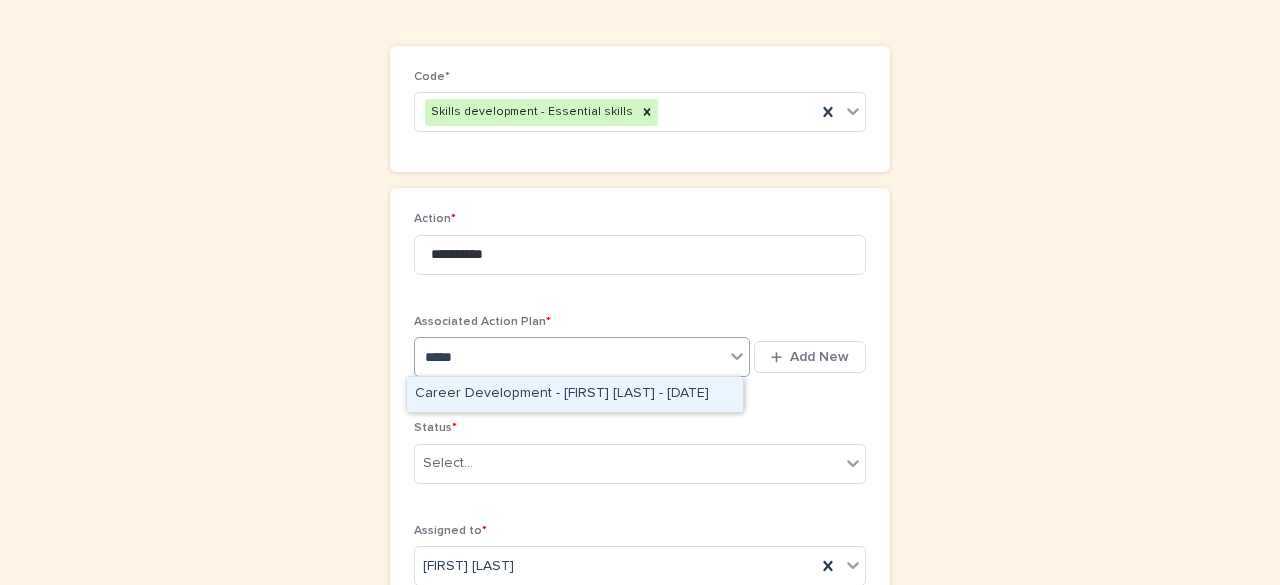 click on "Career Development  - Carly Chapelle - Apr 15th, 2025" at bounding box center [575, 394] 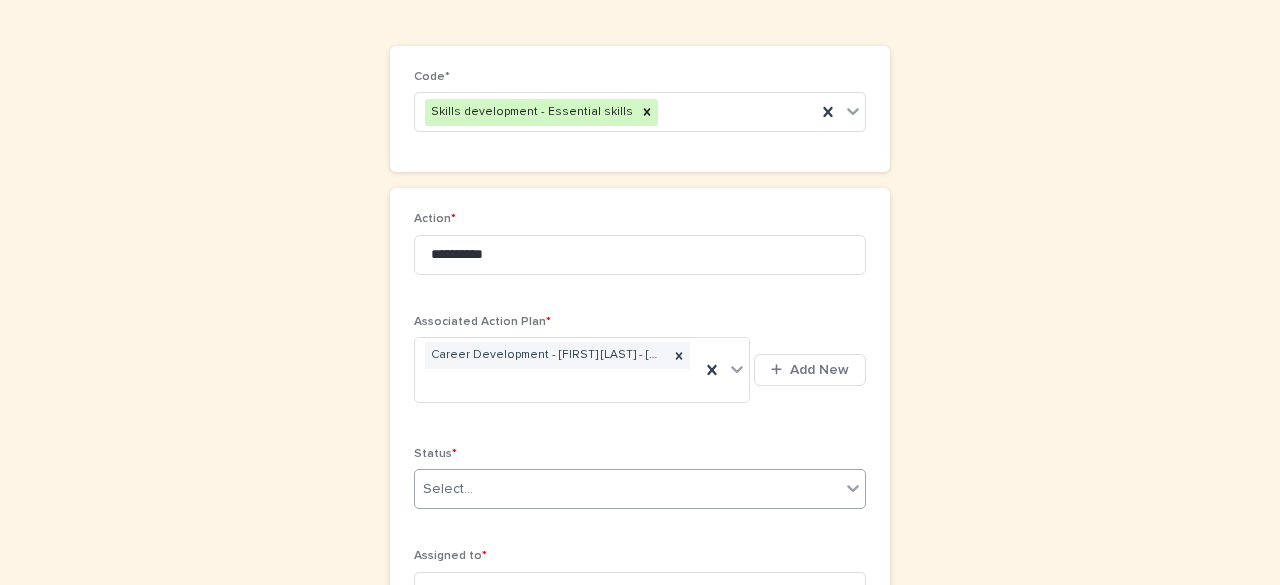 click on "Status * Select..." at bounding box center [640, 486] 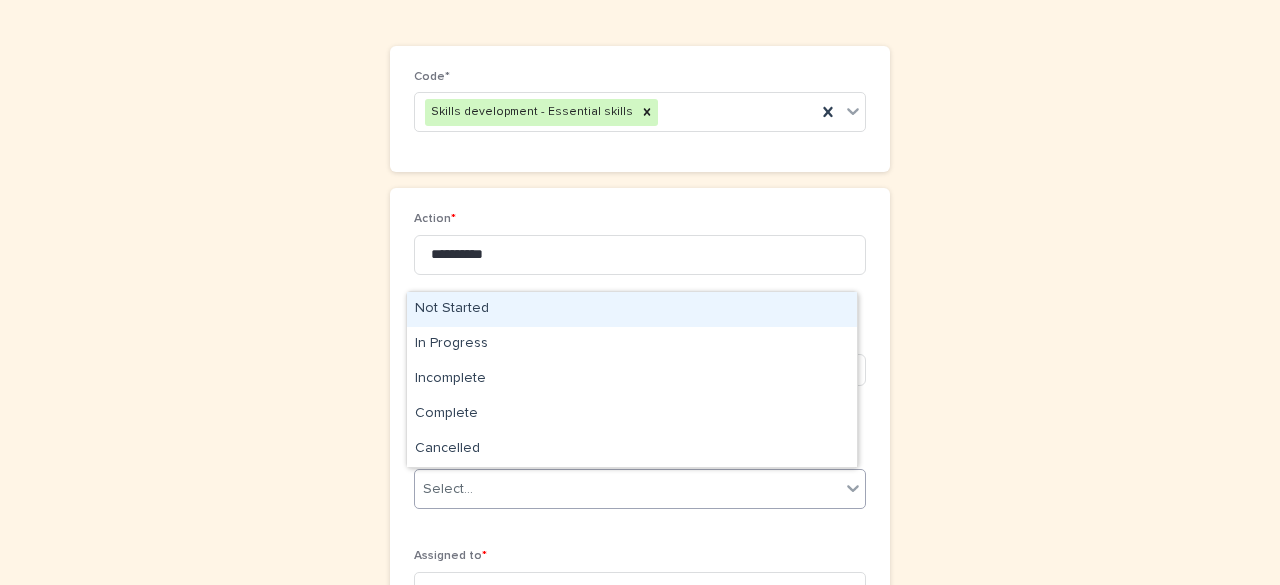 click on "Select..." at bounding box center (448, 489) 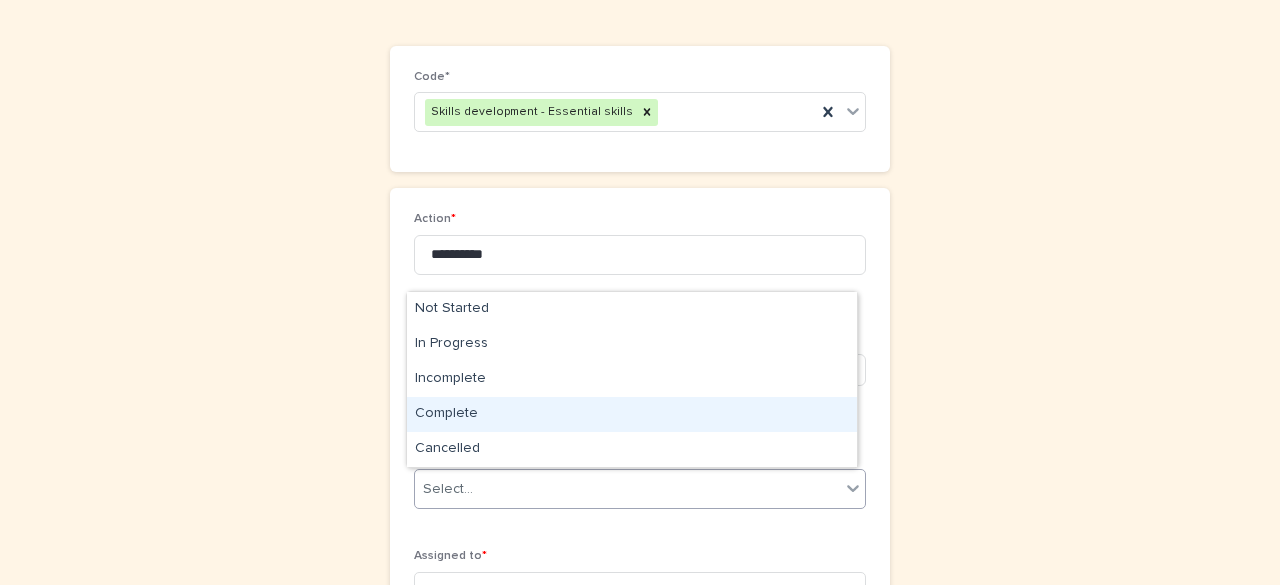 click on "Complete" at bounding box center (632, 414) 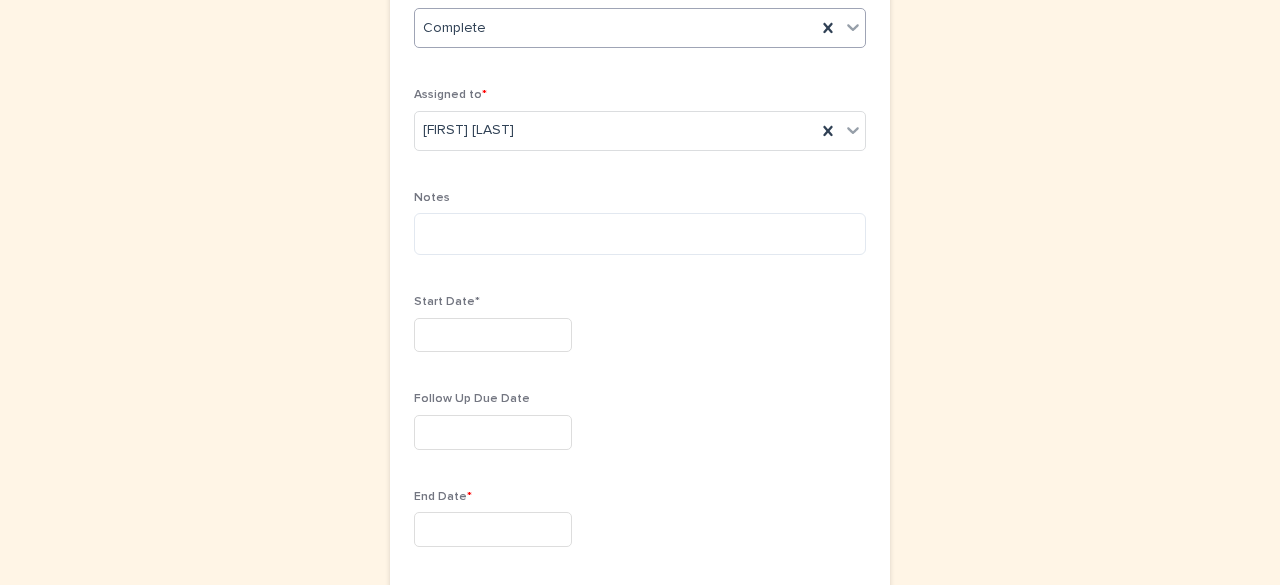 scroll, scrollTop: 614, scrollLeft: 0, axis: vertical 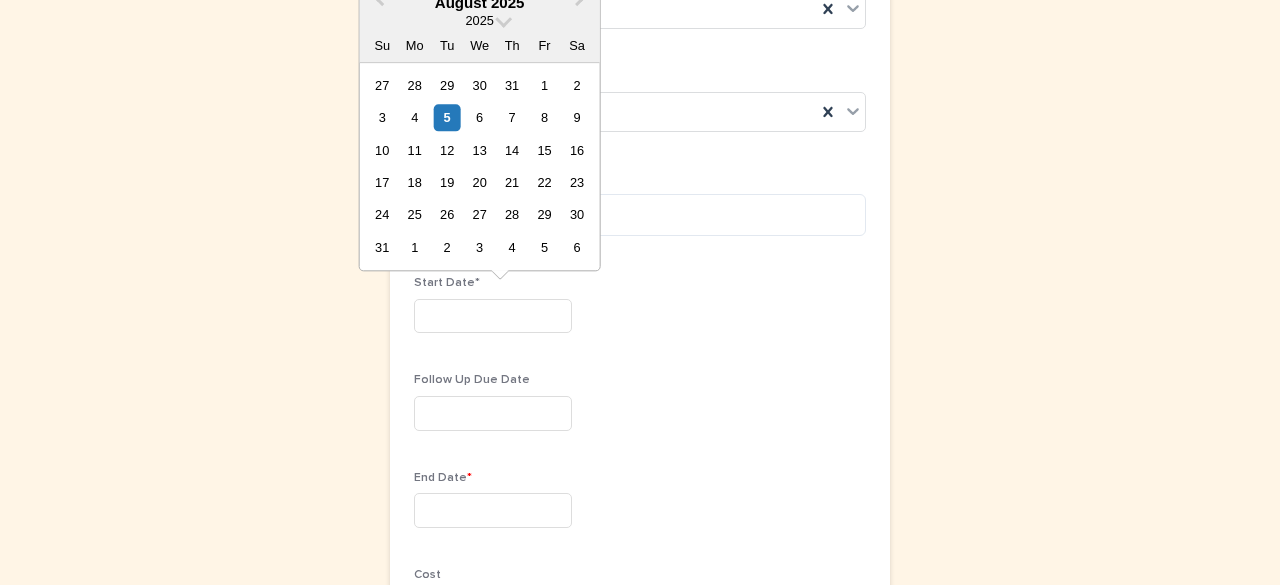 click at bounding box center (493, 316) 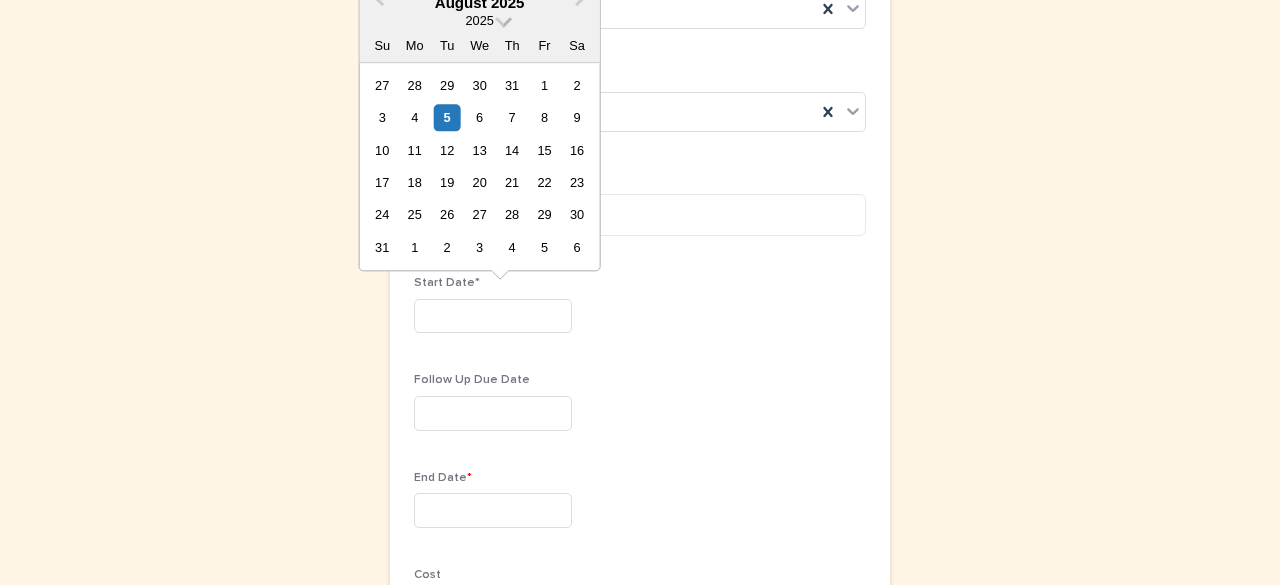 click at bounding box center (503, 19) 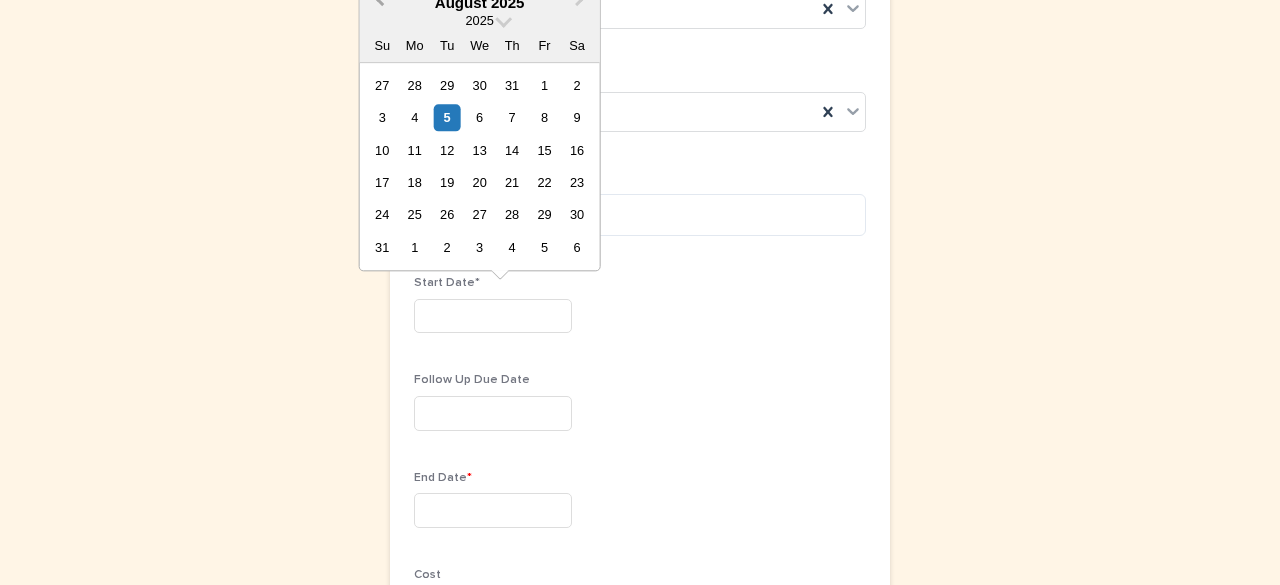 click on "Previous Month" at bounding box center [380, 2] 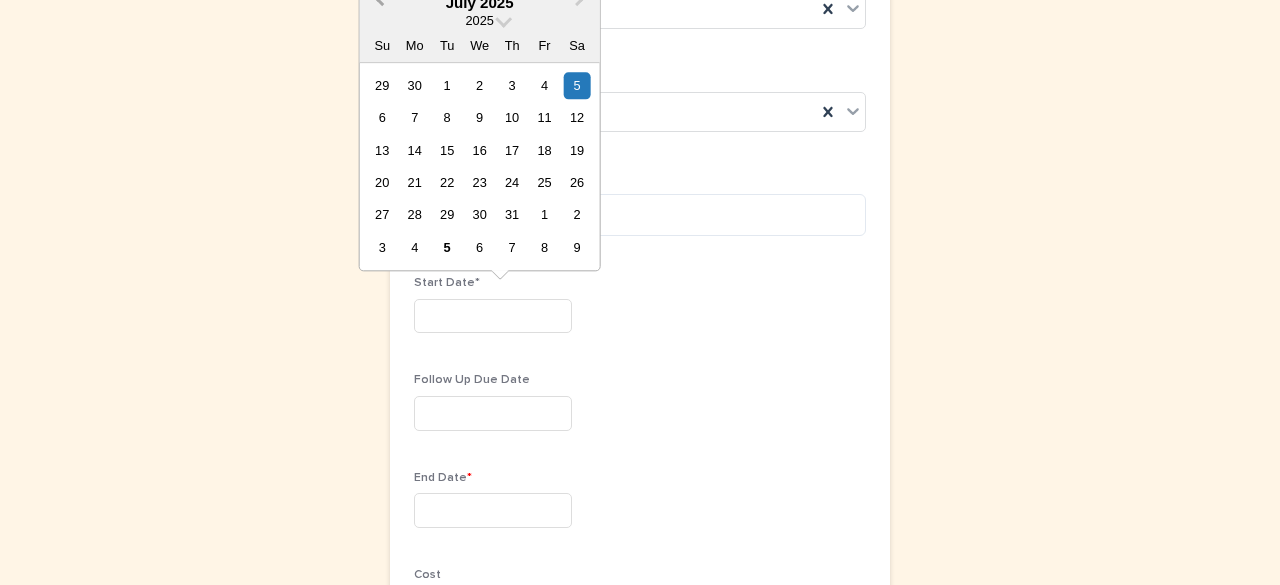 click on "Previous Month" at bounding box center (380, 2) 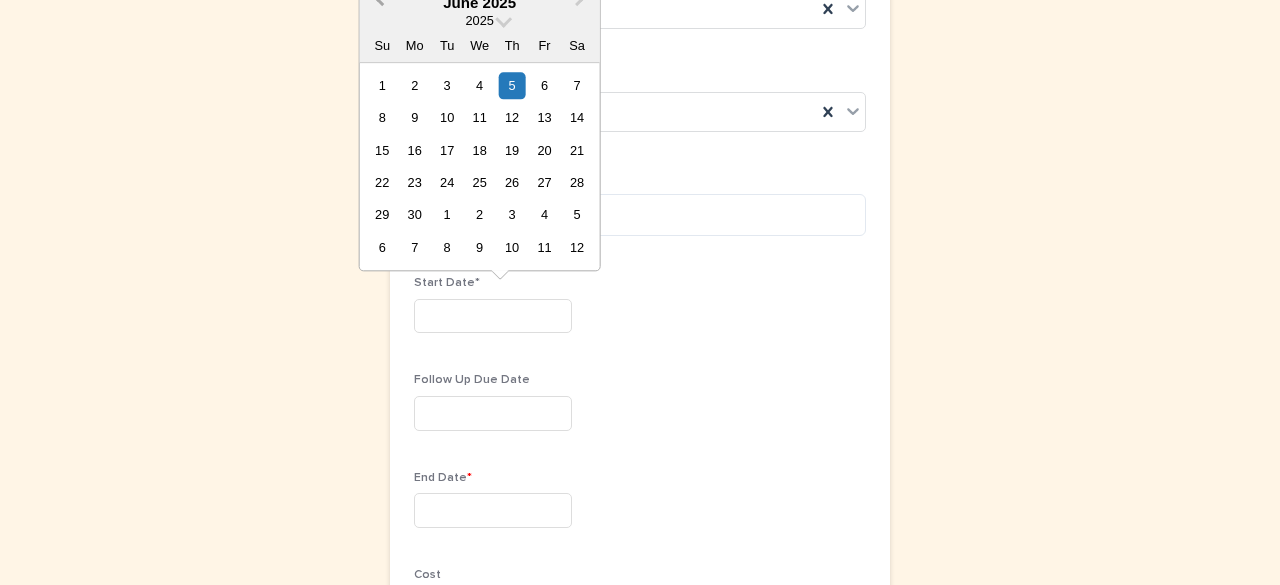 click on "Previous Month" at bounding box center [380, 2] 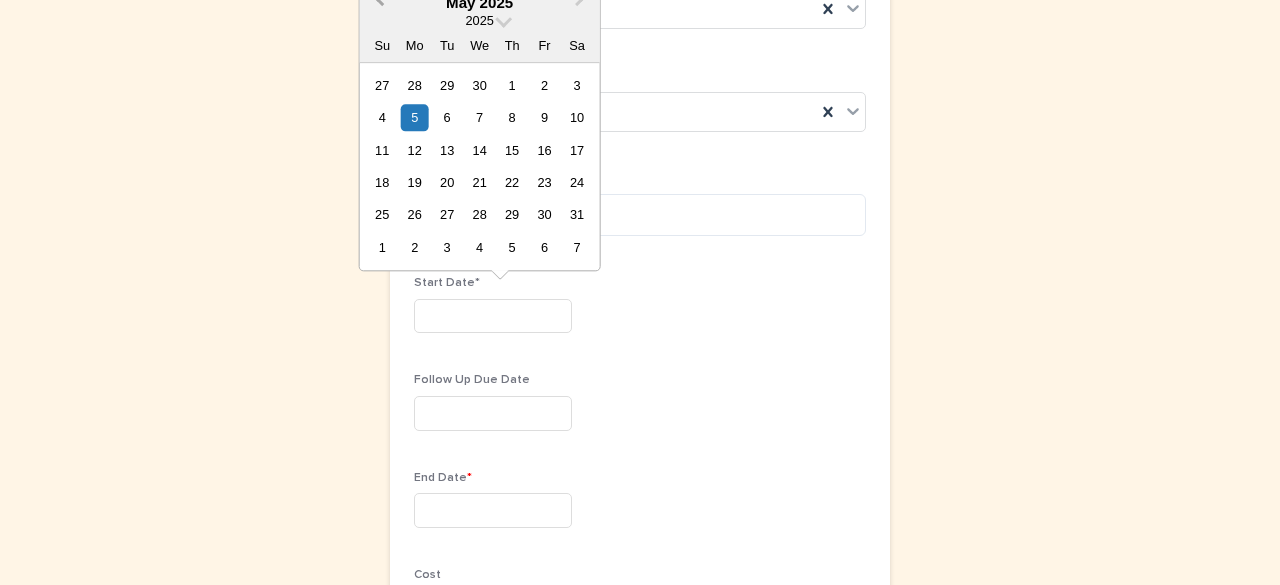 click on "Previous Month" at bounding box center [380, 2] 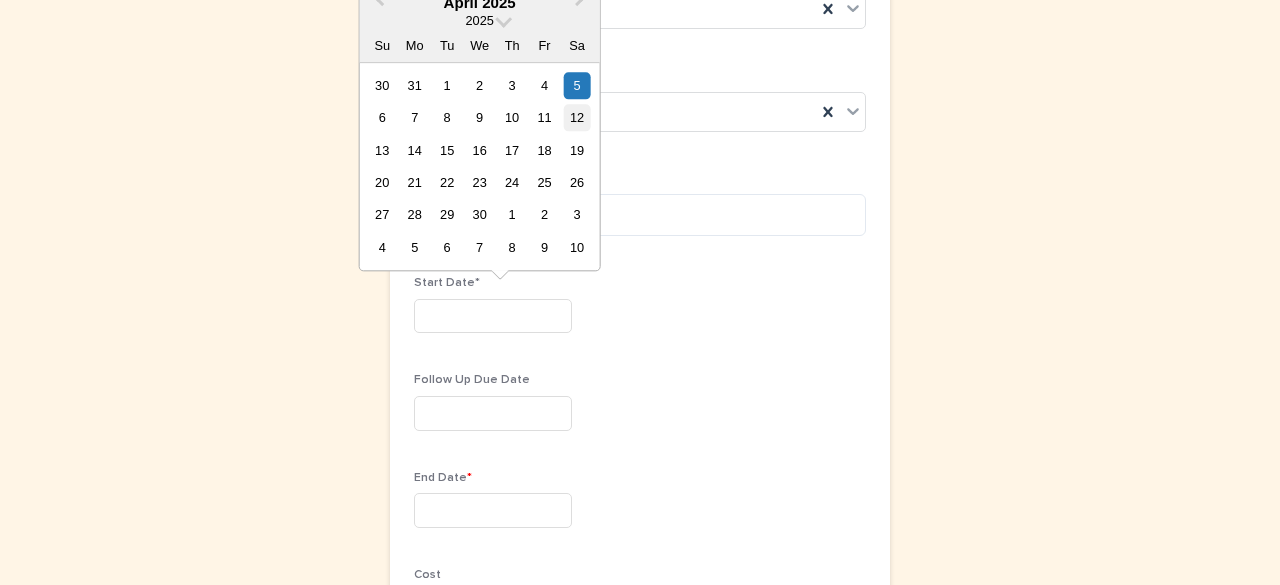 click on "12" at bounding box center [576, 117] 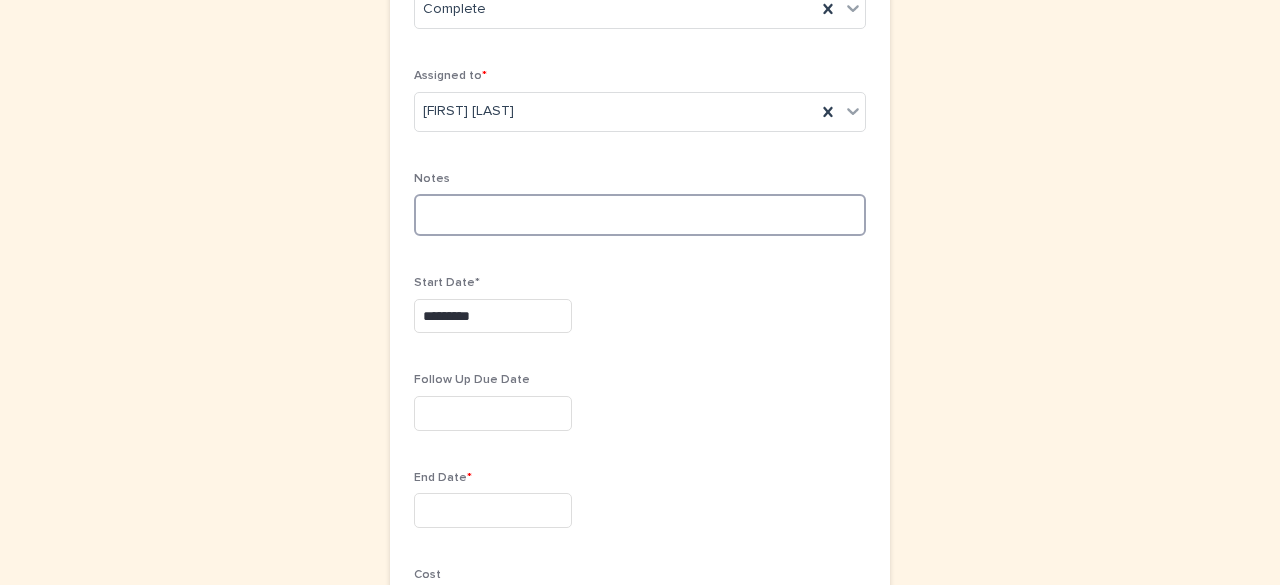 click at bounding box center [640, 215] 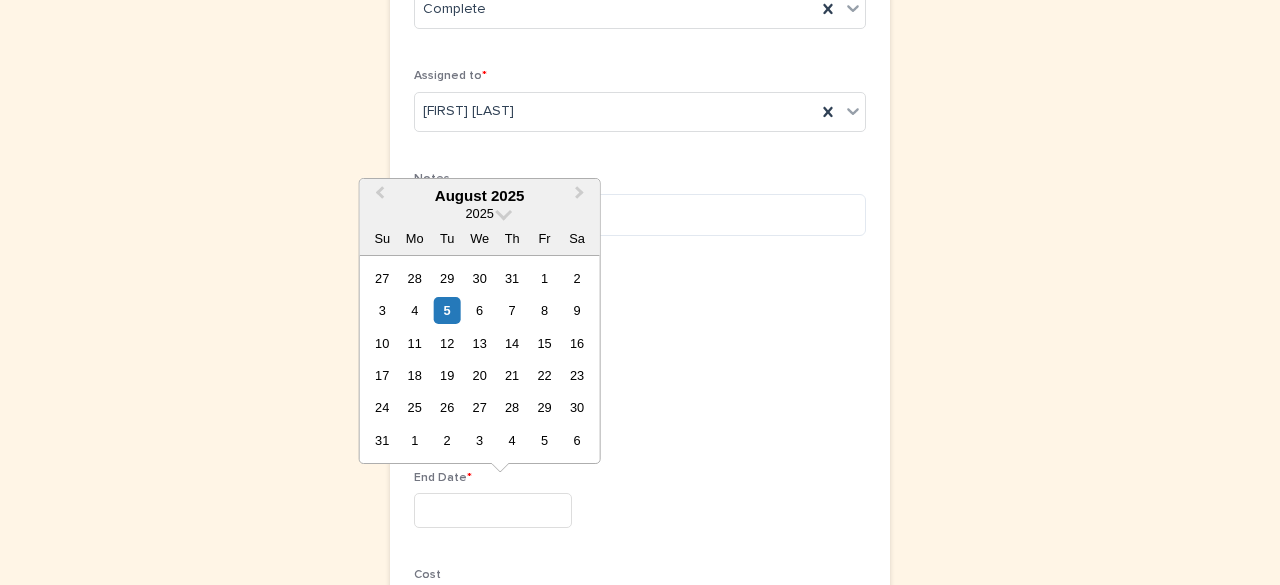 click at bounding box center [493, 510] 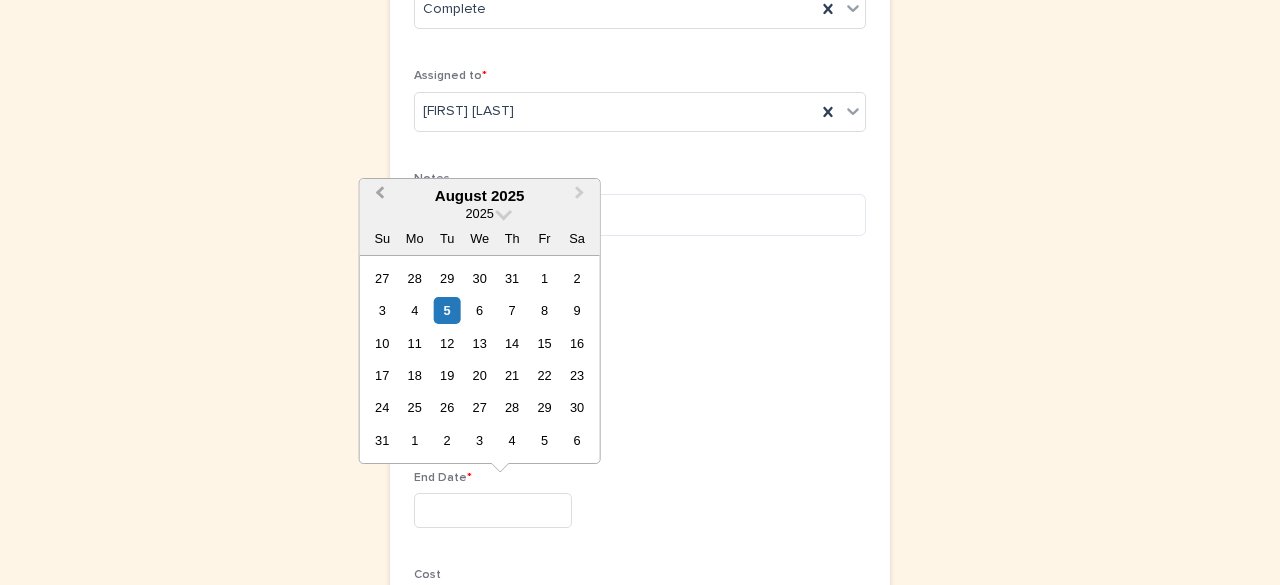 click on "Previous Month" at bounding box center (380, 195) 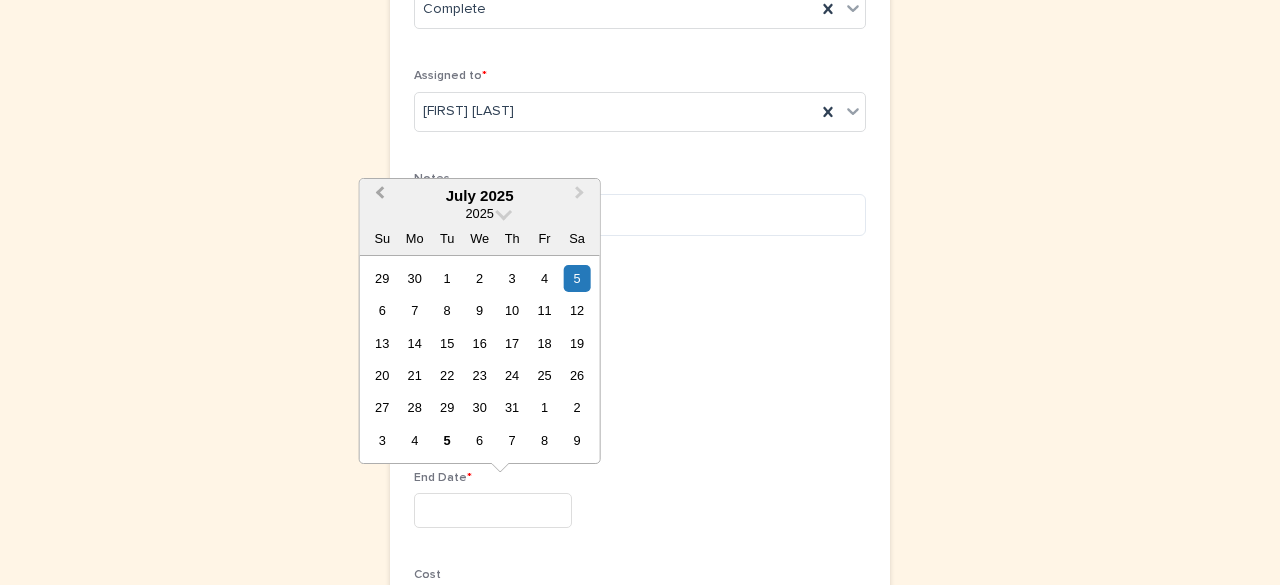 click on "Previous Month" at bounding box center [380, 195] 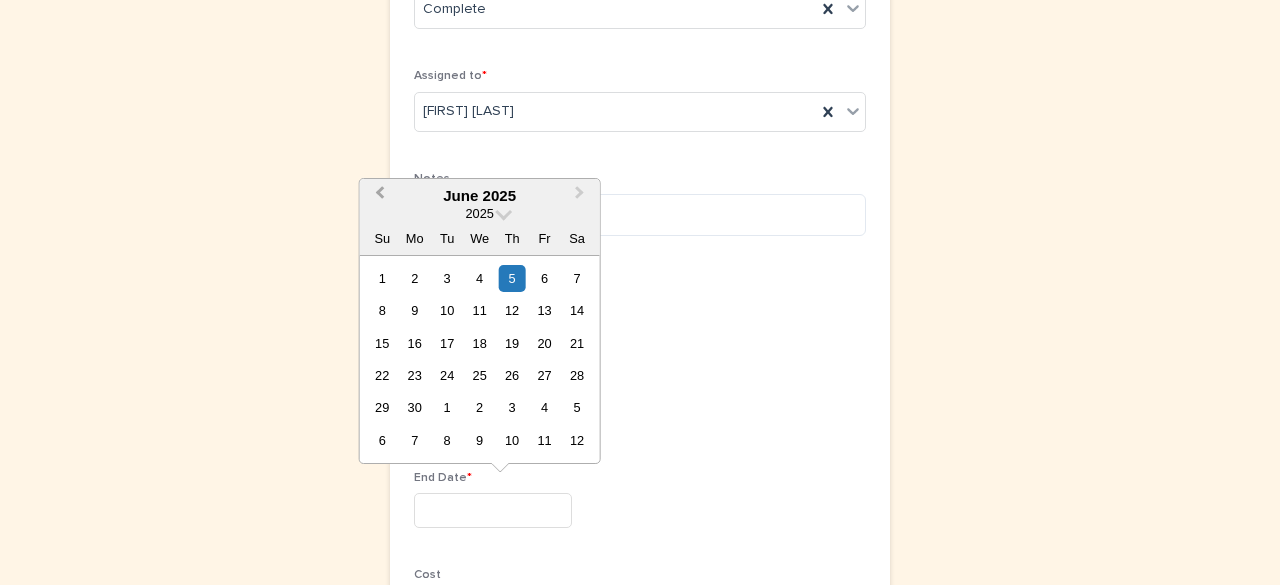 click on "Previous Month" at bounding box center (380, 195) 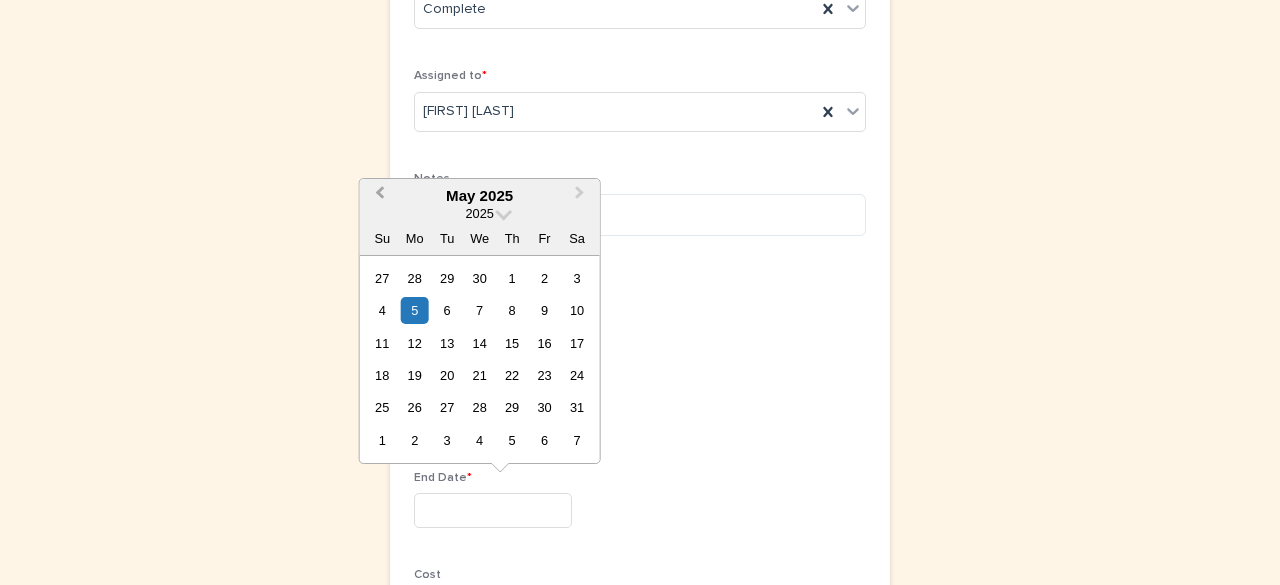 click on "Previous Month" at bounding box center (380, 195) 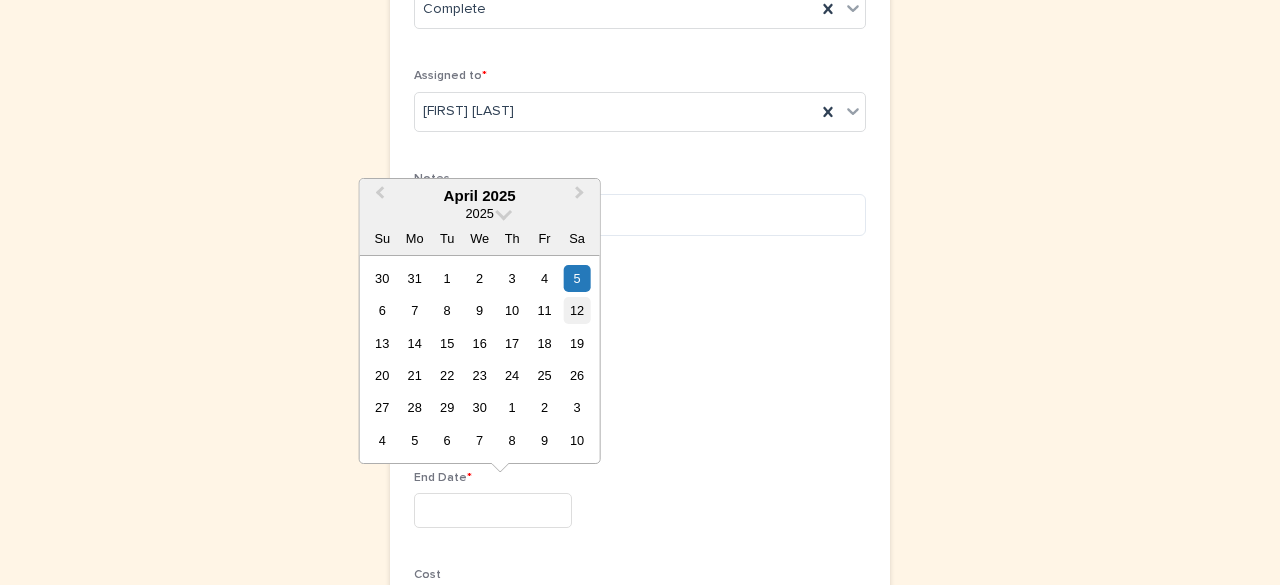 click on "12" at bounding box center (576, 310) 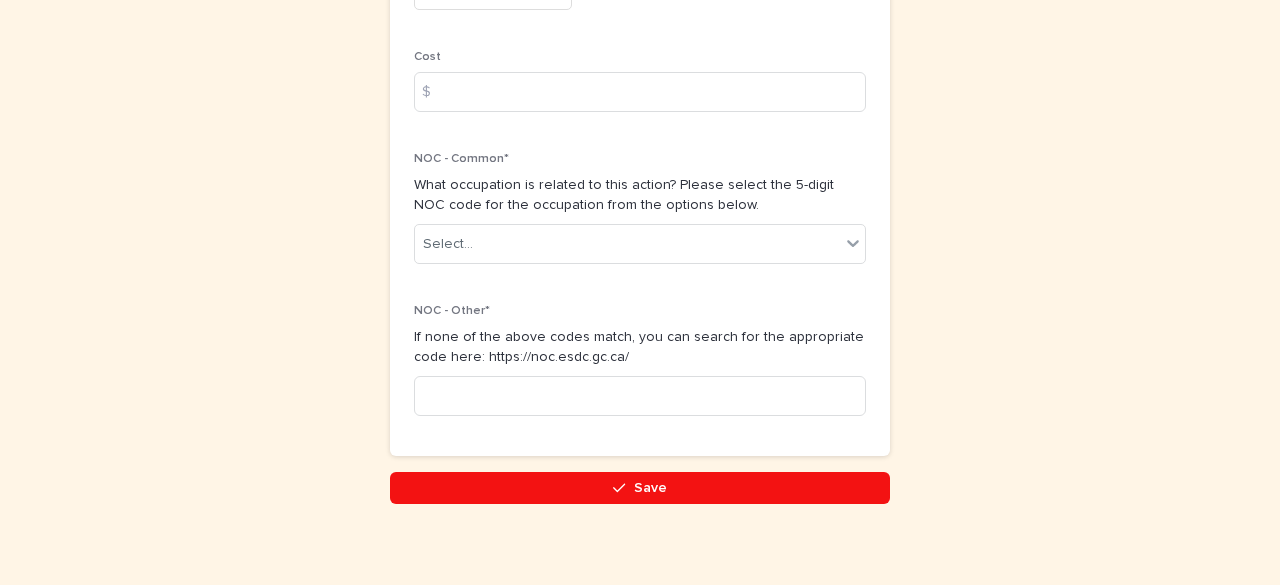 scroll, scrollTop: 1145, scrollLeft: 0, axis: vertical 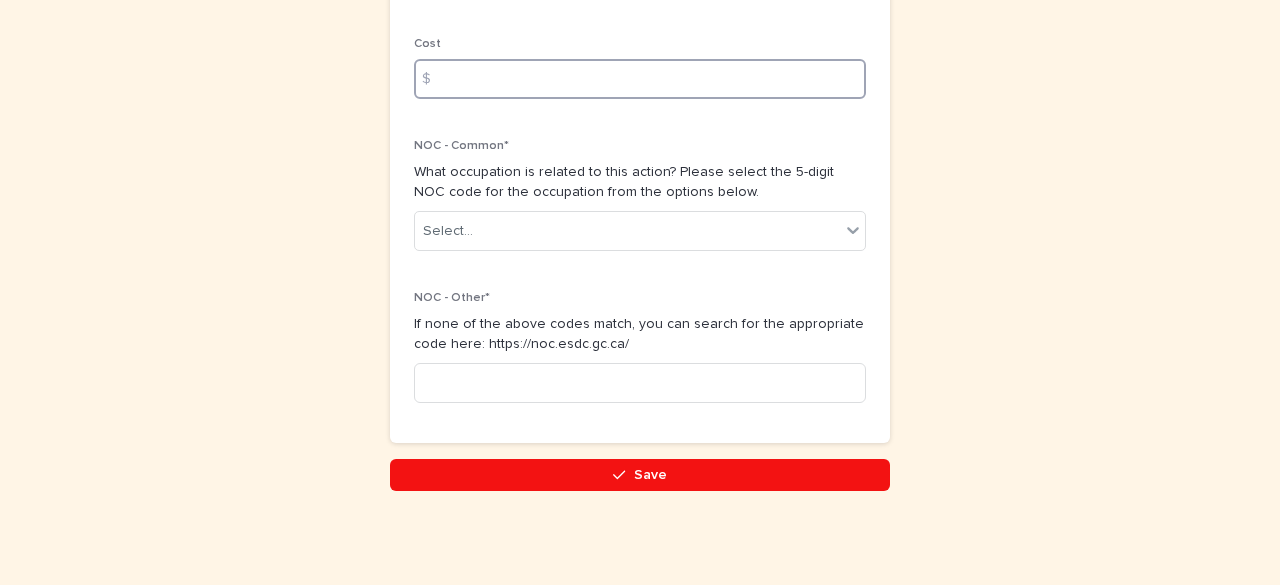 click at bounding box center [640, 79] 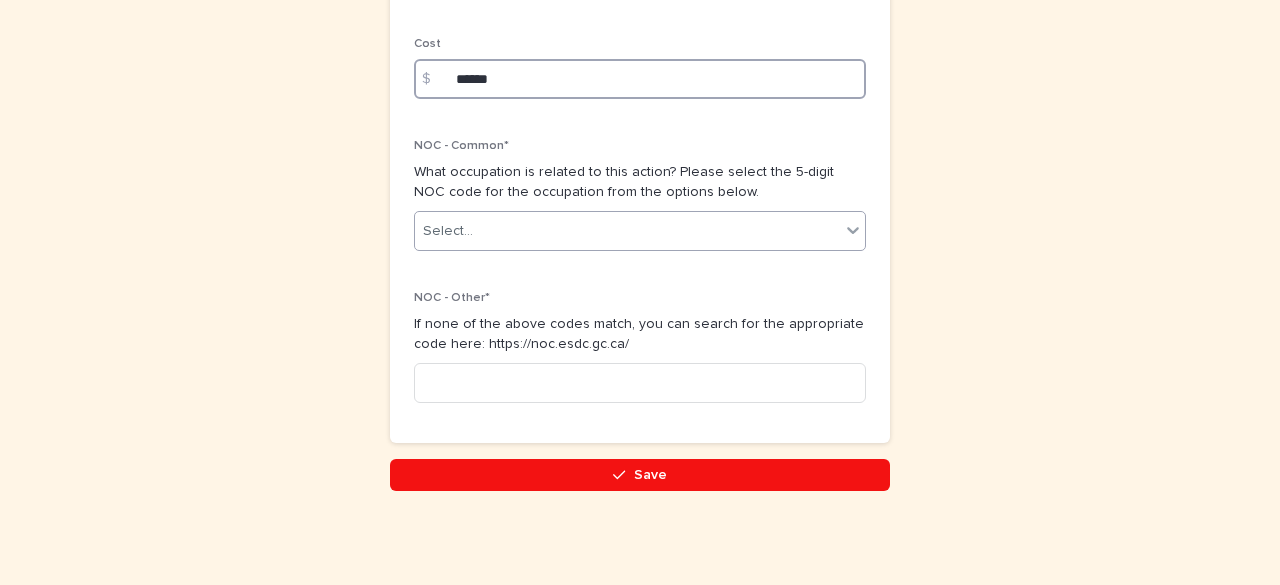 type on "******" 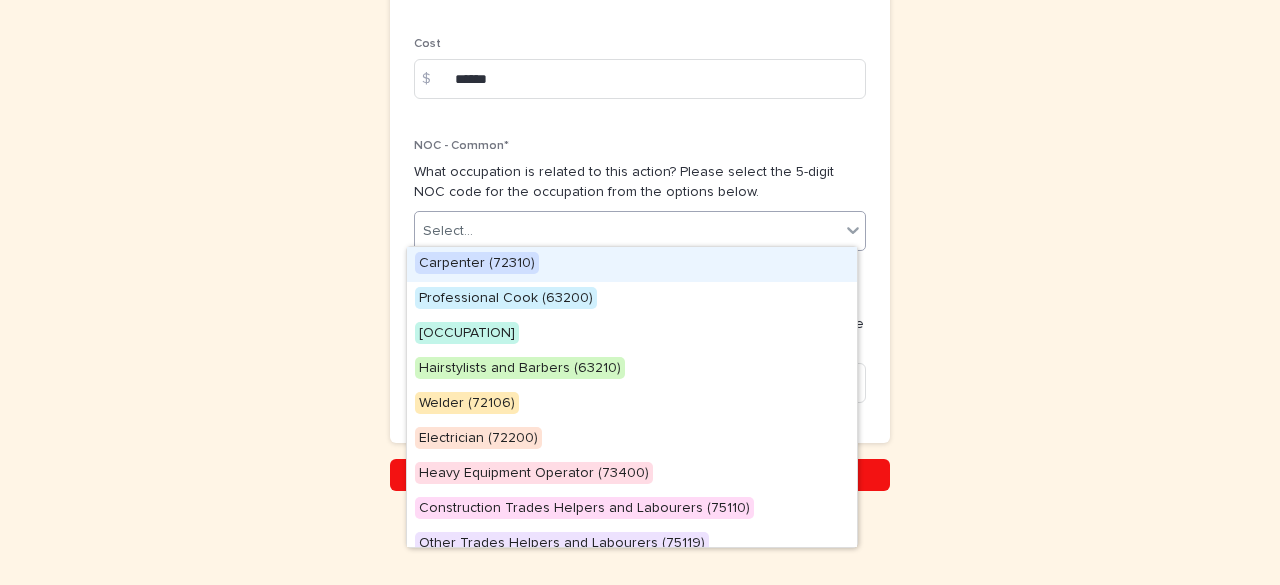 click on "Select..." at bounding box center (448, 231) 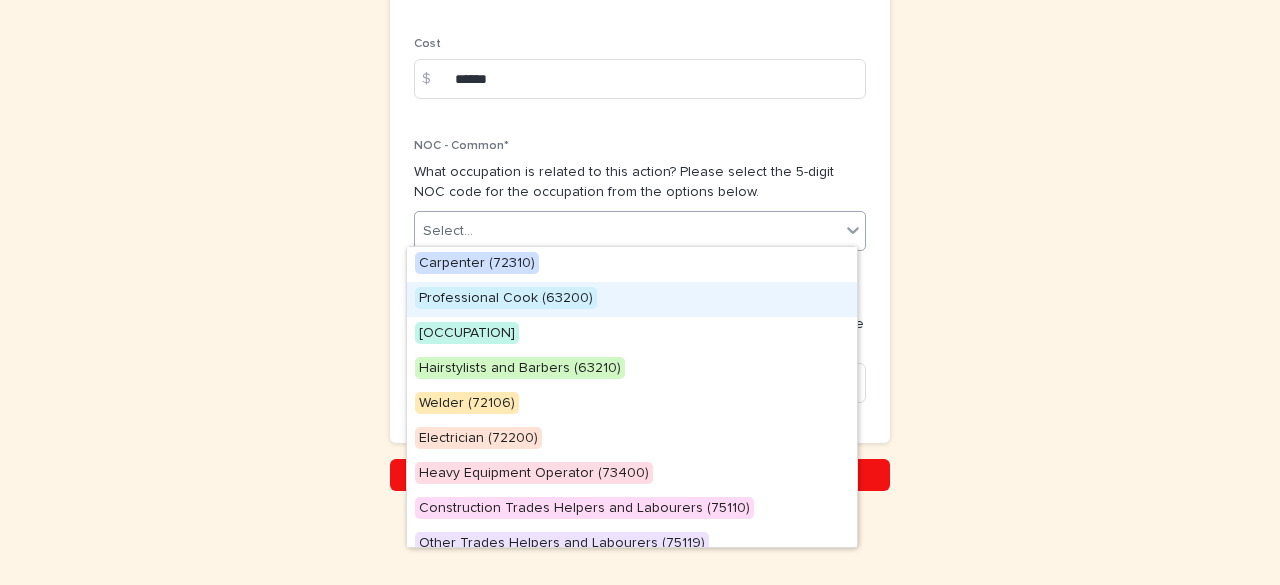 click on "Professional Cook (63200)" at bounding box center [506, 298] 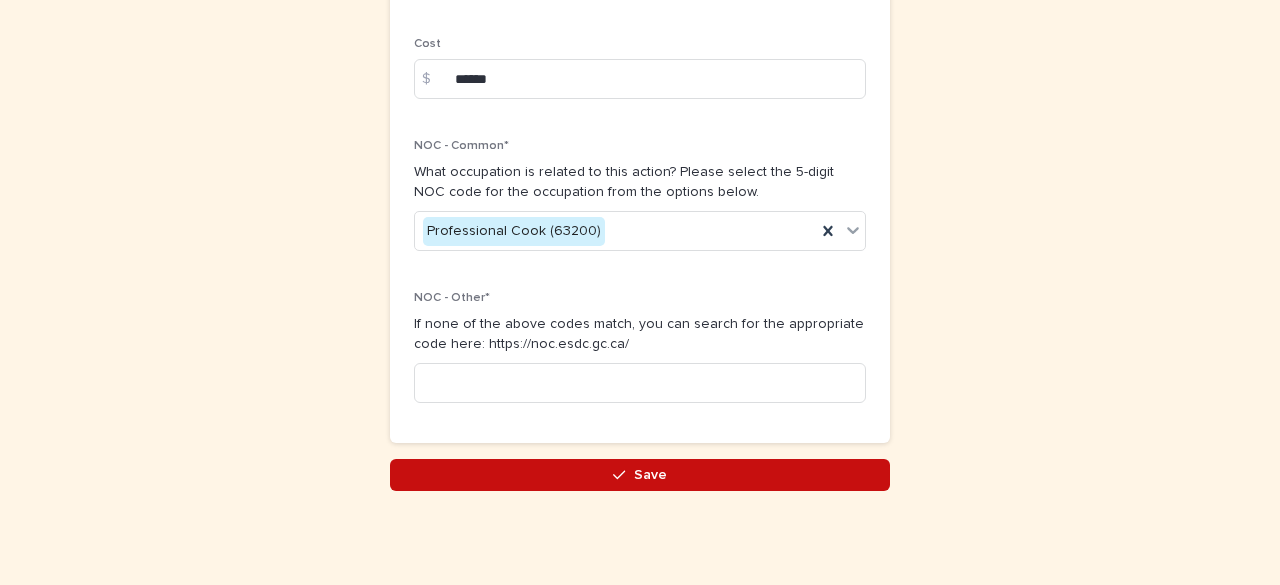 click on "Save" at bounding box center [640, 475] 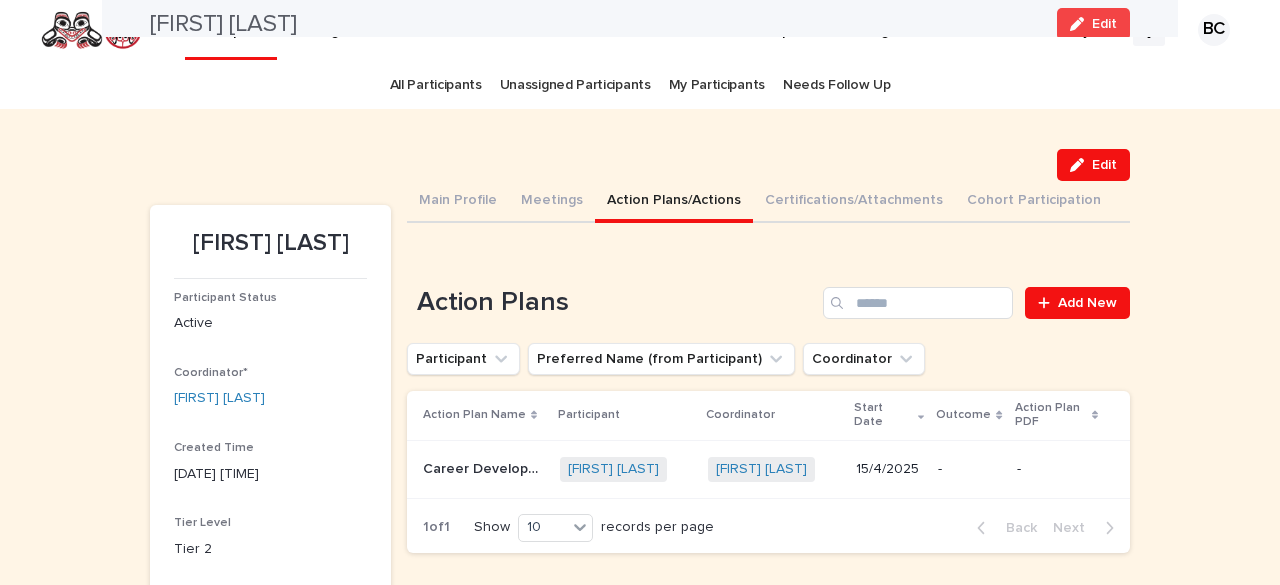 scroll, scrollTop: 0, scrollLeft: 0, axis: both 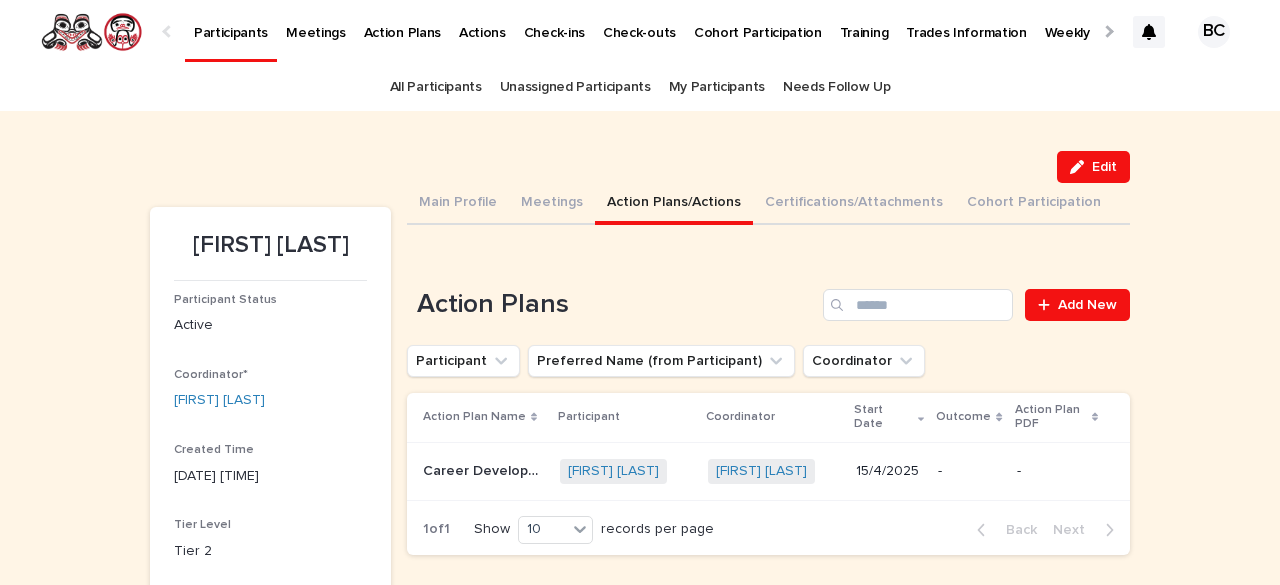 click on "My Participants" at bounding box center [717, 87] 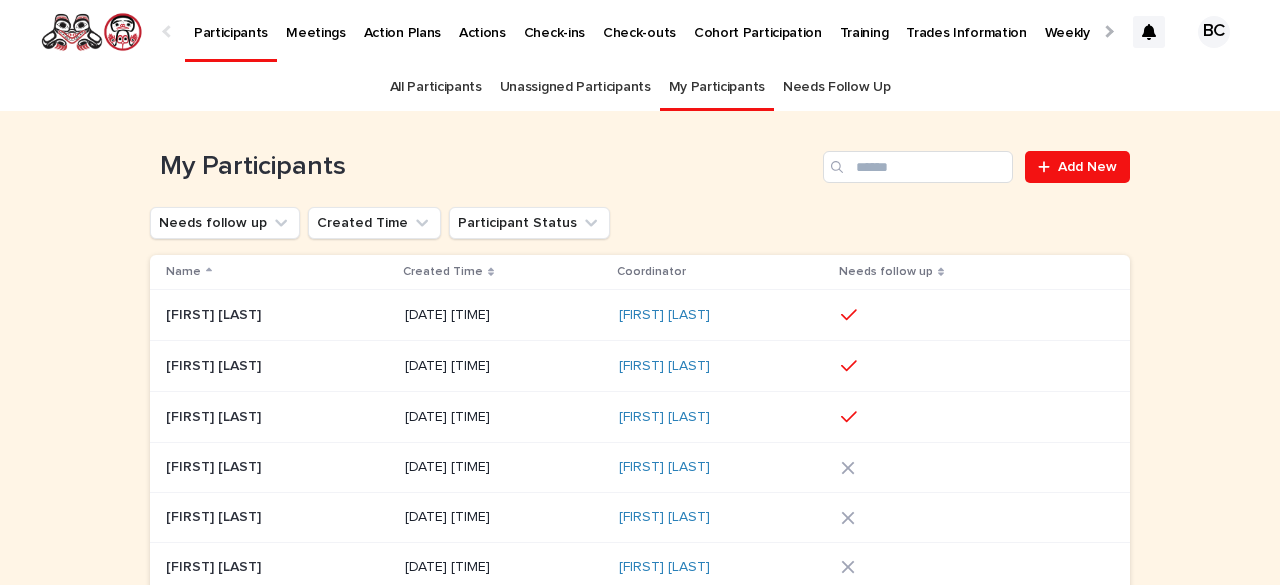 click on "Weekly Task Dashboard" at bounding box center (1120, 21) 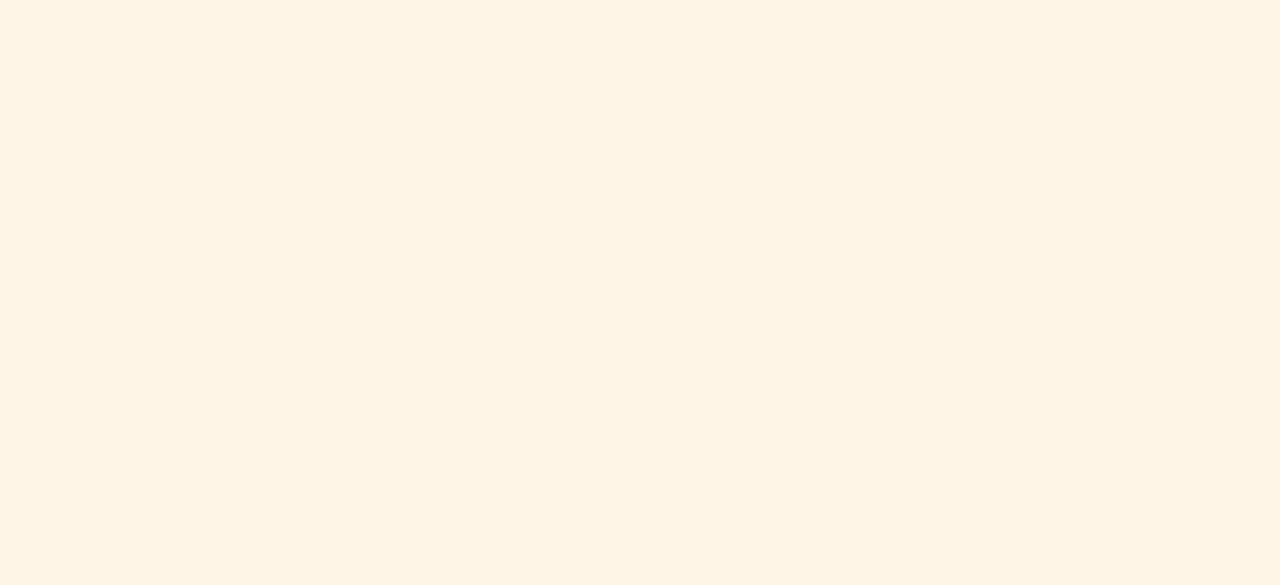 scroll, scrollTop: 476, scrollLeft: 0, axis: vertical 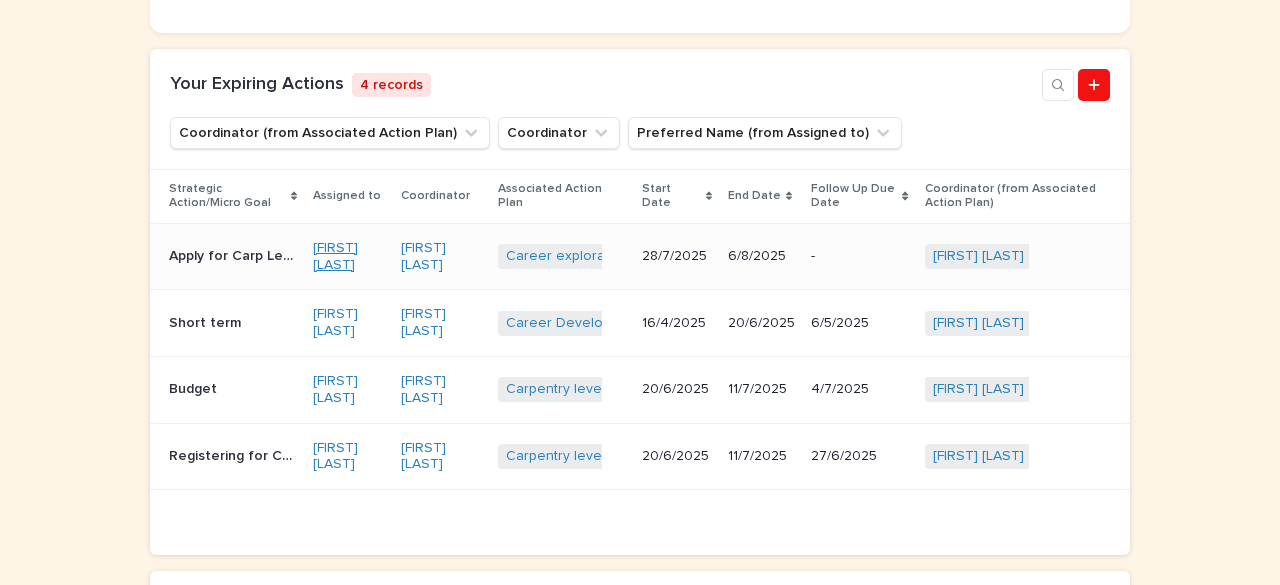 click on "Kyle Sampson" at bounding box center (349, 257) 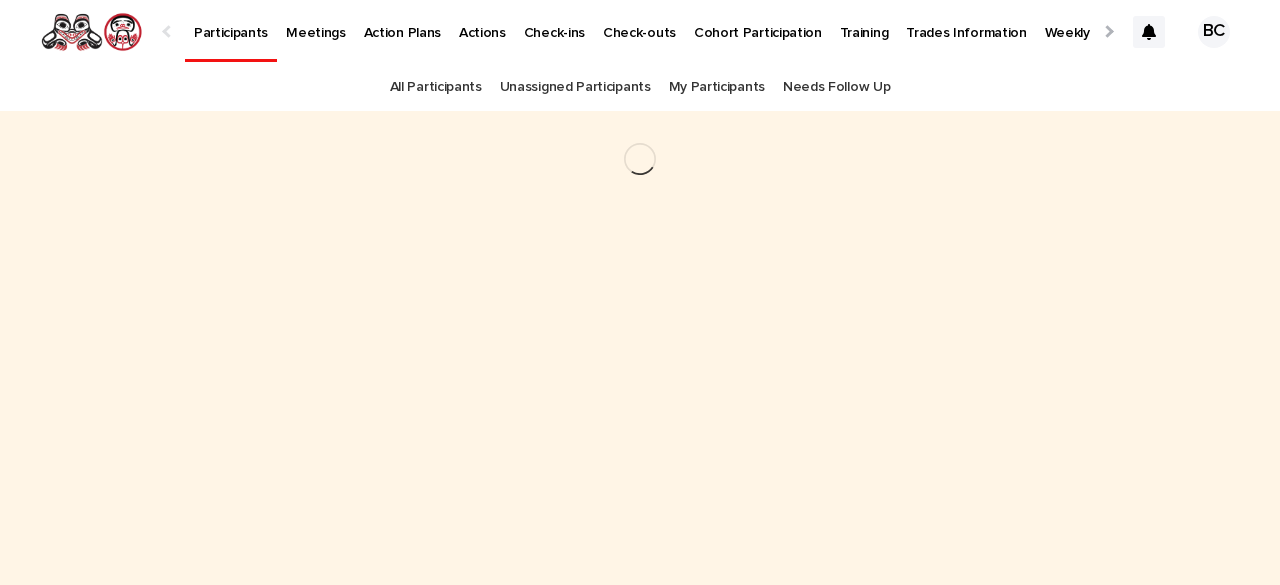scroll, scrollTop: 0, scrollLeft: 0, axis: both 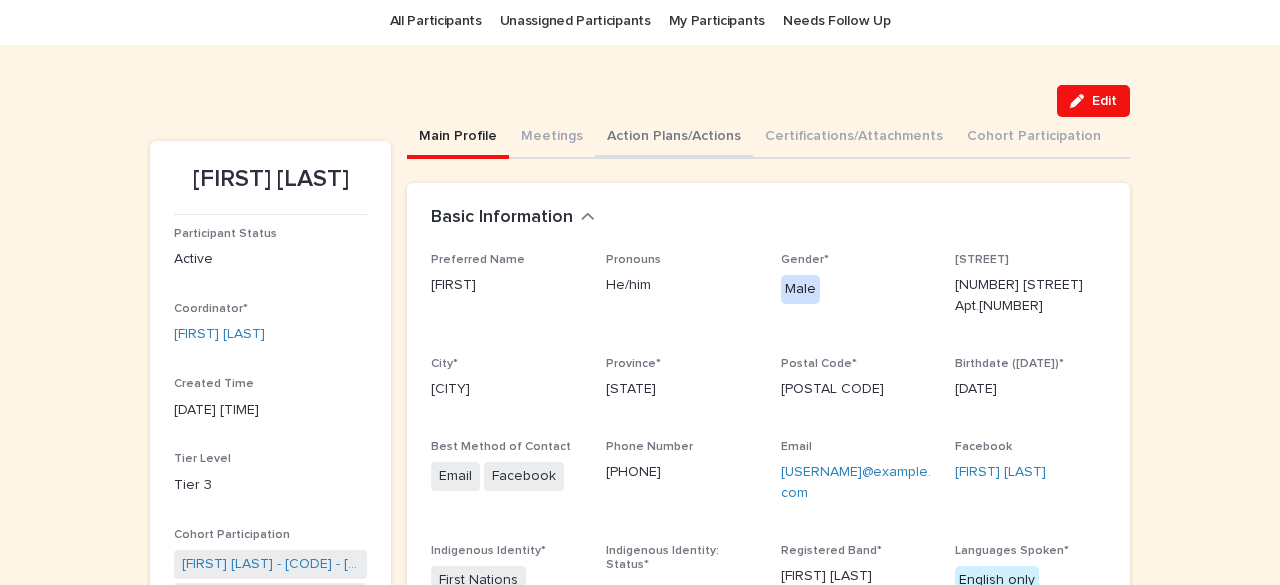 click on "Action Plans/Actions" at bounding box center (674, 138) 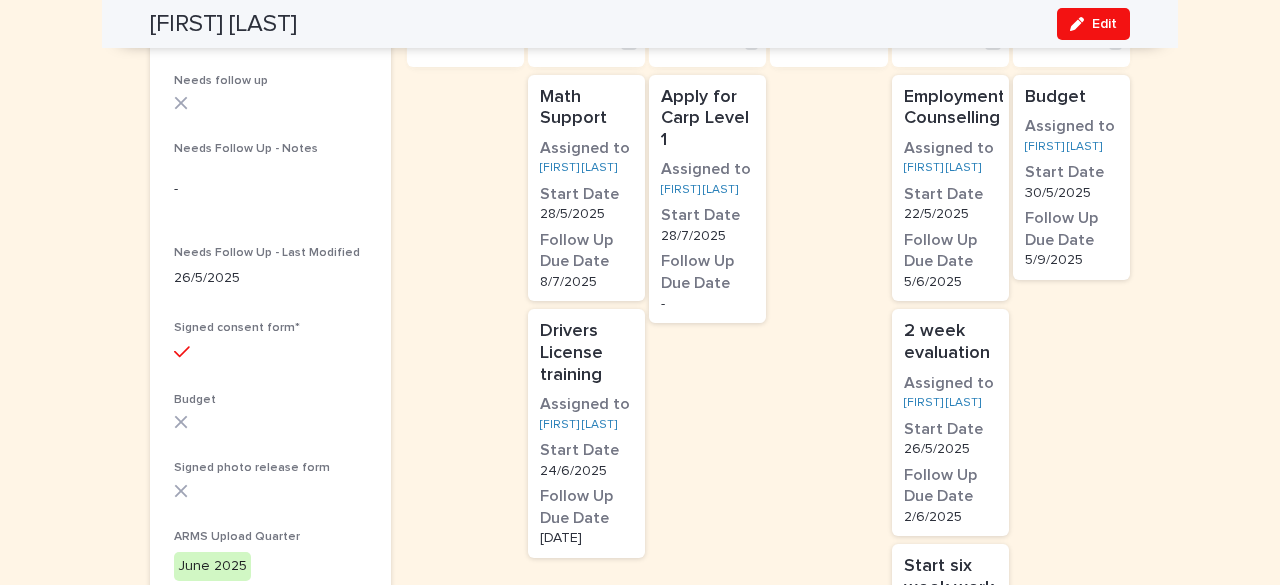 scroll, scrollTop: 714, scrollLeft: 0, axis: vertical 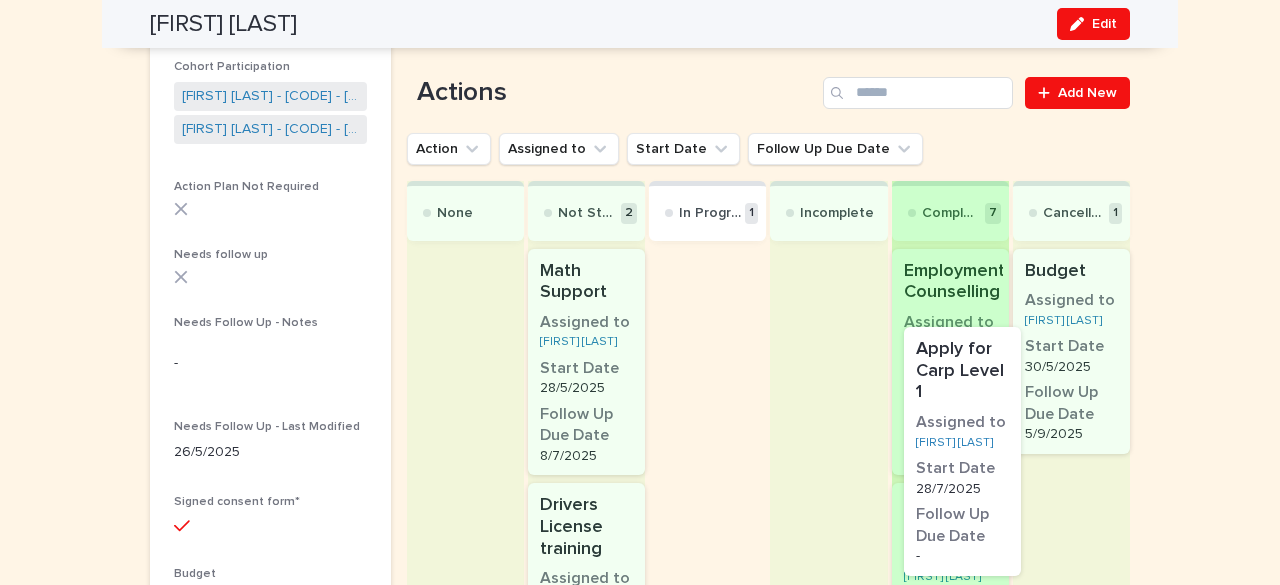 drag, startPoint x: 695, startPoint y: 317, endPoint x: 968, endPoint y: 398, distance: 284.76306 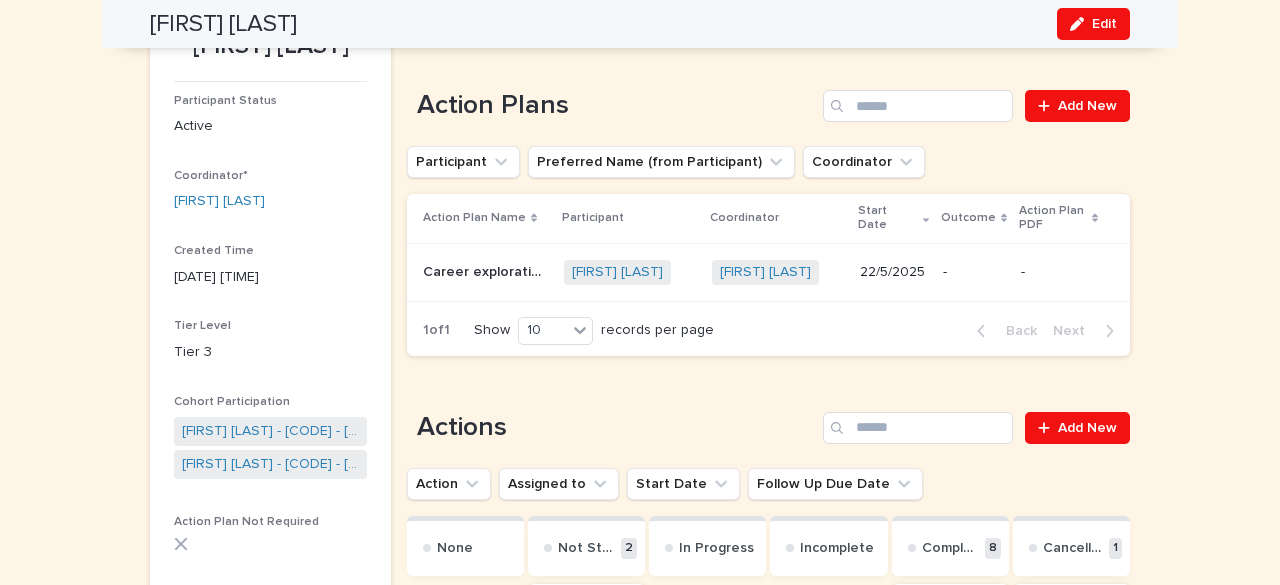 scroll, scrollTop: 39, scrollLeft: 0, axis: vertical 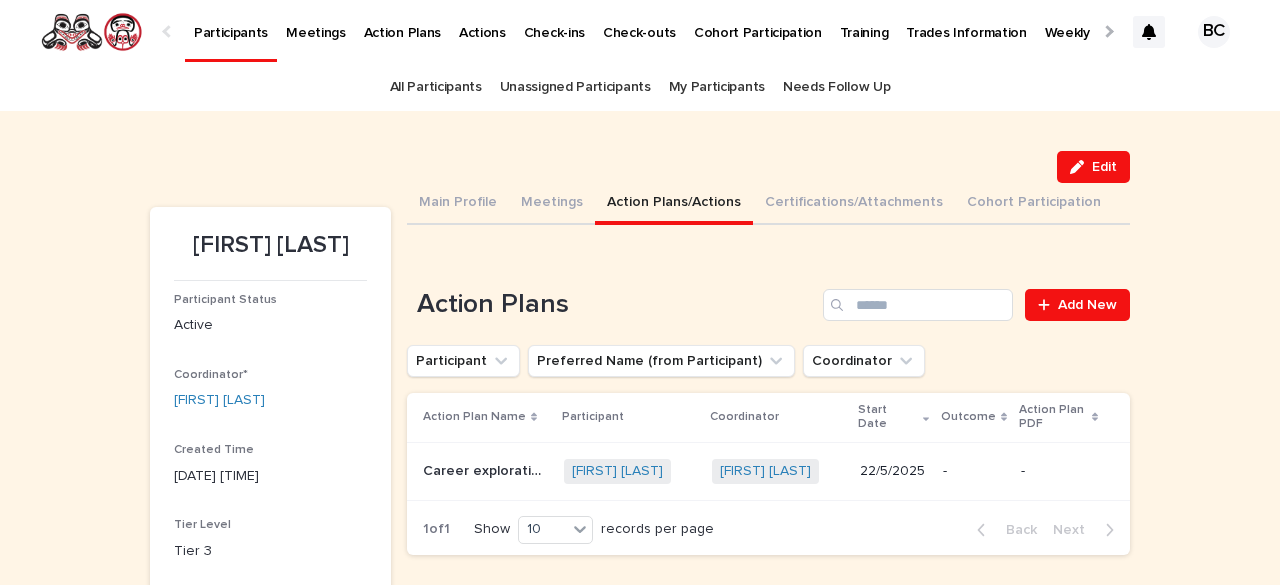 click on "Weekly Task Dashboard" at bounding box center (1120, 21) 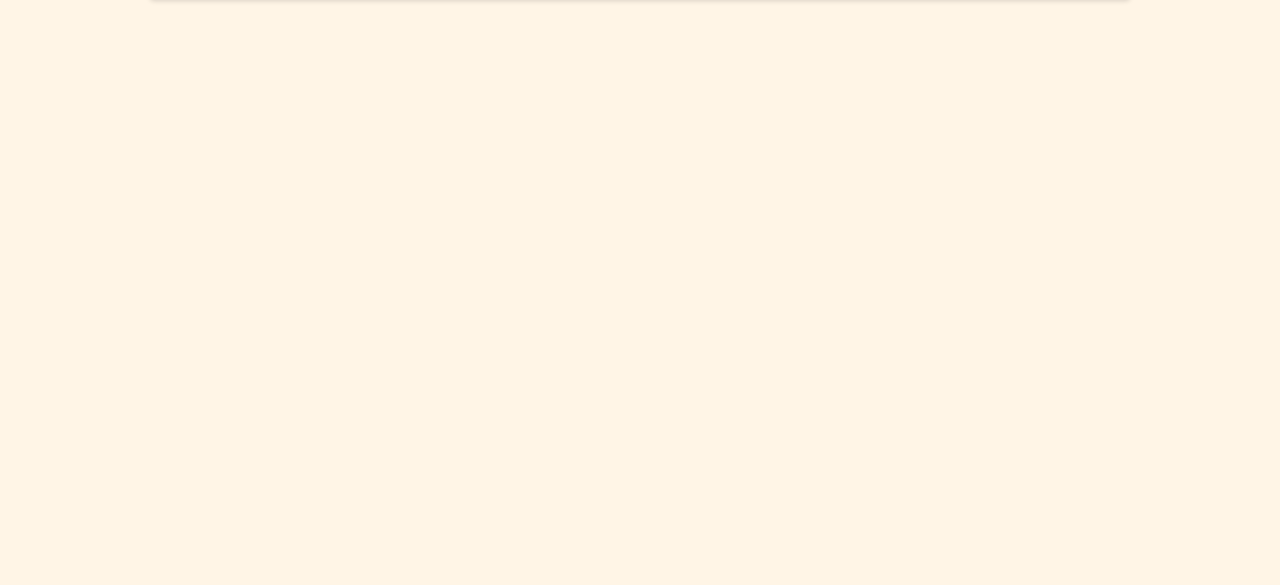 scroll, scrollTop: 401, scrollLeft: 0, axis: vertical 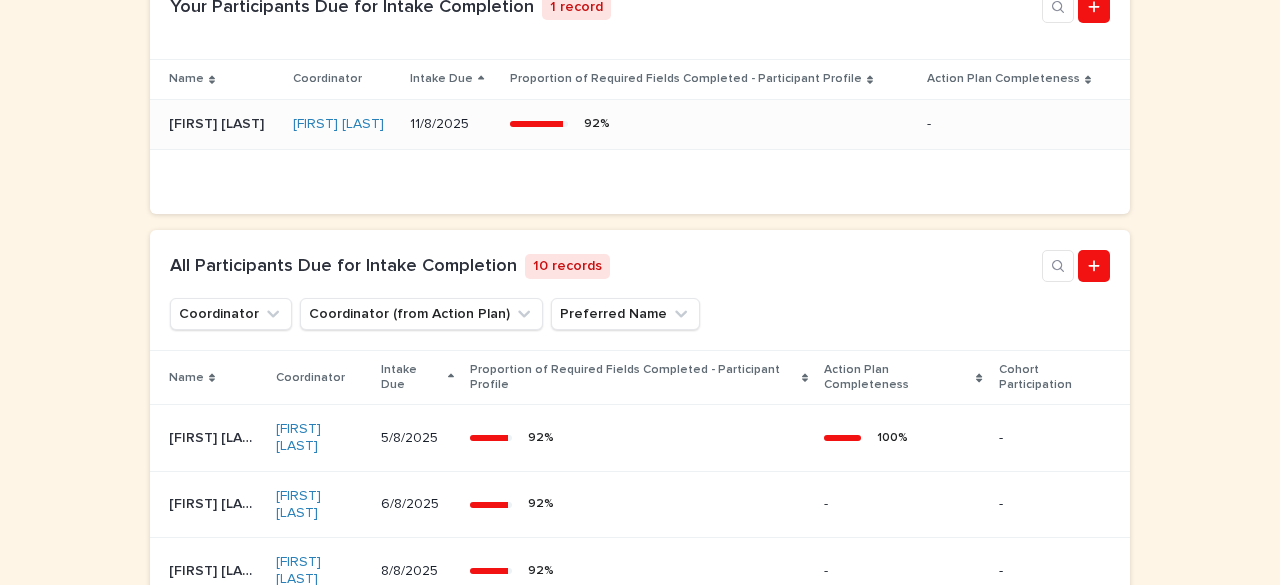 click on "Bryton Gaudet" at bounding box center (218, 122) 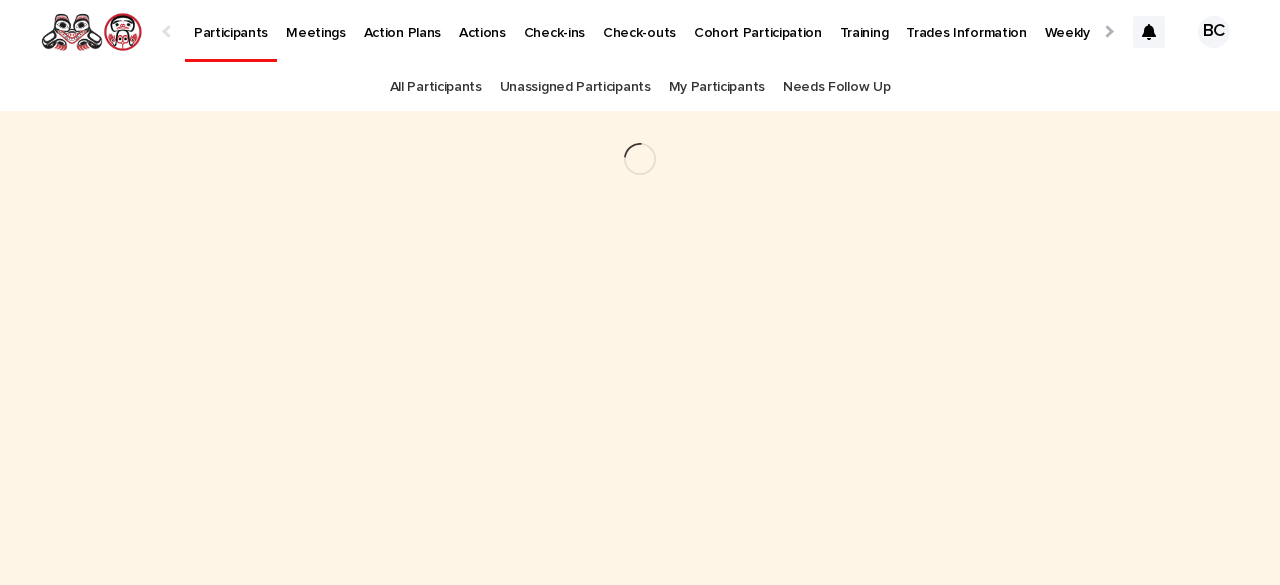 scroll, scrollTop: 0, scrollLeft: 0, axis: both 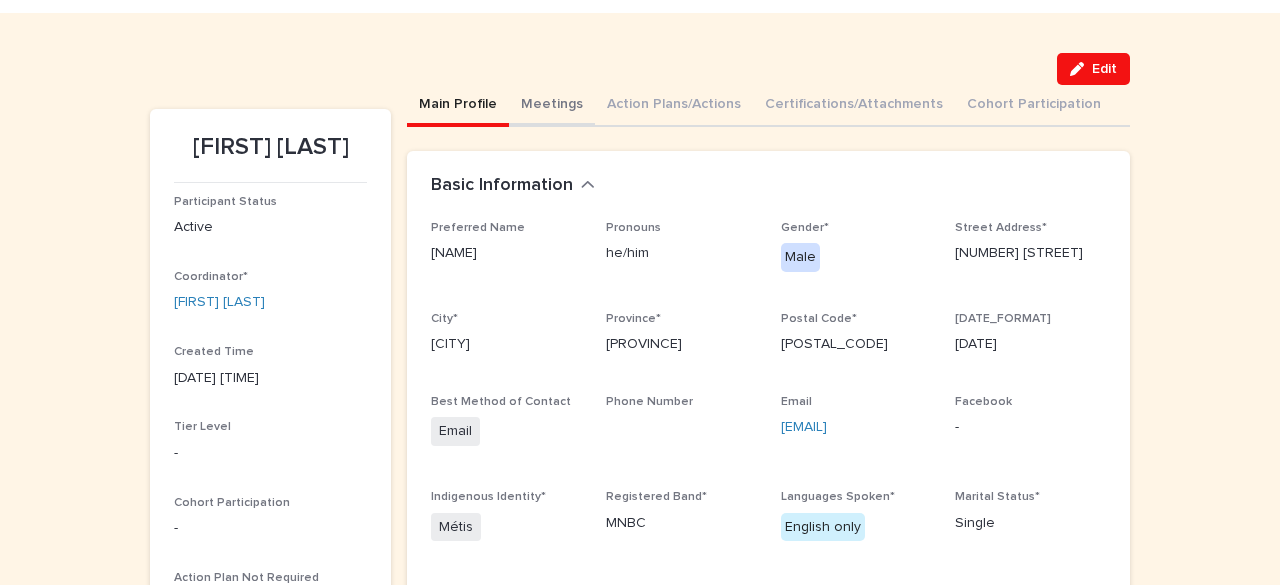 click on "Meetings" at bounding box center (552, 106) 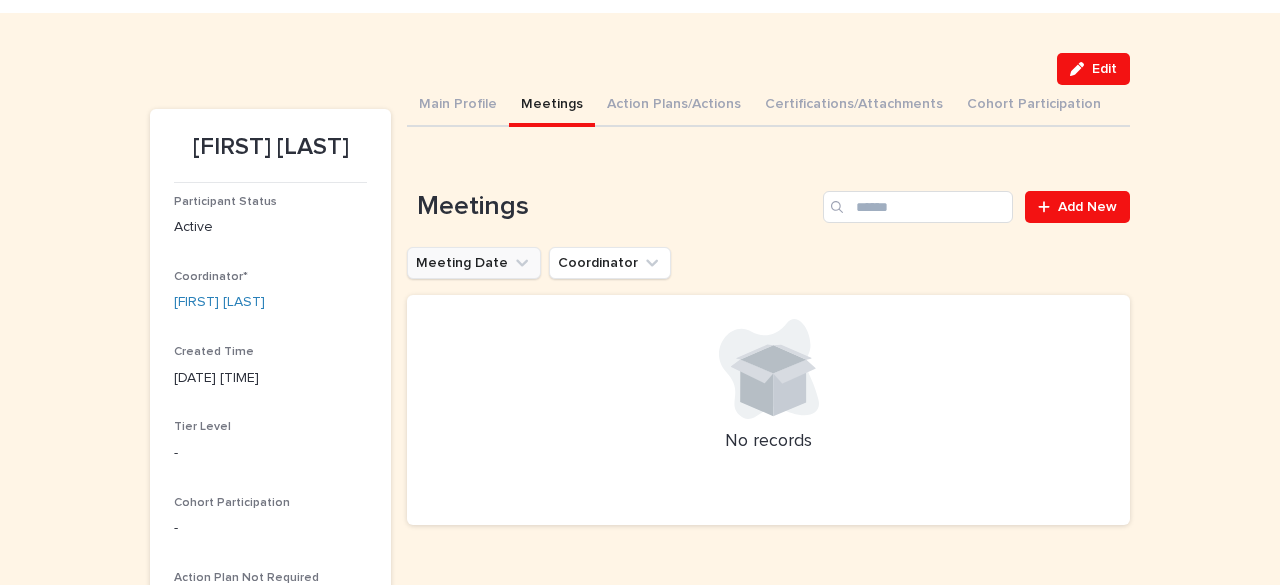 click on "Meeting Date" at bounding box center (474, 263) 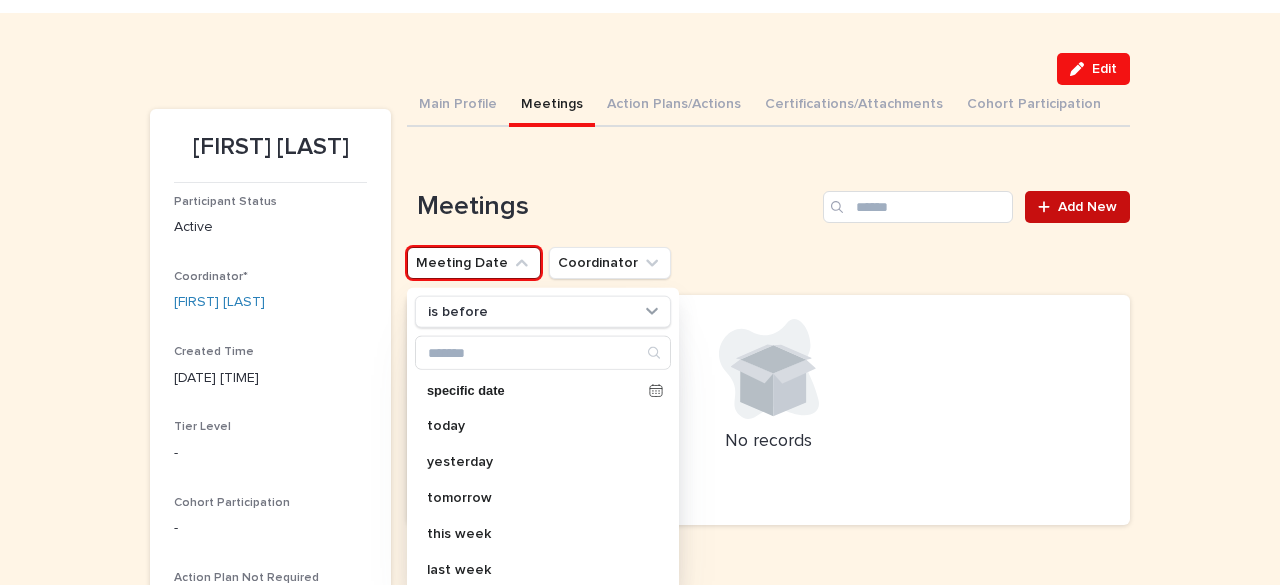 click on "Add New" at bounding box center [1087, 207] 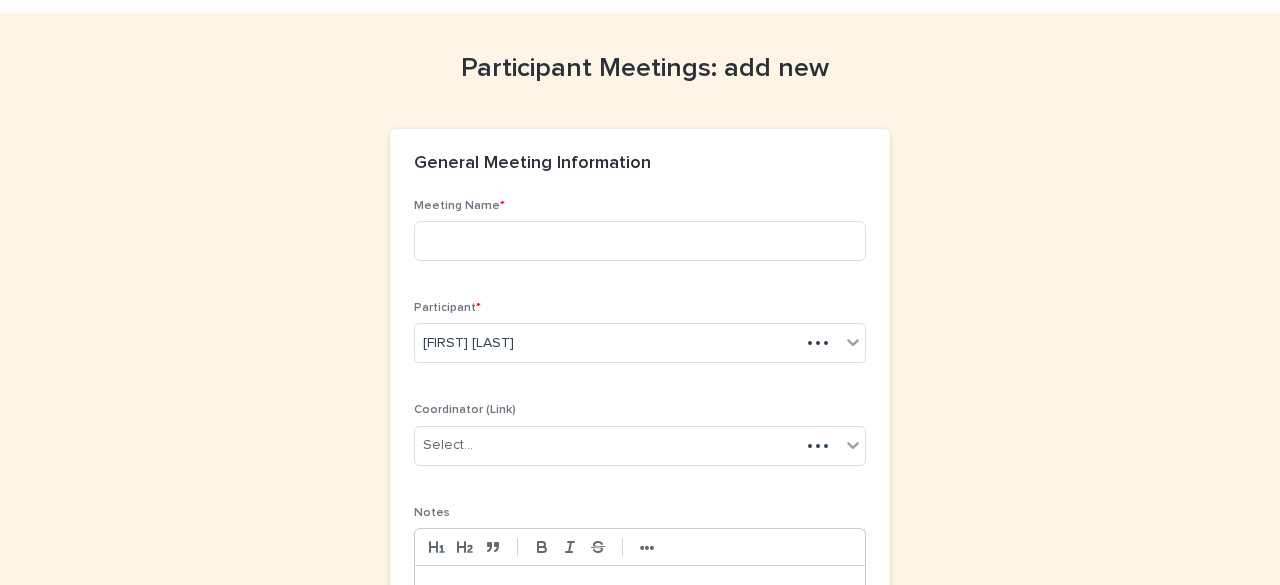 scroll, scrollTop: 0, scrollLeft: 0, axis: both 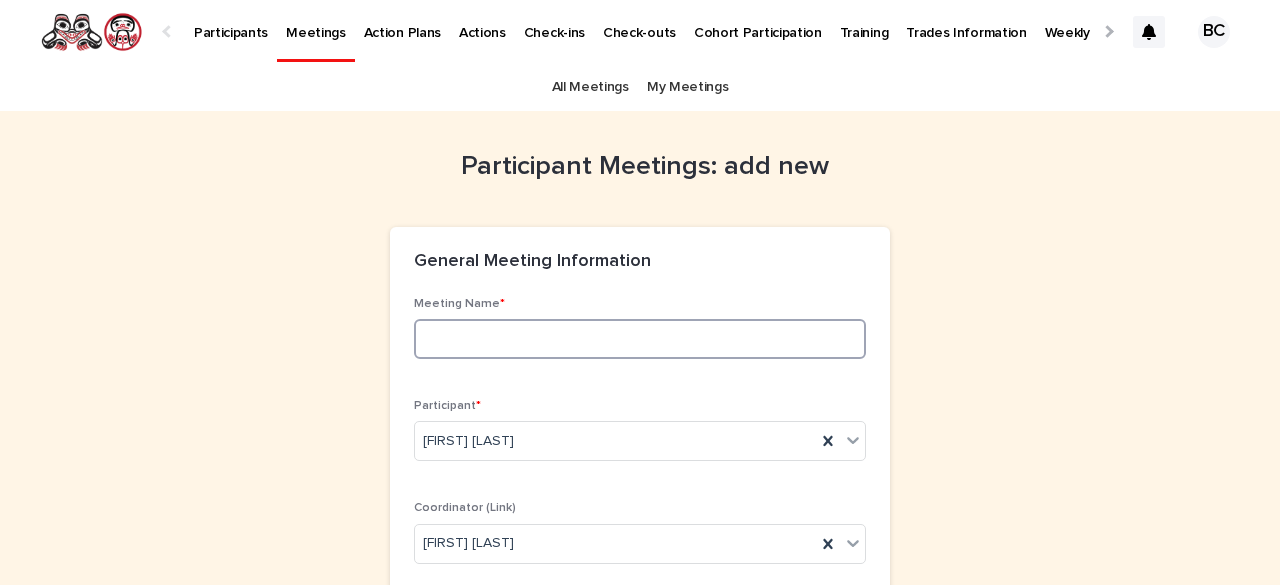 click at bounding box center [640, 339] 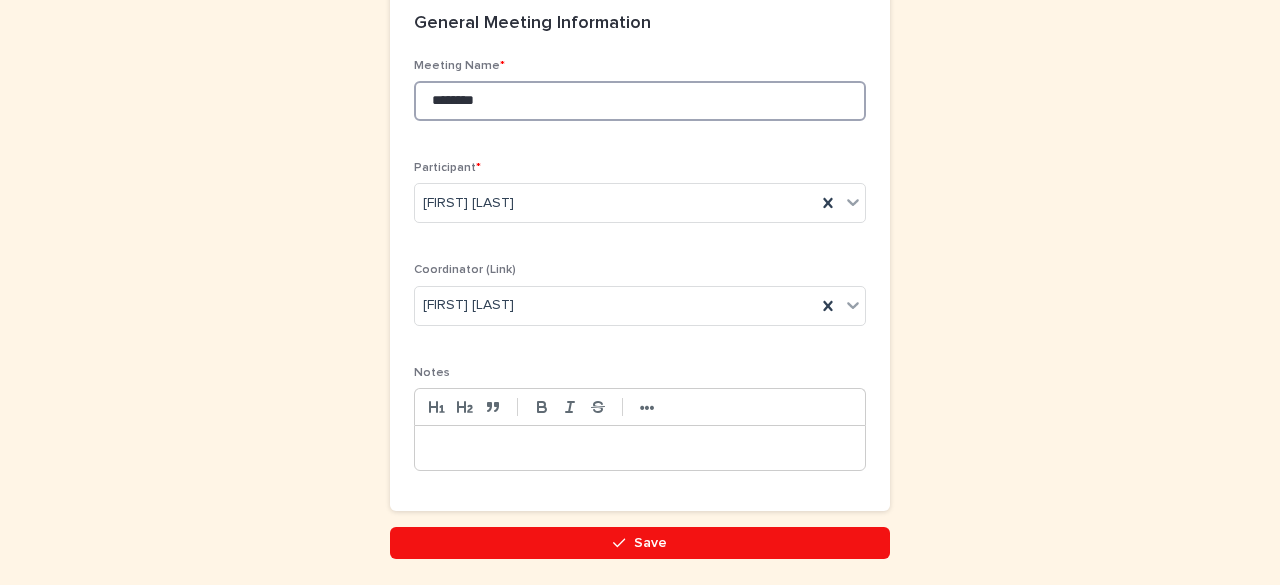 scroll, scrollTop: 309, scrollLeft: 0, axis: vertical 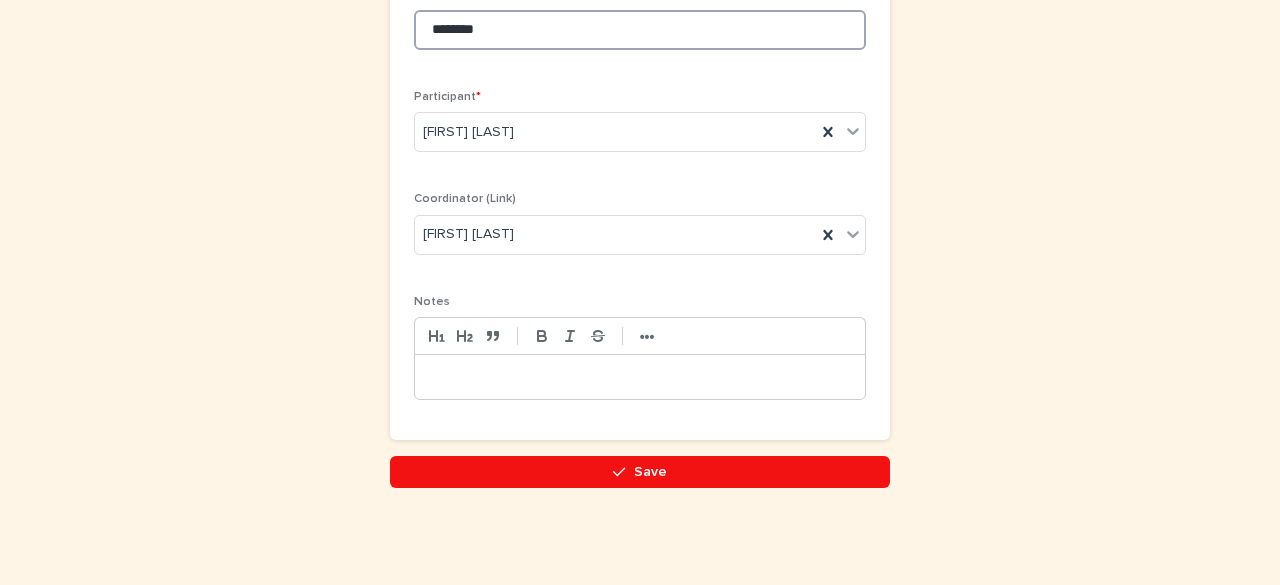 type on "*******" 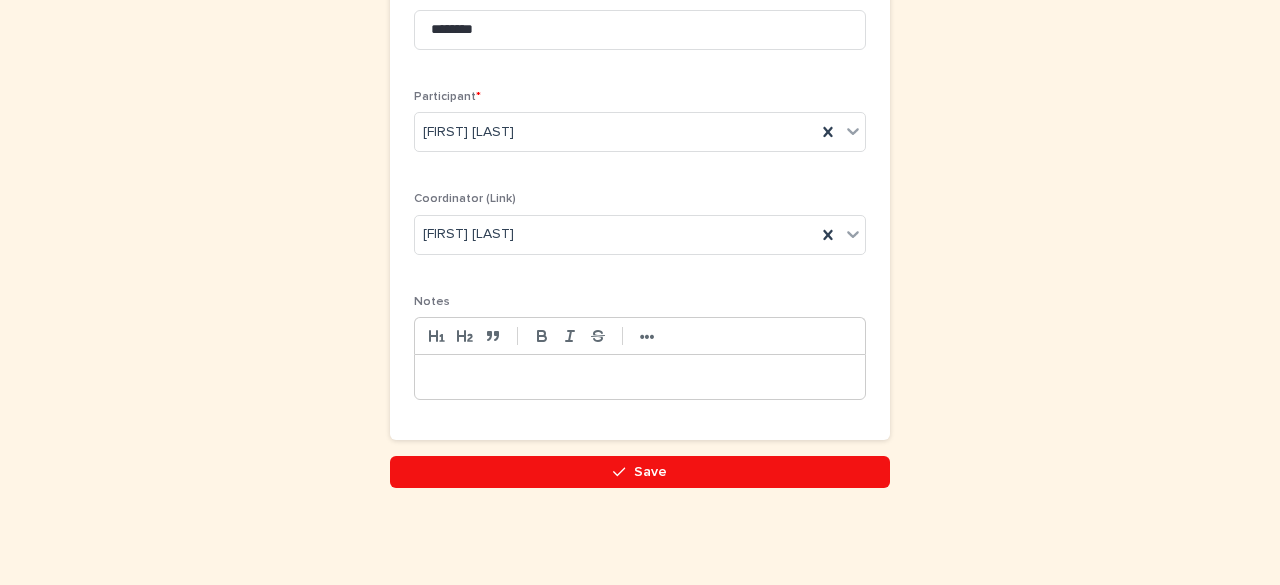 click at bounding box center [640, 377] 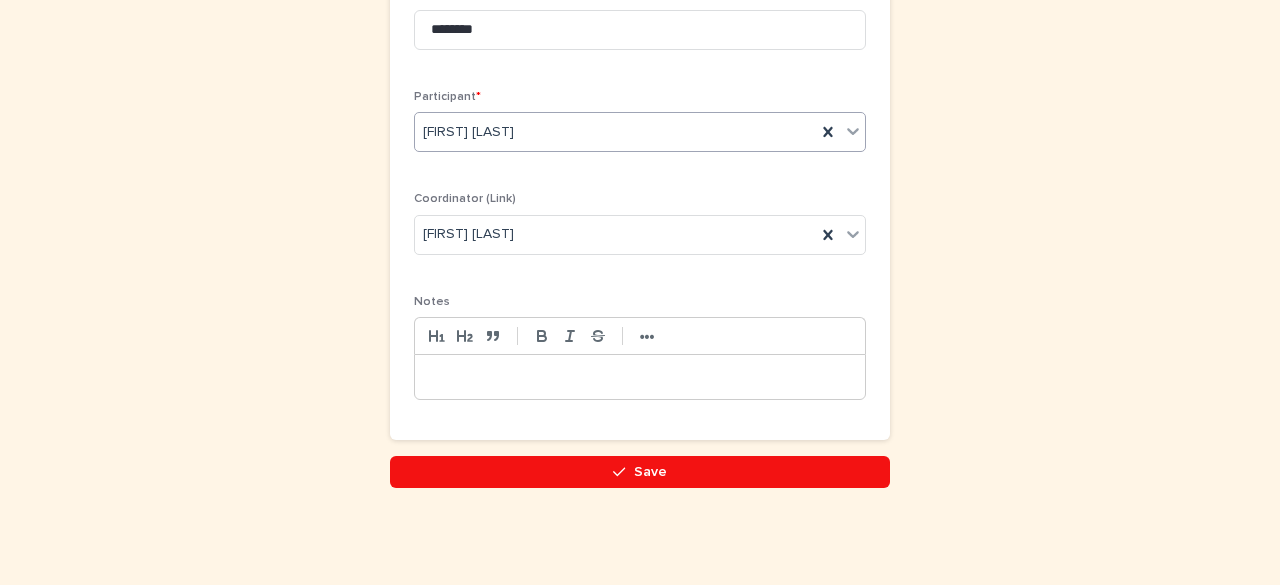 scroll, scrollTop: 0, scrollLeft: 0, axis: both 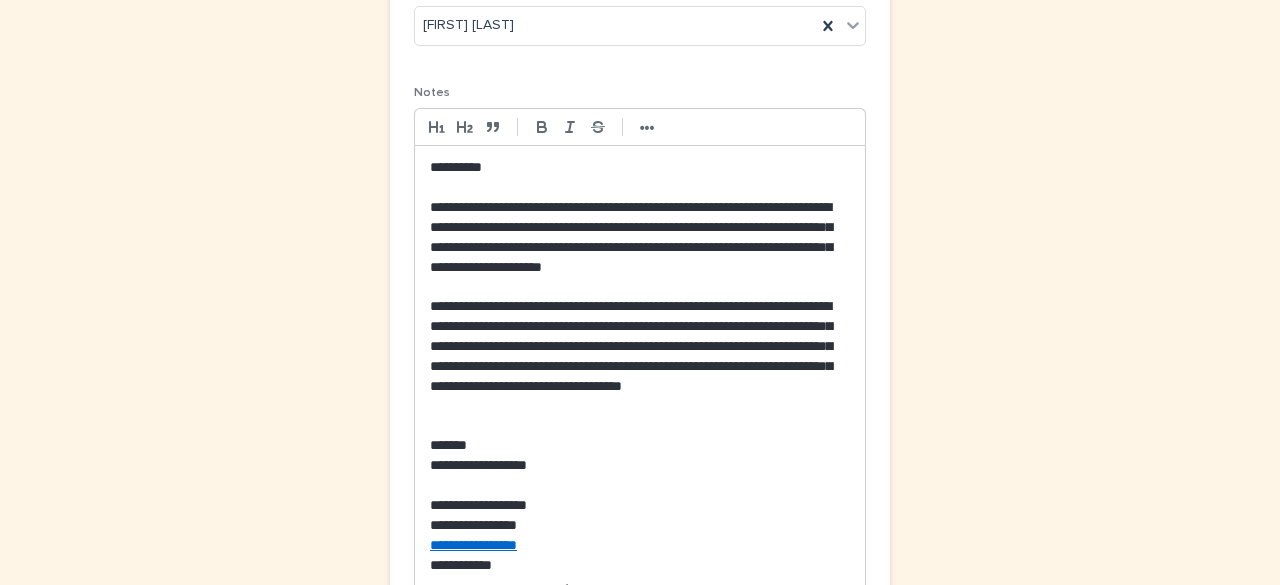 click on "**********" at bounding box center [640, 540] 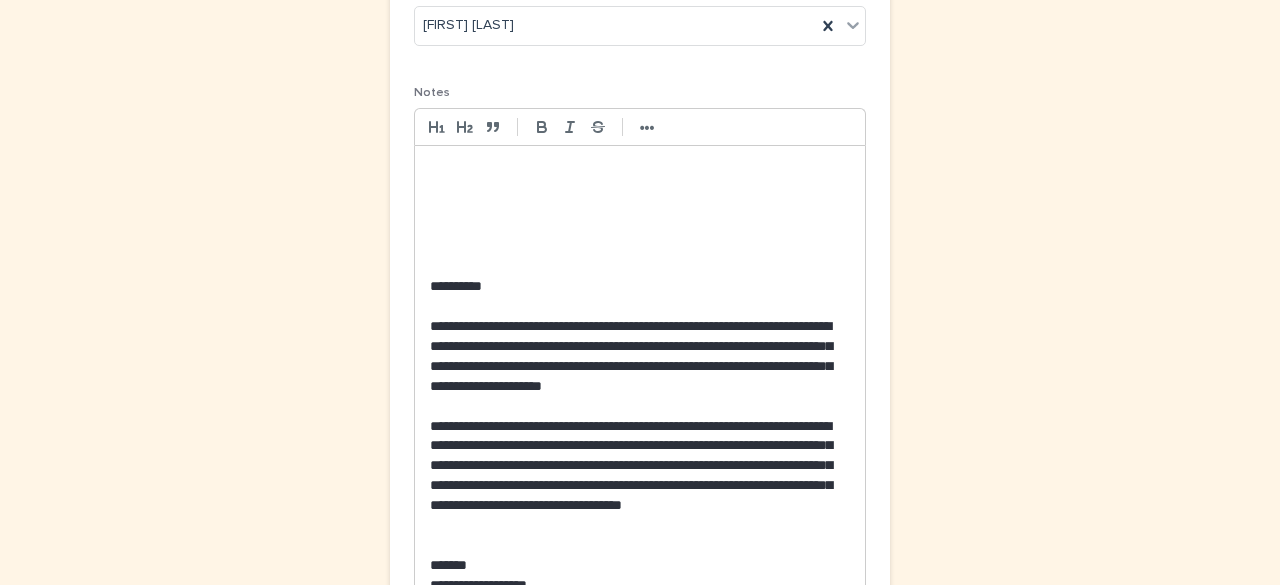 click on "**********" at bounding box center [640, 600] 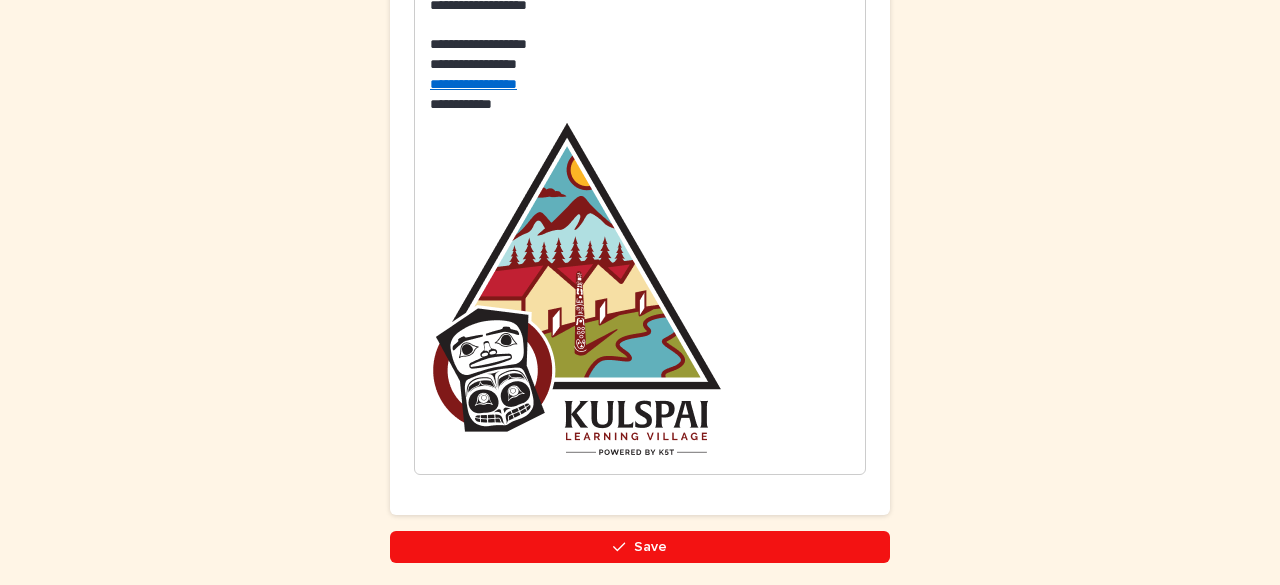 scroll, scrollTop: 1172, scrollLeft: 0, axis: vertical 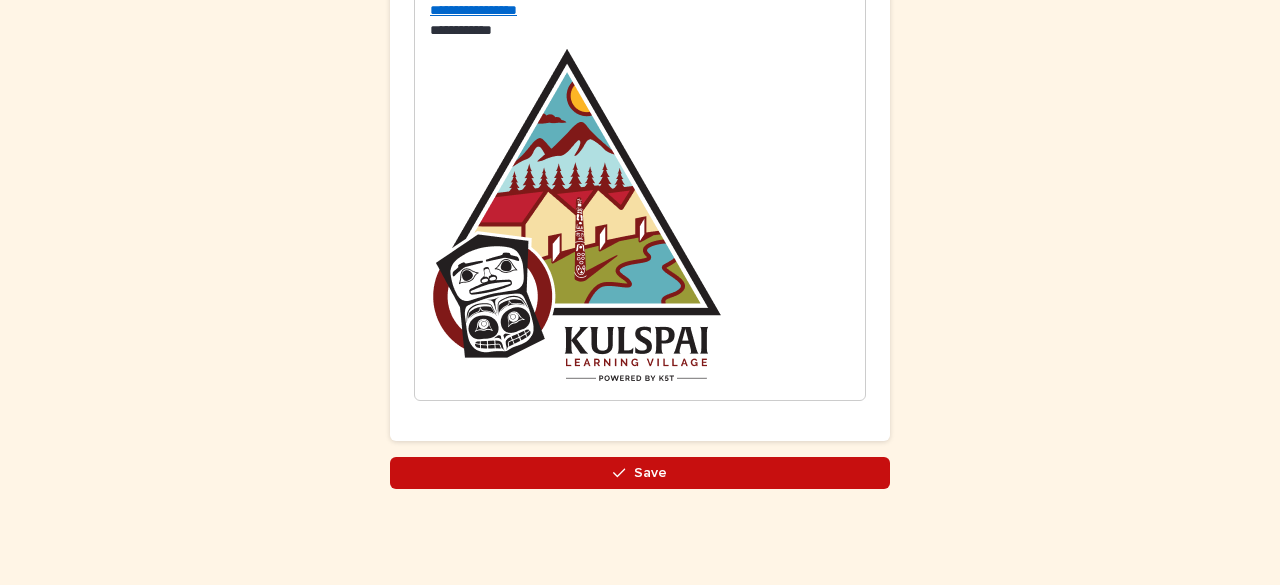 click on "Save" at bounding box center [640, 473] 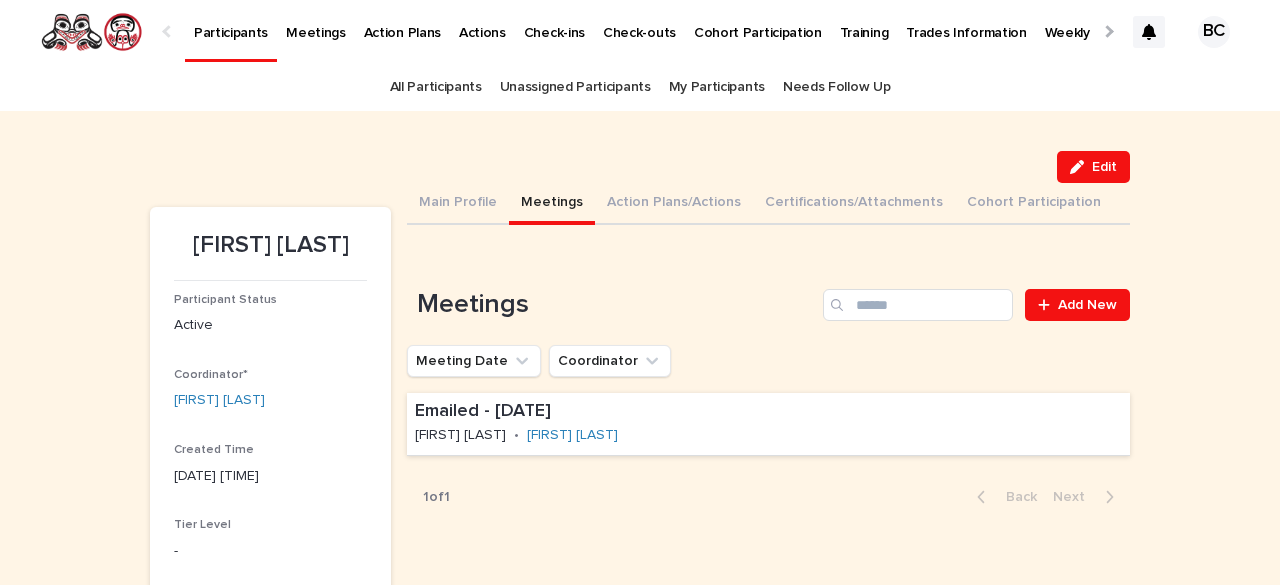 scroll, scrollTop: 512, scrollLeft: 0, axis: vertical 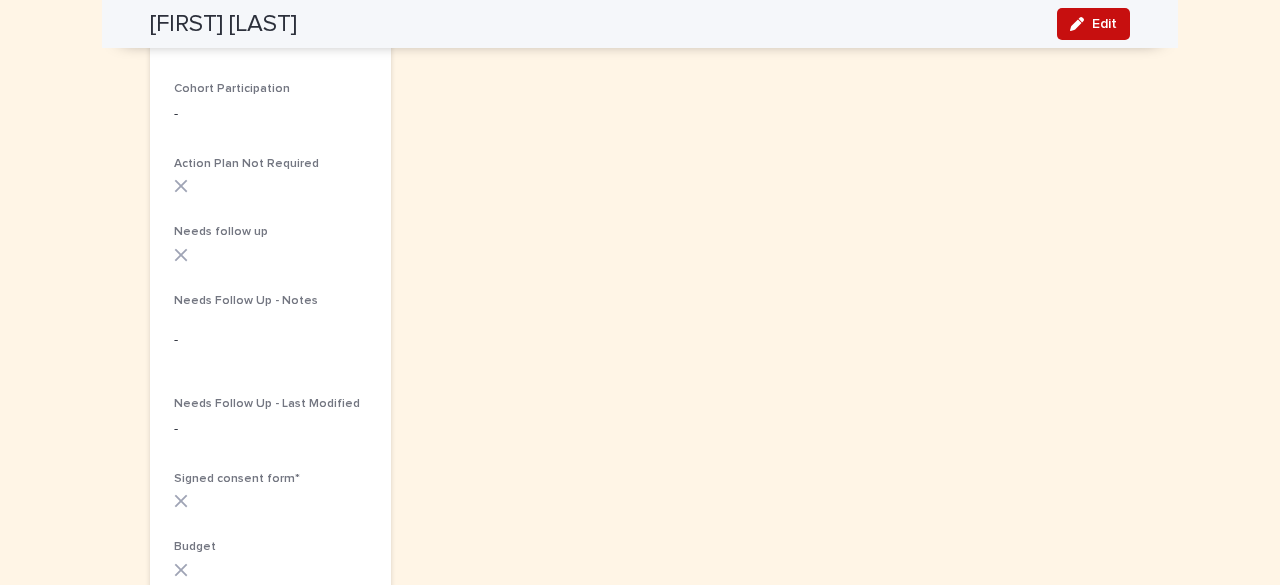 click on "Edit" at bounding box center (1104, 24) 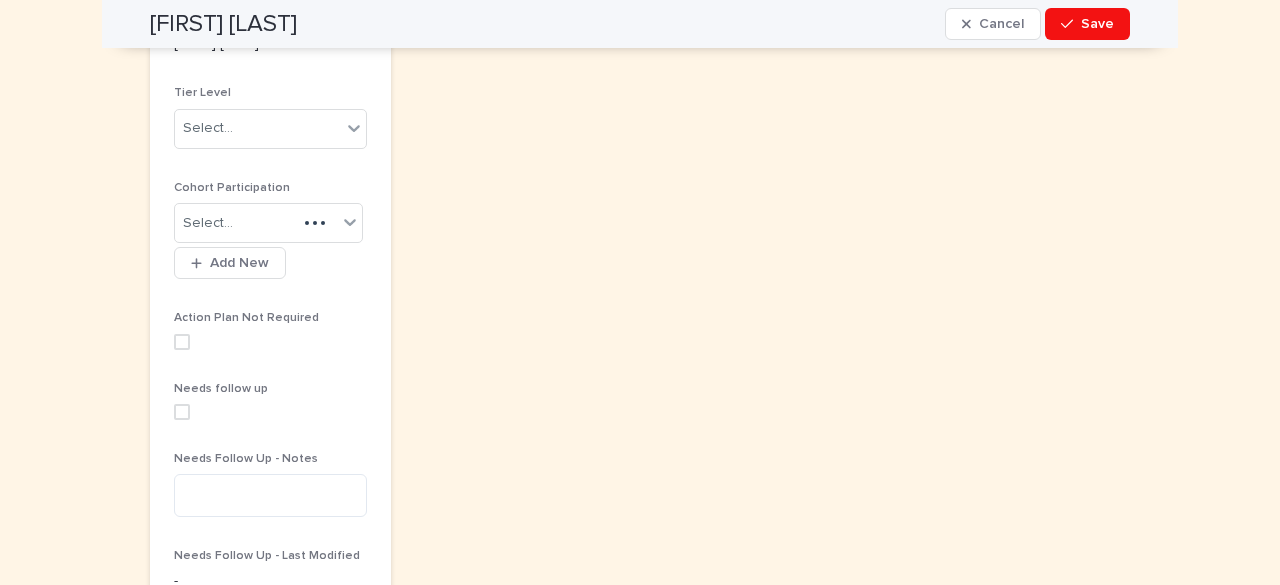 scroll, scrollTop: 626, scrollLeft: 0, axis: vertical 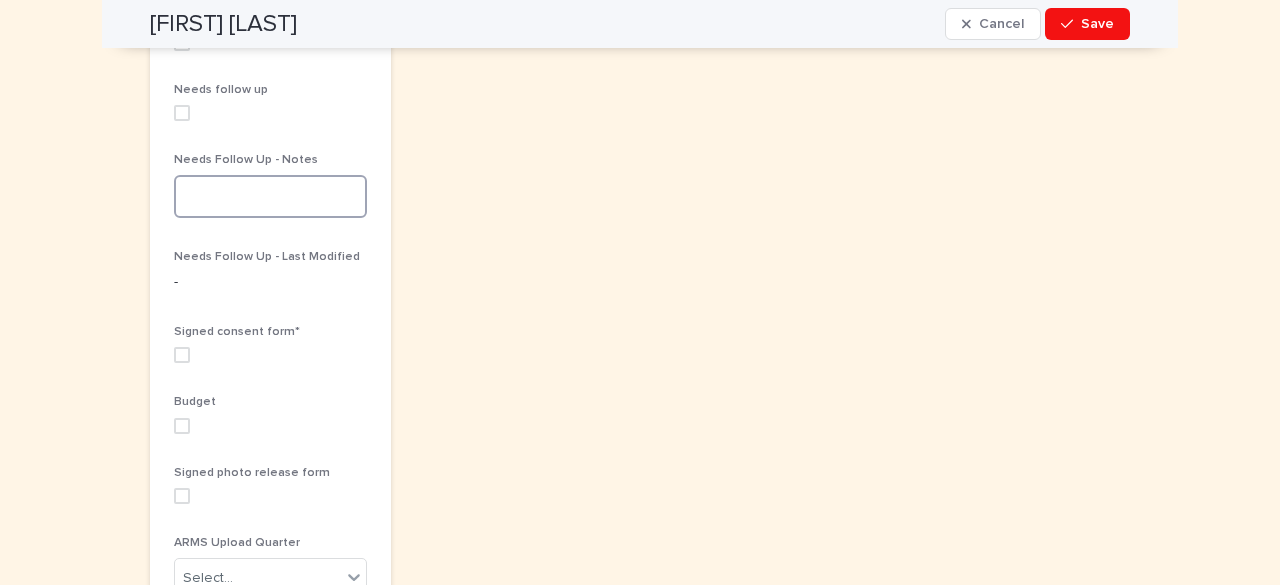 click at bounding box center (270, 196) 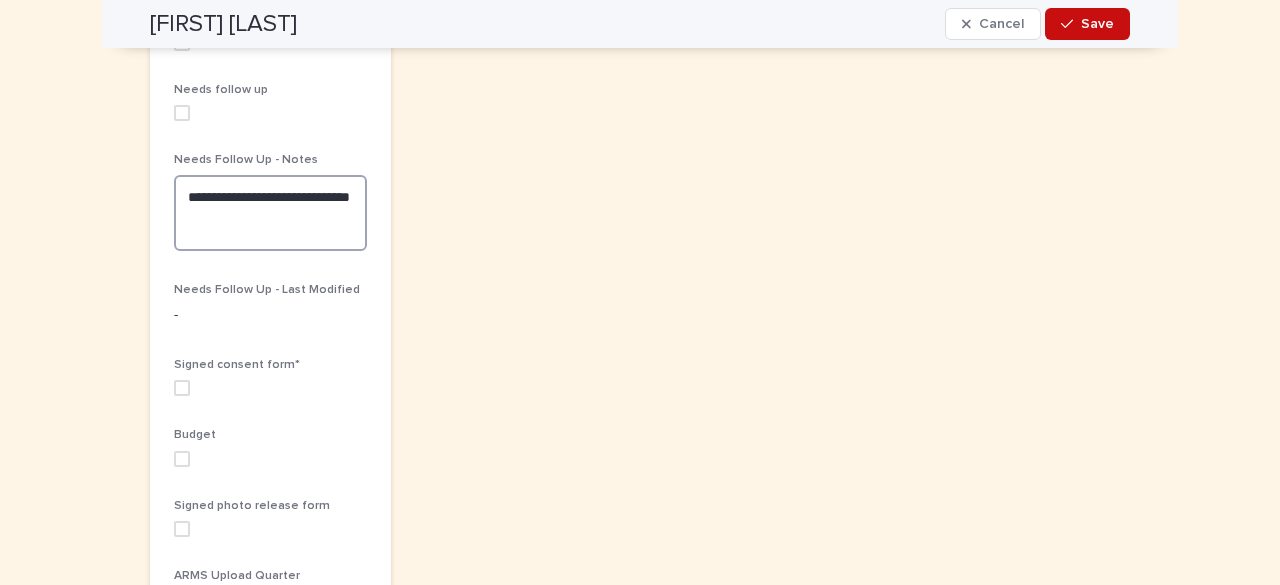 type on "**********" 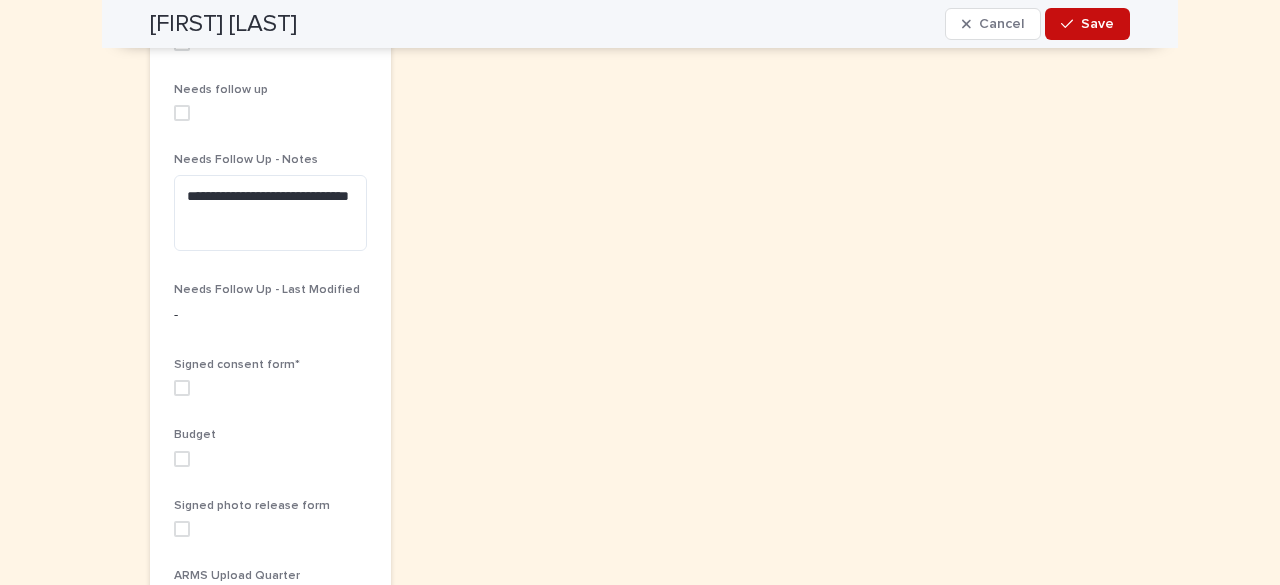 click on "Save" at bounding box center (1087, 24) 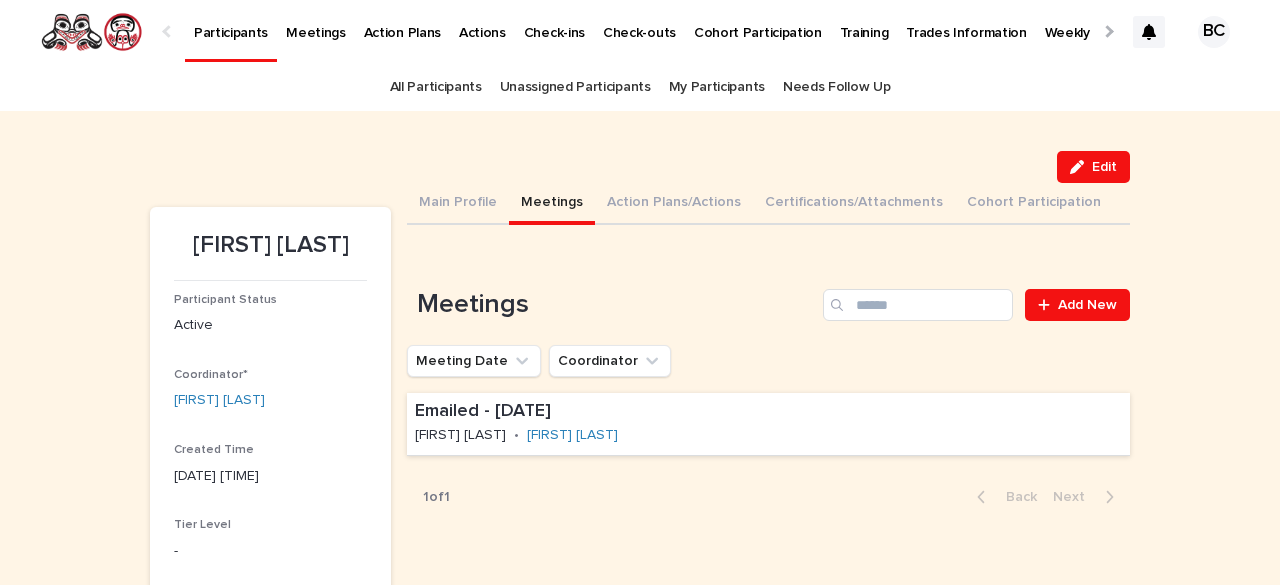 scroll, scrollTop: 0, scrollLeft: 0, axis: both 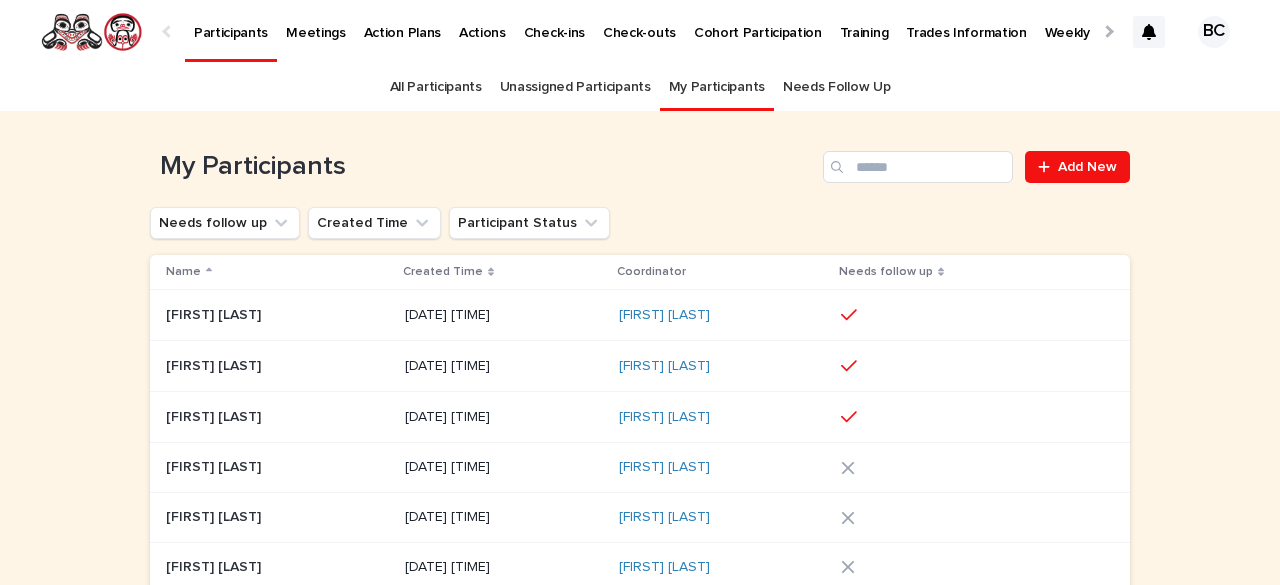 click on "[FIRST] [LAST]" at bounding box center (215, 364) 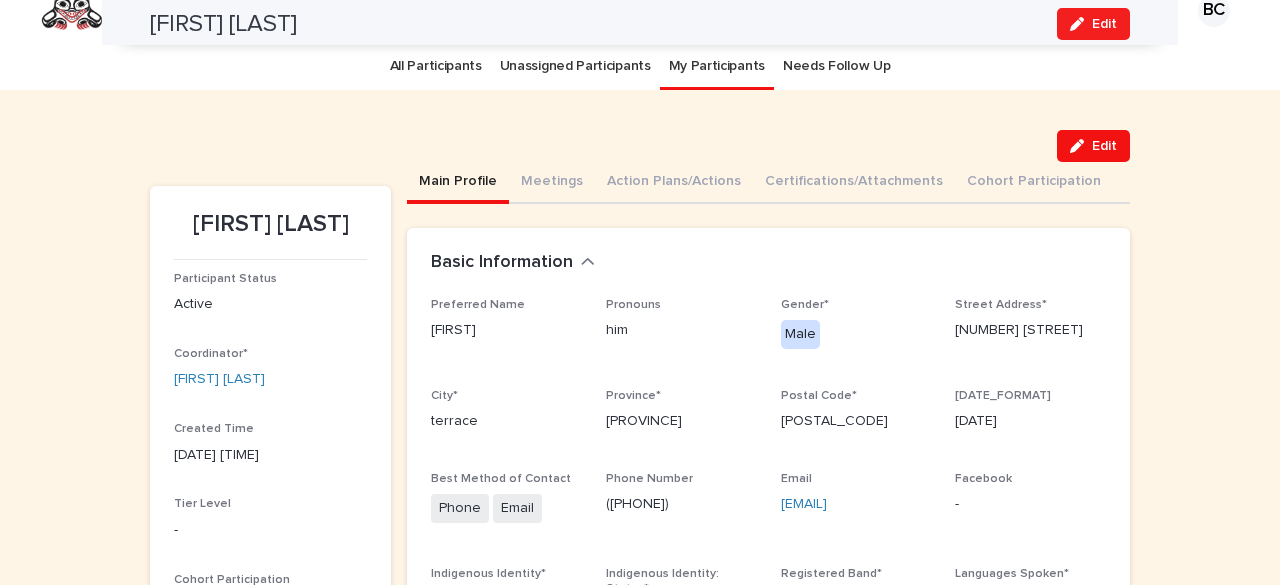 scroll, scrollTop: 0, scrollLeft: 0, axis: both 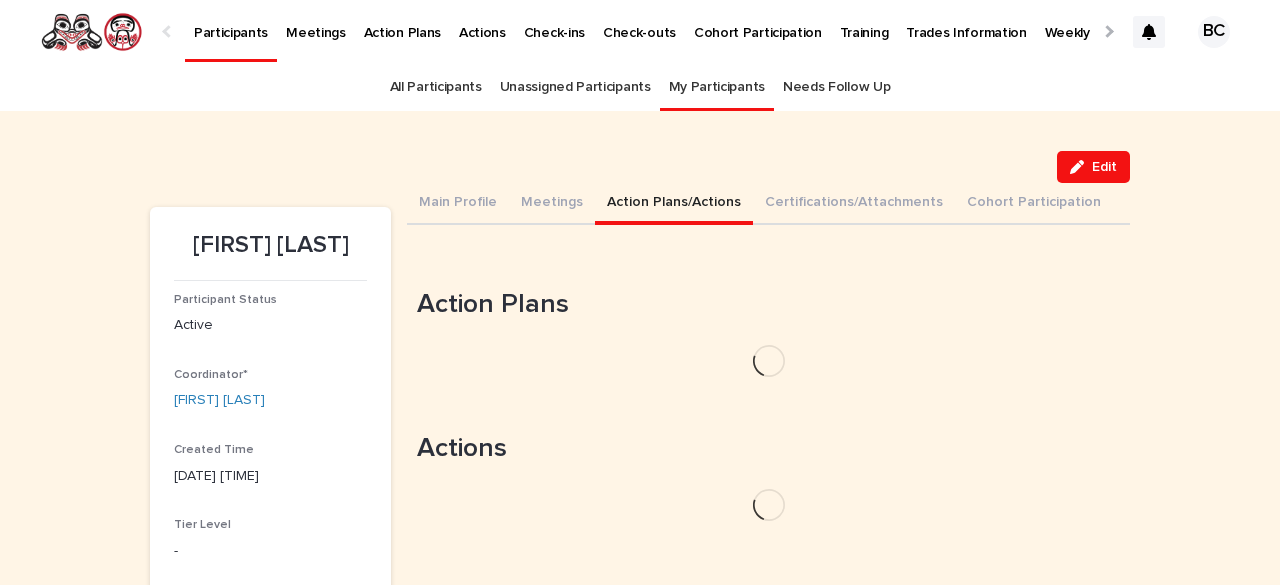 click on "Action Plans/Actions" at bounding box center [674, 204] 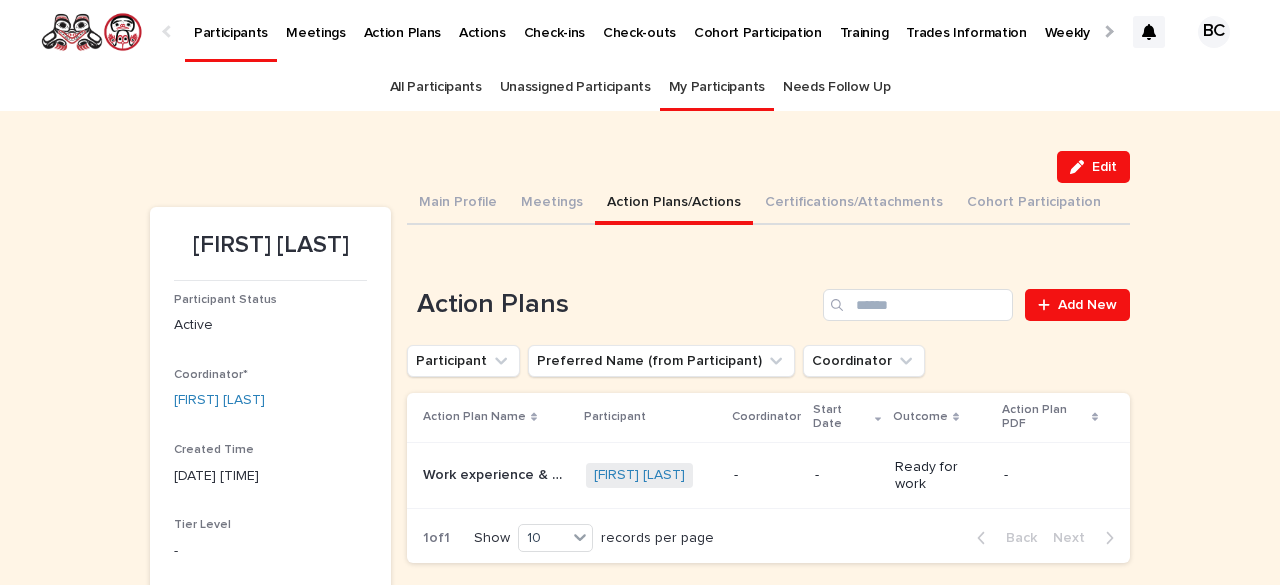 scroll, scrollTop: 512, scrollLeft: 0, axis: vertical 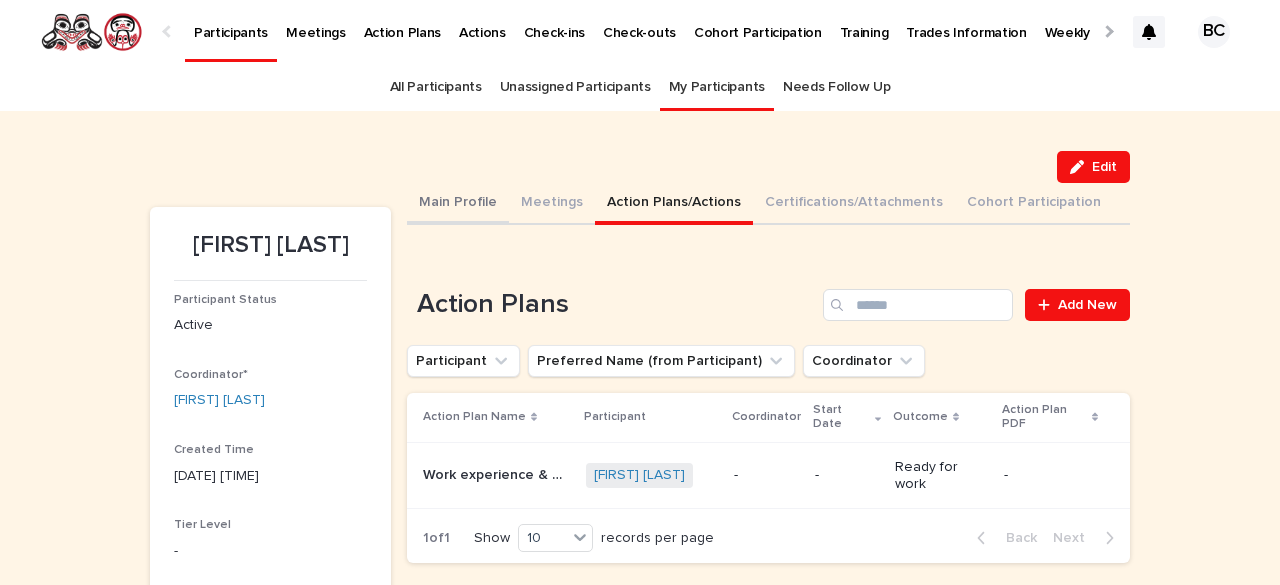 click on "Main Profile" at bounding box center (458, 204) 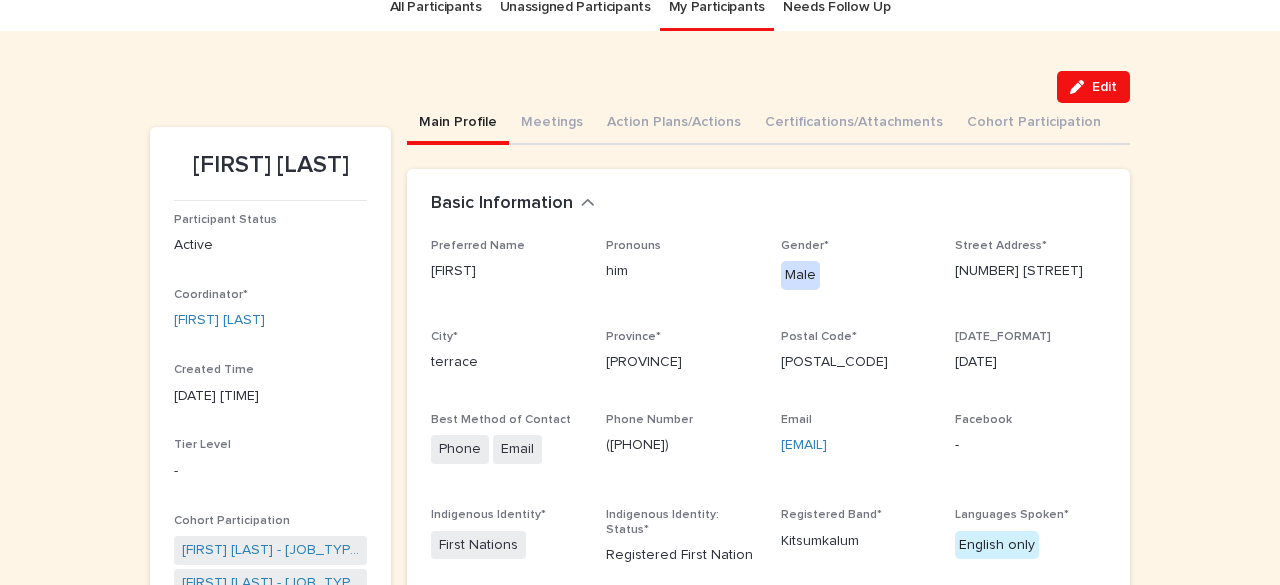 scroll, scrollTop: 120, scrollLeft: 0, axis: vertical 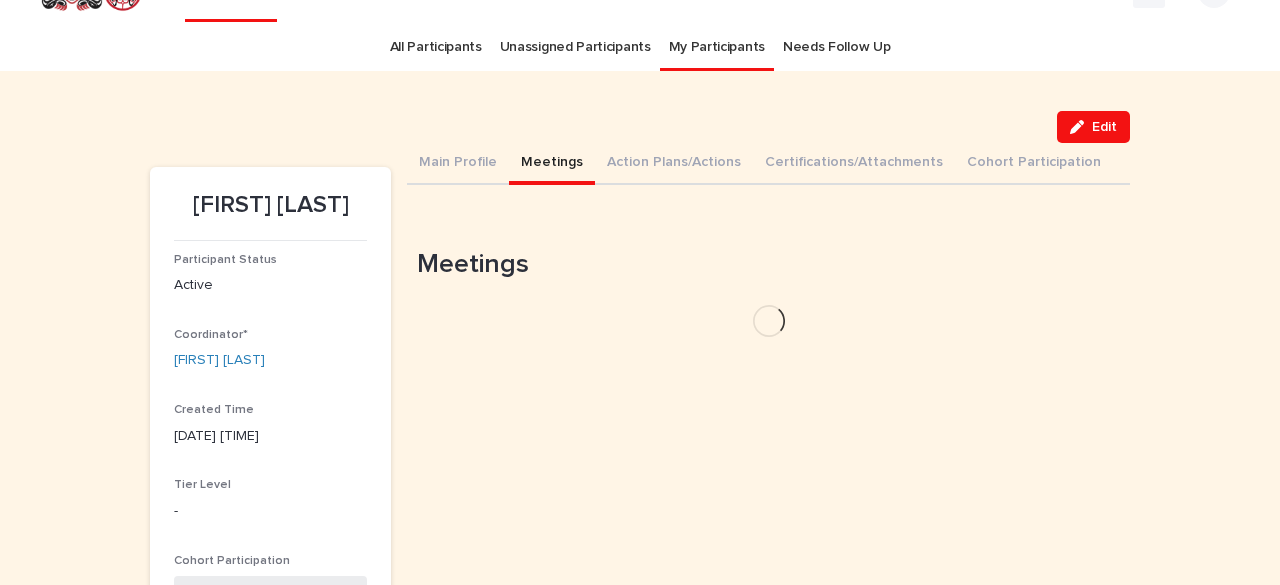 click on "Meetings" at bounding box center (552, 164) 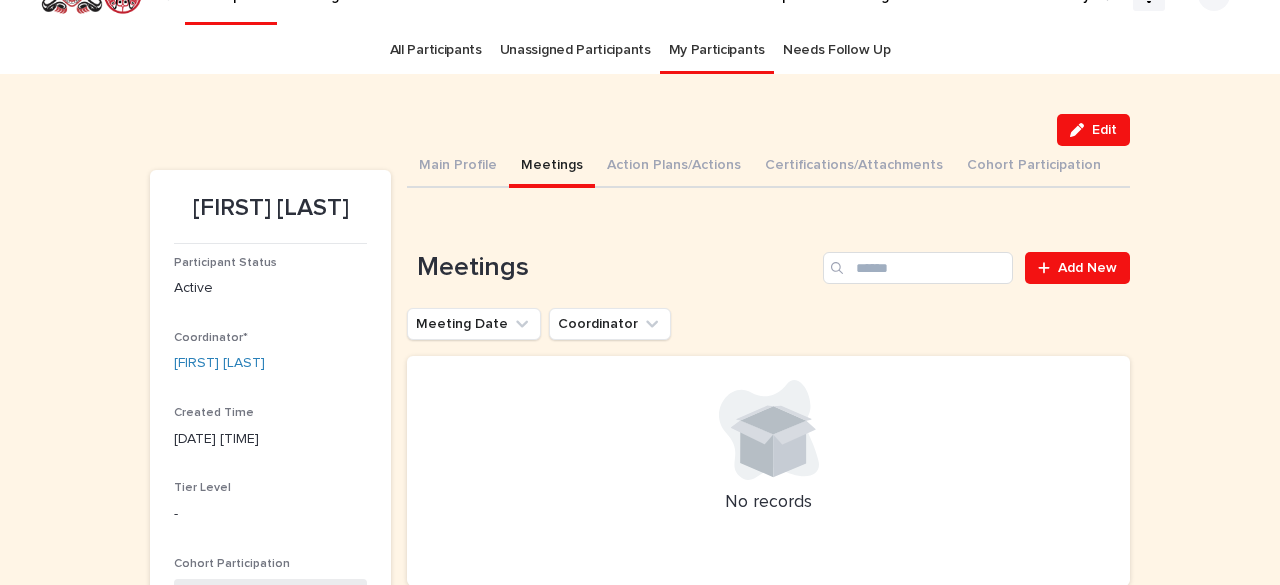 scroll, scrollTop: 26, scrollLeft: 0, axis: vertical 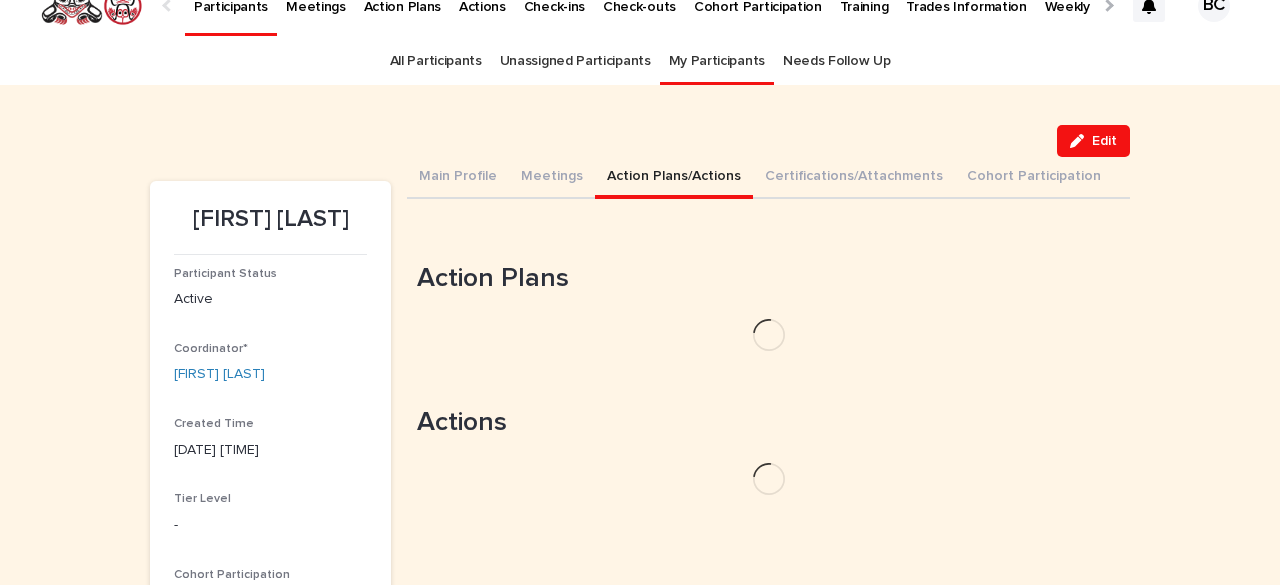 click on "Action Plans/Actions" at bounding box center [674, 178] 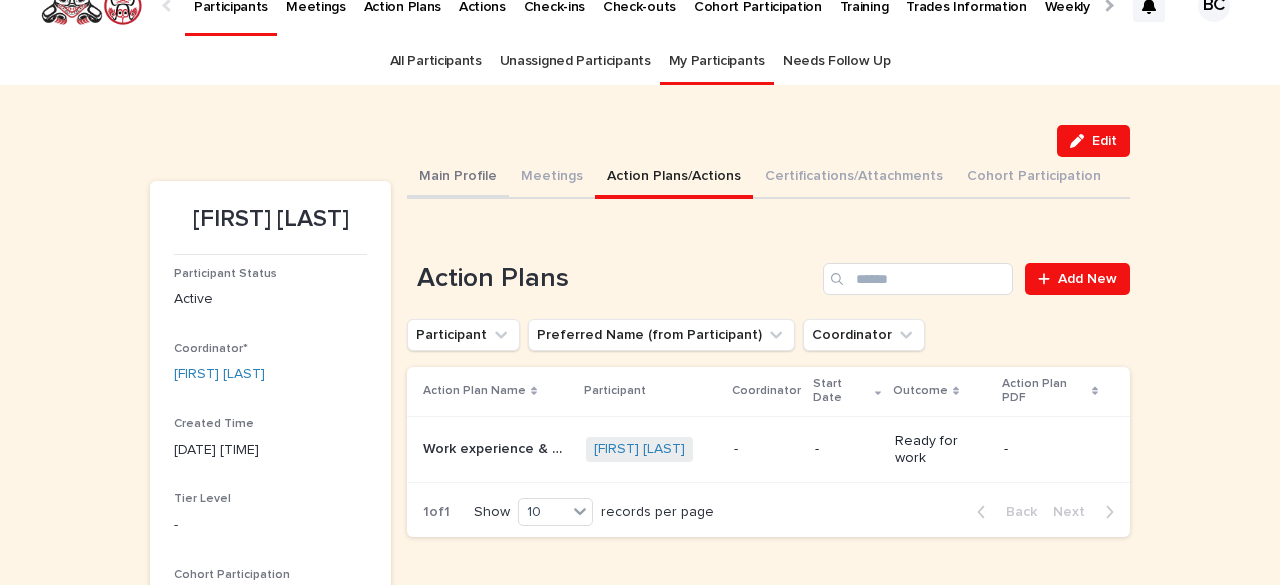 click on "Main Profile" at bounding box center [458, 178] 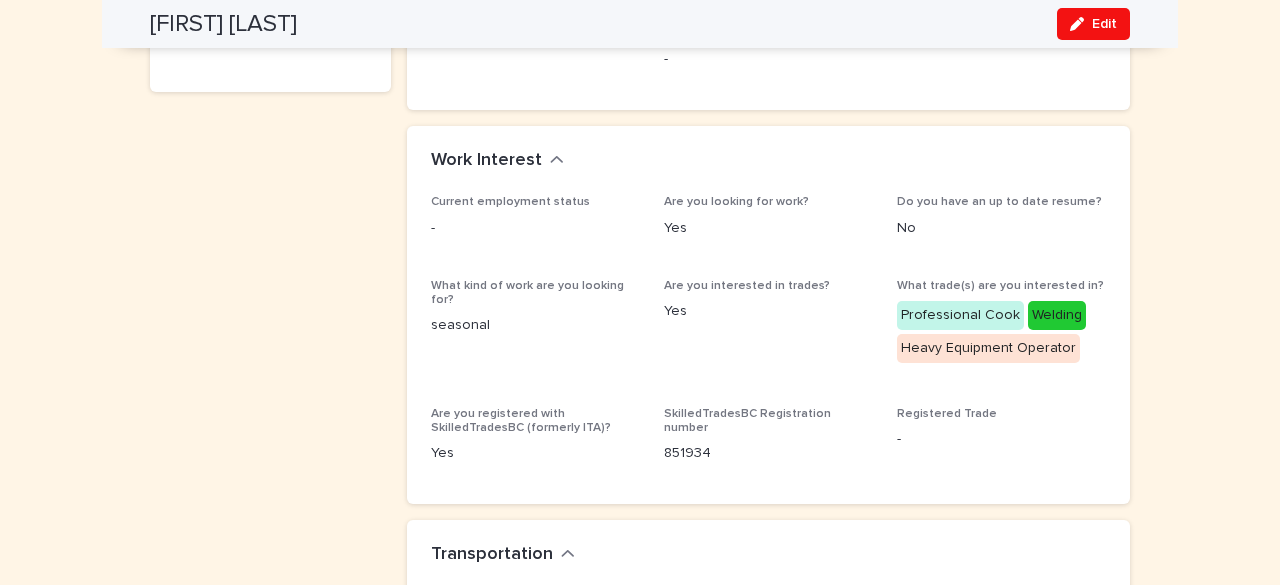 scroll, scrollTop: 1294, scrollLeft: 0, axis: vertical 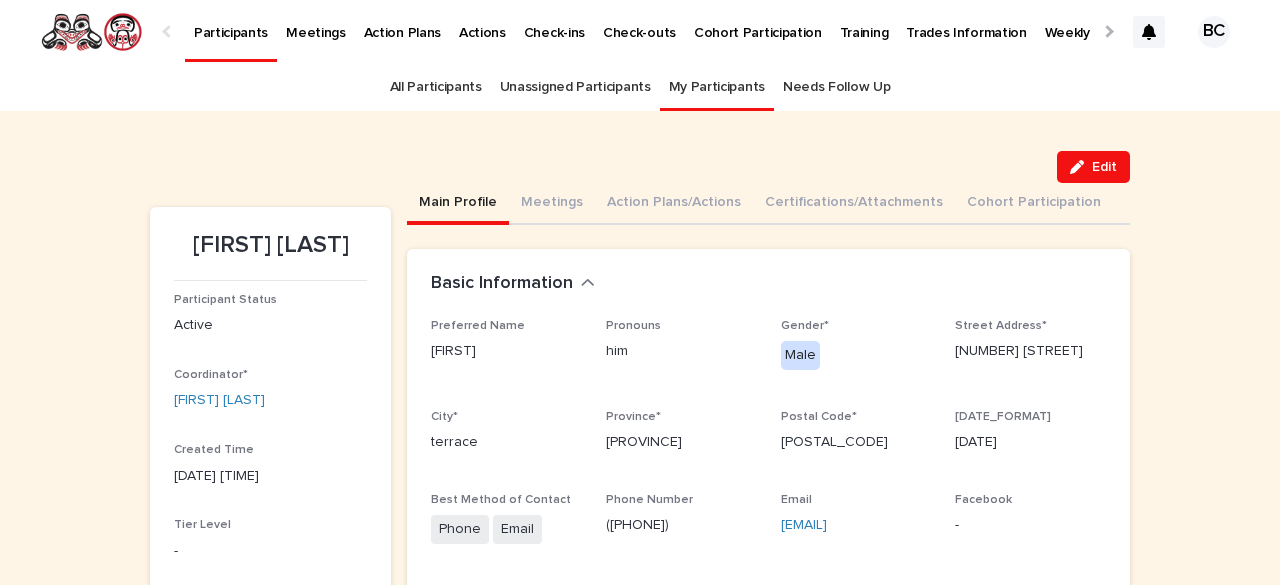 click on "My Participants" at bounding box center (717, 87) 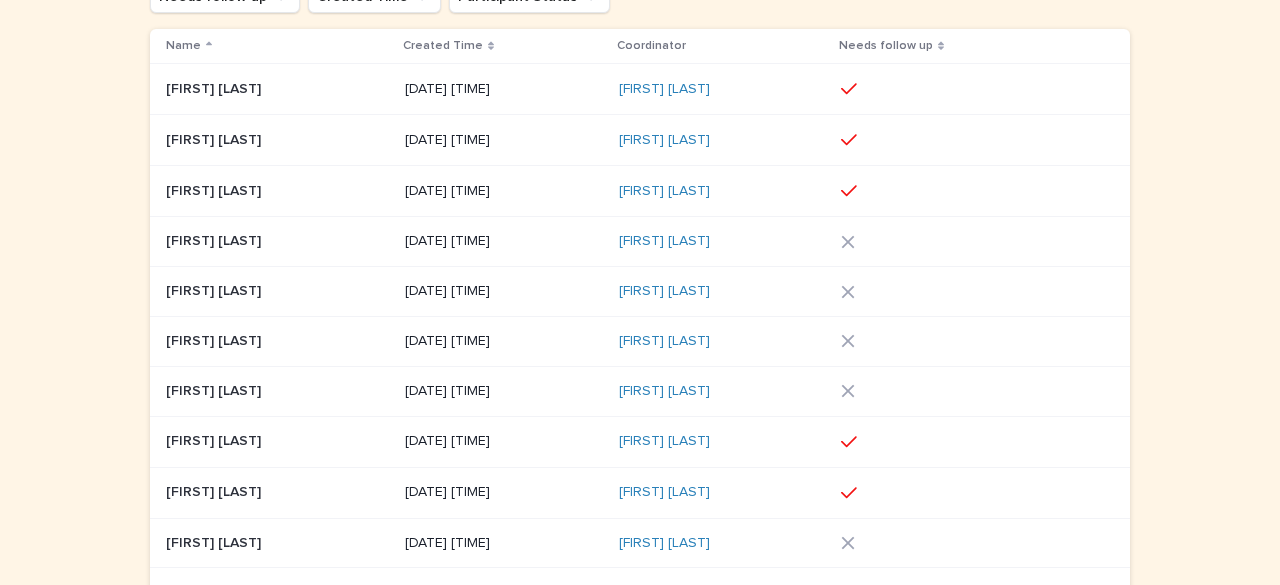 scroll, scrollTop: 293, scrollLeft: 0, axis: vertical 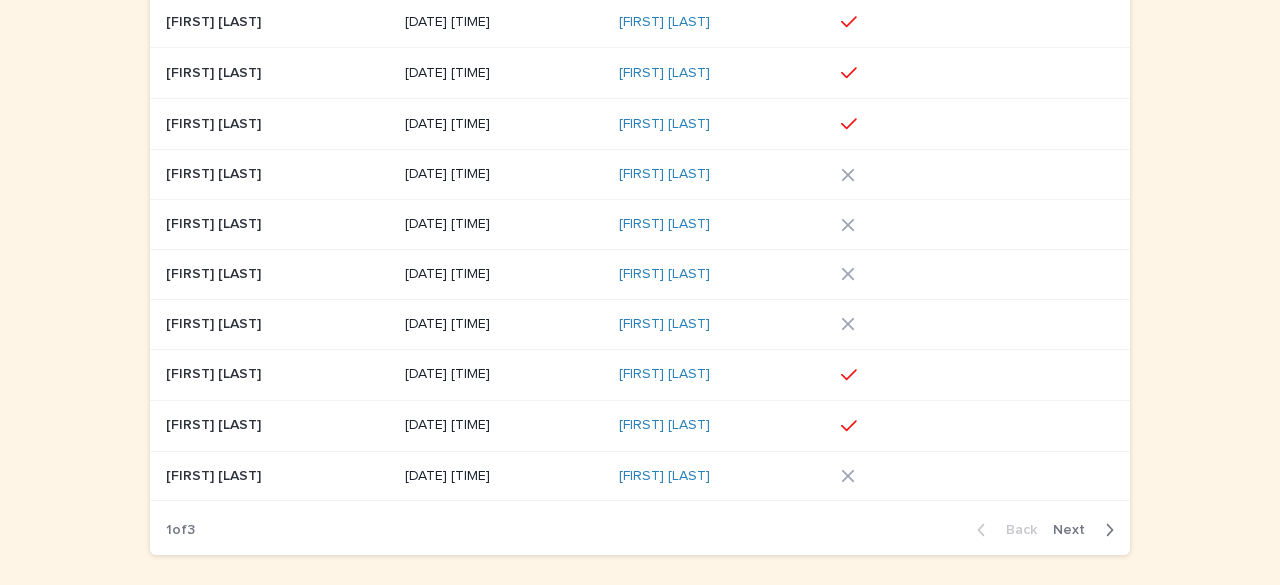 click on "Gavin Moore Gavin Moore" at bounding box center [277, 476] 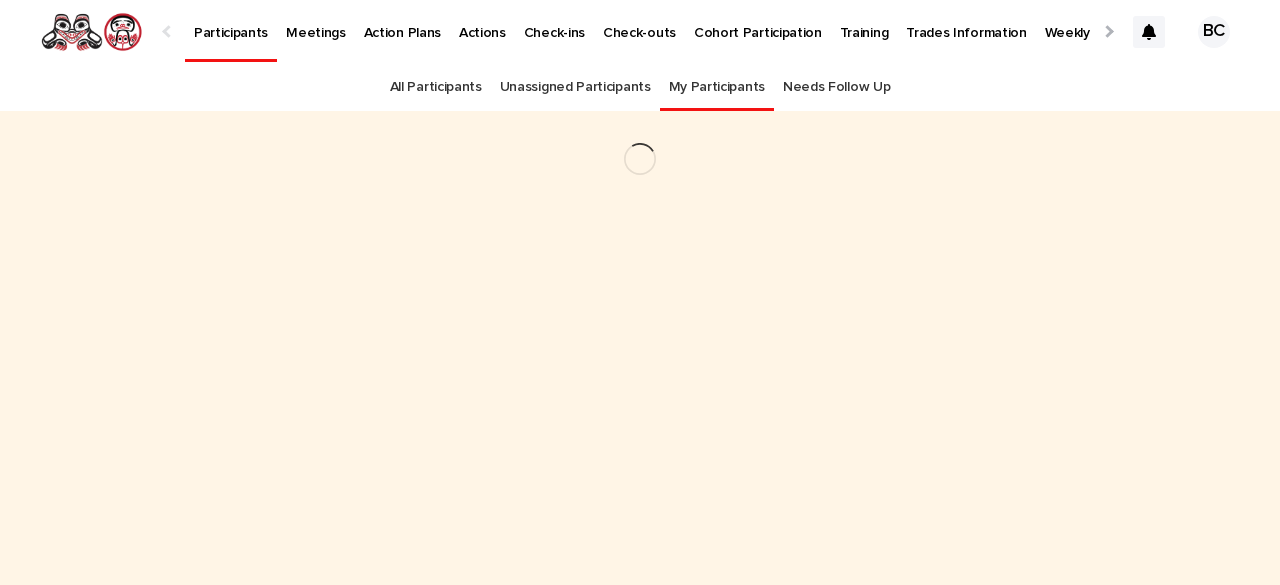 scroll, scrollTop: 0, scrollLeft: 0, axis: both 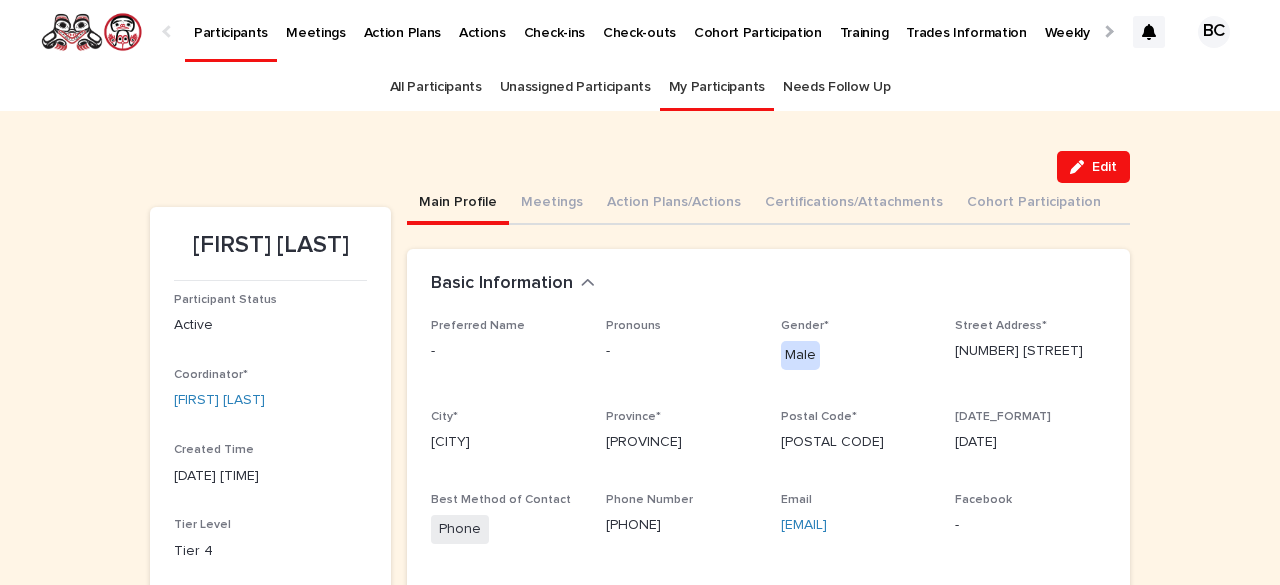 click on "My Participants" at bounding box center (717, 87) 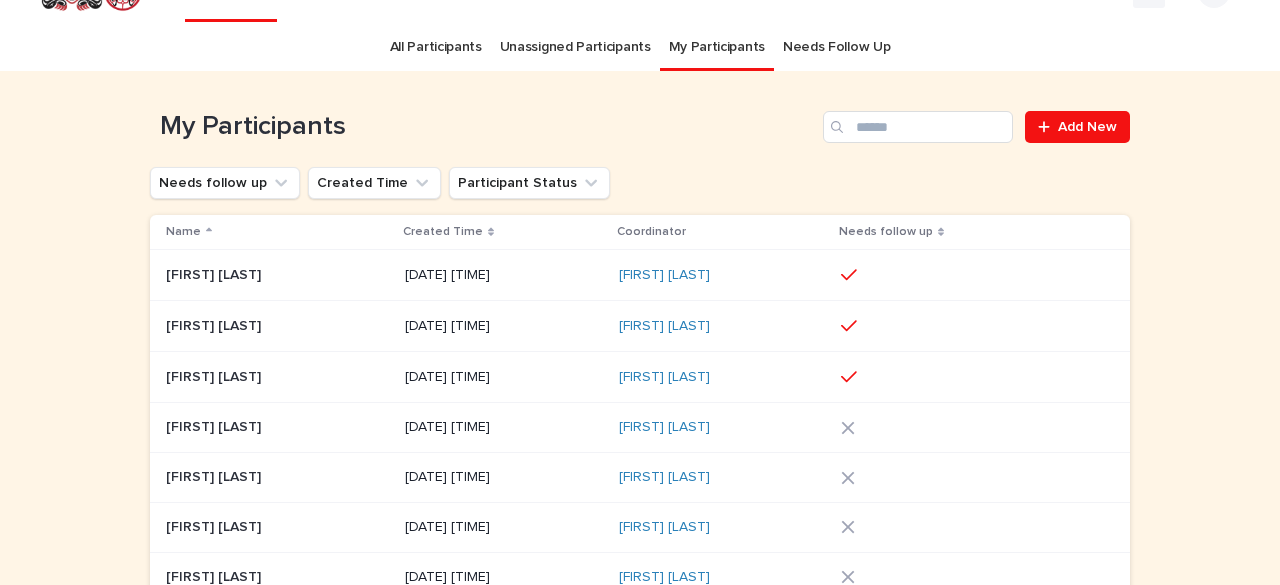 scroll, scrollTop: 173, scrollLeft: 0, axis: vertical 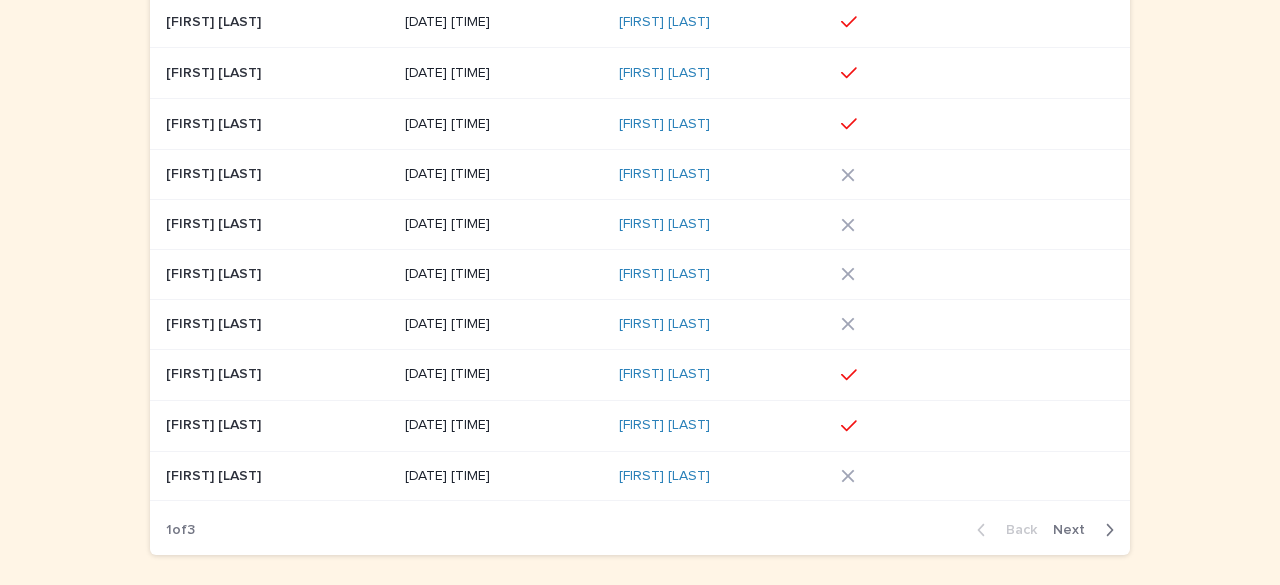 click on "Next" at bounding box center (1075, 530) 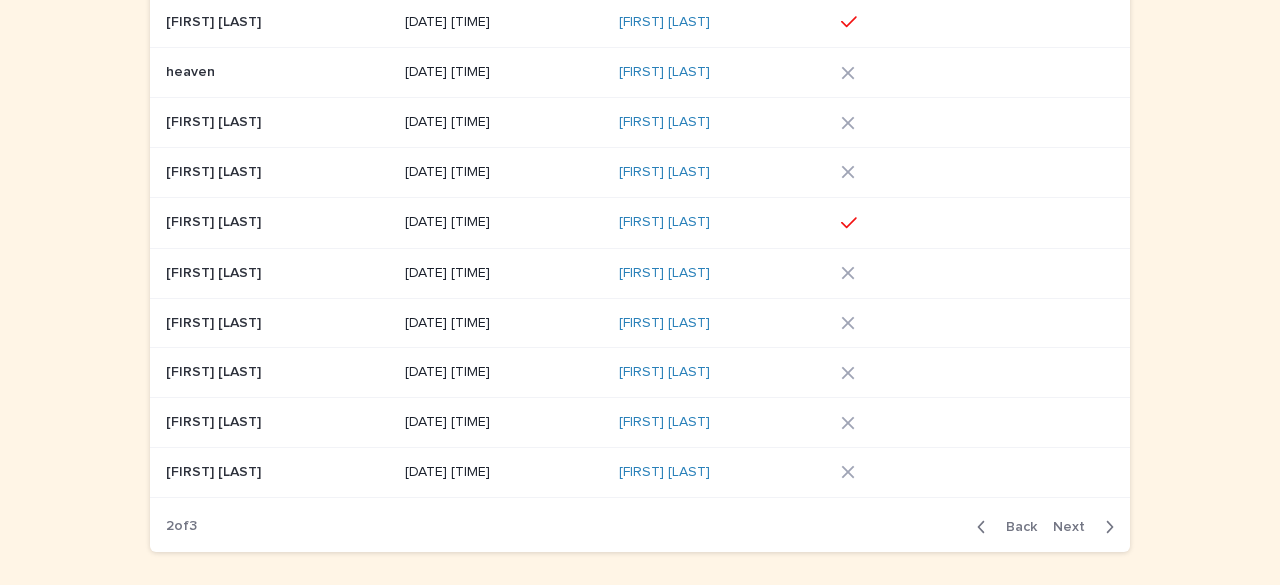 scroll, scrollTop: 291, scrollLeft: 0, axis: vertical 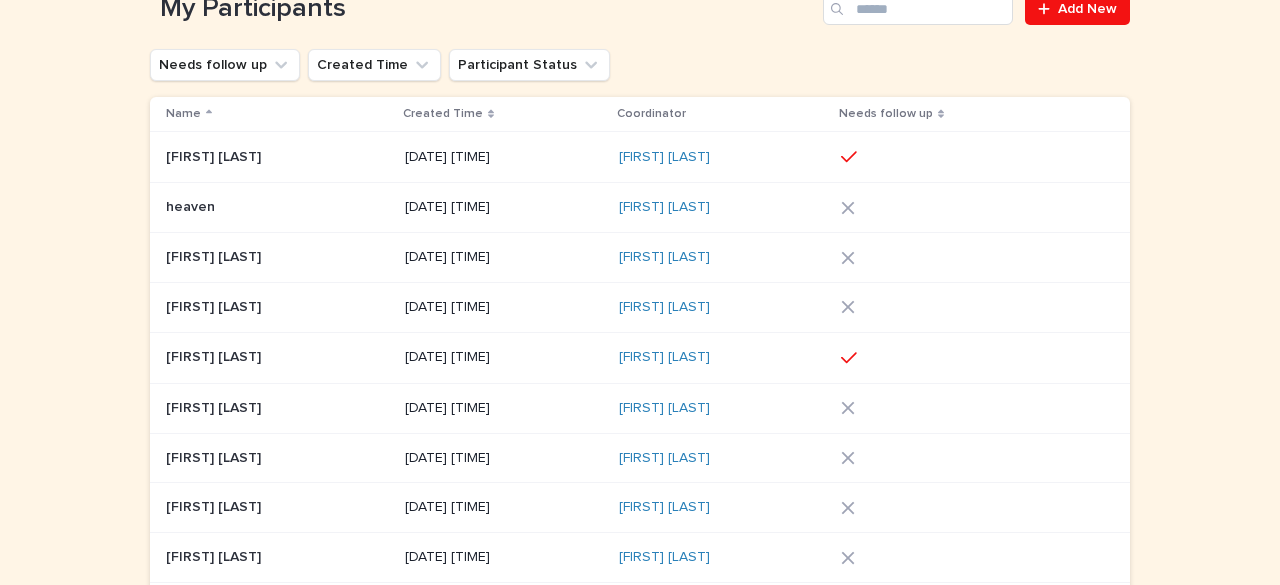 click at bounding box center (277, 357) 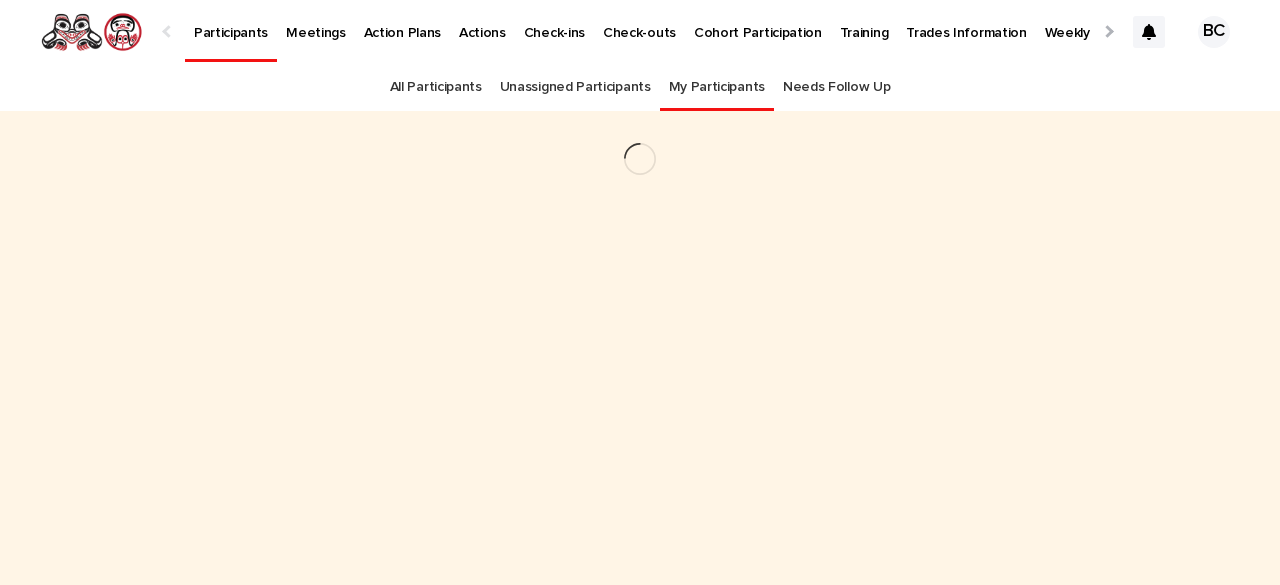 scroll, scrollTop: 0, scrollLeft: 0, axis: both 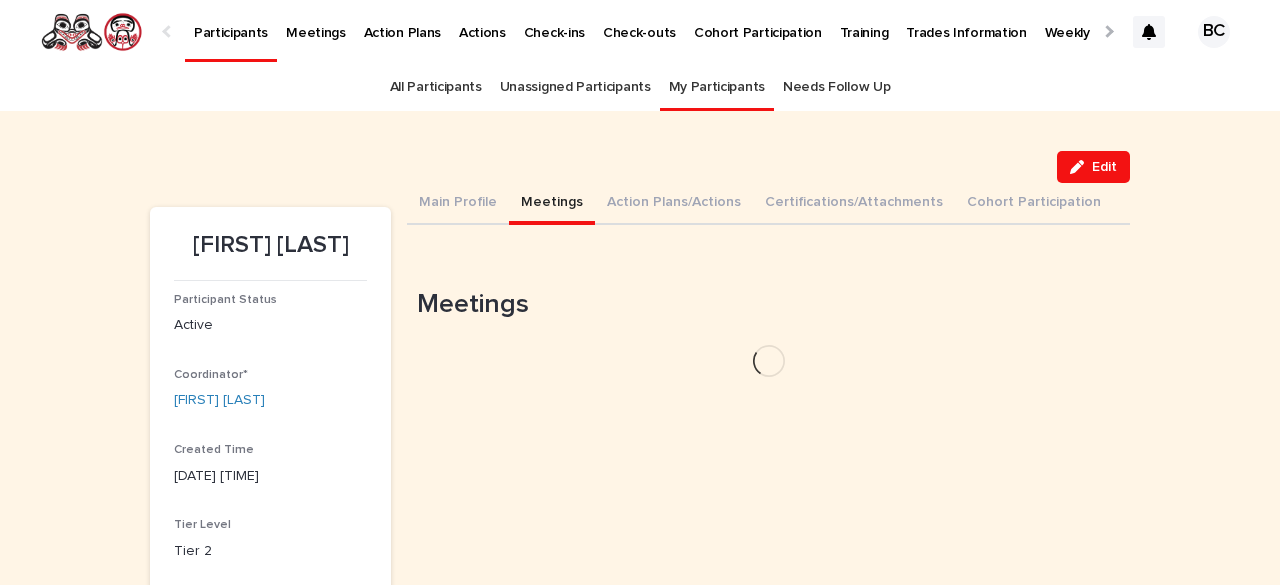 click on "Meetings" at bounding box center (552, 204) 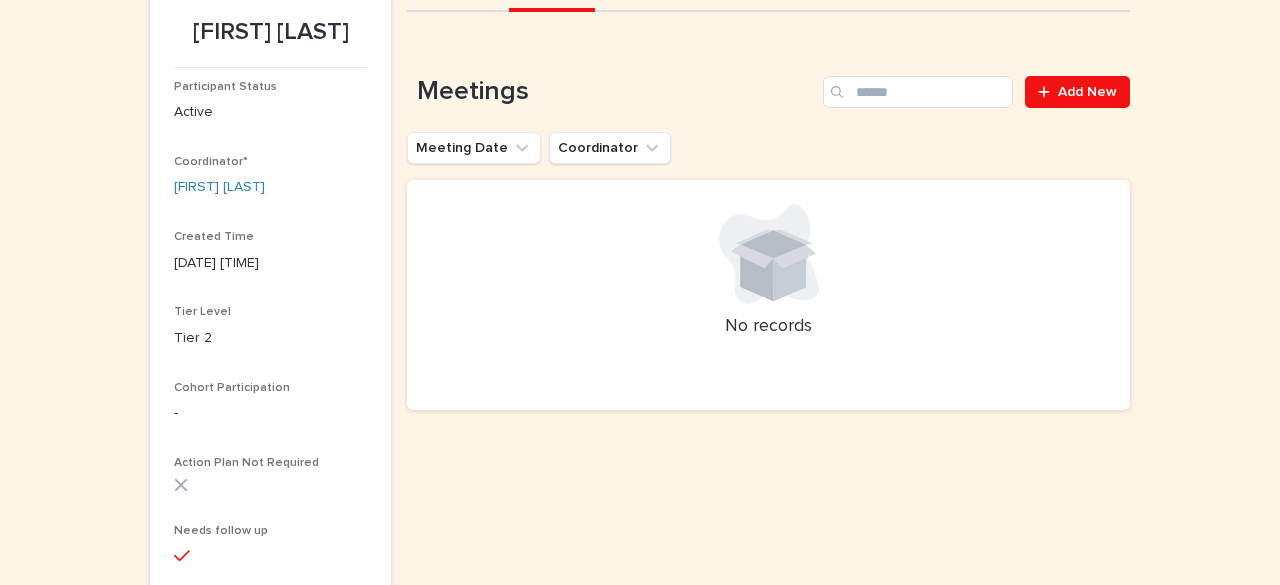 scroll, scrollTop: 240, scrollLeft: 0, axis: vertical 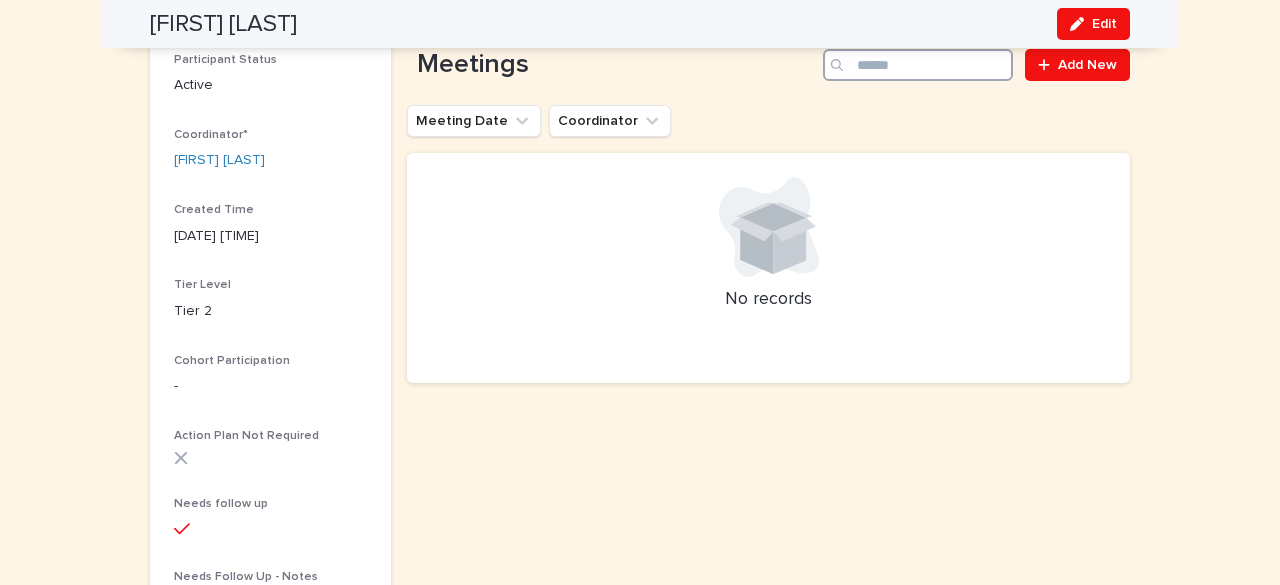 click at bounding box center (918, 65) 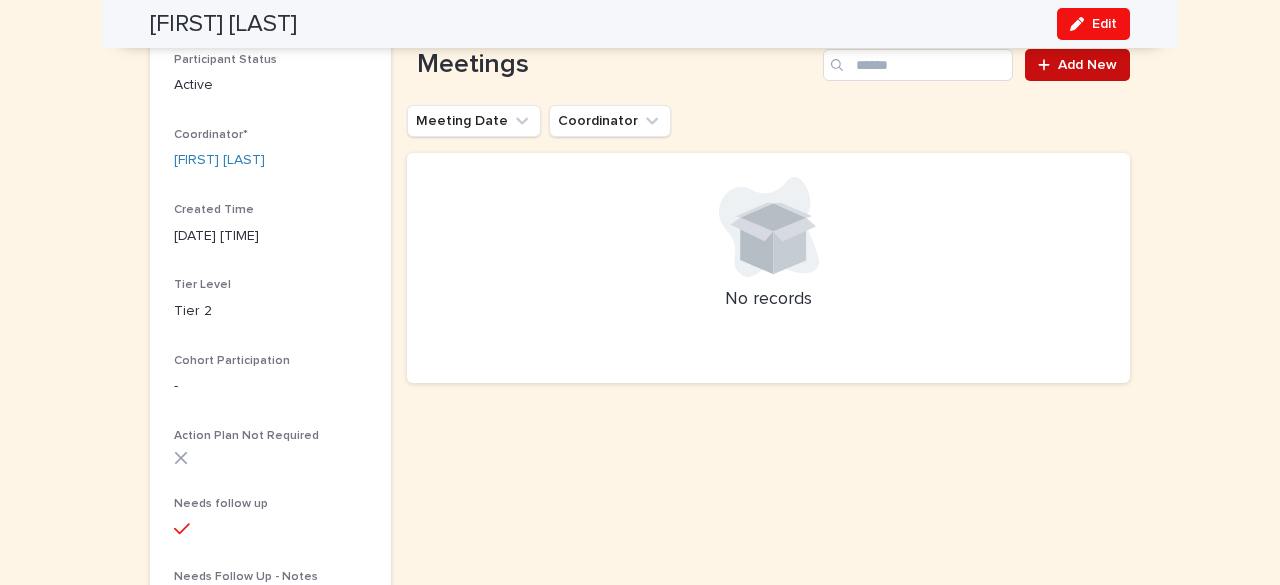 click on "Add New" at bounding box center (1087, 65) 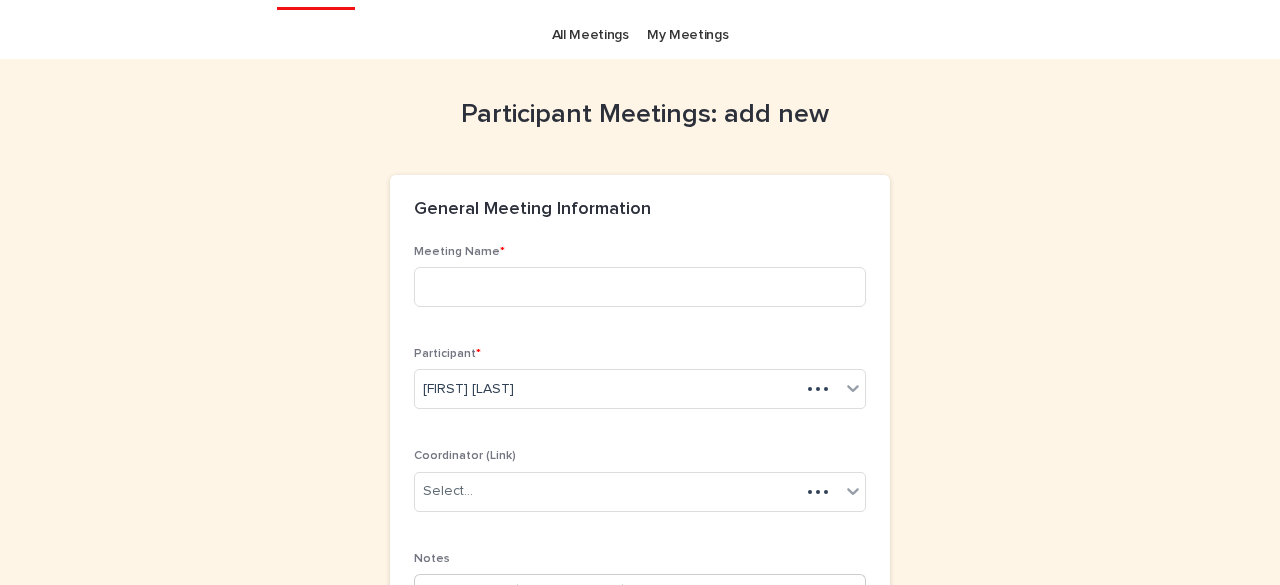 scroll, scrollTop: 0, scrollLeft: 0, axis: both 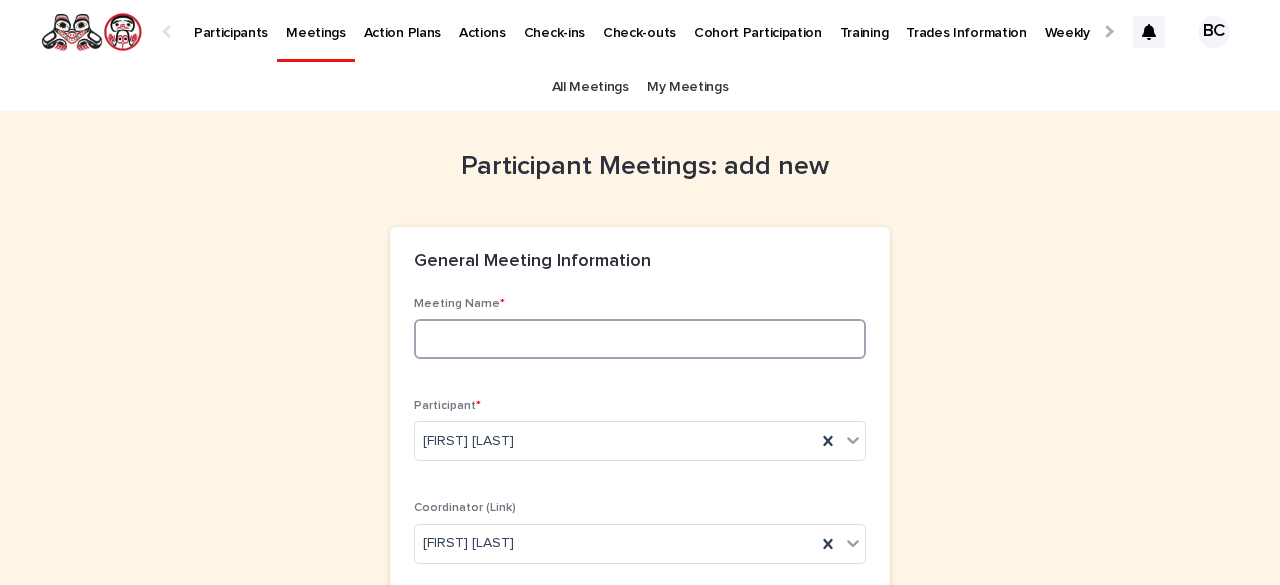 click at bounding box center [640, 339] 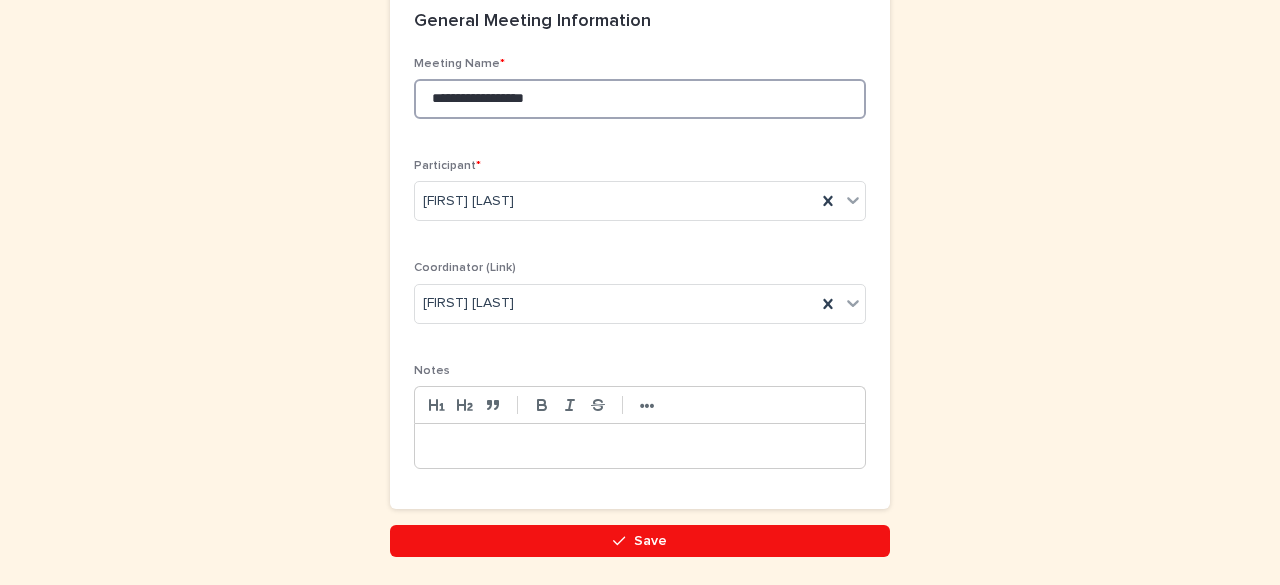 scroll, scrollTop: 280, scrollLeft: 0, axis: vertical 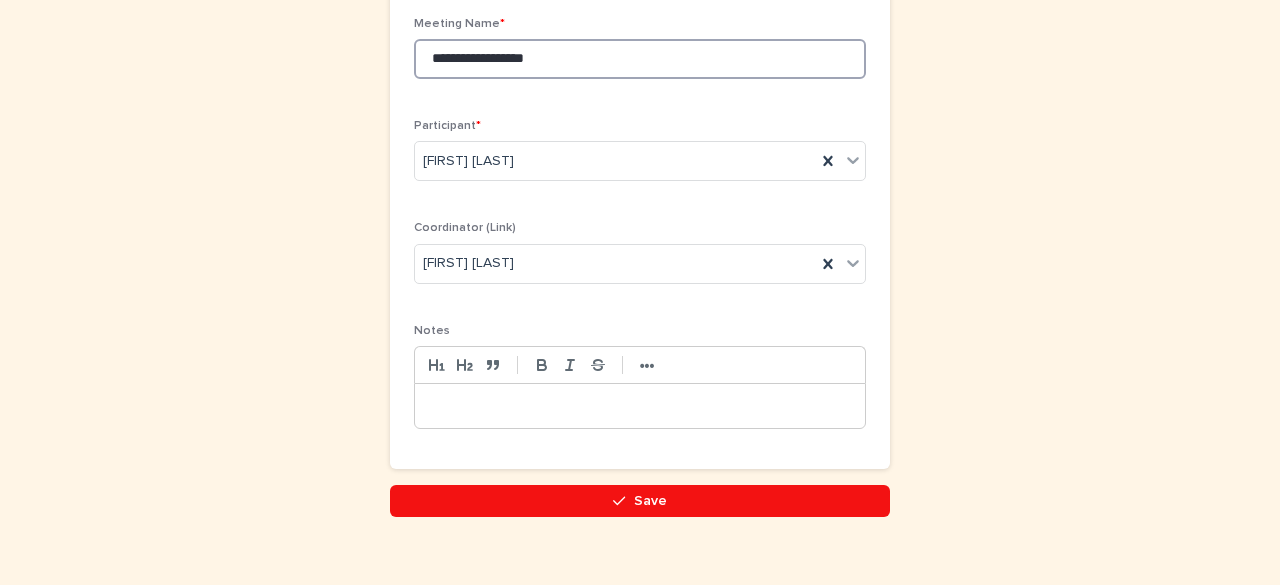 type on "**********" 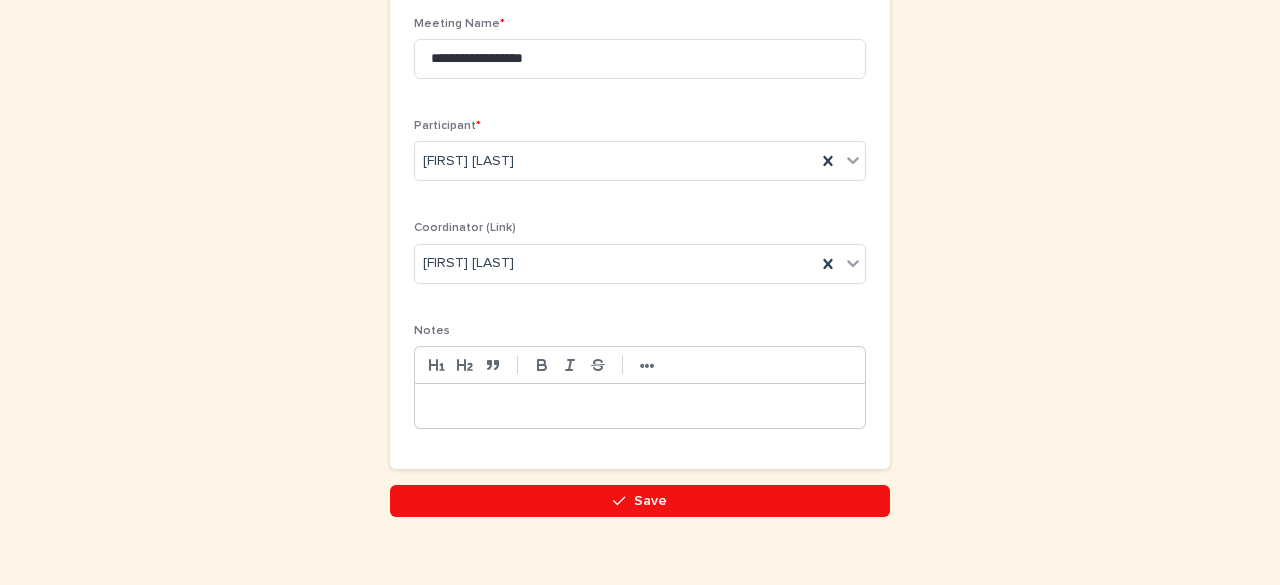 click at bounding box center (640, 406) 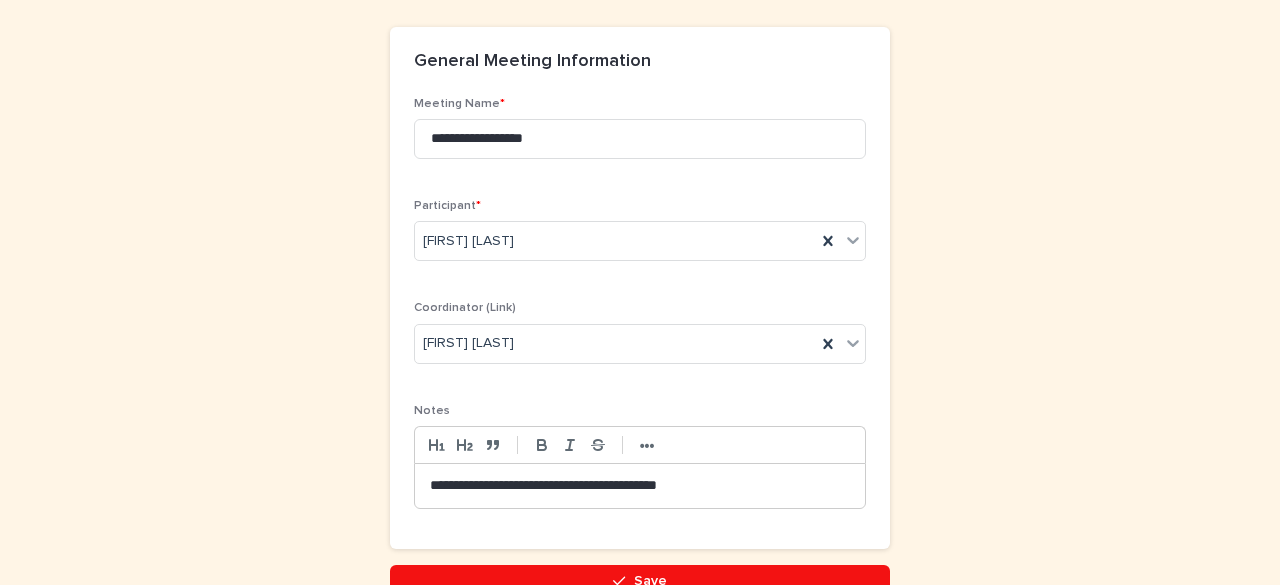 scroll, scrollTop: 160, scrollLeft: 0, axis: vertical 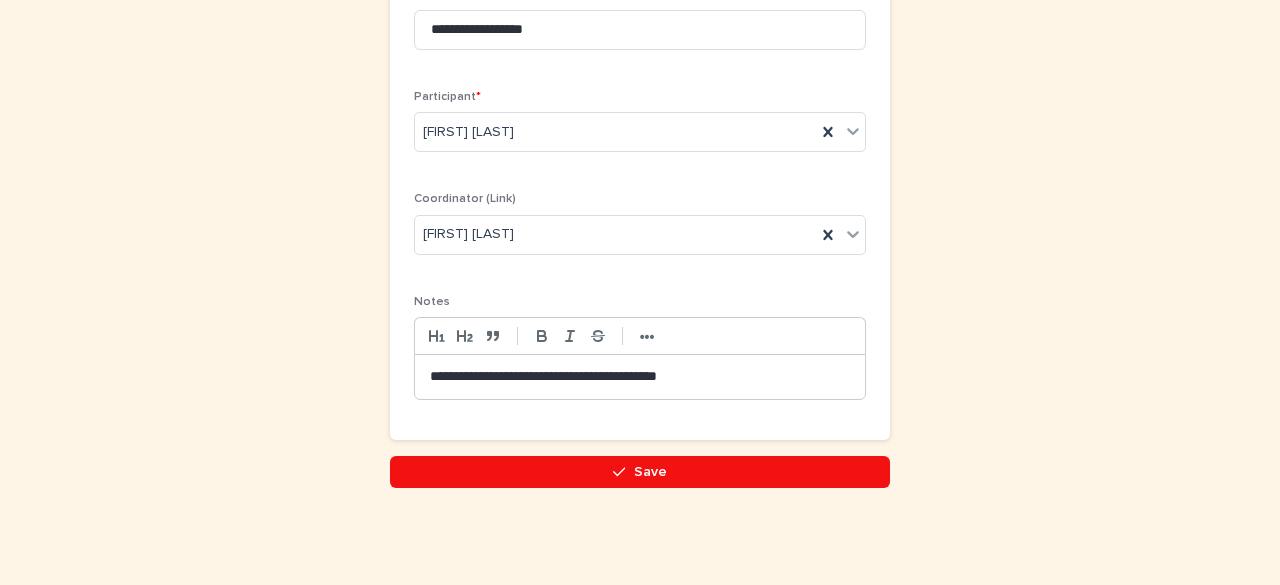click on "**********" at bounding box center [640, 377] 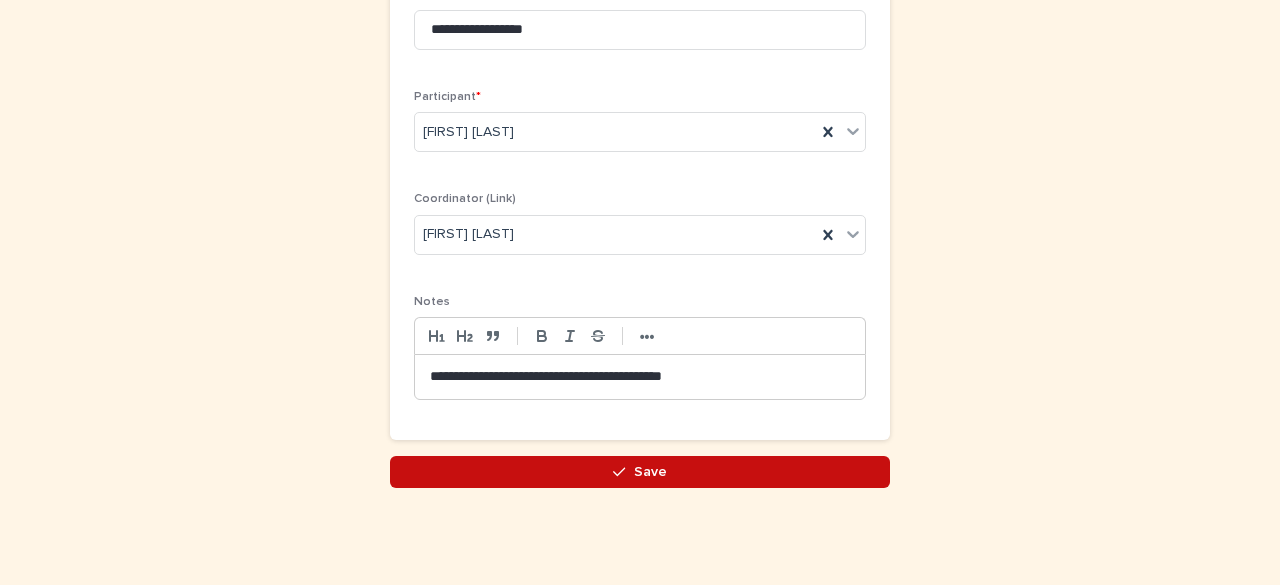 click 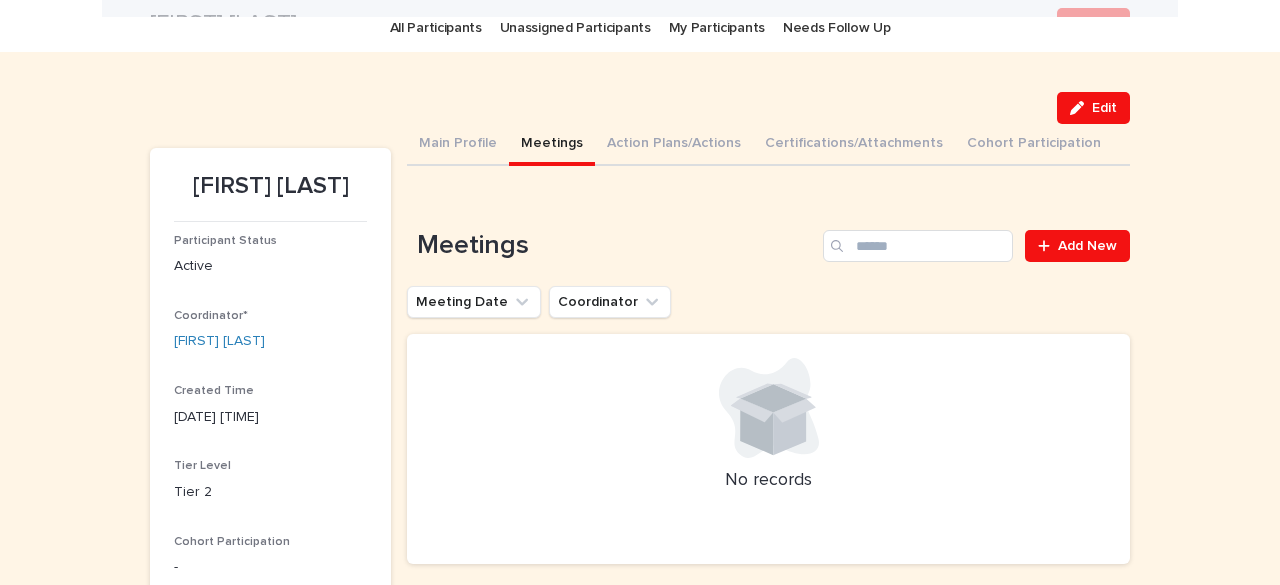 scroll, scrollTop: 0, scrollLeft: 0, axis: both 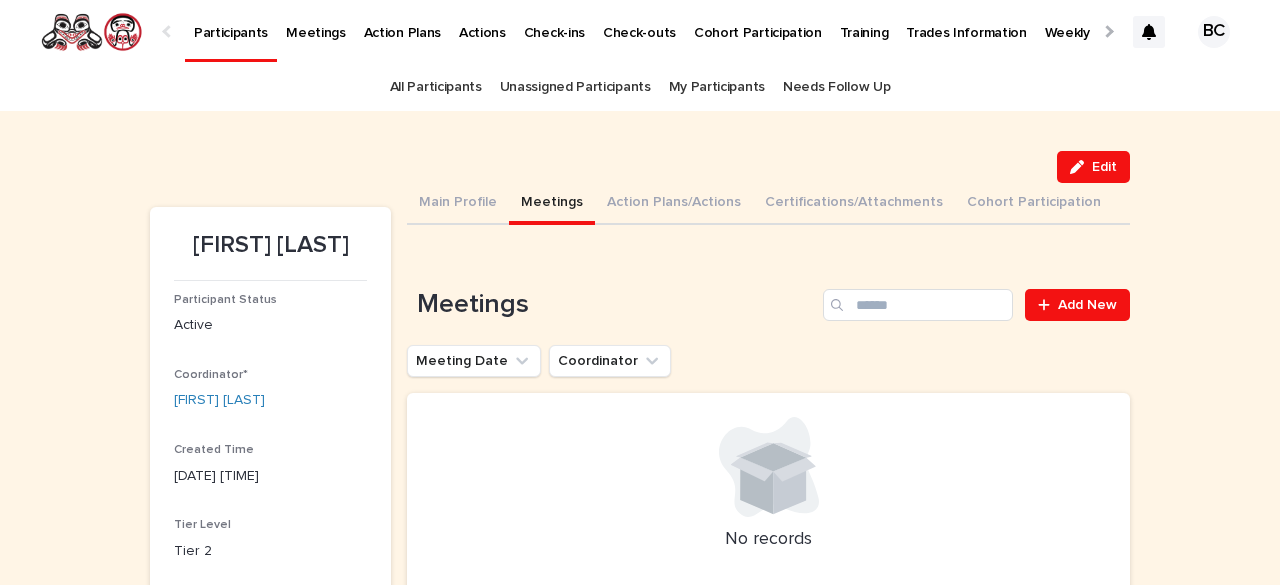 click on "My Participants" at bounding box center [717, 87] 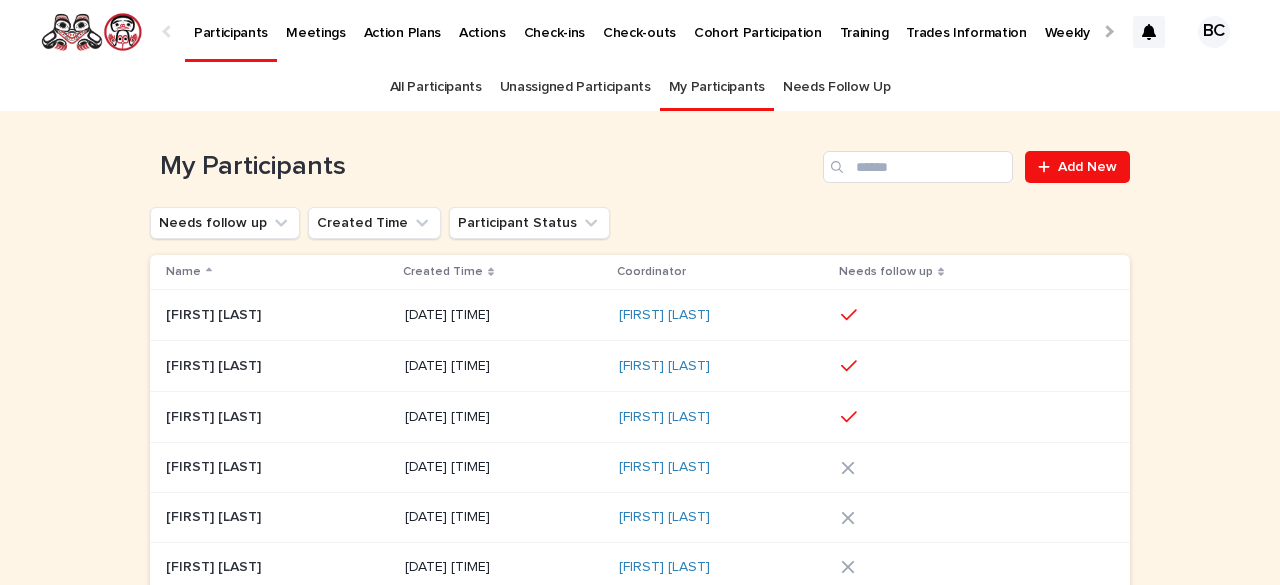 click at bounding box center [277, 366] 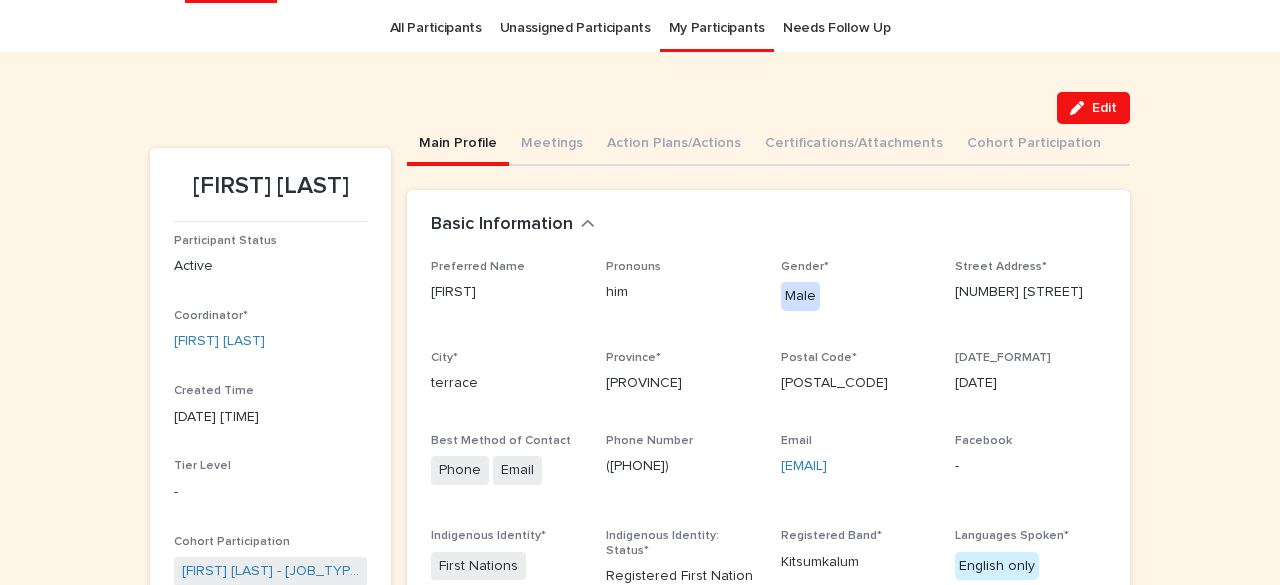 scroll, scrollTop: 64, scrollLeft: 0, axis: vertical 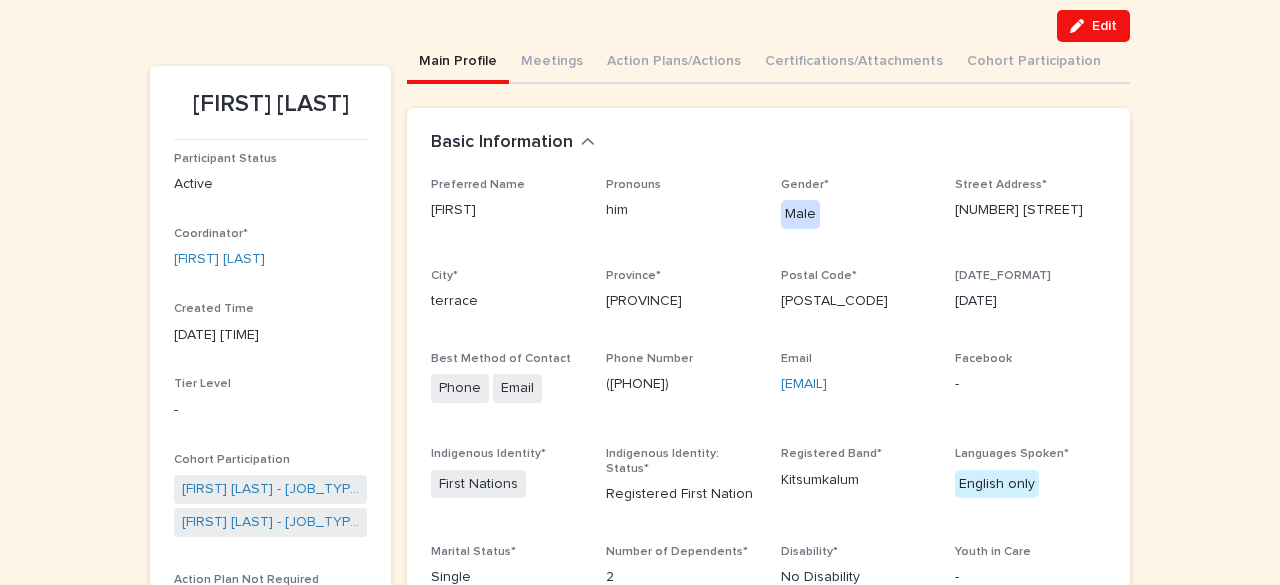 drag, startPoint x: 1276, startPoint y: 145, endPoint x: 876, endPoint y: 130, distance: 400.28116 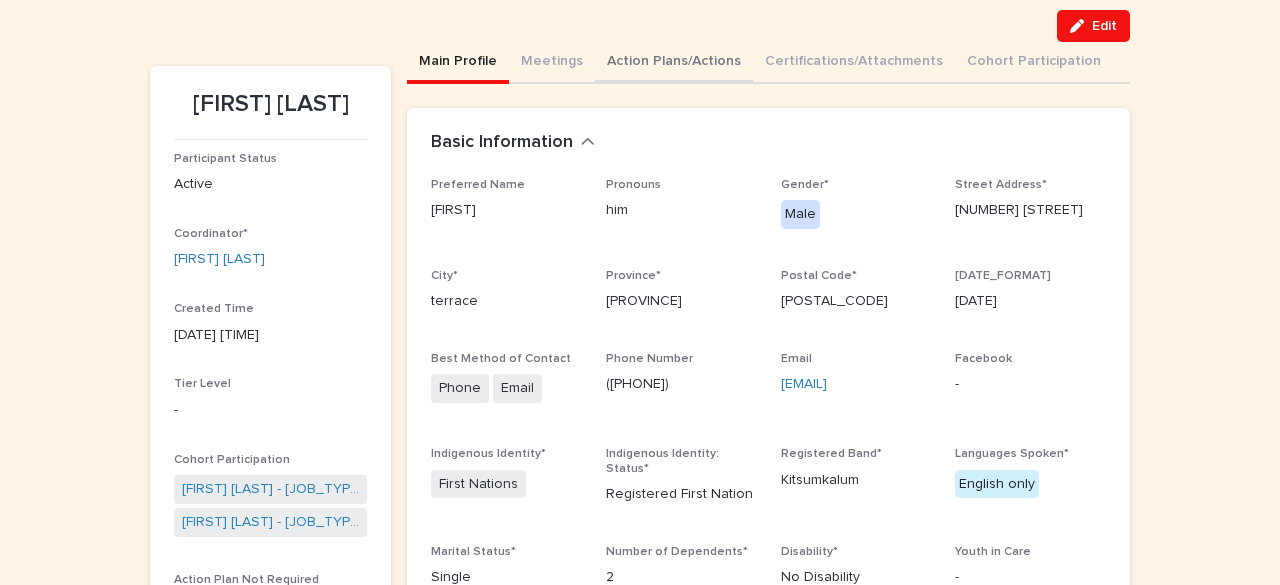 drag, startPoint x: 827, startPoint y: 385, endPoint x: 676, endPoint y: 53, distance: 364.72592 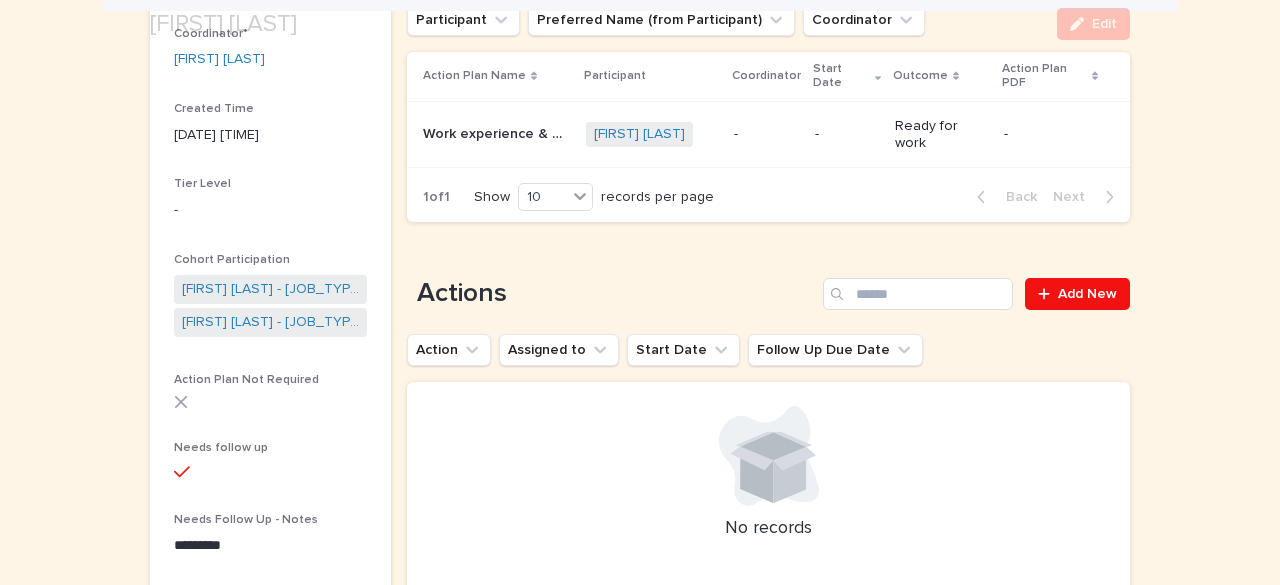 scroll, scrollTop: 421, scrollLeft: 0, axis: vertical 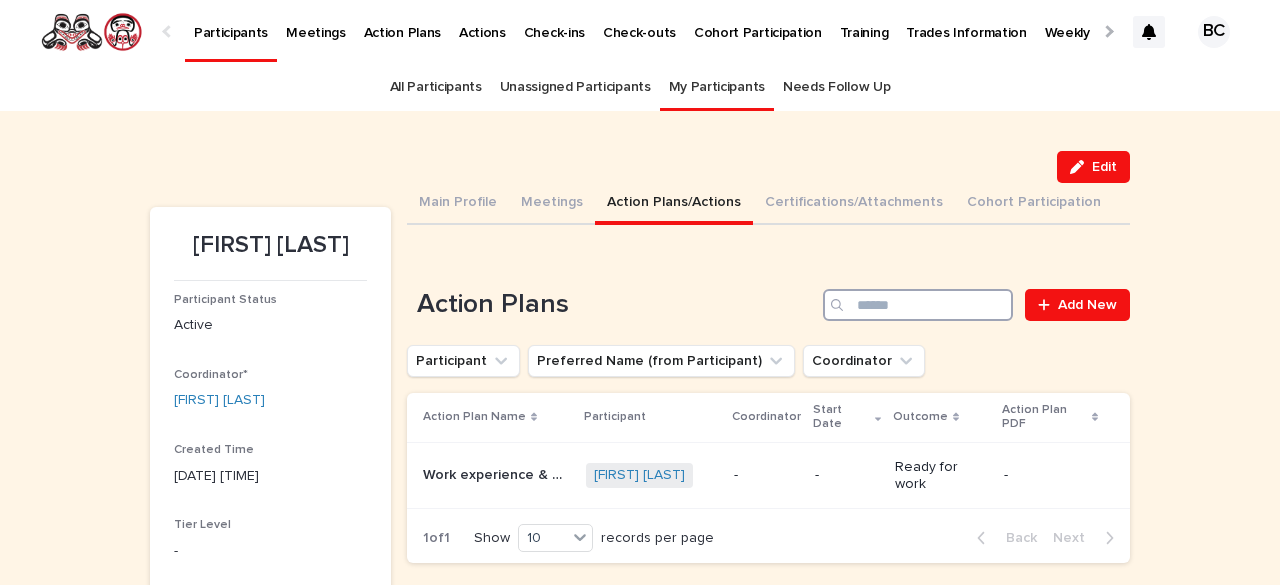 click at bounding box center [918, 305] 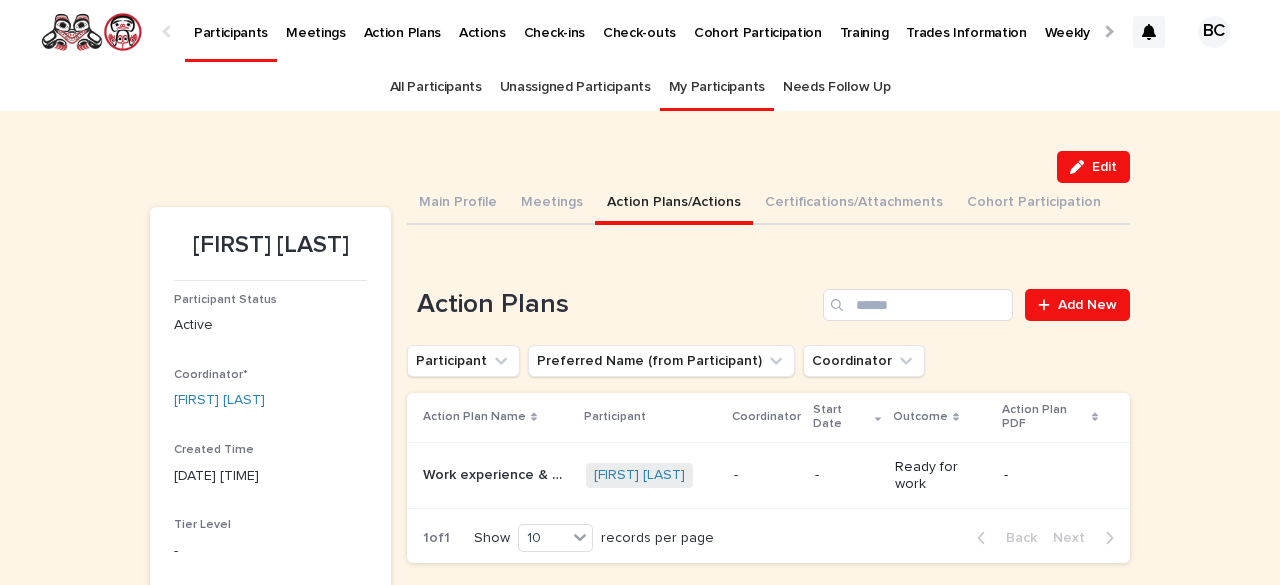 click on "Unassigned Participants" at bounding box center (575, 87) 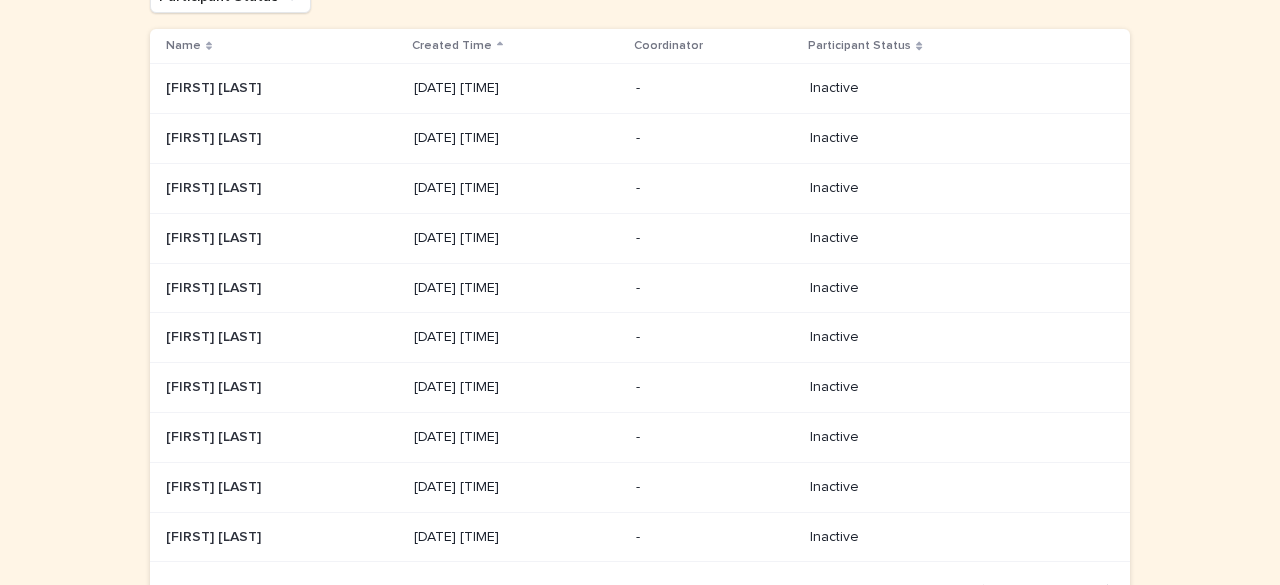 scroll, scrollTop: 333, scrollLeft: 0, axis: vertical 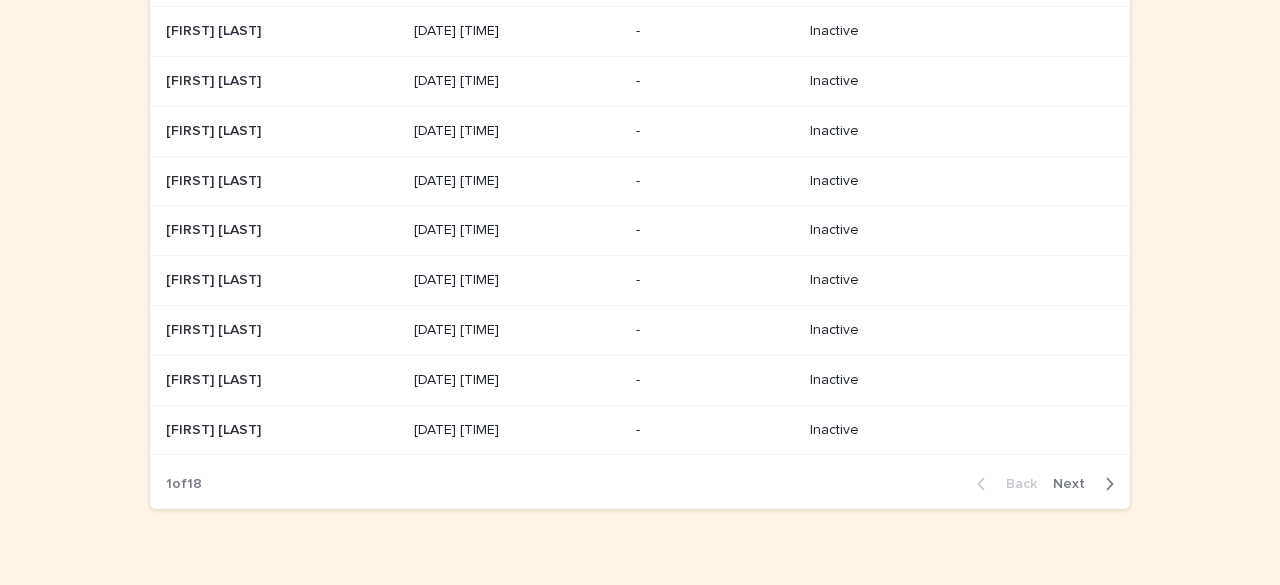 click on "Next" at bounding box center [1075, 484] 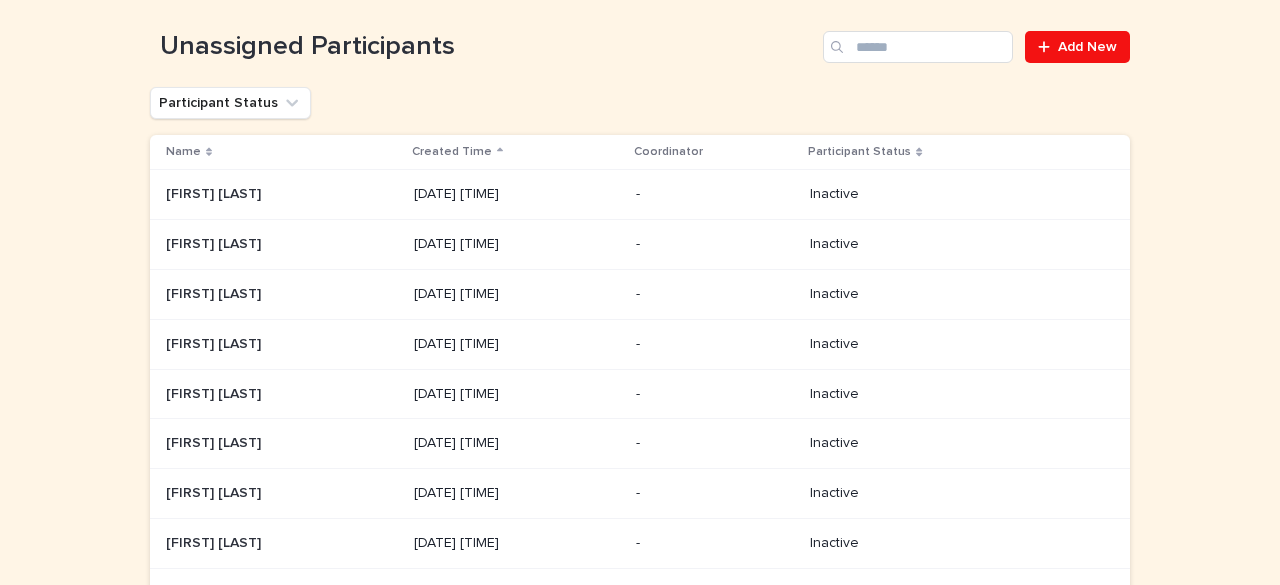 scroll, scrollTop: 26, scrollLeft: 0, axis: vertical 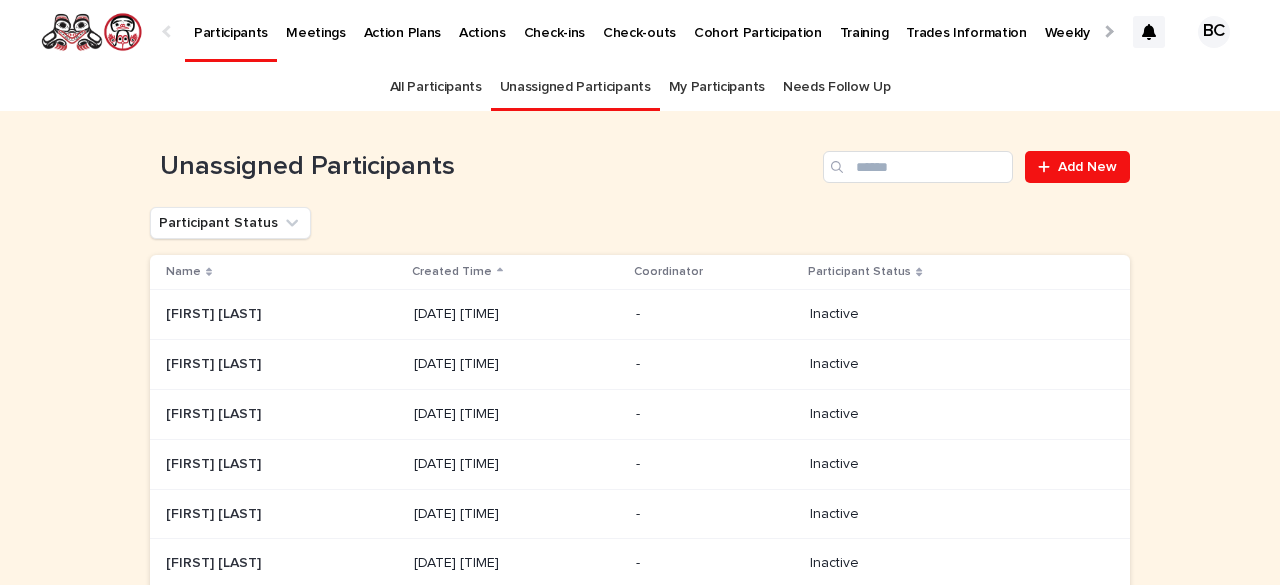 click on "Loading... Saving… Loading... Saving… Unassigned Participants Add New Participant Status Name Created Time Coordinator Participant Status Alysia Wesley Alysia Wesley   10/6/2019 02:45 pm - Inactive Kevin DeSousa Kevin DeSousa   10/6/2019 02:45 pm - Inactive Maude Bennett Maude Bennett   10/6/2019 02:45 pm - Inactive Crystal Wright Crystal Wright   10/6/2019 02:45 pm - Inactive Tashina Chief Tashina Chief   10/6/2019 02:45 pm - Inactive Richard McLean Richard McLean   10/6/2019 02:45 pm - Inactive Tylee Bevan Tylee Bevan   10/6/2019 02:45 pm - Inactive Oliver Robin McNeil Oliver Robin McNeil   10/6/2019 02:45 pm - Inactive Taien Creed Taien Creed   10/6/2019 02:45 pm - Inactive Amanda Bennett Amanda Bennett   10/6/2019 02:45 pm - Inactive 2  of  18 Back Next" at bounding box center (640, 534) 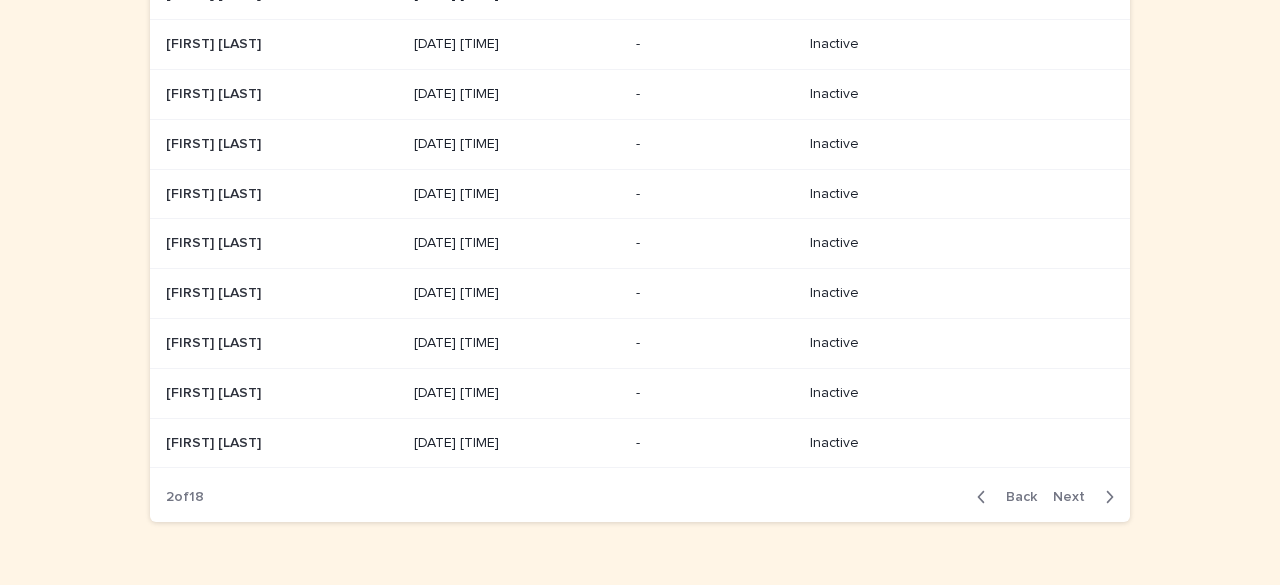 scroll, scrollTop: 333, scrollLeft: 0, axis: vertical 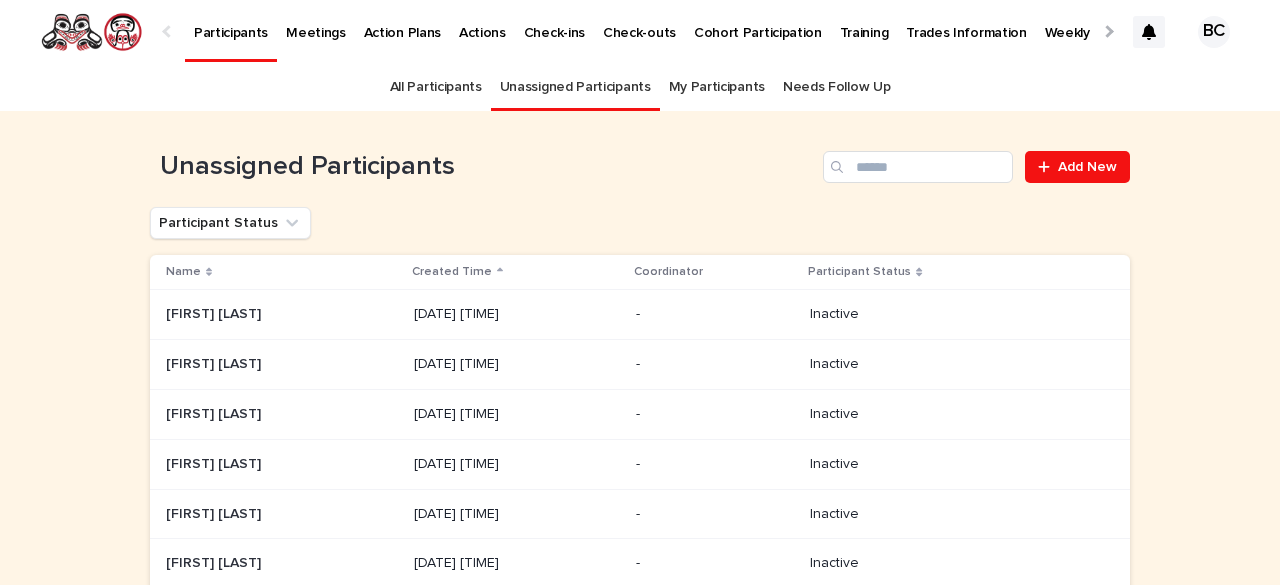 click on "10/6/2019 02:45 pm" at bounding box center [517, 464] 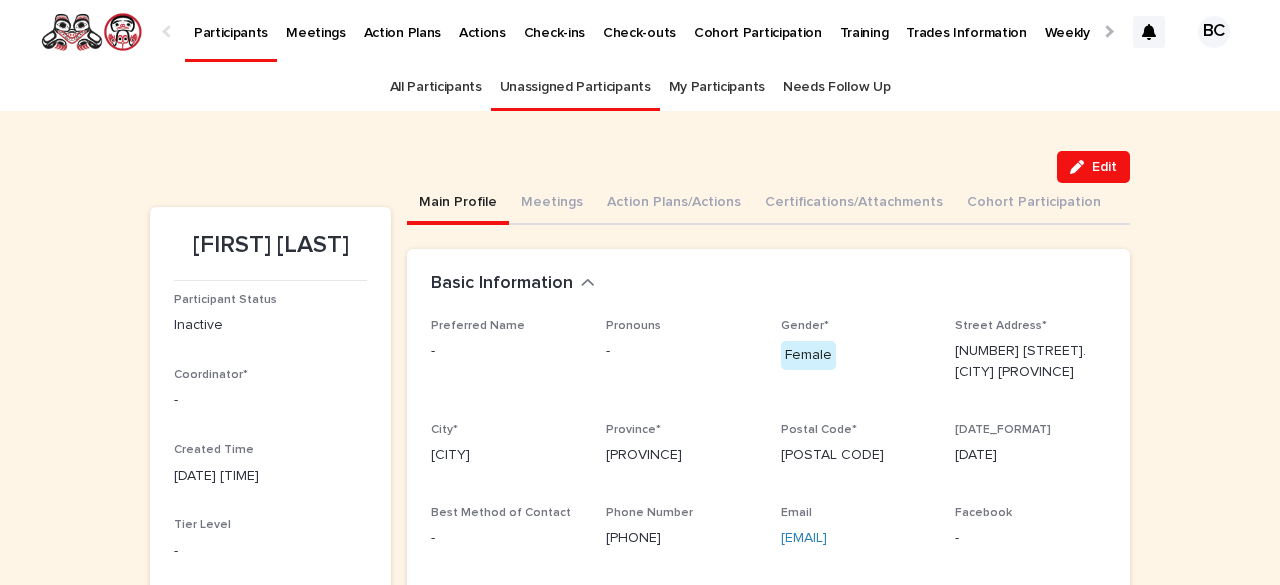 click on "My Participants" at bounding box center (717, 87) 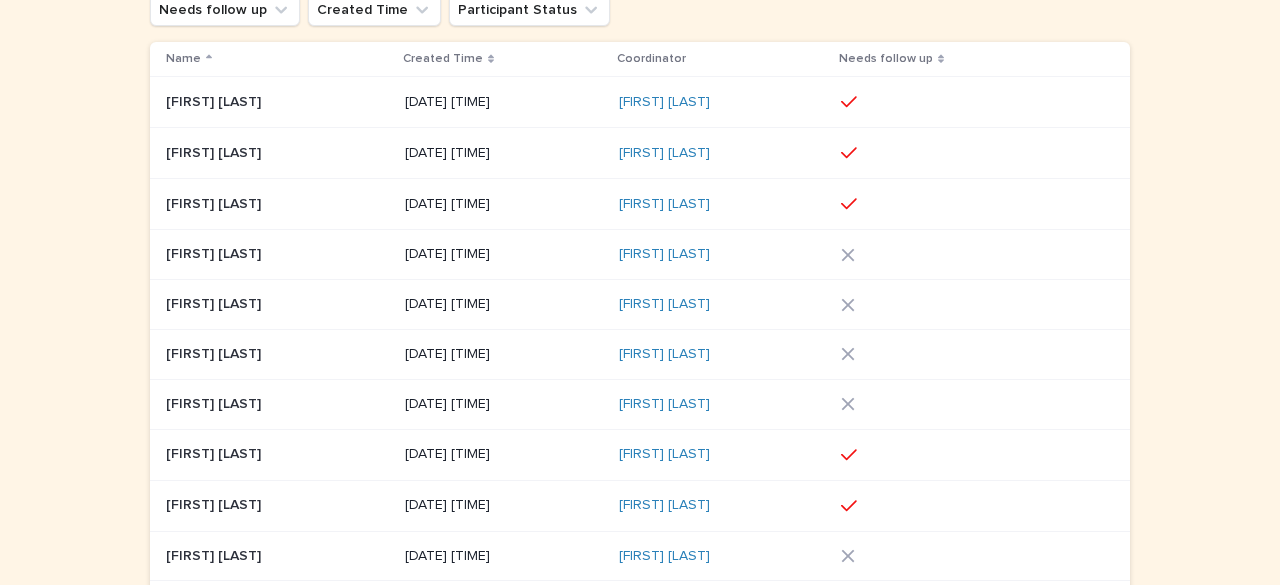 scroll, scrollTop: 376, scrollLeft: 0, axis: vertical 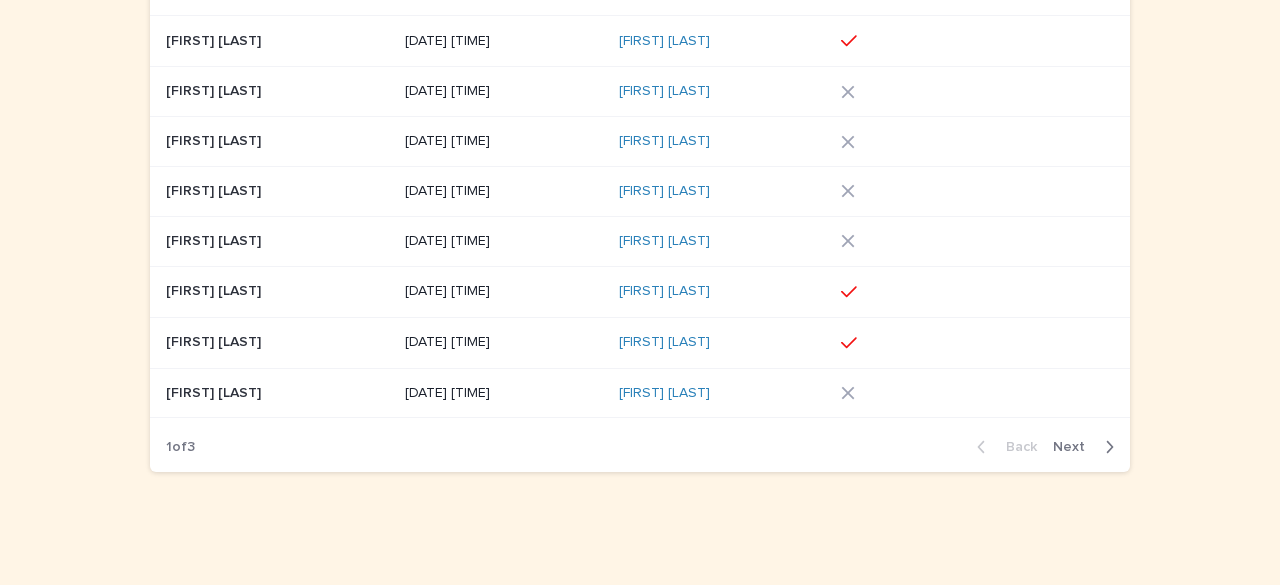 click on "Next" at bounding box center [1075, 447] 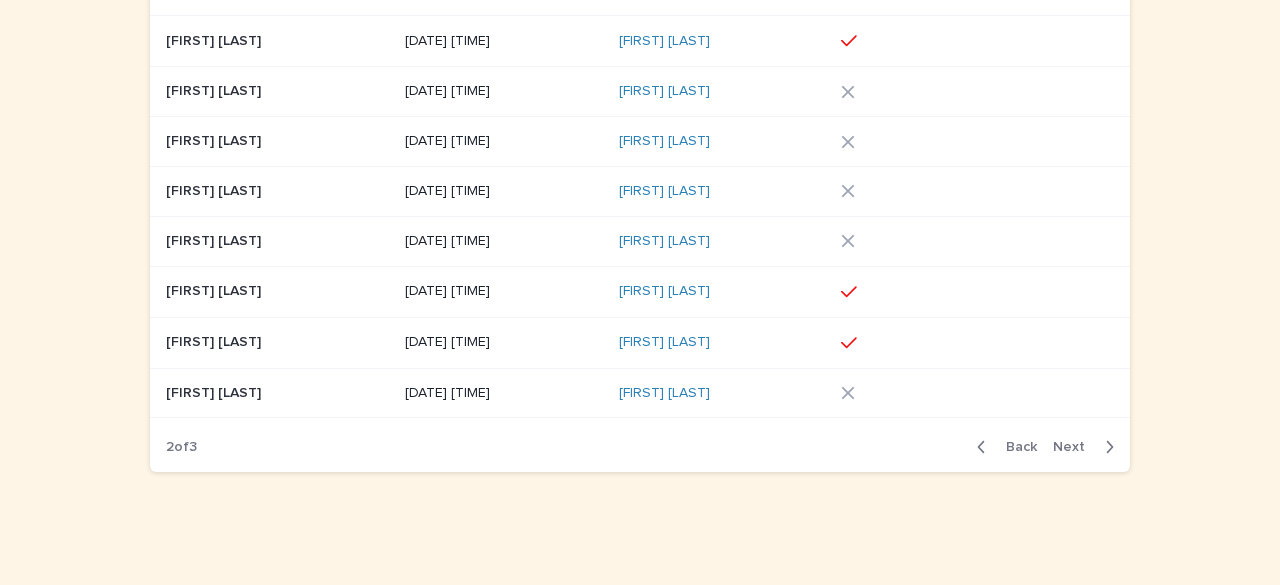 scroll, scrollTop: 372, scrollLeft: 0, axis: vertical 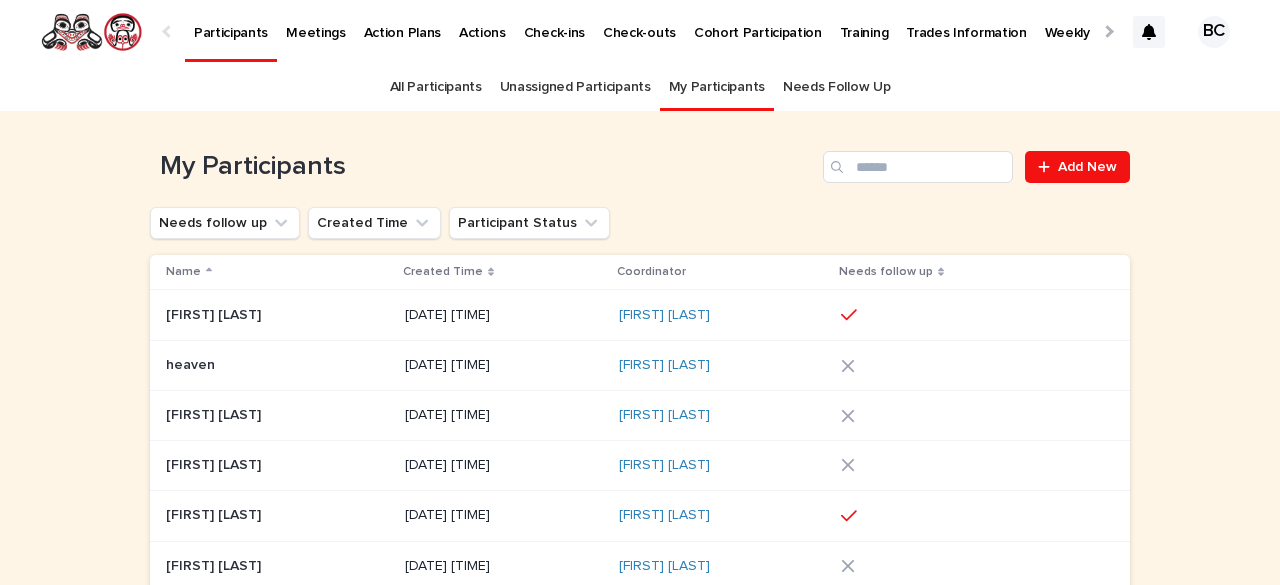 click on "Loading... Saving… Loading... Saving… My Participants Add New Needs follow up Created Time Participant Status Name Created Time Coordinator Needs follow up Gerrit Dempster Gerrit Dempster   9/7/2025 01:04 pm Bernadette Chaboyer   heaven heaven   21/7/2025 12:36 pm Bernadette Chaboyer   Hector stanley  Hector stanley    7/7/2025 03:01 pm Bernadette Chaboyer   Holly Therrien Holly Therrien   10/4/2025 05:28 pm Bernadette Chaboyer   Jaden parker Jaden parker   10/7/2025 01:37 pm Bernadette Chaboyer   Jordan Therrien Jordan Therrien   1/4/2025 01:50 am Bernadette Chaboyer   Katherine Macpherson Katherine Macpherson   12/4/2025 07:01 am Bernadette Chaboyer   Kyle Sampson Kyle Sampson   10/5/2025 02:01 pm Bernadette Chaboyer   Patricia Pearson Patricia Pearson   12/5/2025 11:40 am Bernadette Chaboyer   Paul Micheal Brown Paul Micheal Brown   9/4/2025 10:46 am Bernadette Chaboyer   2  of  3 Back Next" at bounding box center (640, 536) 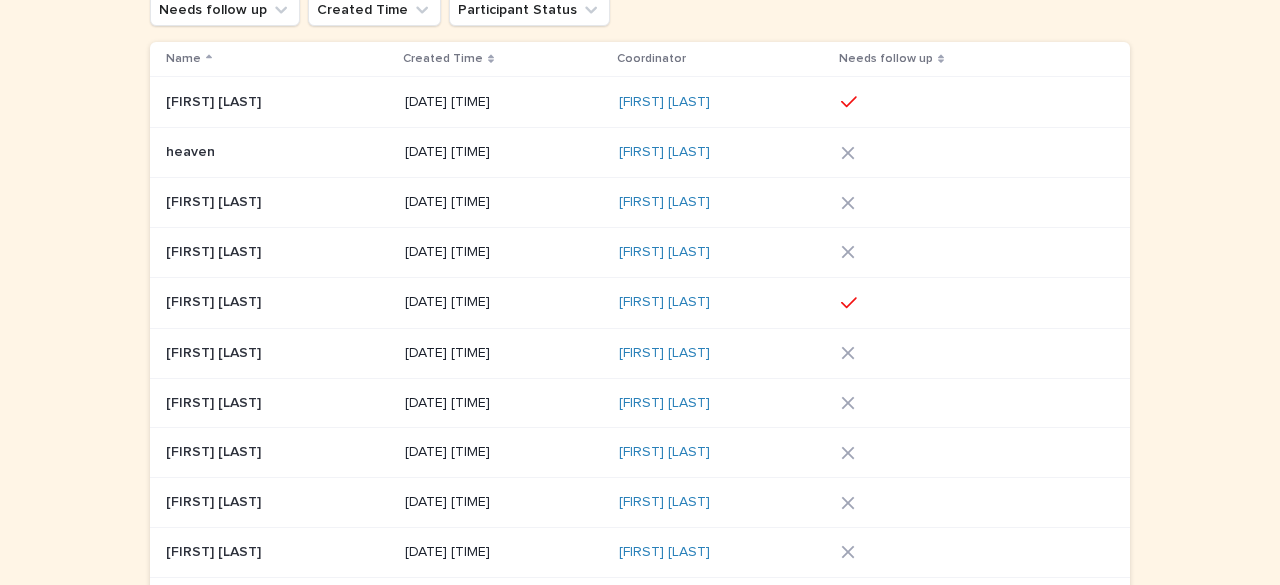 scroll, scrollTop: 360, scrollLeft: 0, axis: vertical 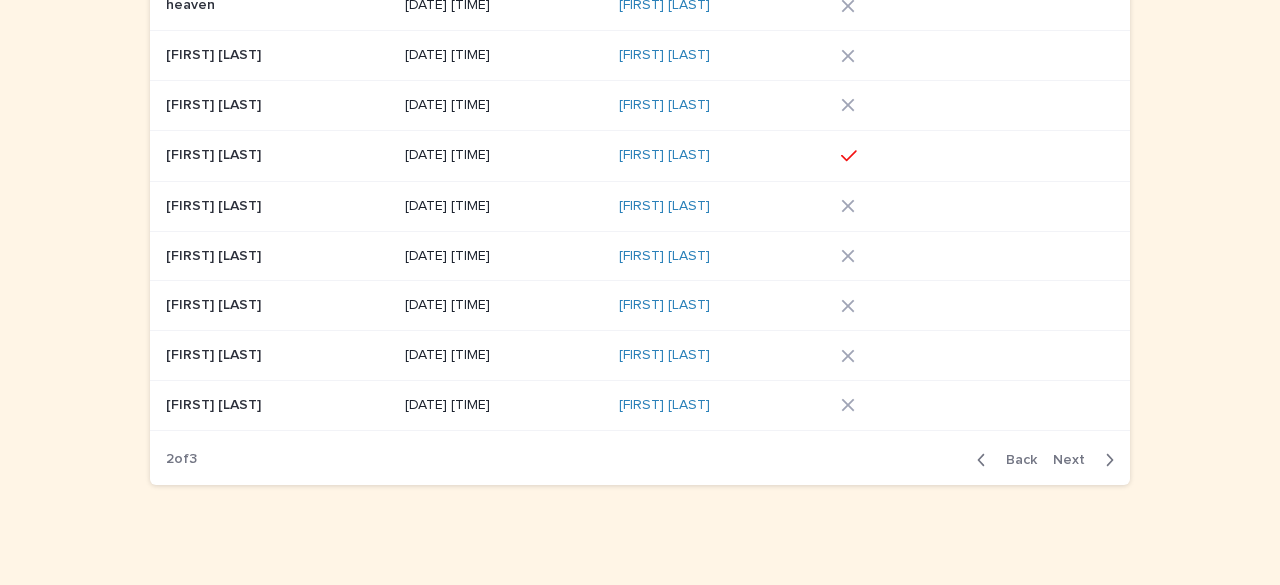 click on "Next" at bounding box center [1075, 460] 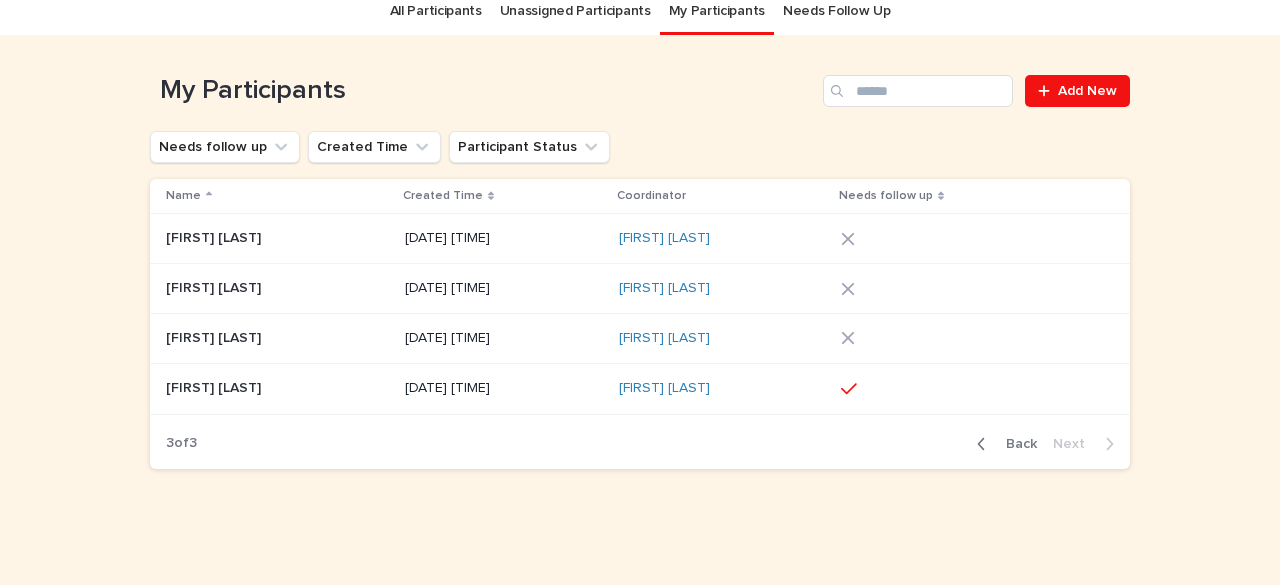 scroll, scrollTop: 74, scrollLeft: 0, axis: vertical 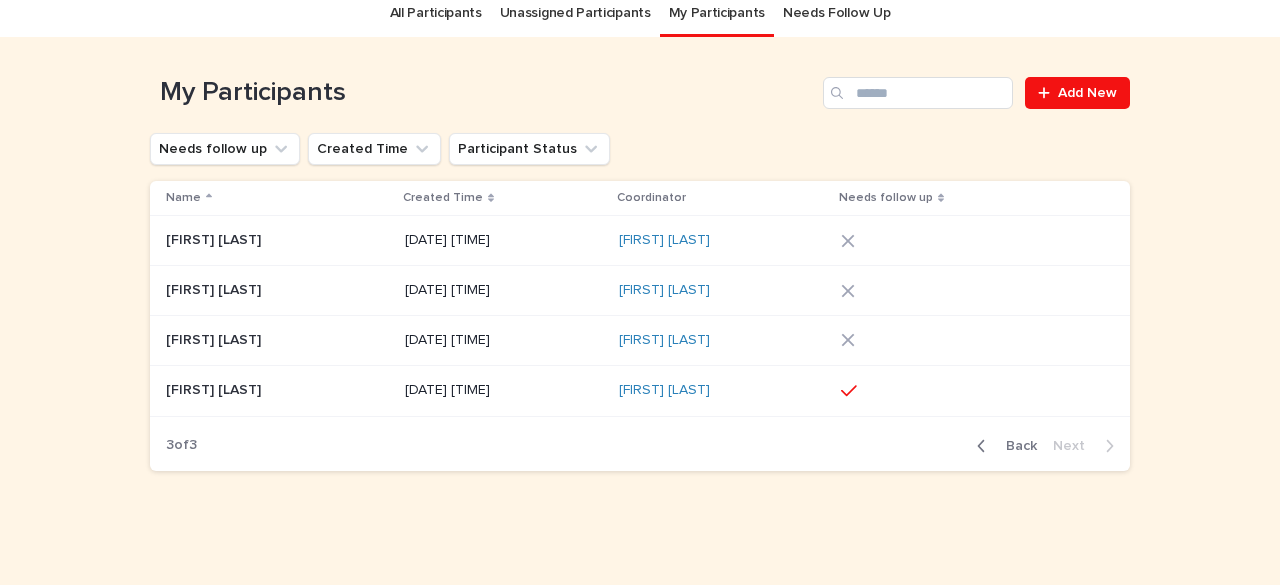 click on "26/6/2025 10:04 am" at bounding box center (504, 340) 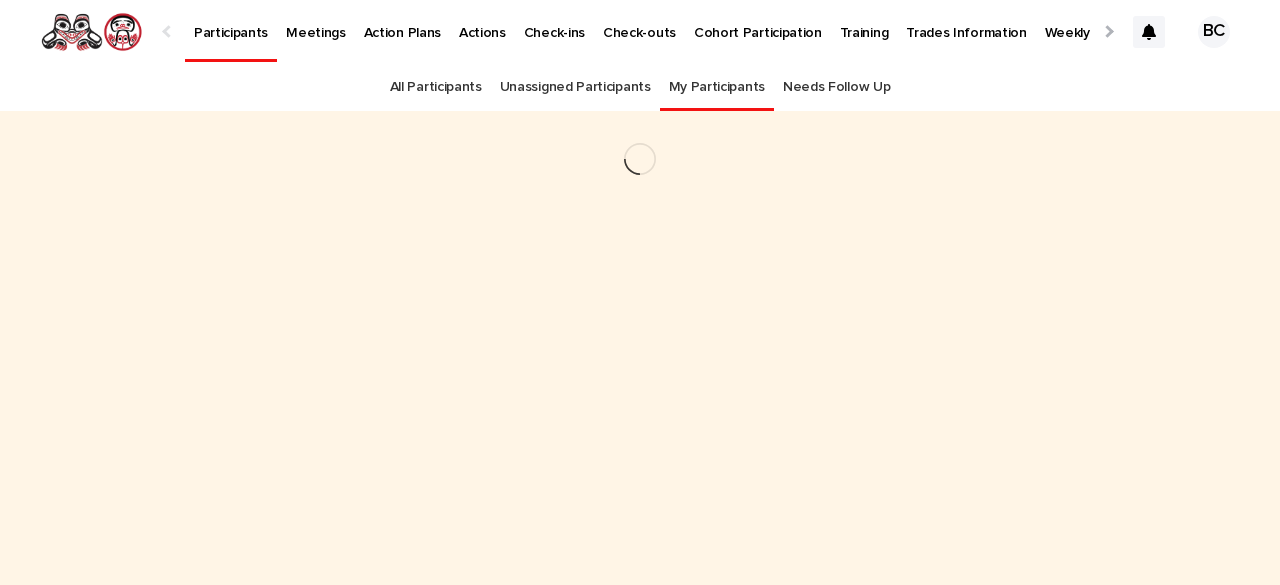 scroll, scrollTop: 0, scrollLeft: 0, axis: both 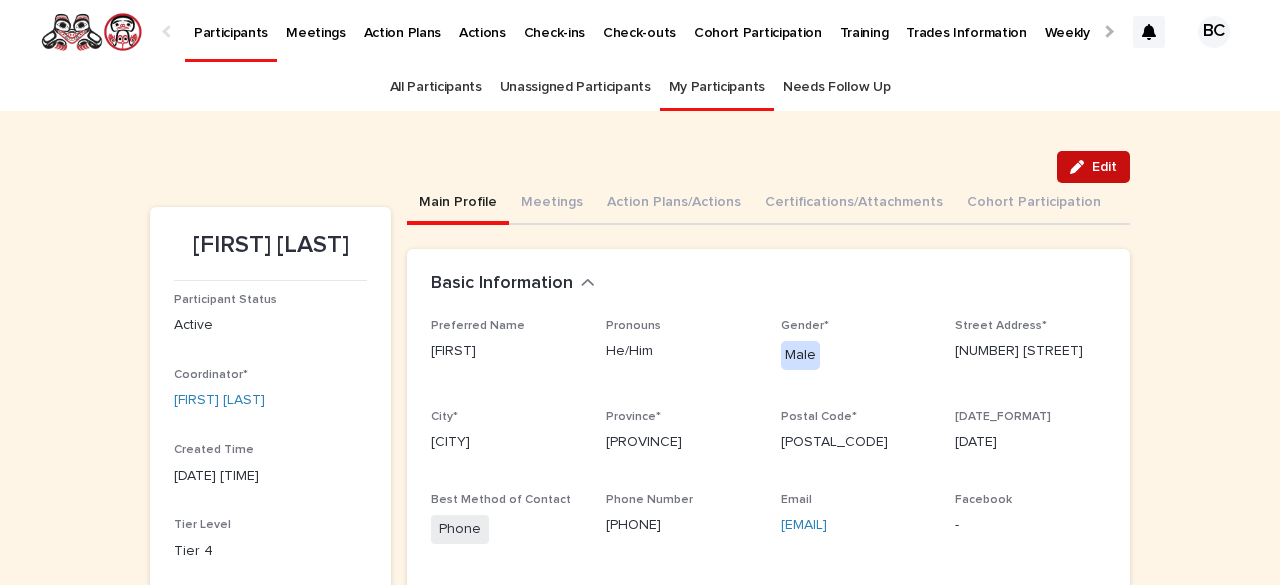 click on "Edit" at bounding box center (1093, 167) 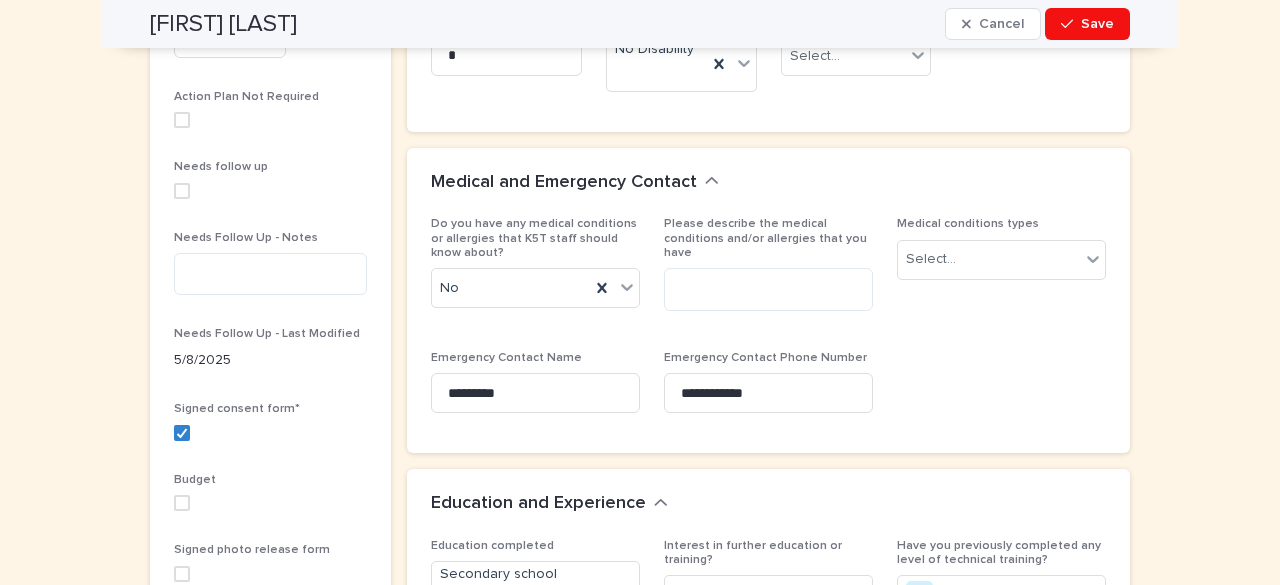 scroll, scrollTop: 799, scrollLeft: 0, axis: vertical 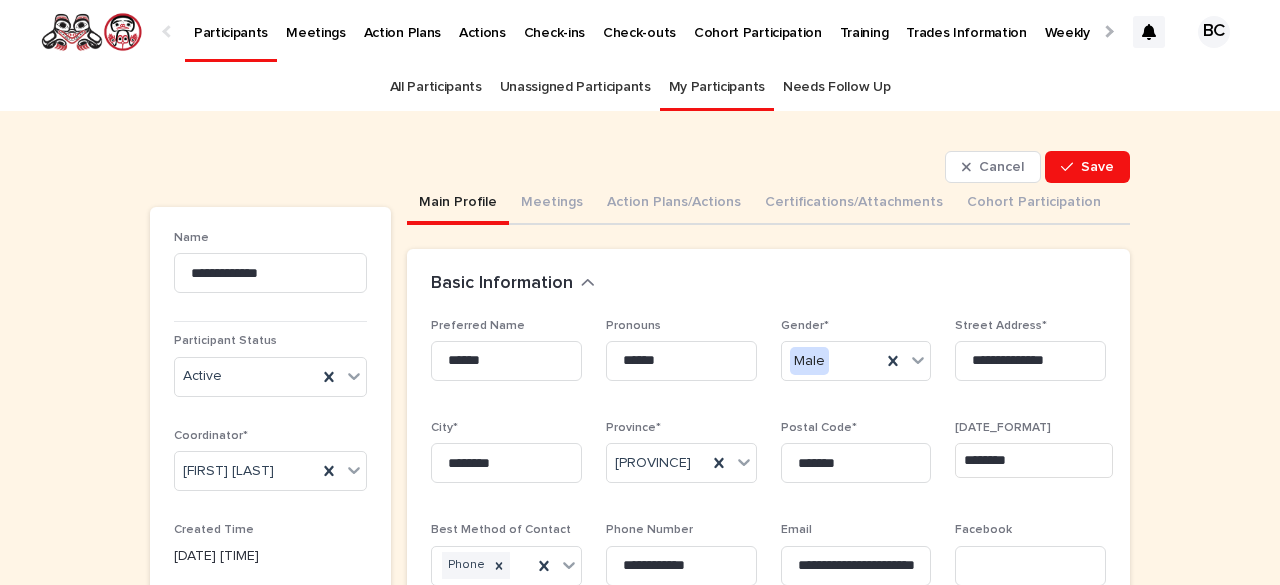 click on "All Participants" at bounding box center [436, 87] 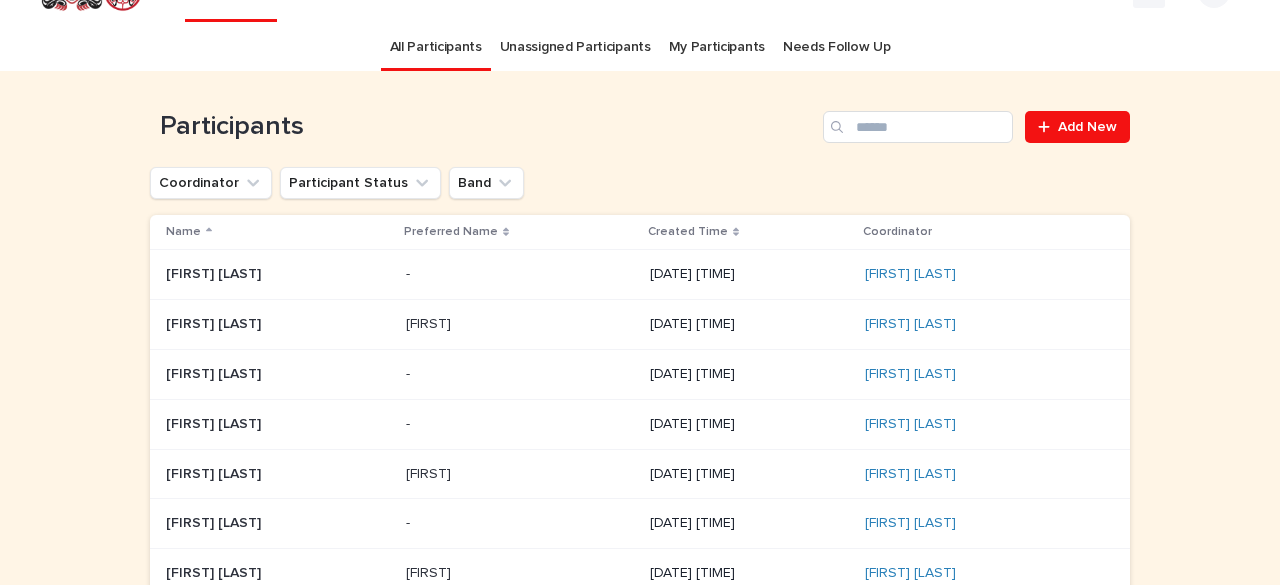 scroll, scrollTop: 0, scrollLeft: 0, axis: both 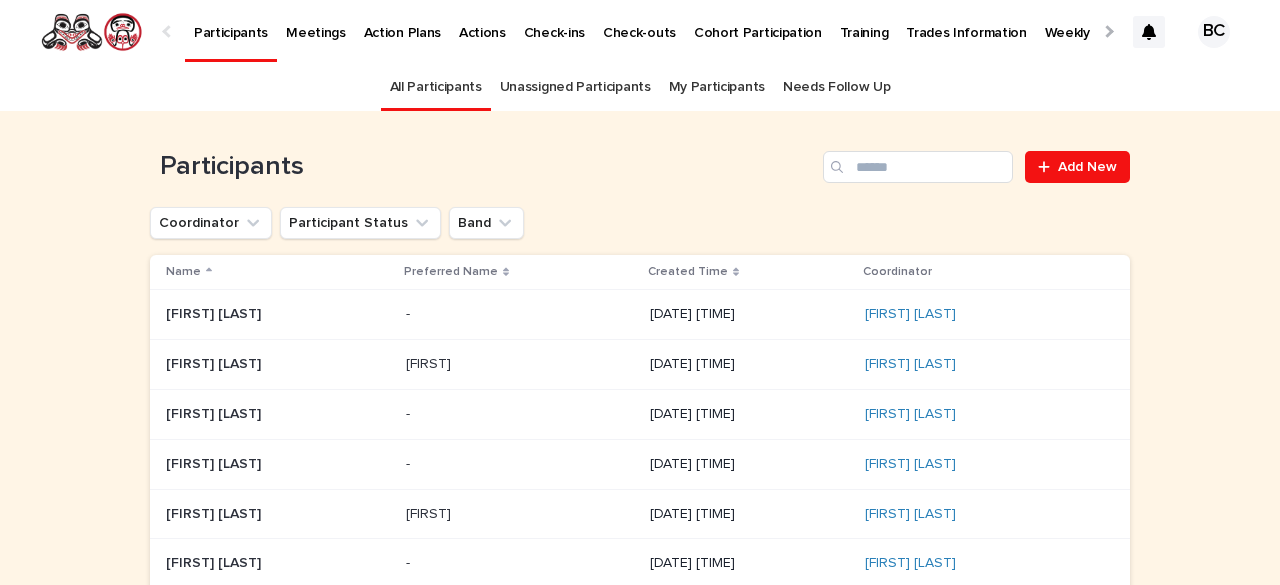 click on "My Participants" at bounding box center (717, 87) 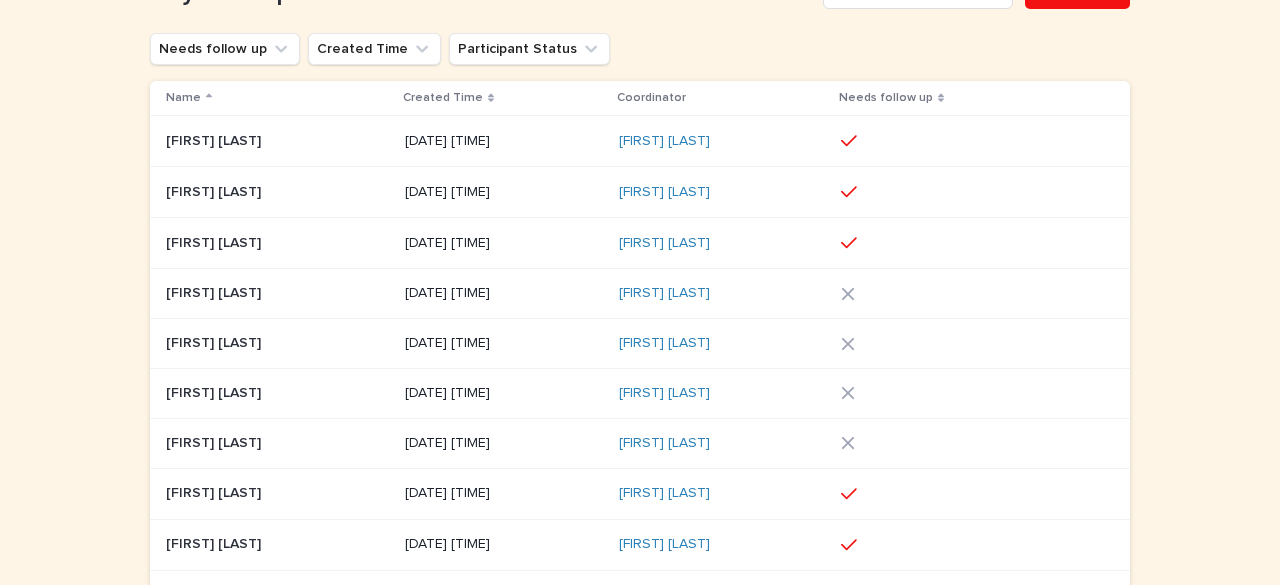 scroll, scrollTop: 192, scrollLeft: 0, axis: vertical 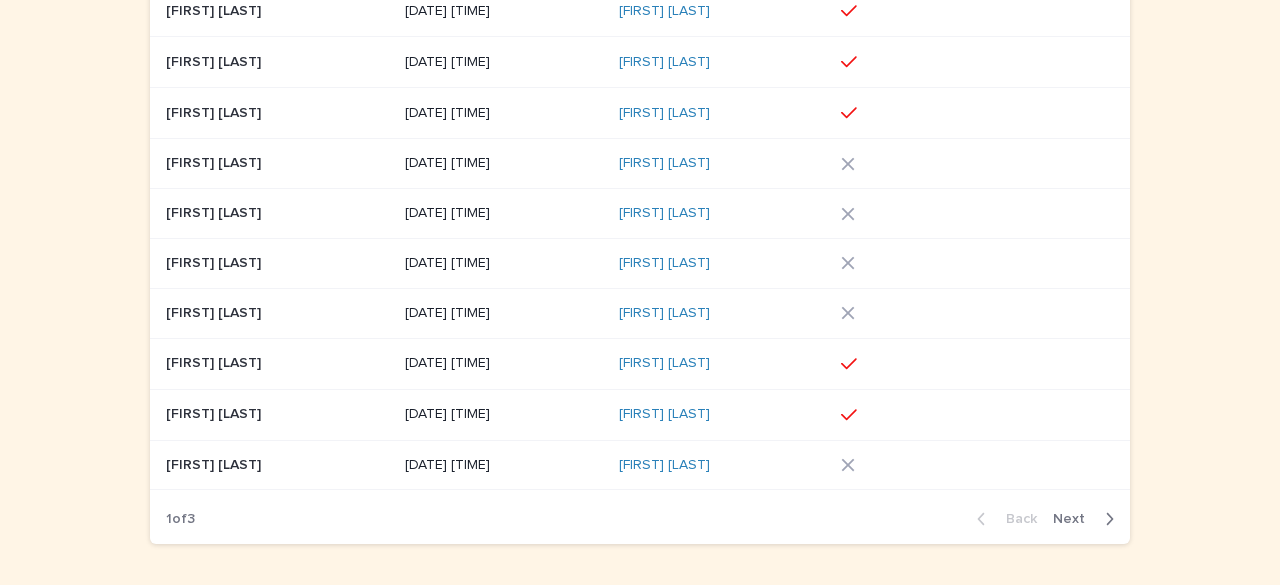 click on "Next" at bounding box center [1075, 519] 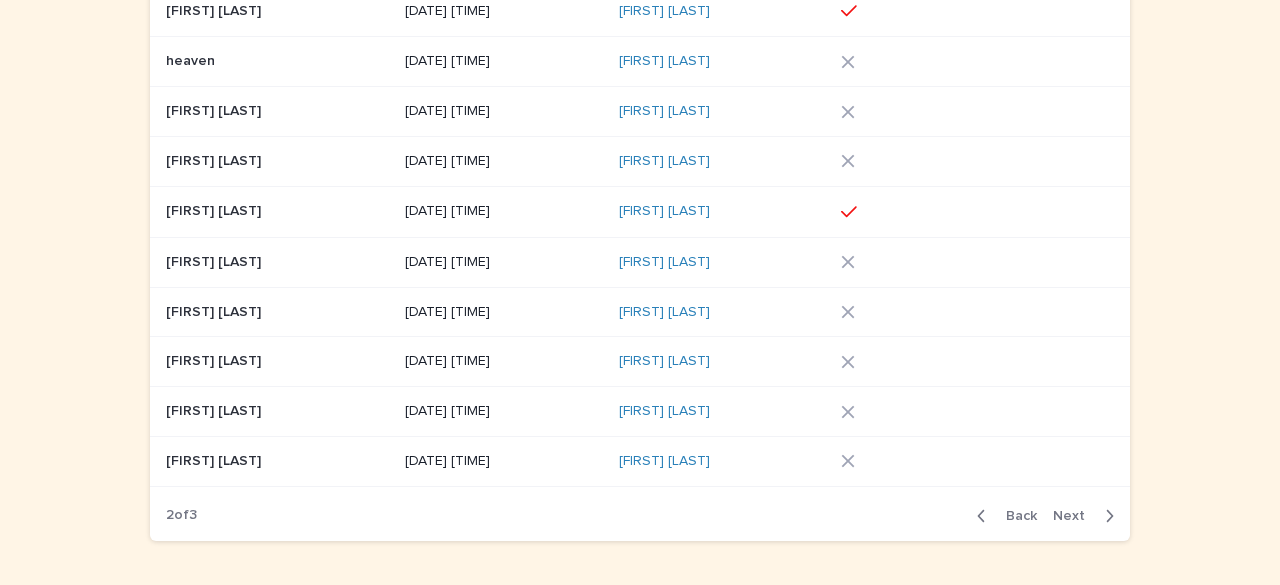scroll, scrollTop: 302, scrollLeft: 0, axis: vertical 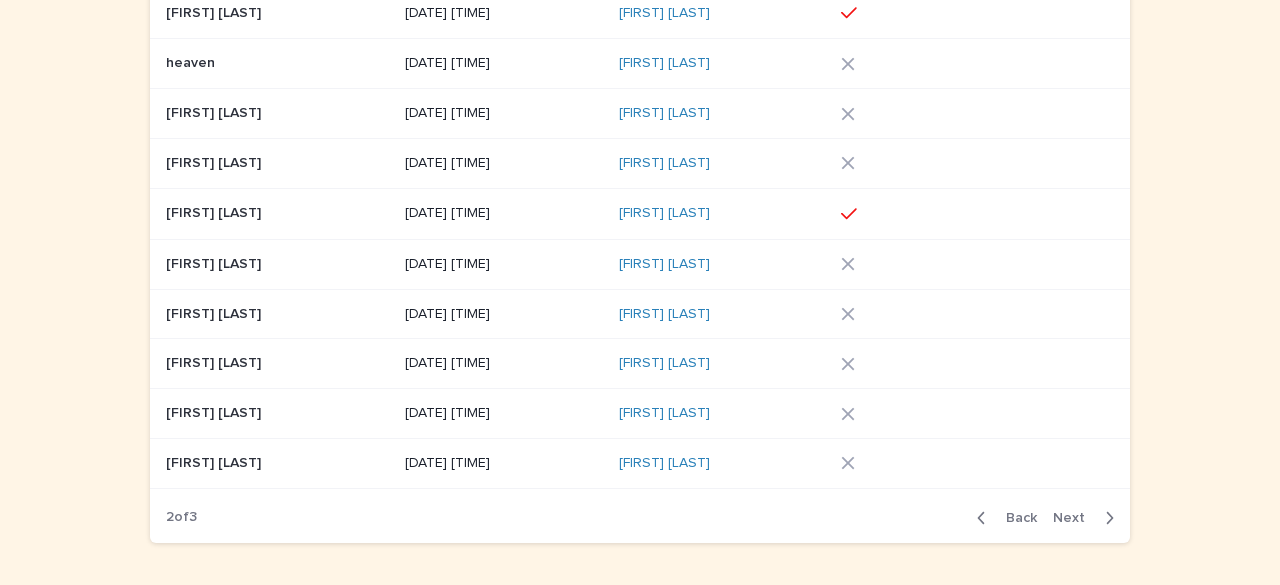 click at bounding box center (277, 63) 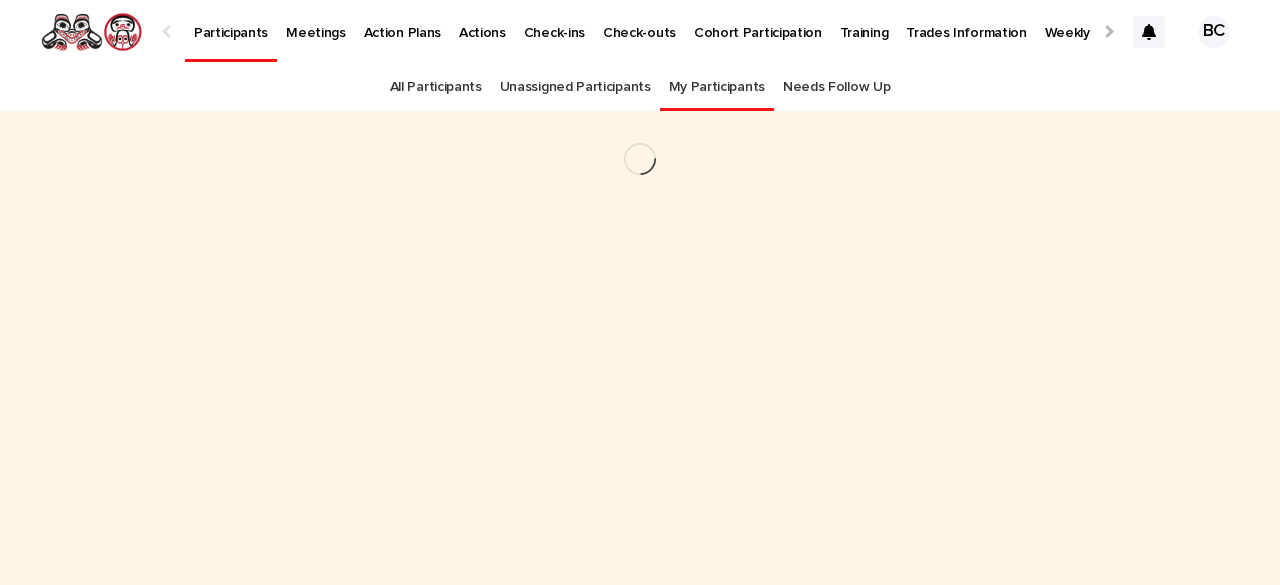 scroll, scrollTop: 0, scrollLeft: 0, axis: both 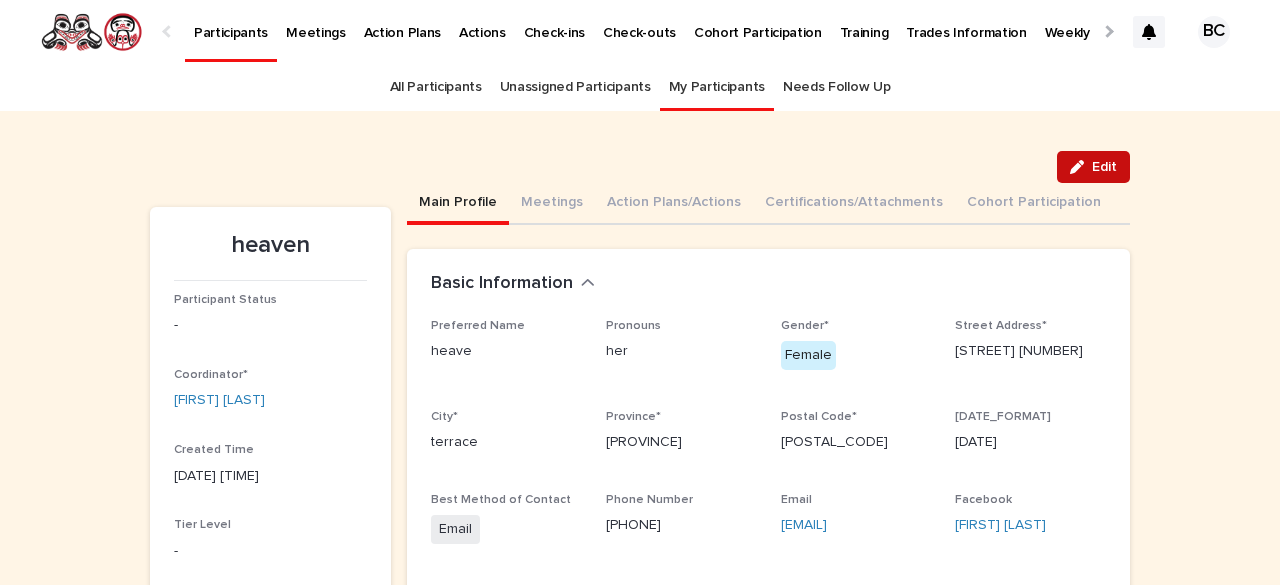 click on "Edit" at bounding box center [1093, 167] 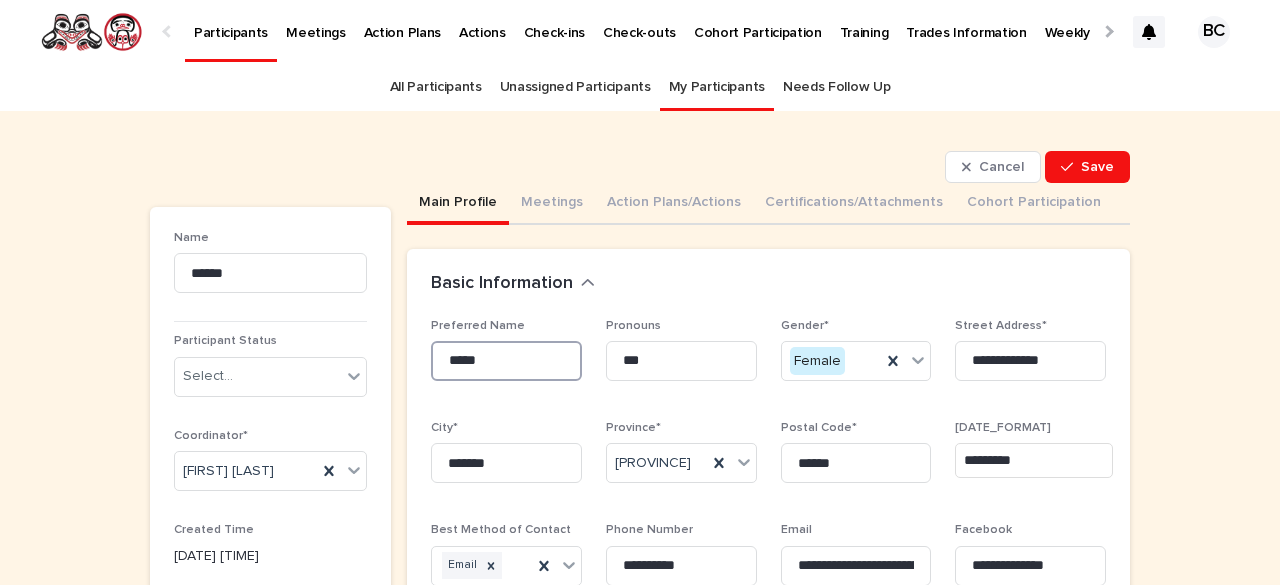 click on "*****" at bounding box center [506, 361] 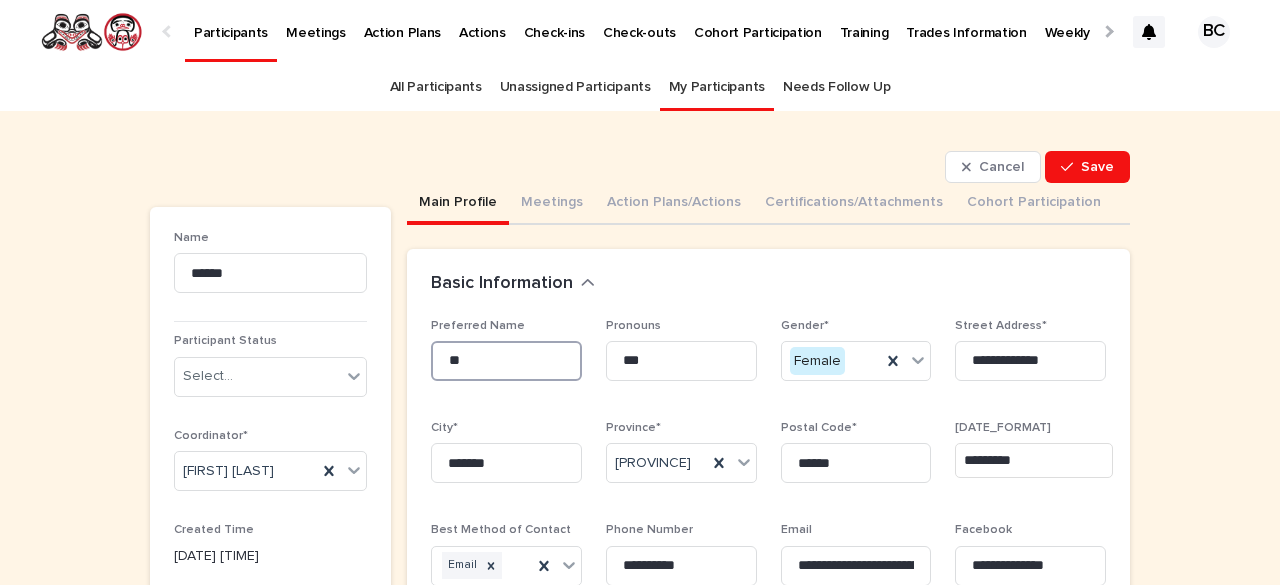 type on "*" 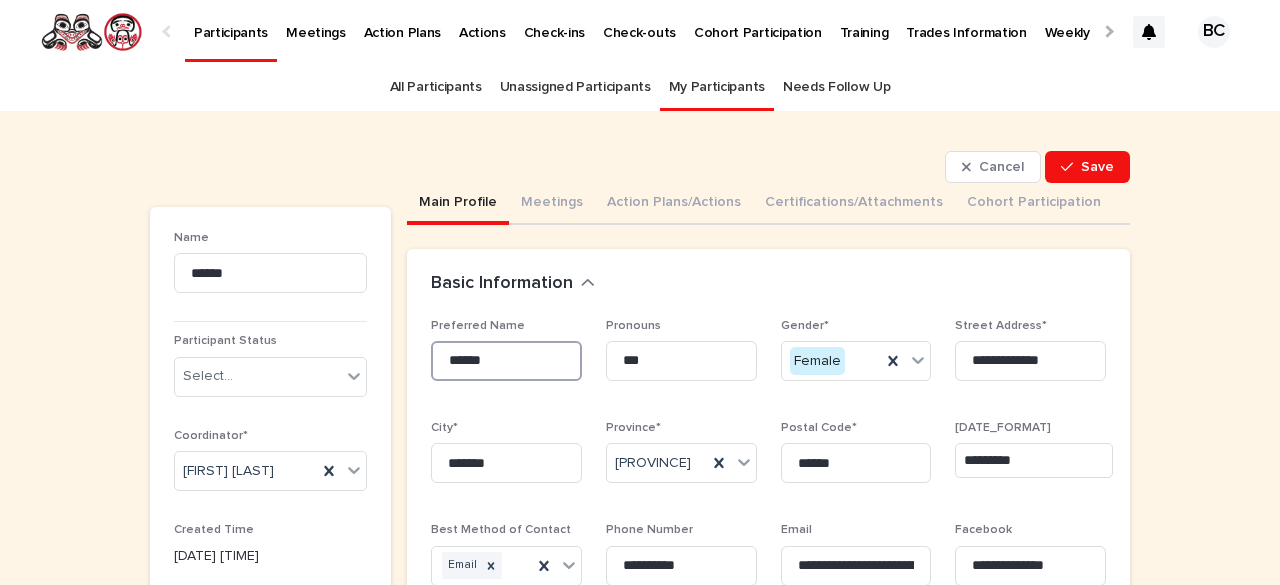 click on "*****" at bounding box center [506, 361] 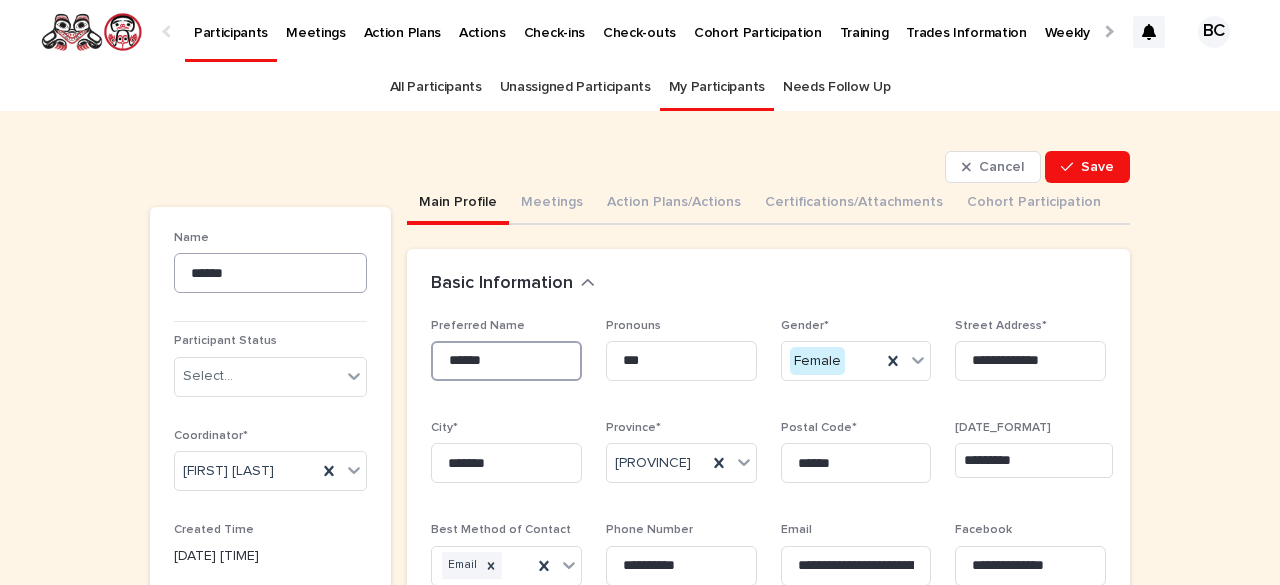type on "*****" 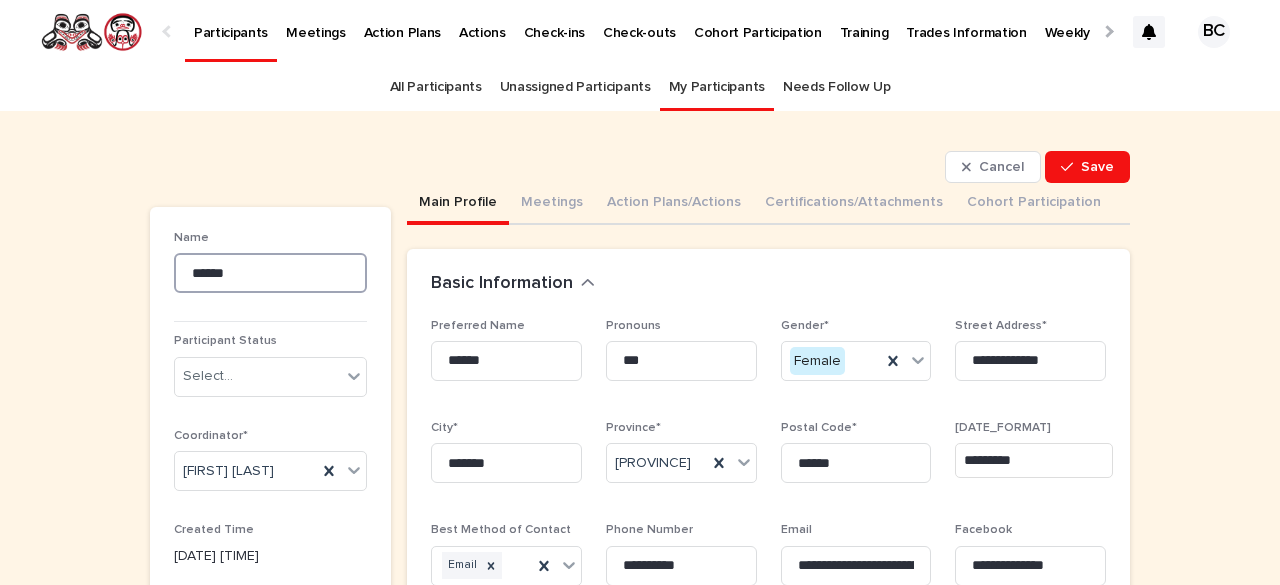 click on "******" at bounding box center (270, 273) 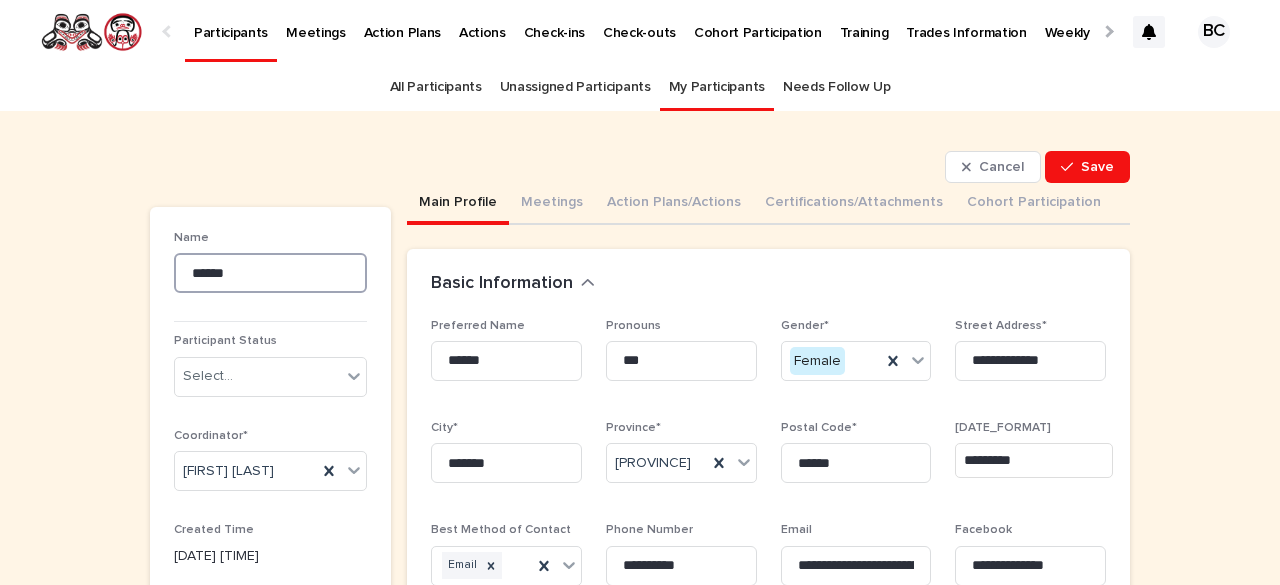 click on "******" at bounding box center [270, 273] 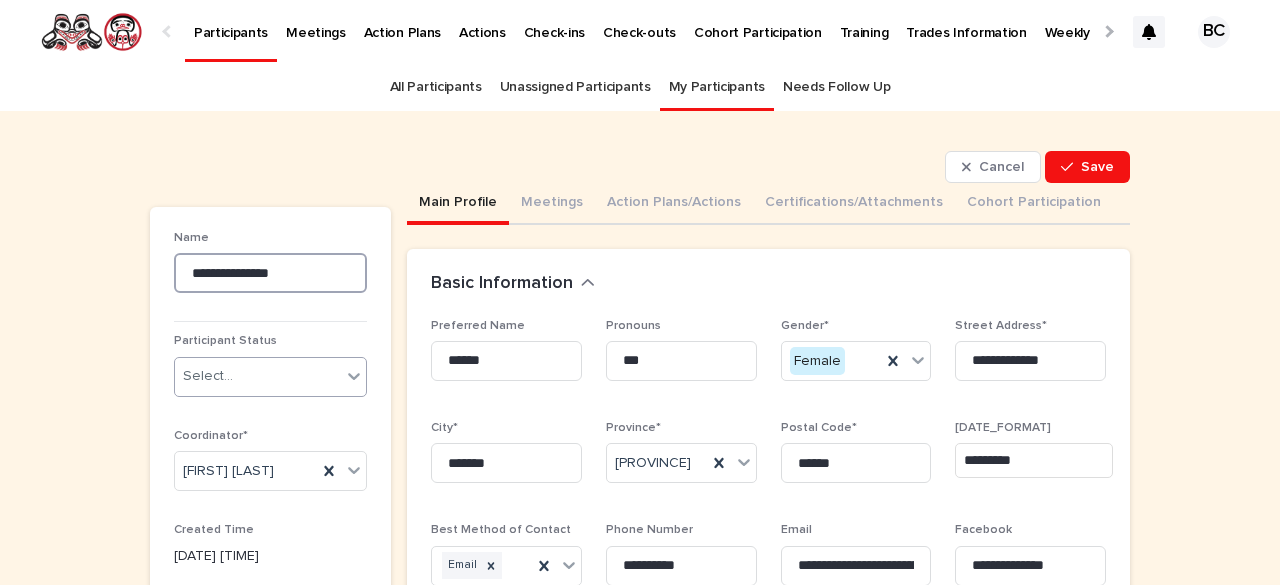 type on "**********" 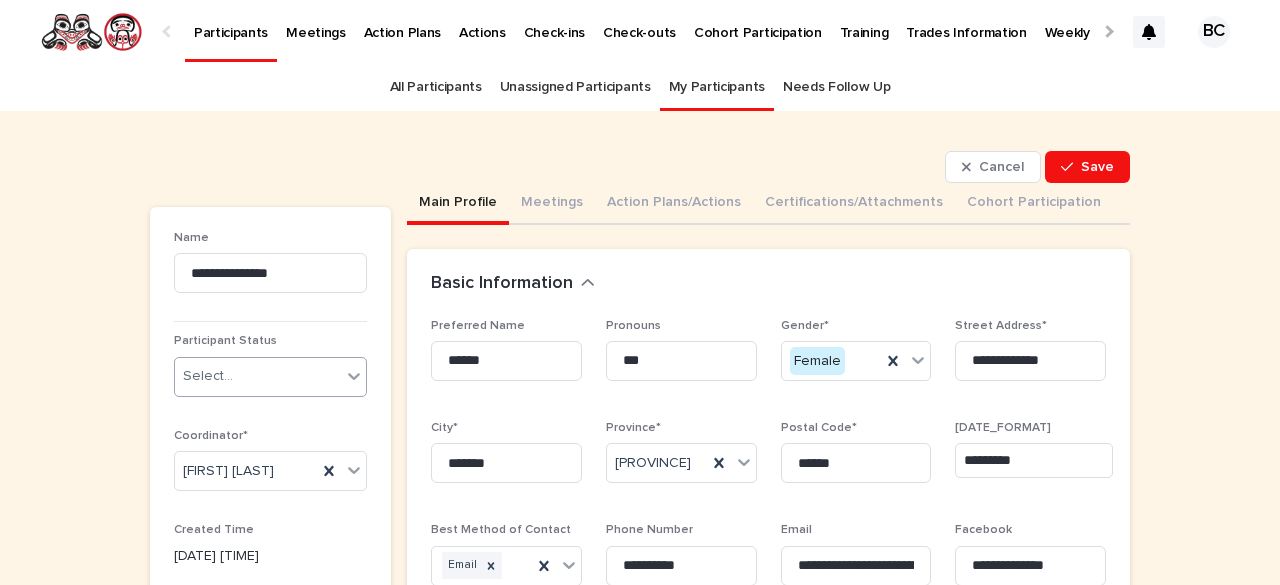 click on "Select..." at bounding box center (258, 376) 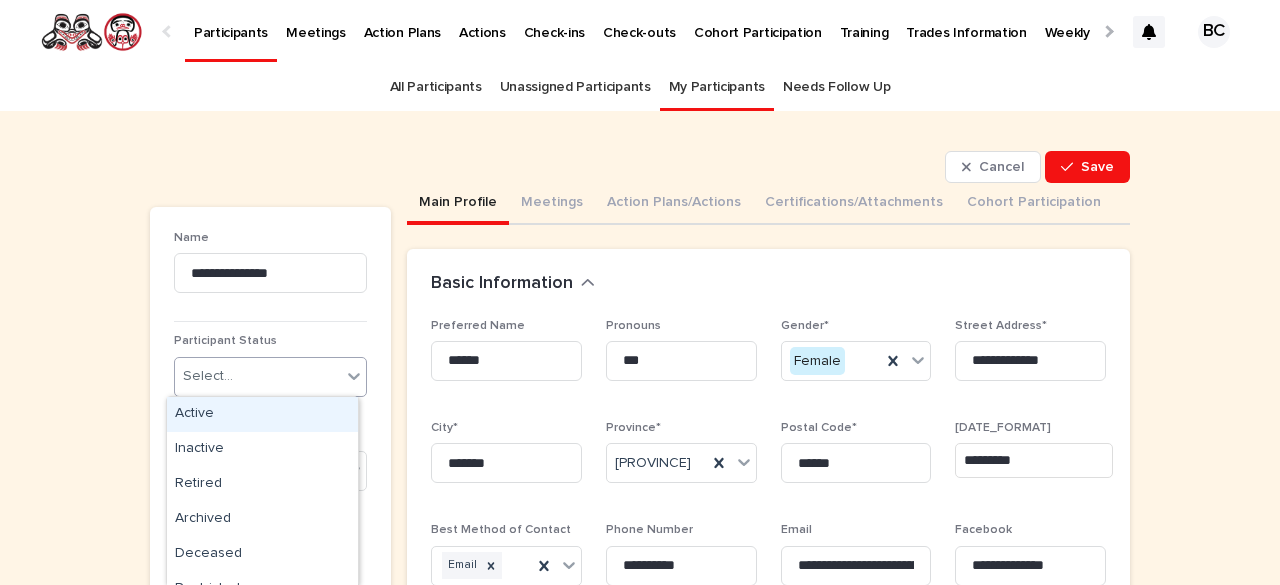 click on "Active" at bounding box center [262, 414] 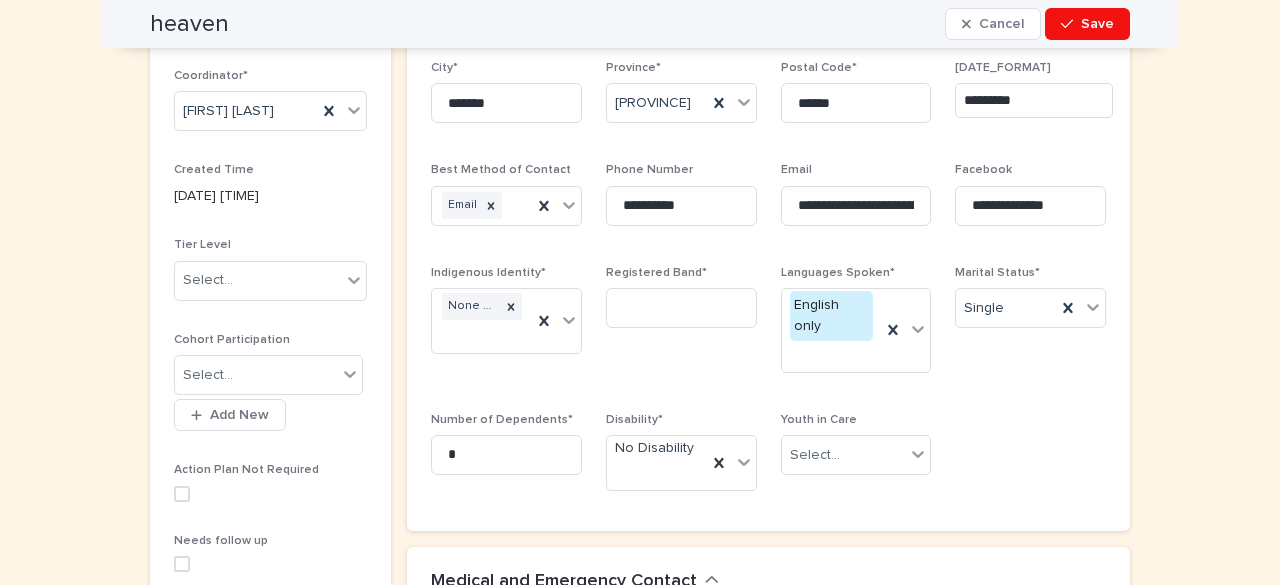 scroll, scrollTop: 400, scrollLeft: 0, axis: vertical 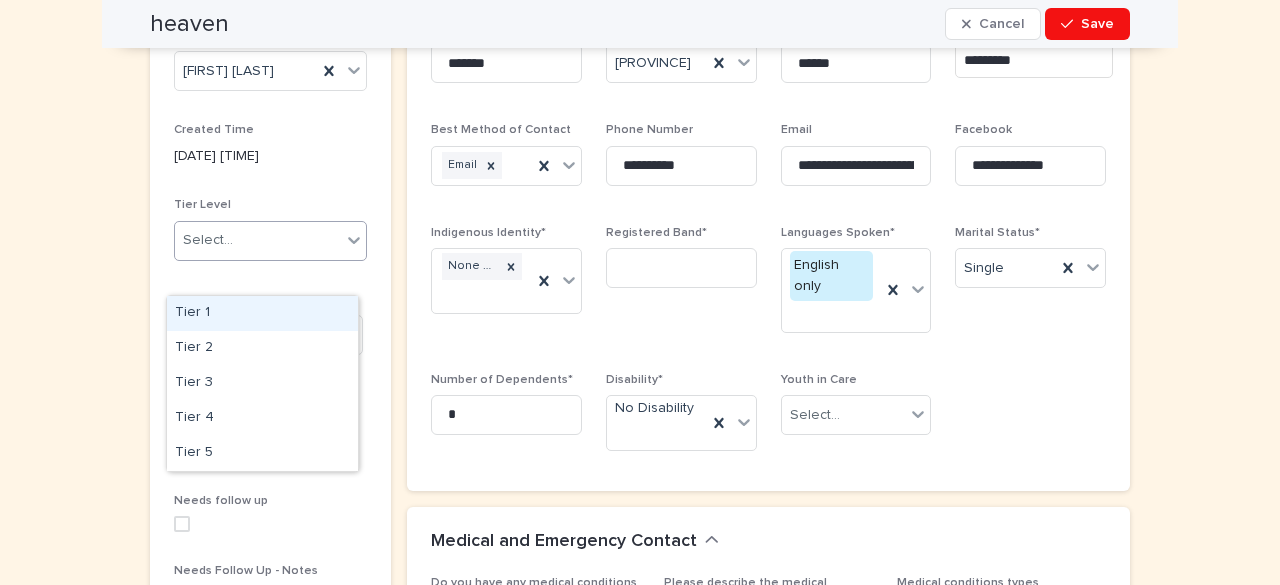 click on "Select..." at bounding box center [258, 240] 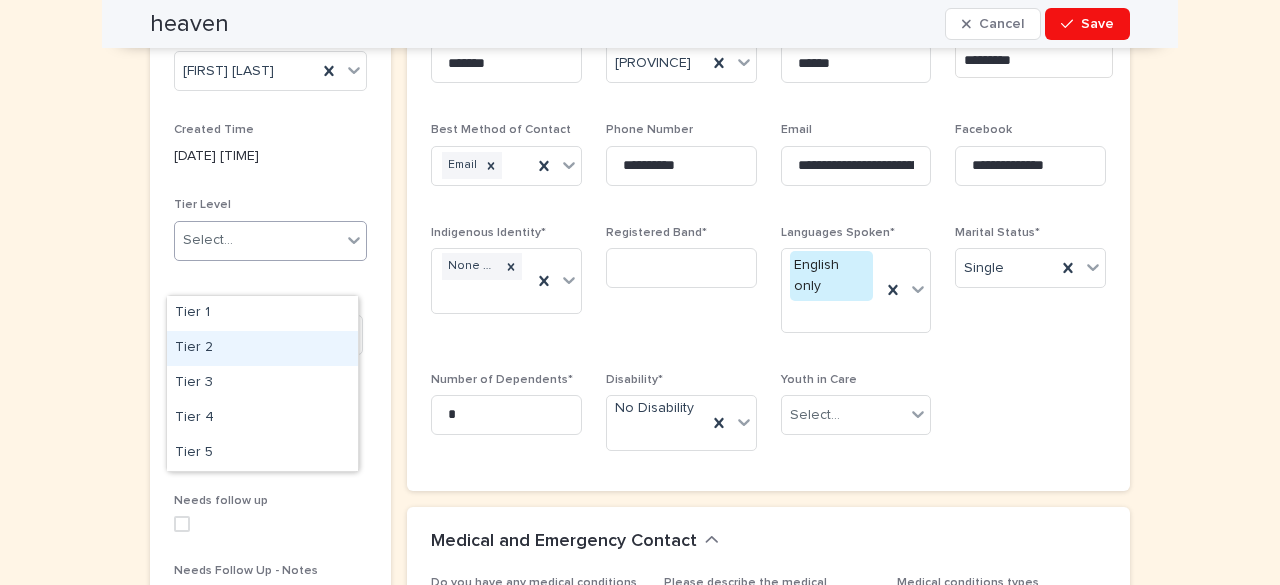click on "Tier 2" at bounding box center (262, 348) 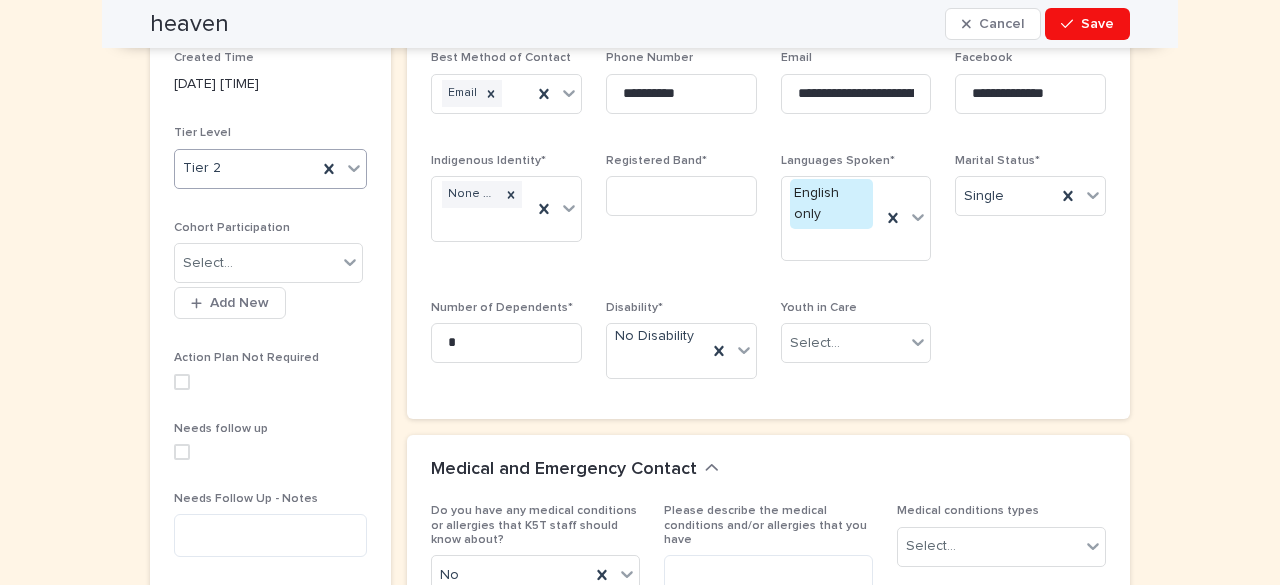 scroll, scrollTop: 480, scrollLeft: 0, axis: vertical 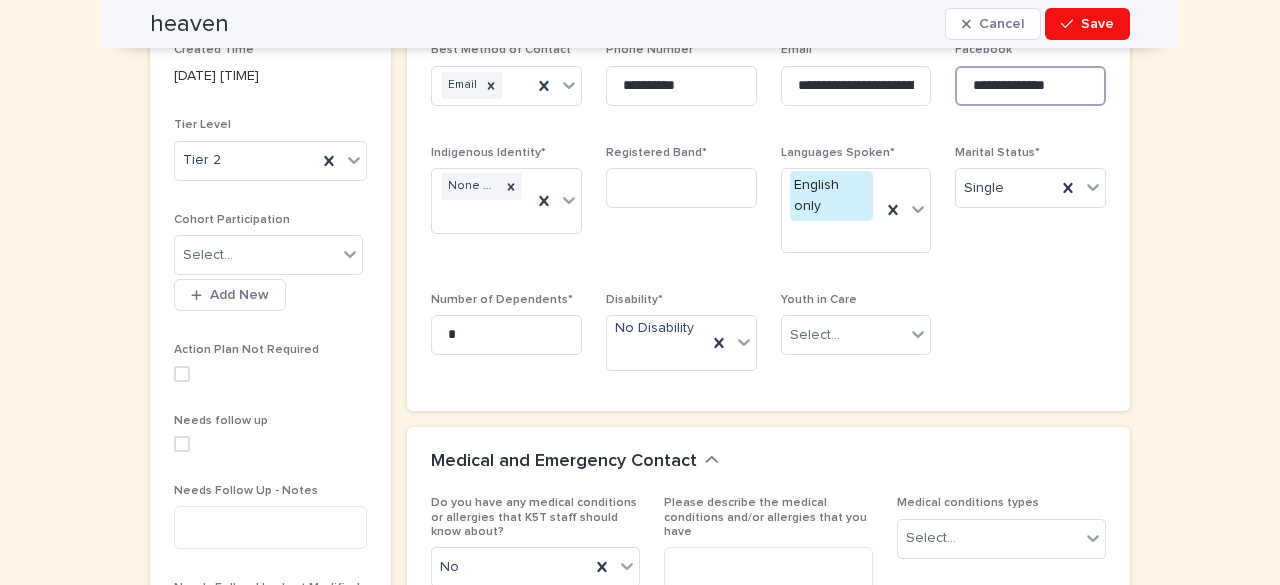 click on "**********" at bounding box center [1030, 86] 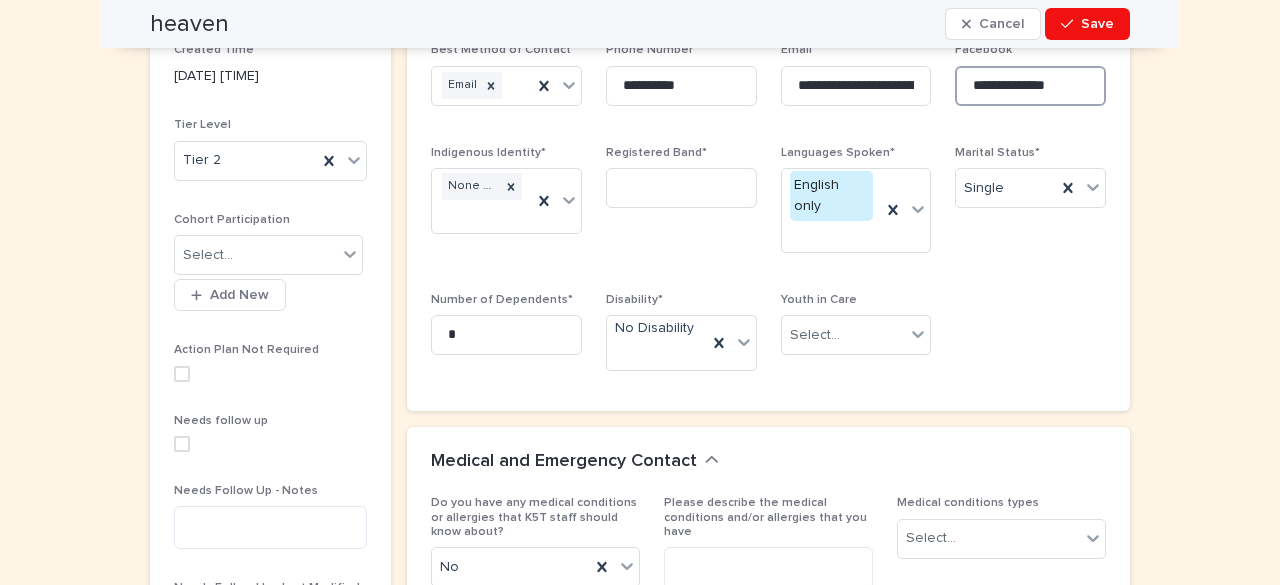 click on "**********" at bounding box center (1030, 86) 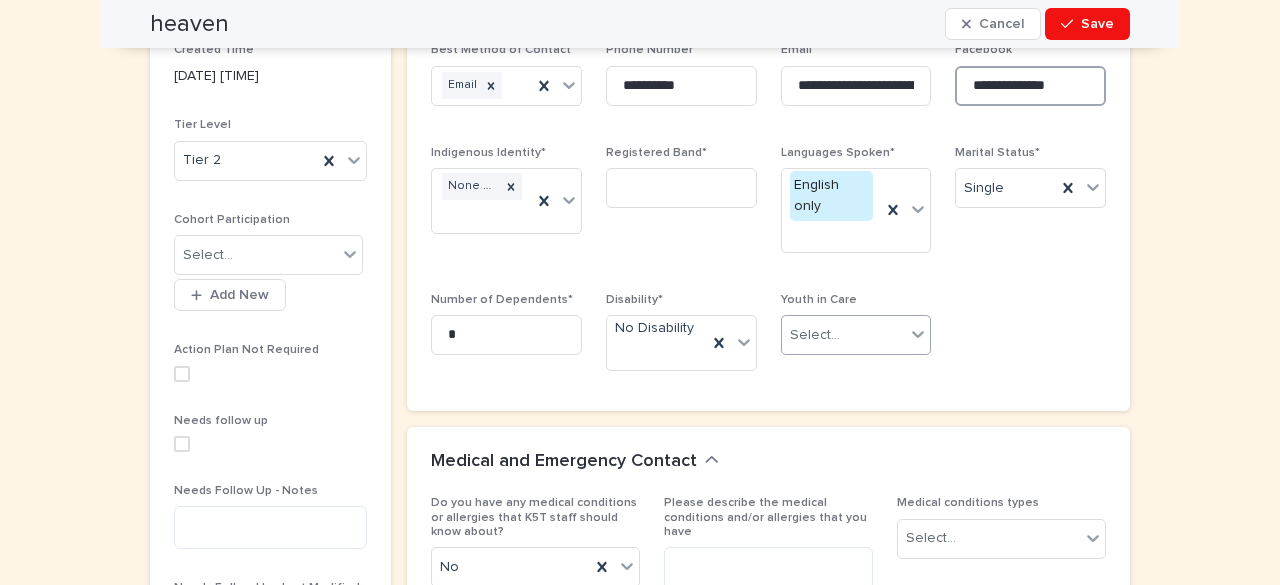 type on "**********" 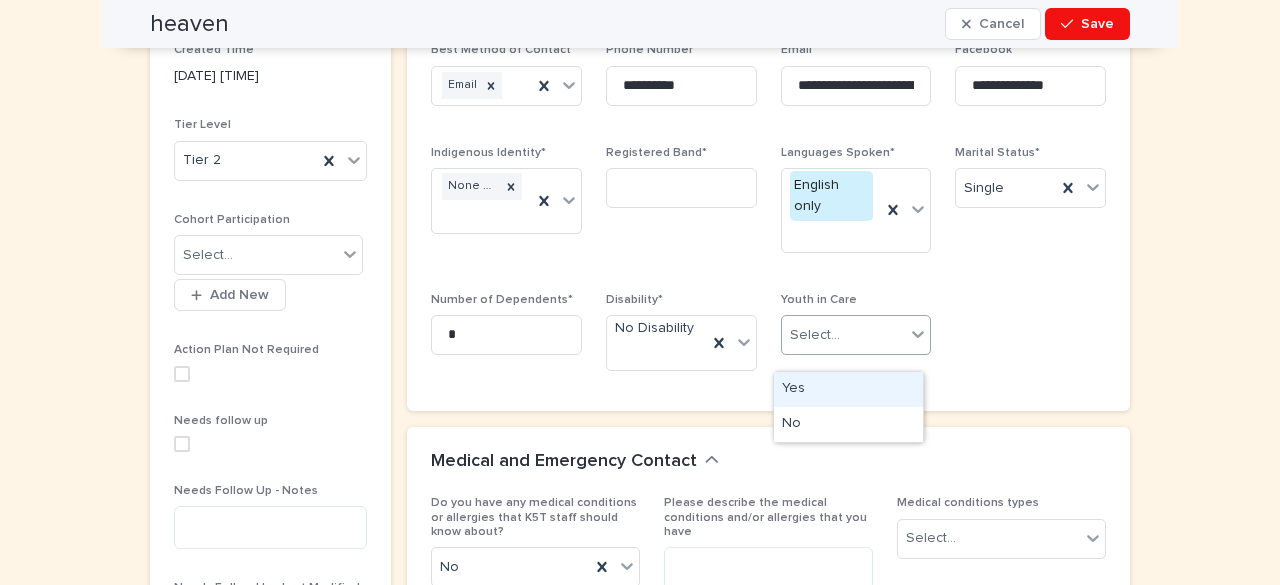 click on "Select..." at bounding box center [844, 335] 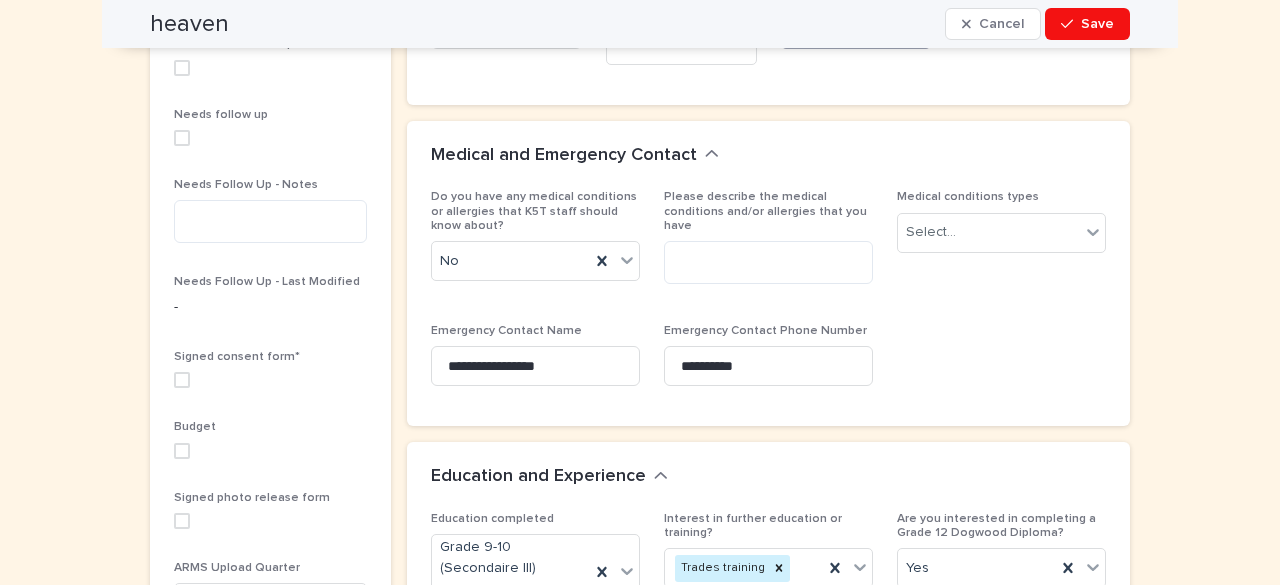 scroll, scrollTop: 800, scrollLeft: 0, axis: vertical 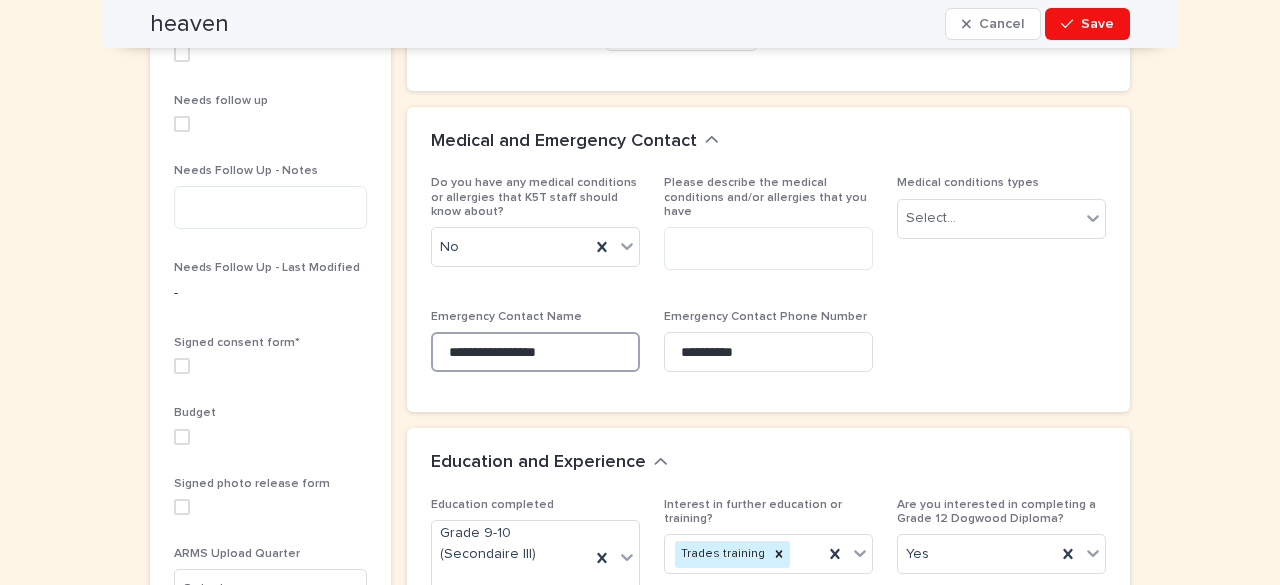 click on "**********" at bounding box center (535, 352) 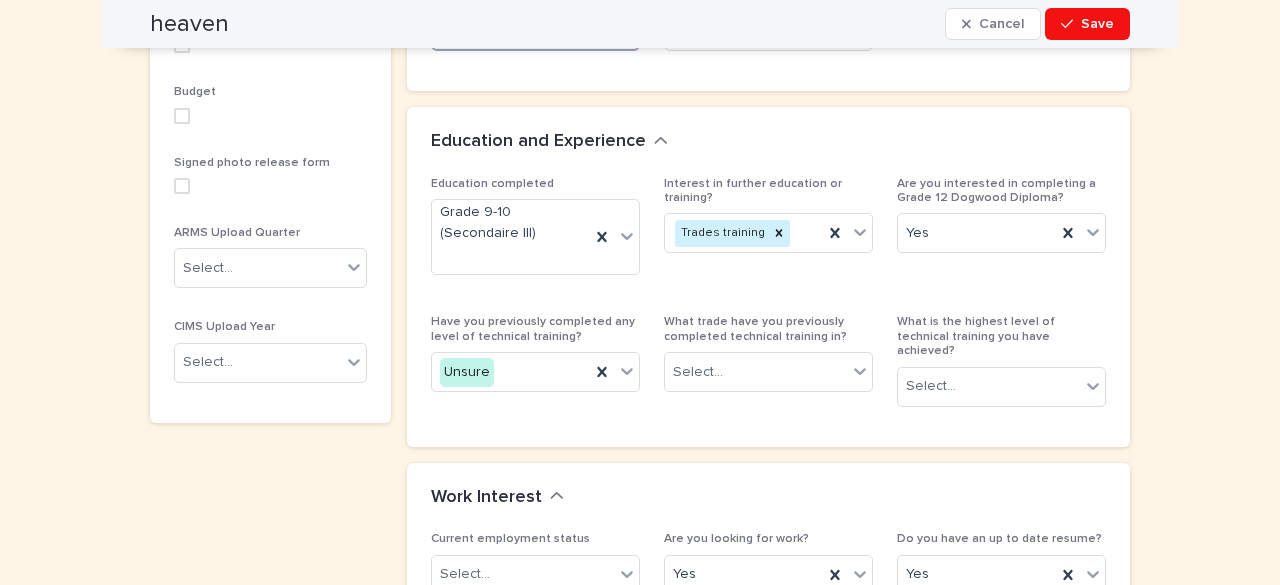 scroll, scrollTop: 1160, scrollLeft: 0, axis: vertical 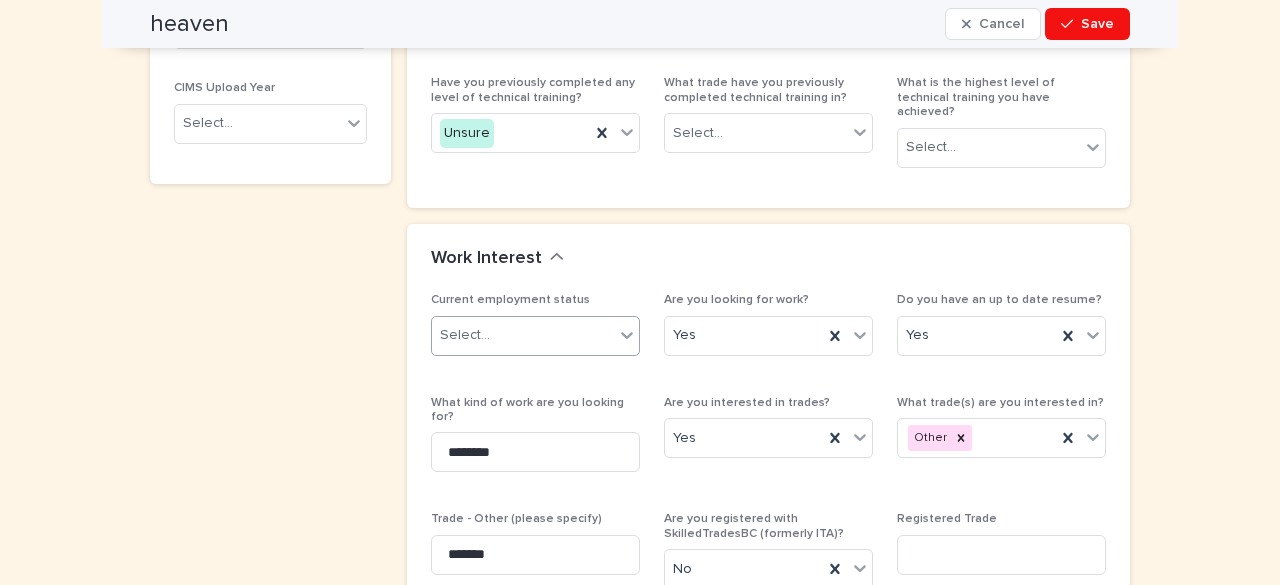 type on "**********" 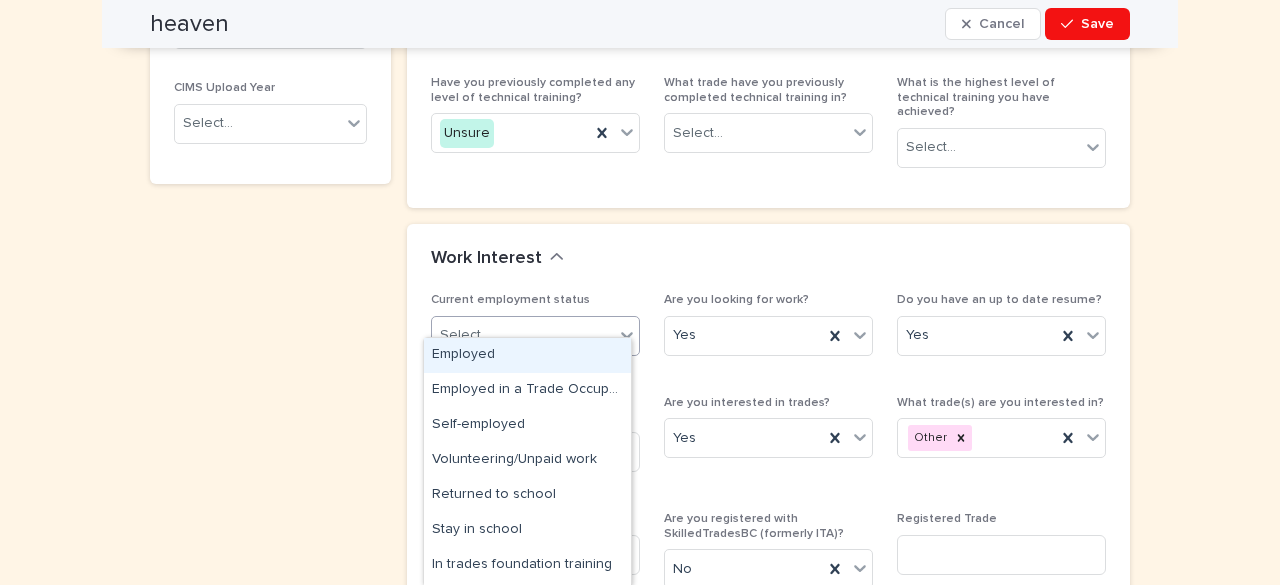 click on "Select..." at bounding box center (523, 335) 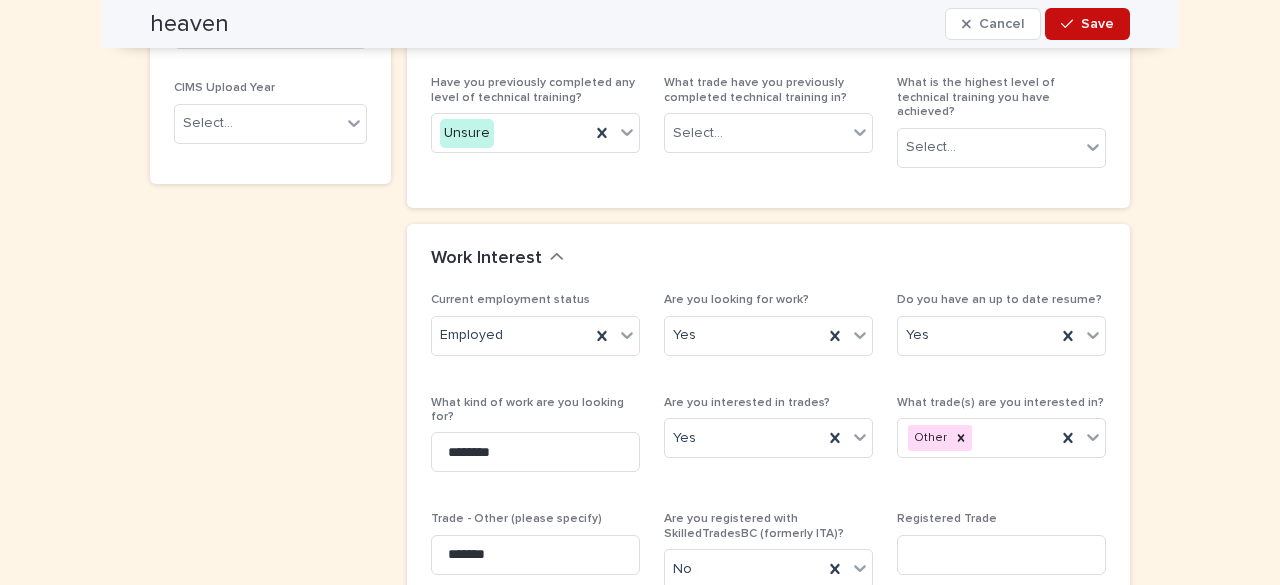 click at bounding box center [1071, 24] 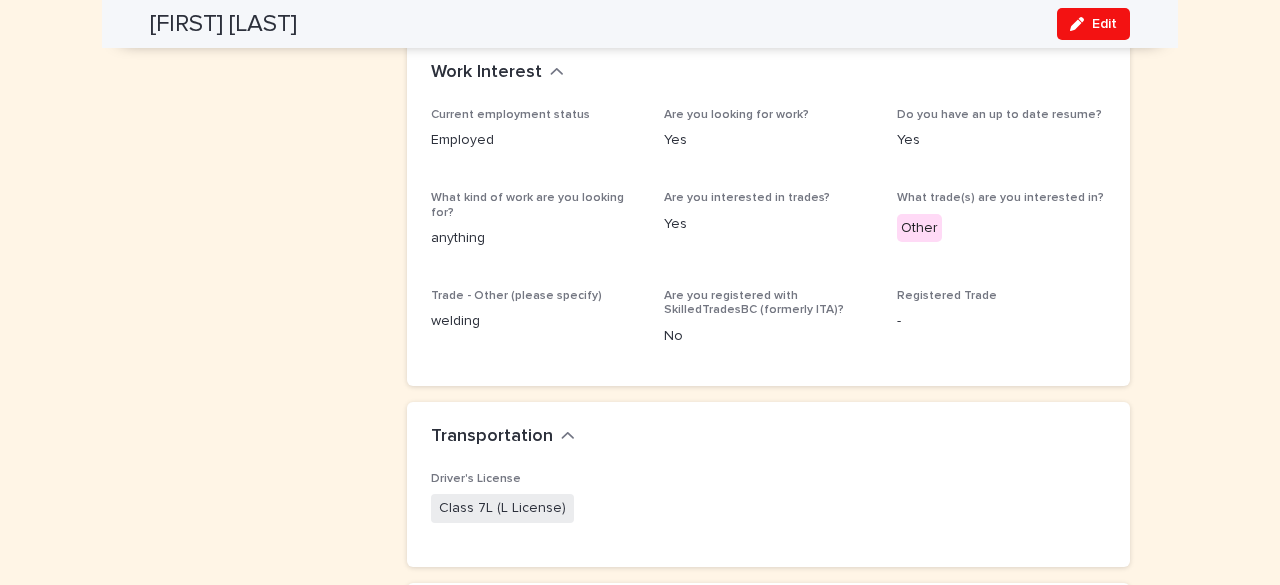 scroll, scrollTop: 1172, scrollLeft: 0, axis: vertical 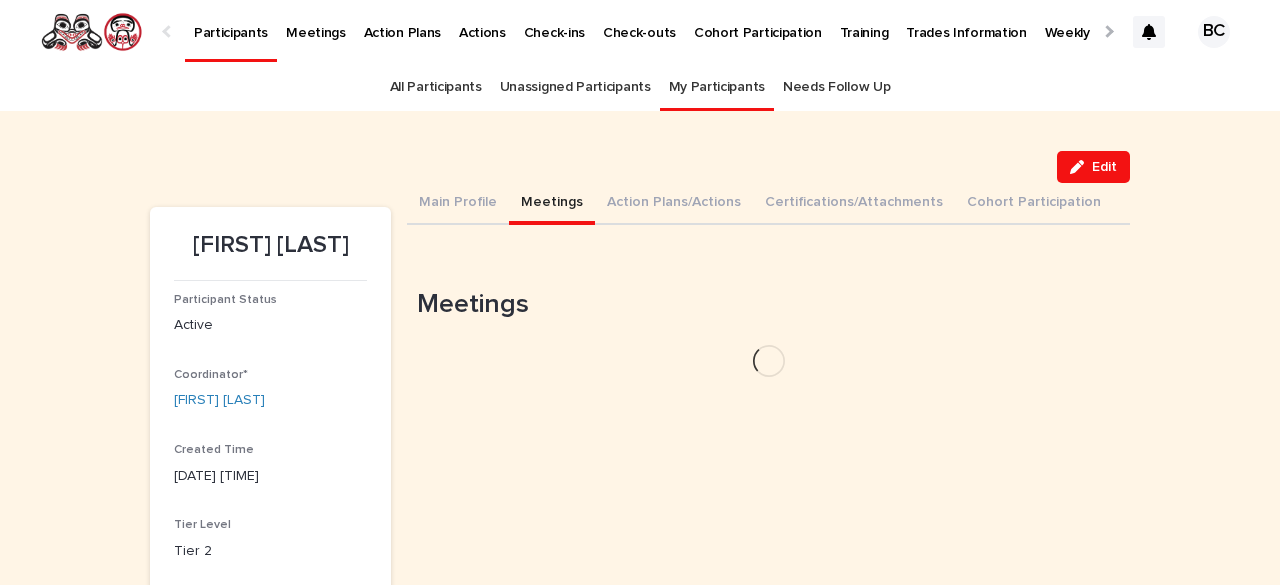 click on "Meetings" at bounding box center (552, 204) 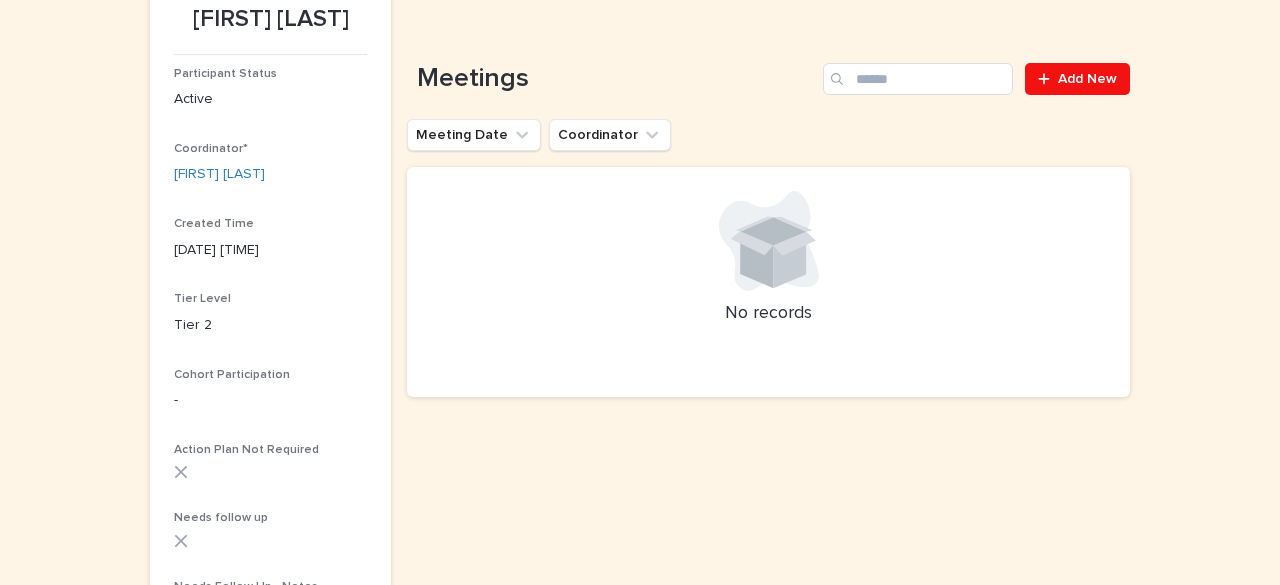 scroll, scrollTop: 320, scrollLeft: 0, axis: vertical 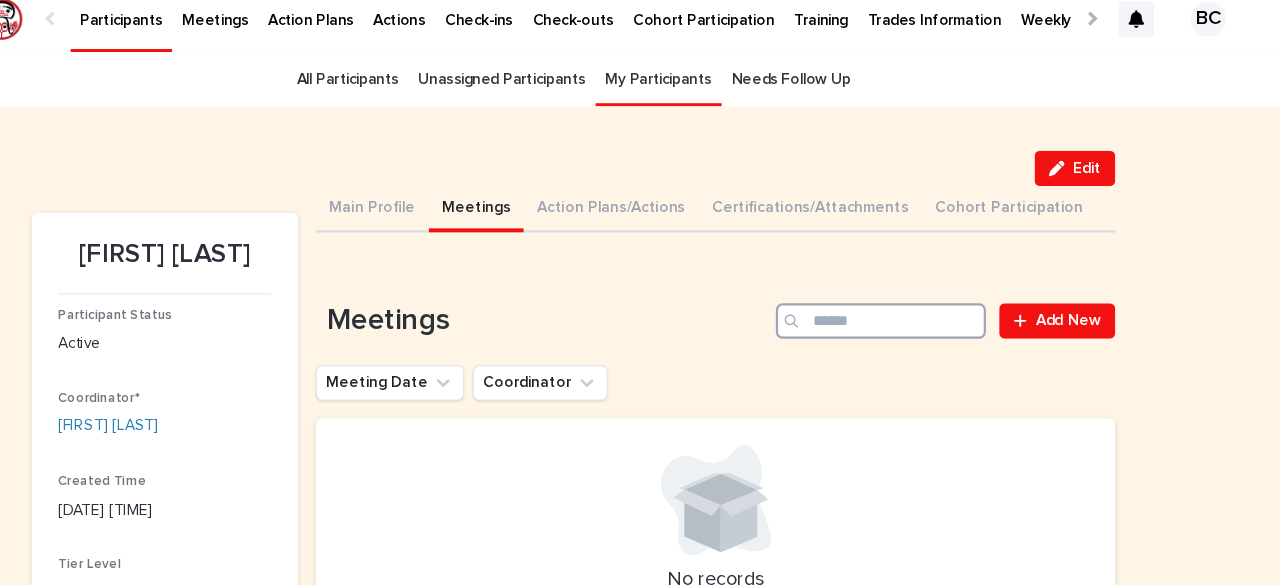 click at bounding box center [918, 305] 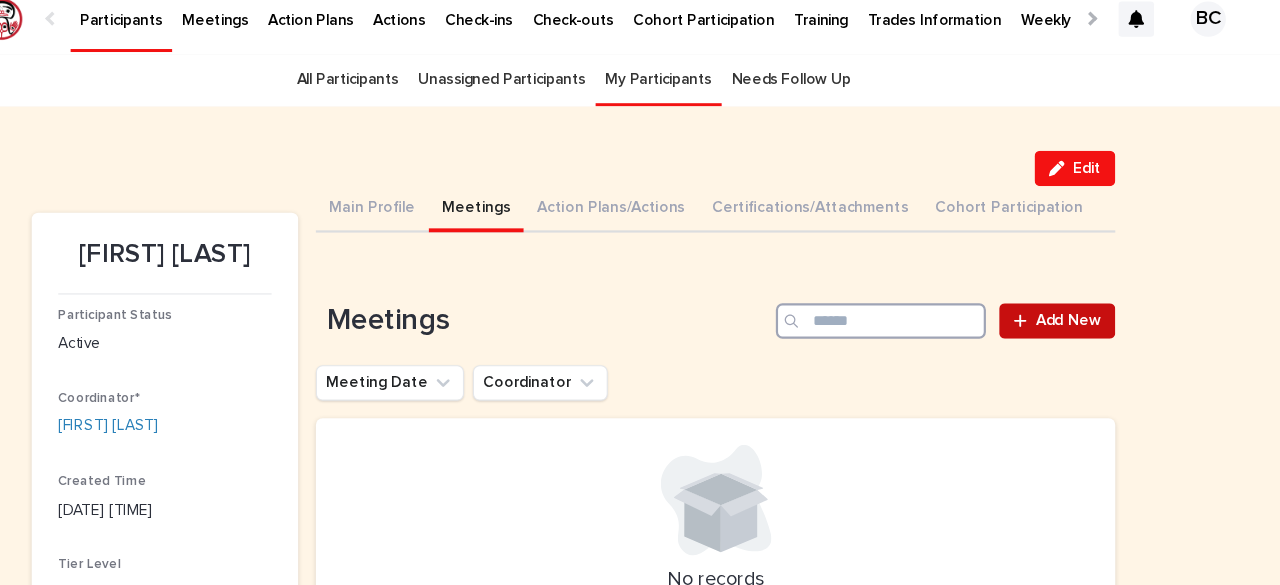 scroll, scrollTop: 0, scrollLeft: 0, axis: both 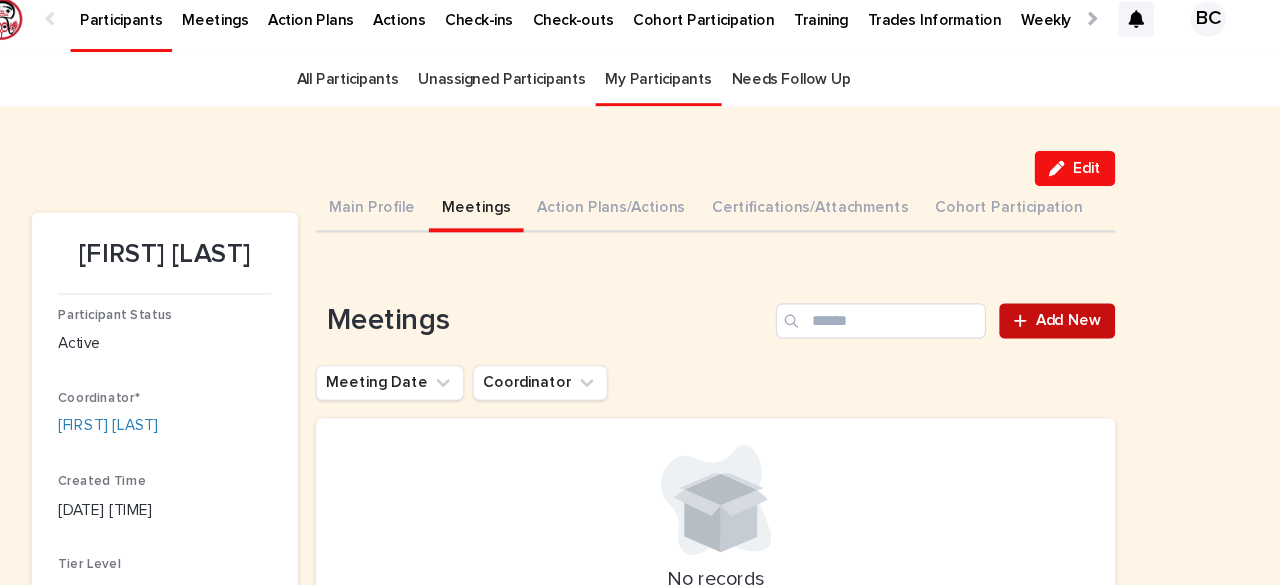 click on "Add New" at bounding box center [1087, 305] 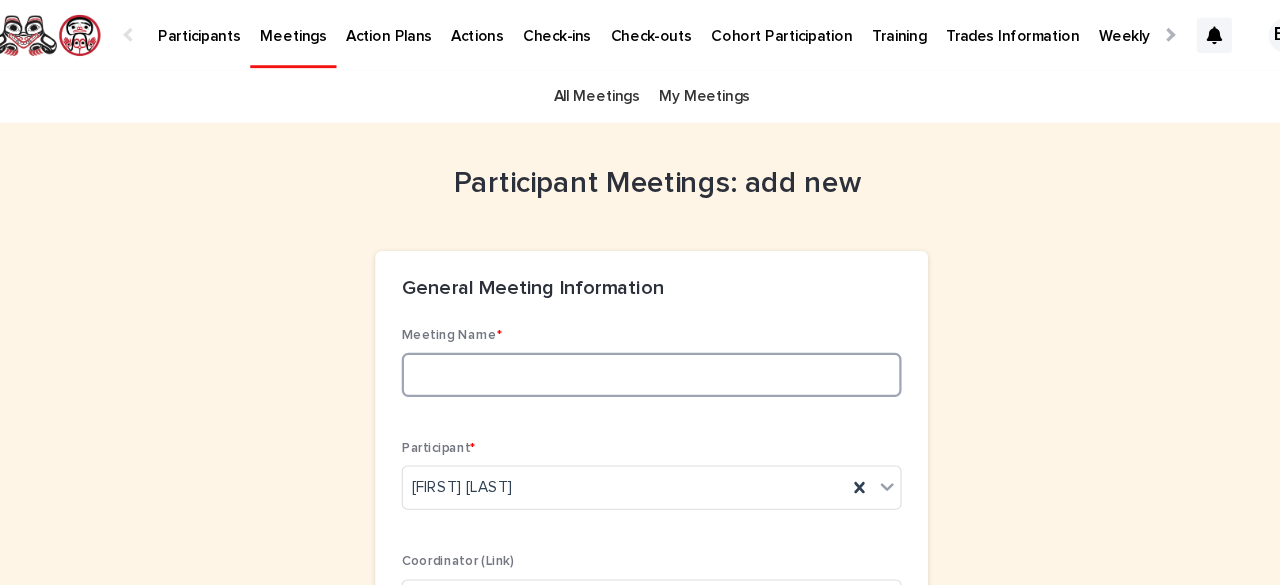 click at bounding box center [640, 339] 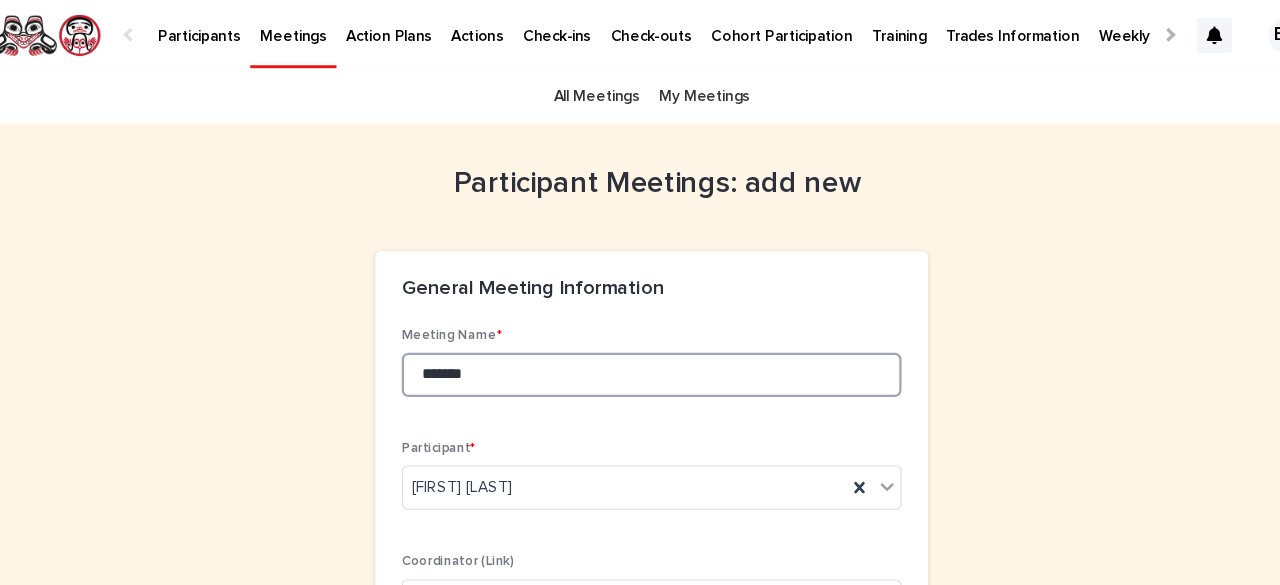 type on "******" 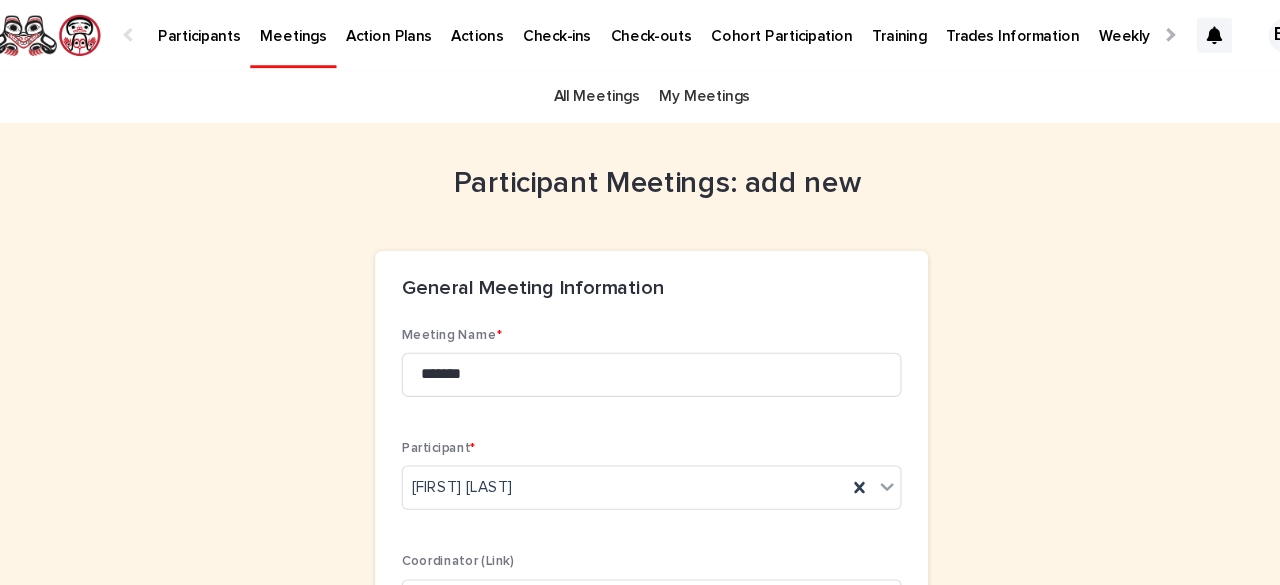 click on "Loading... Saving… Loading... Saving… Participant Meetings: add new Loading... Saving… Loading... Saving… Loading... Saving… General Meeting Information Meeting Name * ****** Participant * Heaven Beaudry  Coordinator (Link) Bernadette Chaboyer Notes                                         •••                                                             Sorry, there was an error saving your record. Please try again. Please fill out the required fields above. Save" at bounding box center [640, 504] 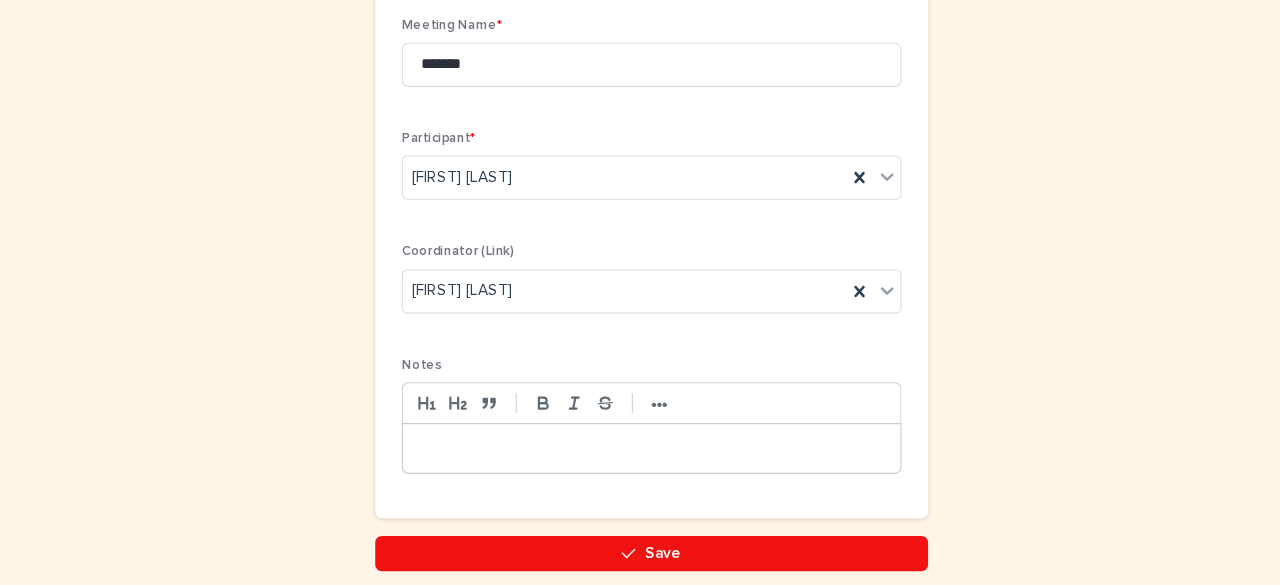 scroll, scrollTop: 309, scrollLeft: 0, axis: vertical 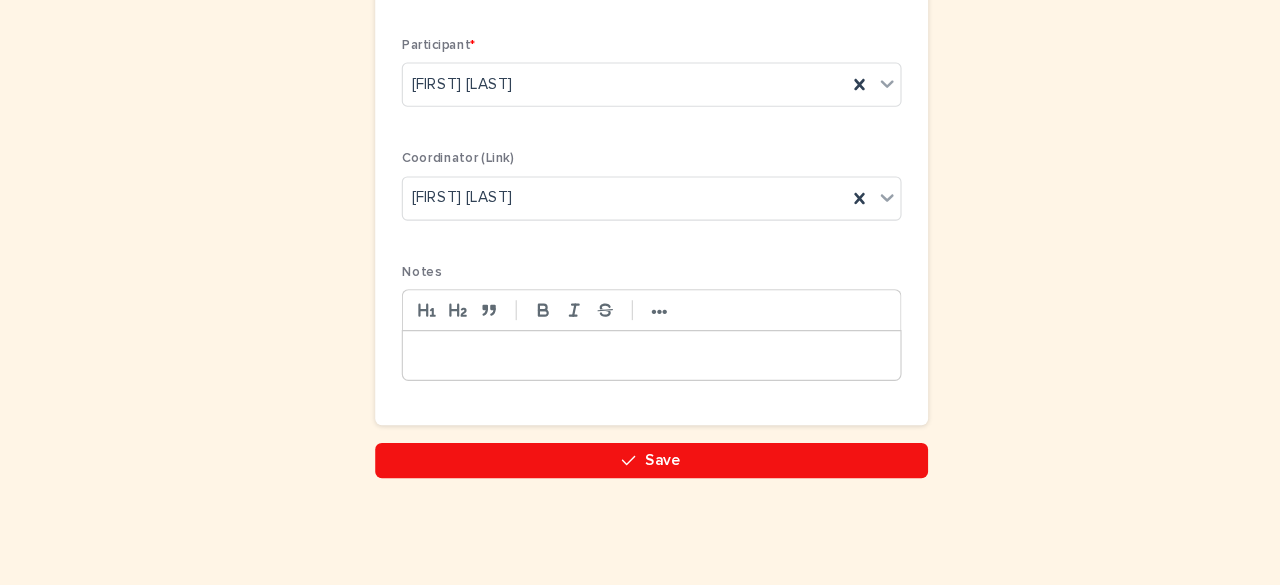 click at bounding box center (640, 377) 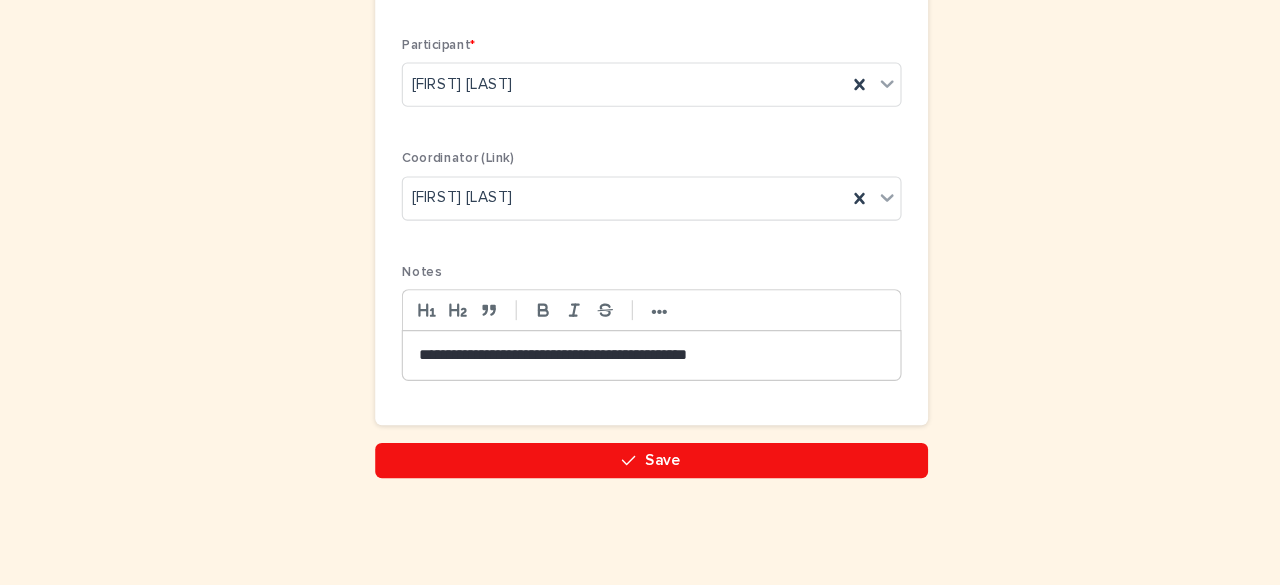 click on "**********" at bounding box center [640, 377] 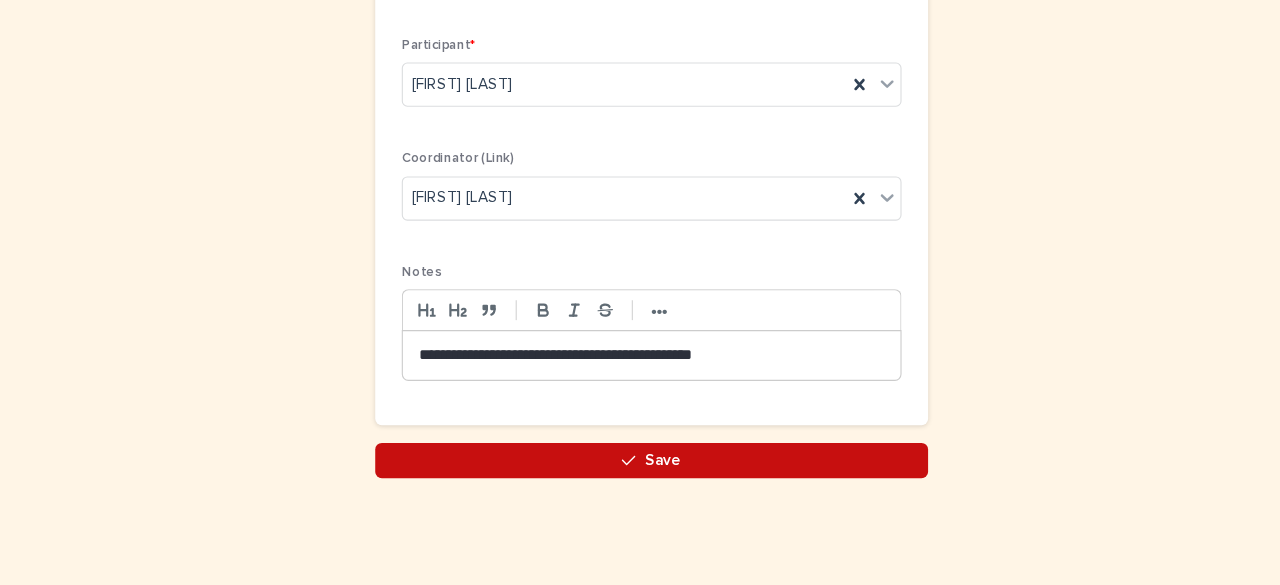 click on "Save" at bounding box center (640, 472) 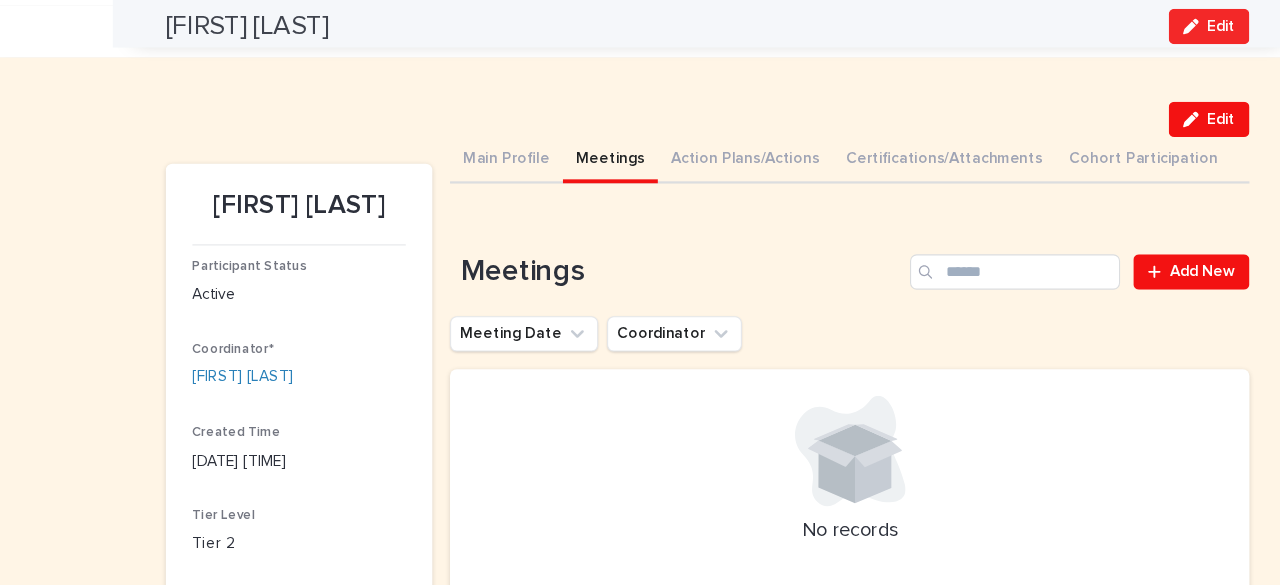scroll, scrollTop: 0, scrollLeft: 0, axis: both 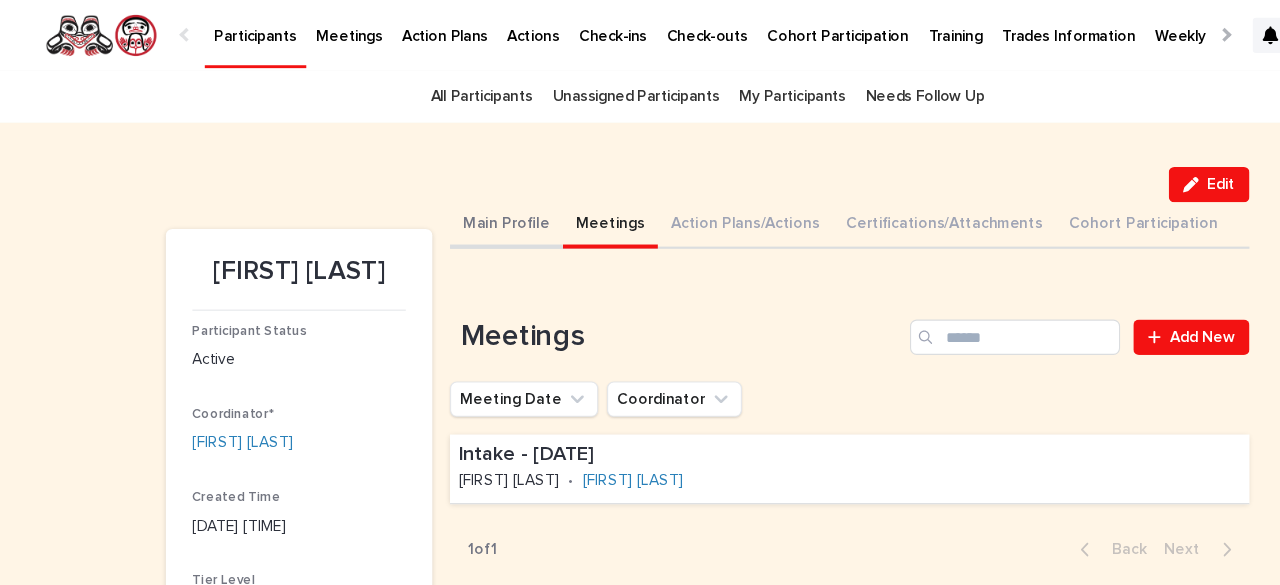 click on "Main Profile" at bounding box center (458, 204) 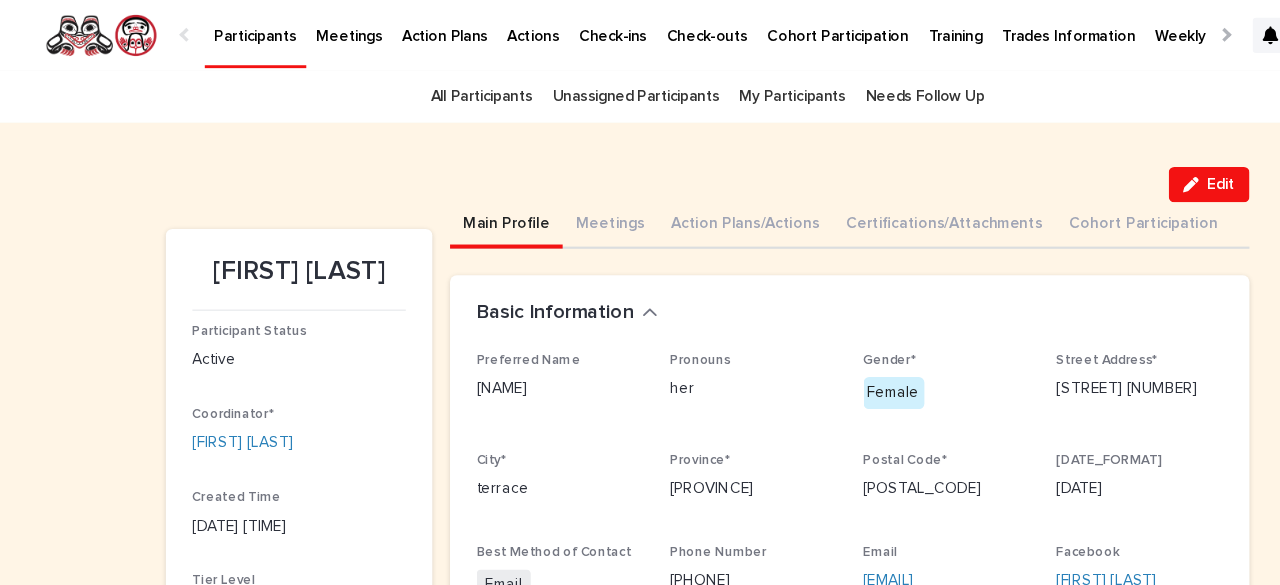 click on "Edit" at bounding box center (640, 167) 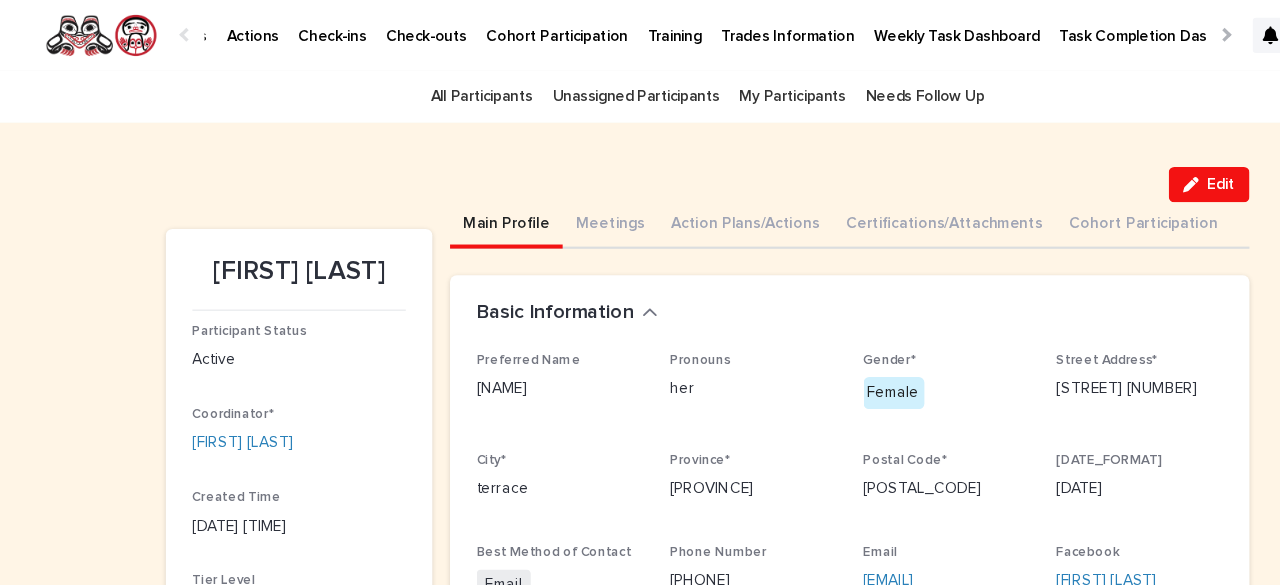 scroll, scrollTop: 0, scrollLeft: 444, axis: horizontal 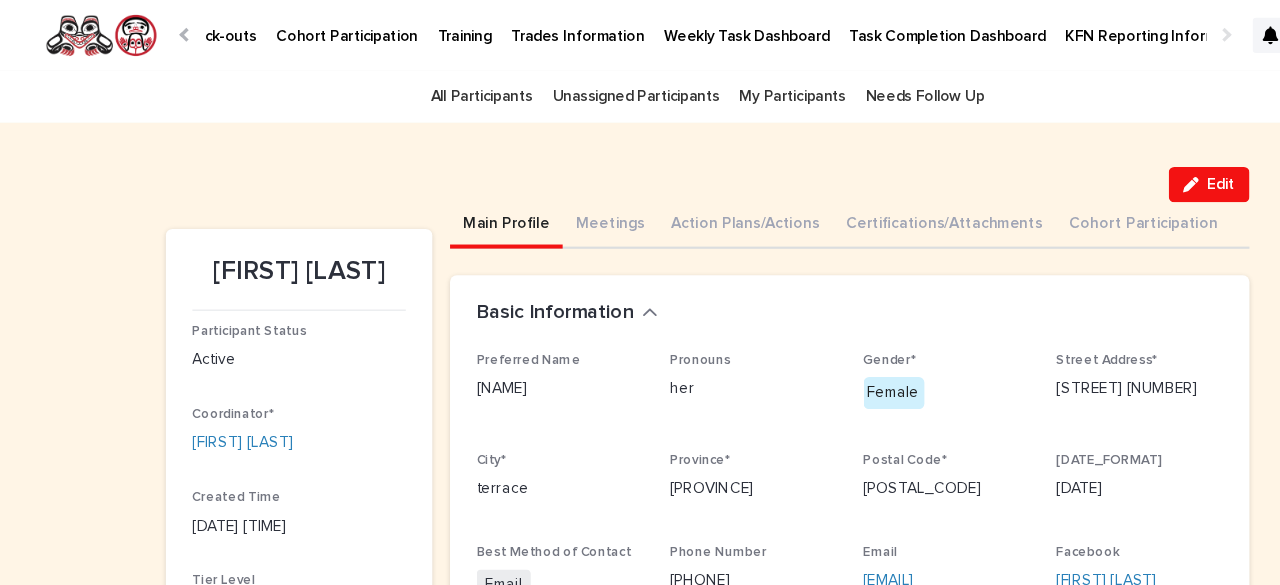 click on "Task Completion Dashboard" at bounding box center (856, 21) 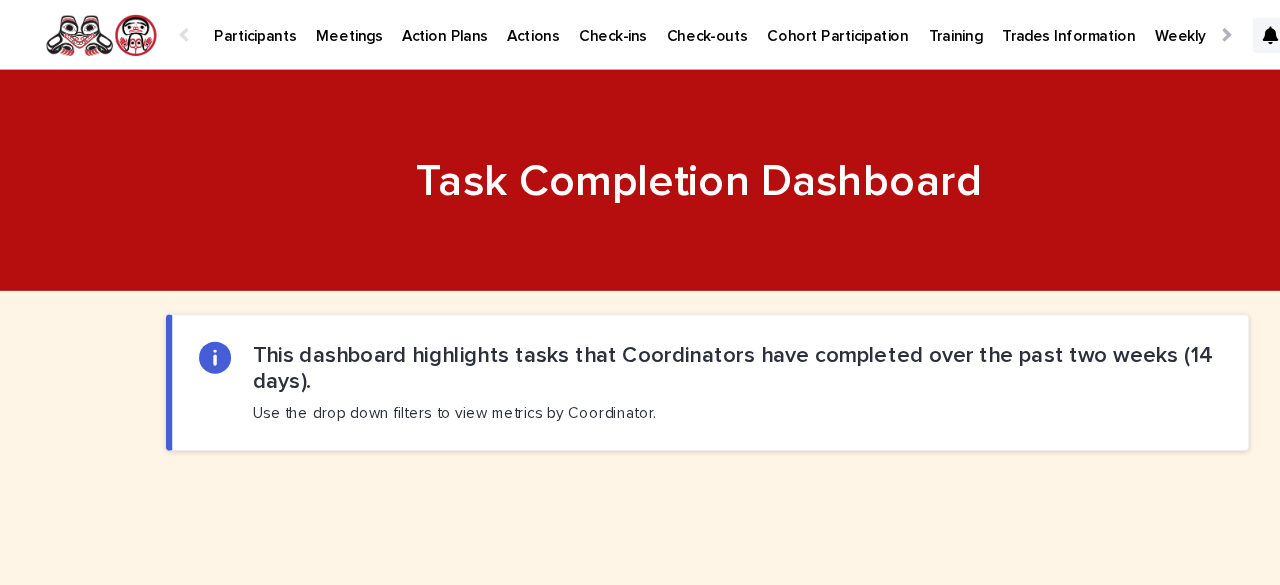 scroll, scrollTop: 0, scrollLeft: 13, axis: horizontal 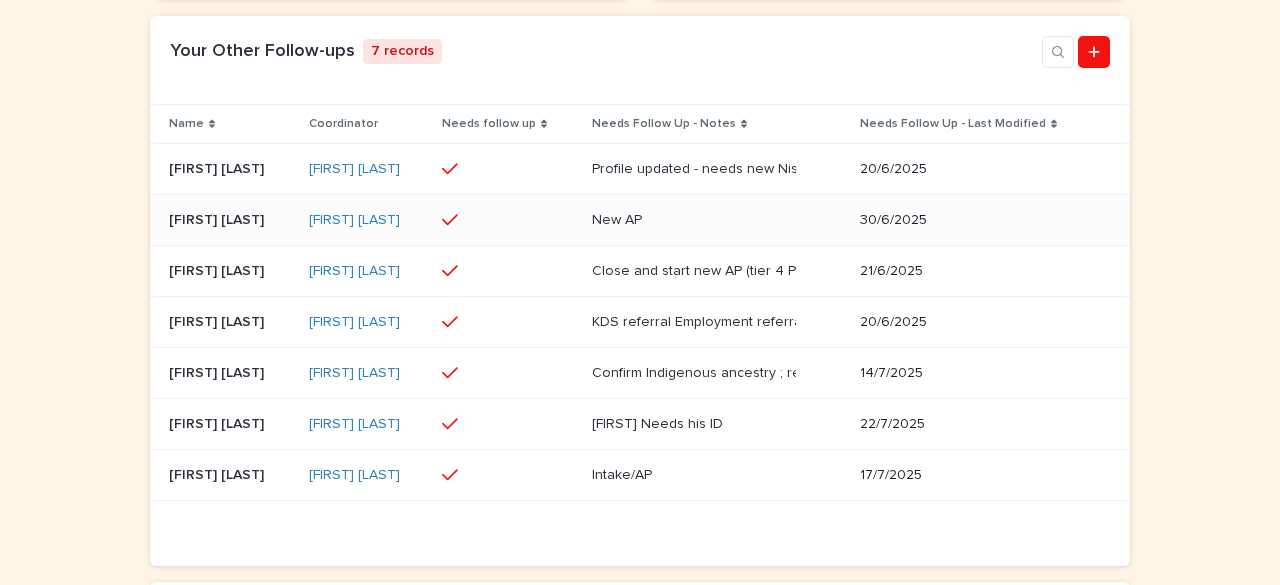 click at bounding box center (509, 220) 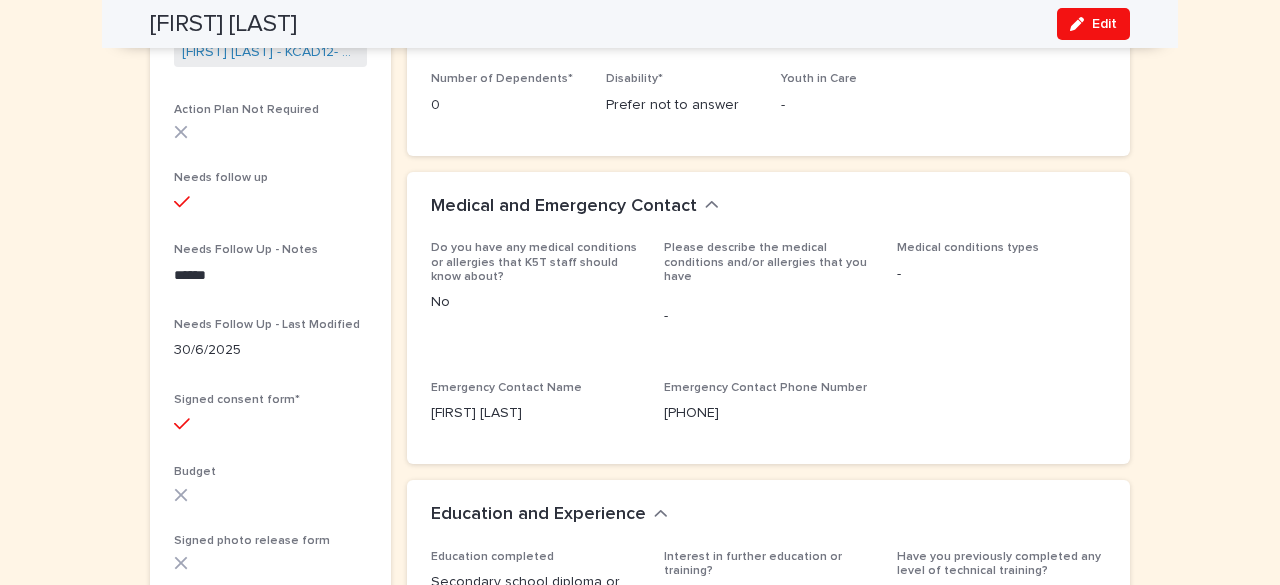 scroll, scrollTop: 0, scrollLeft: 0, axis: both 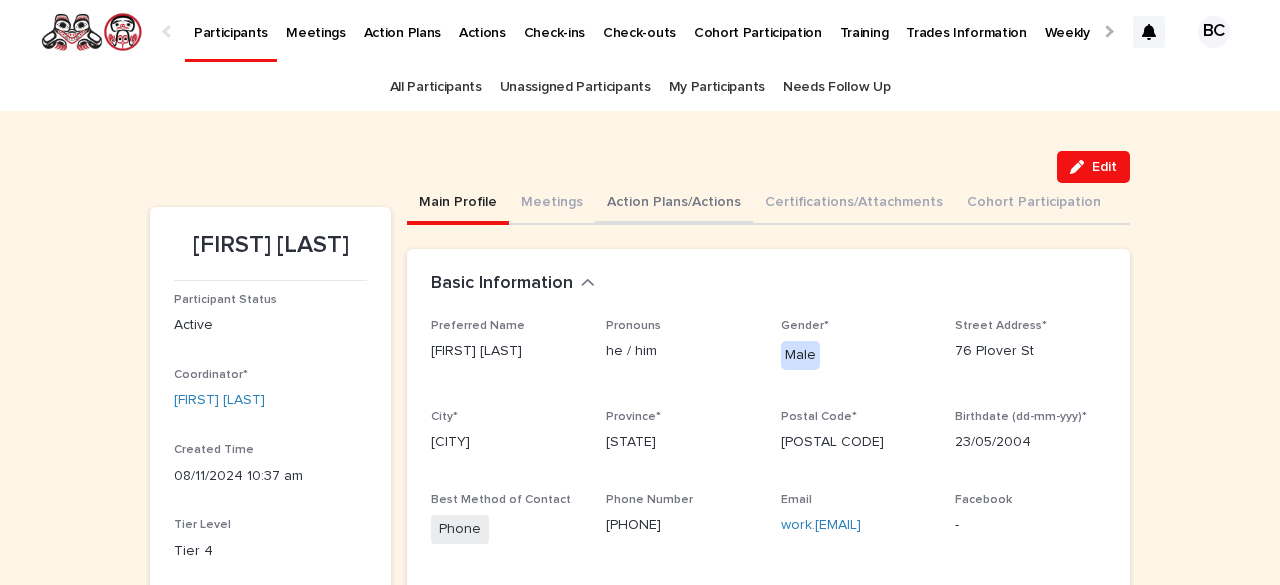 click on "Action Plans/Actions" at bounding box center [674, 204] 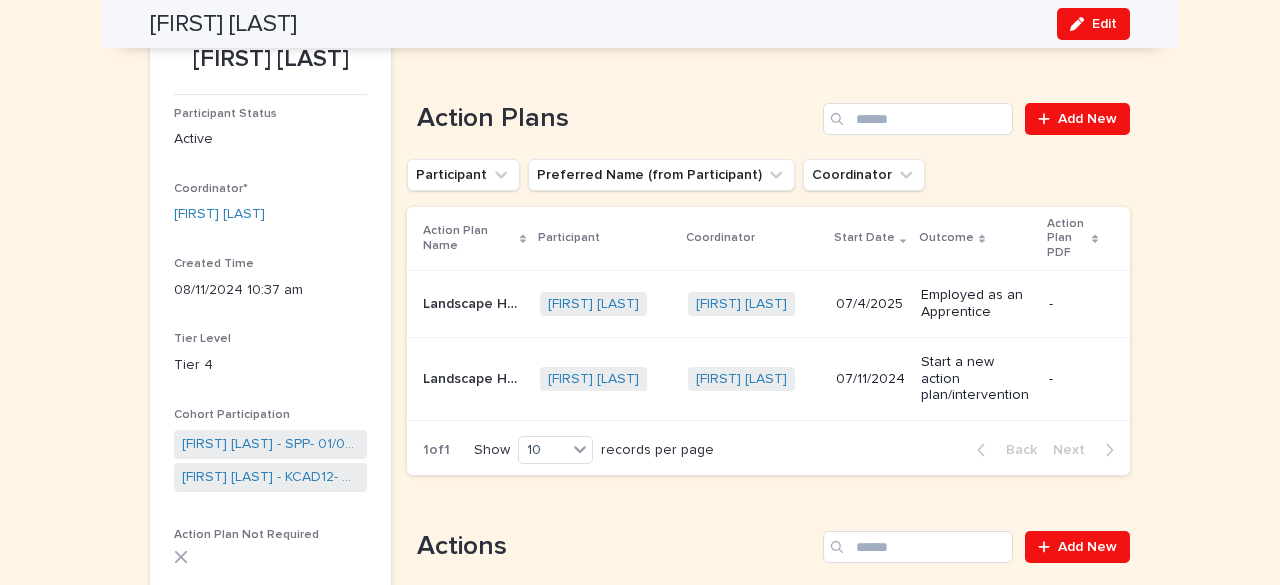 scroll, scrollTop: 0, scrollLeft: 0, axis: both 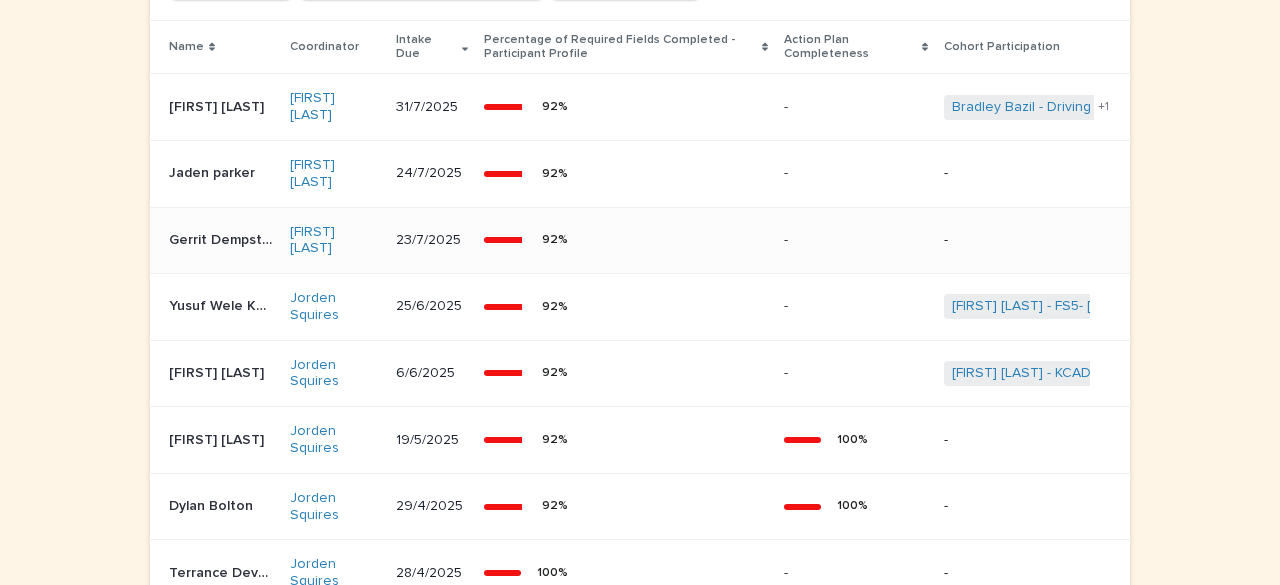 click on "Gerrit Dempster" at bounding box center [223, 238] 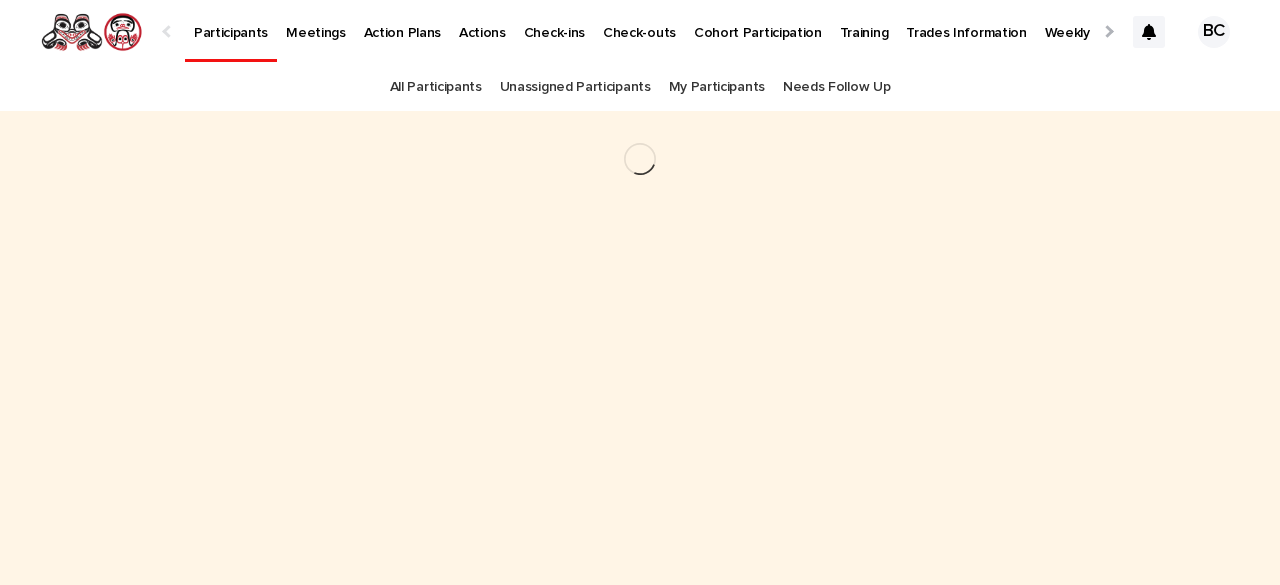scroll, scrollTop: 0, scrollLeft: 0, axis: both 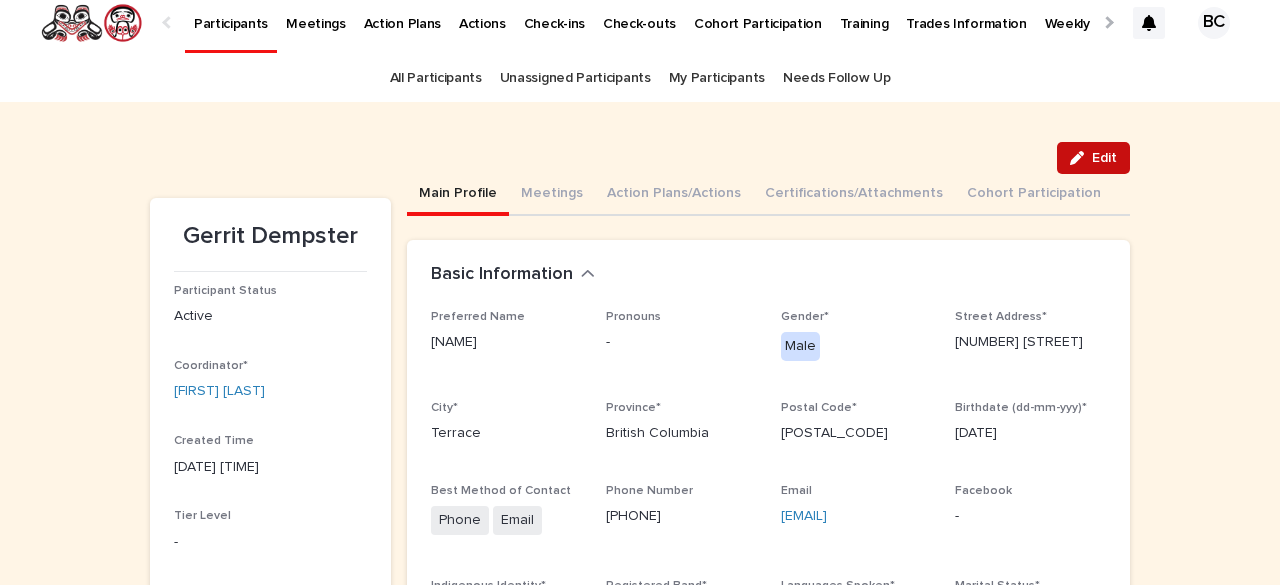 click on "Edit" at bounding box center [1093, 158] 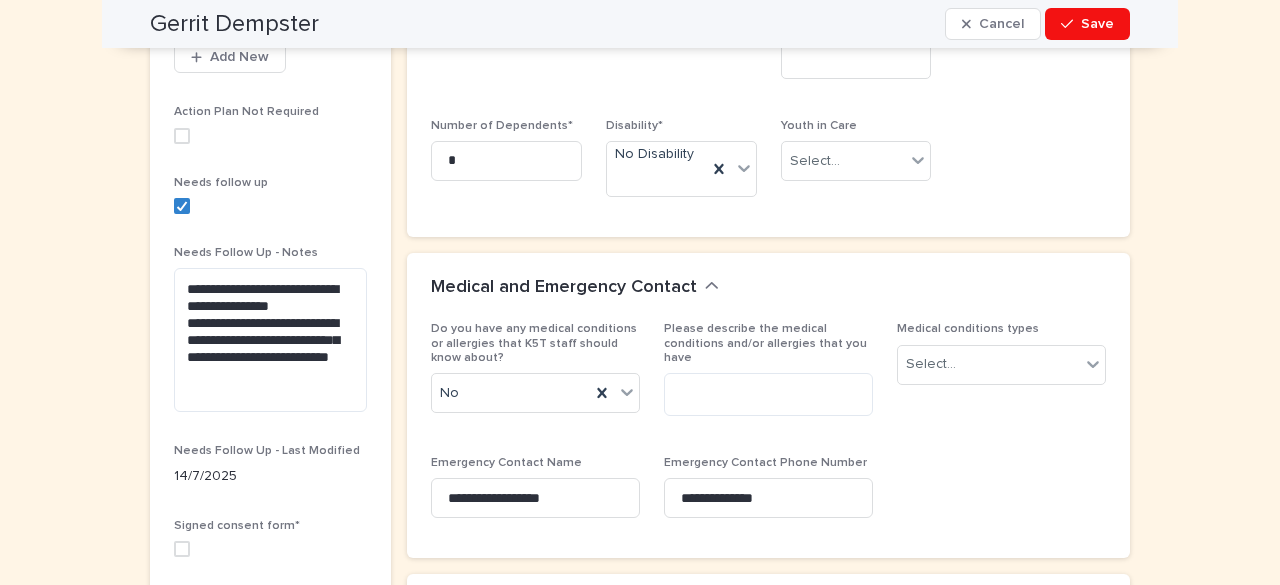 scroll, scrollTop: 708, scrollLeft: 0, axis: vertical 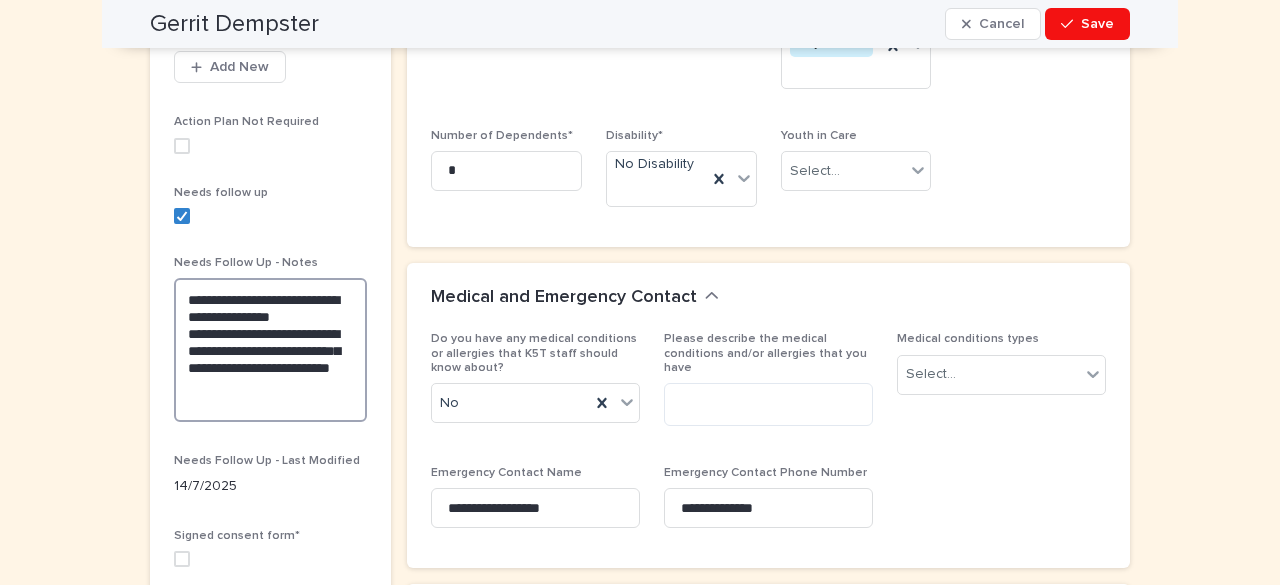 click on "**********" at bounding box center (270, 349) 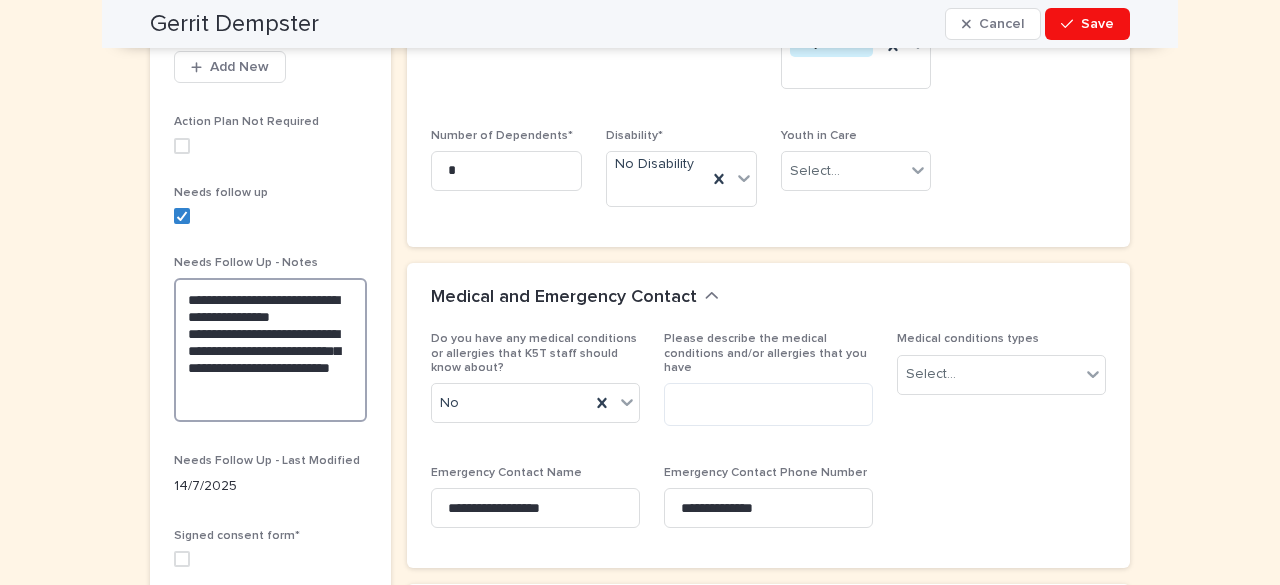 click on "**********" at bounding box center [270, 349] 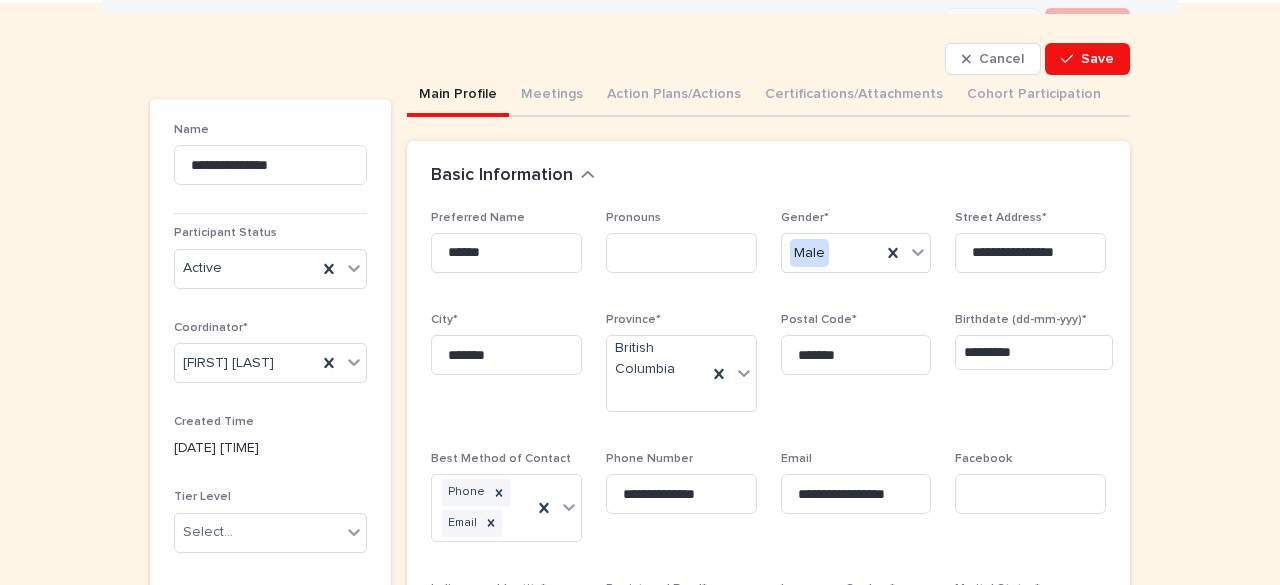 scroll, scrollTop: 108, scrollLeft: 0, axis: vertical 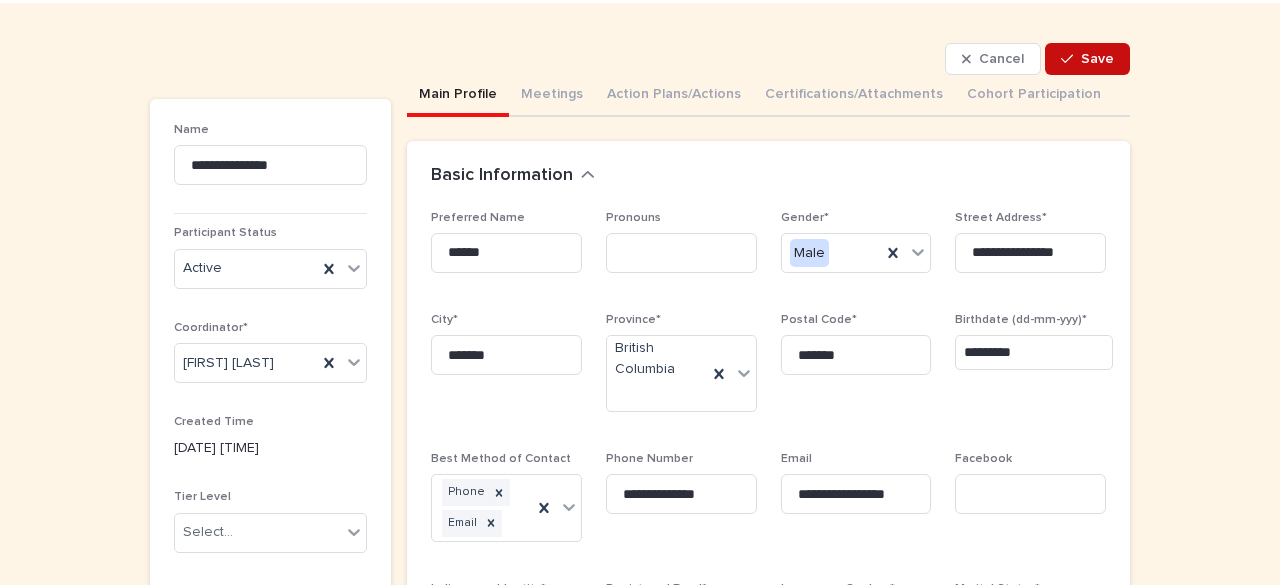 click on "Save" at bounding box center (1087, 59) 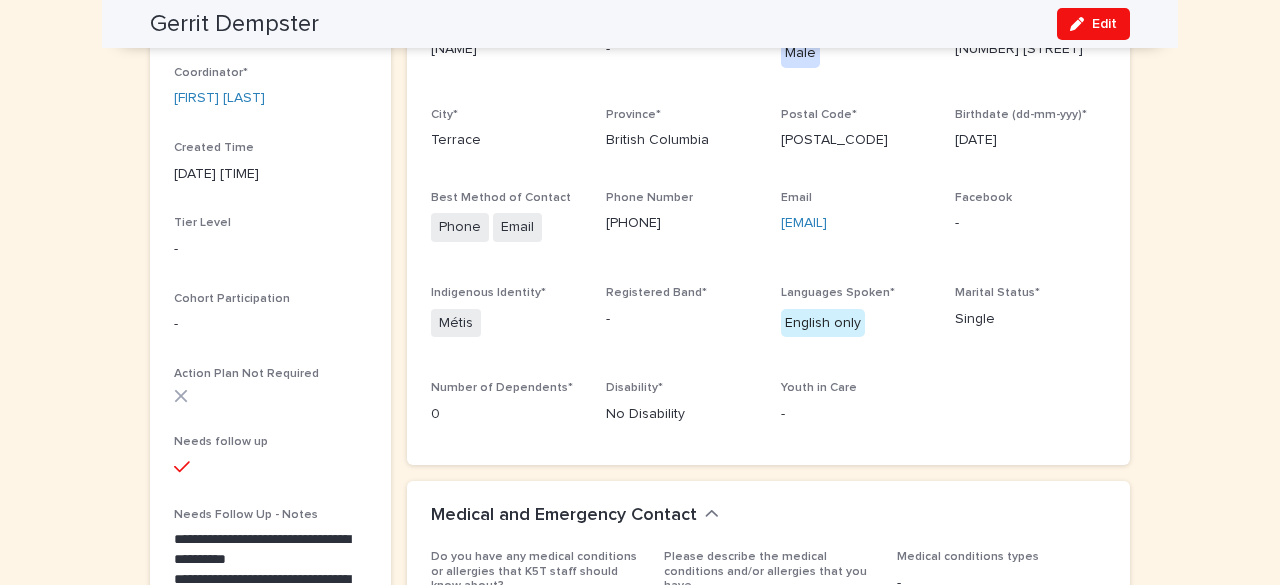 scroll, scrollTop: 308, scrollLeft: 0, axis: vertical 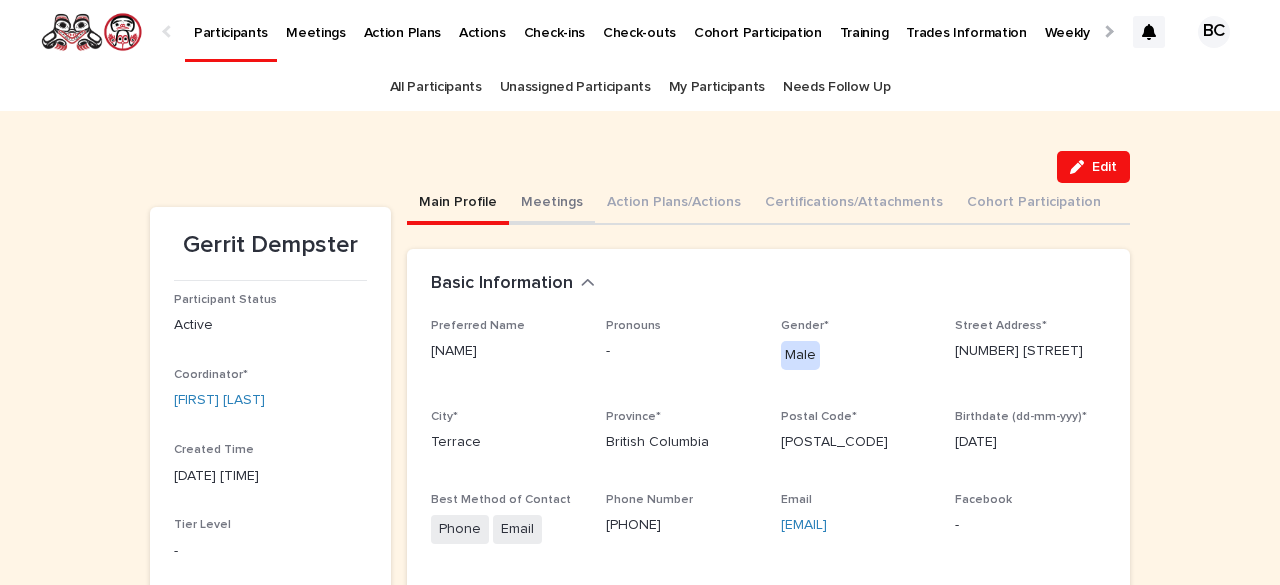 click on "Meetings" at bounding box center (552, 204) 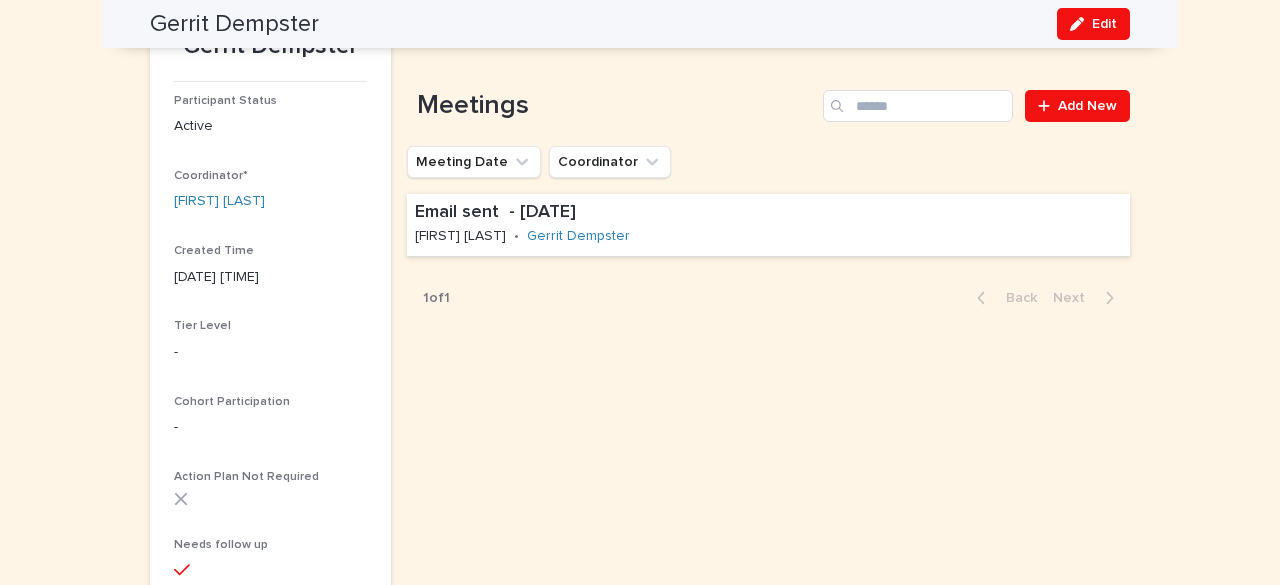 scroll, scrollTop: 181, scrollLeft: 0, axis: vertical 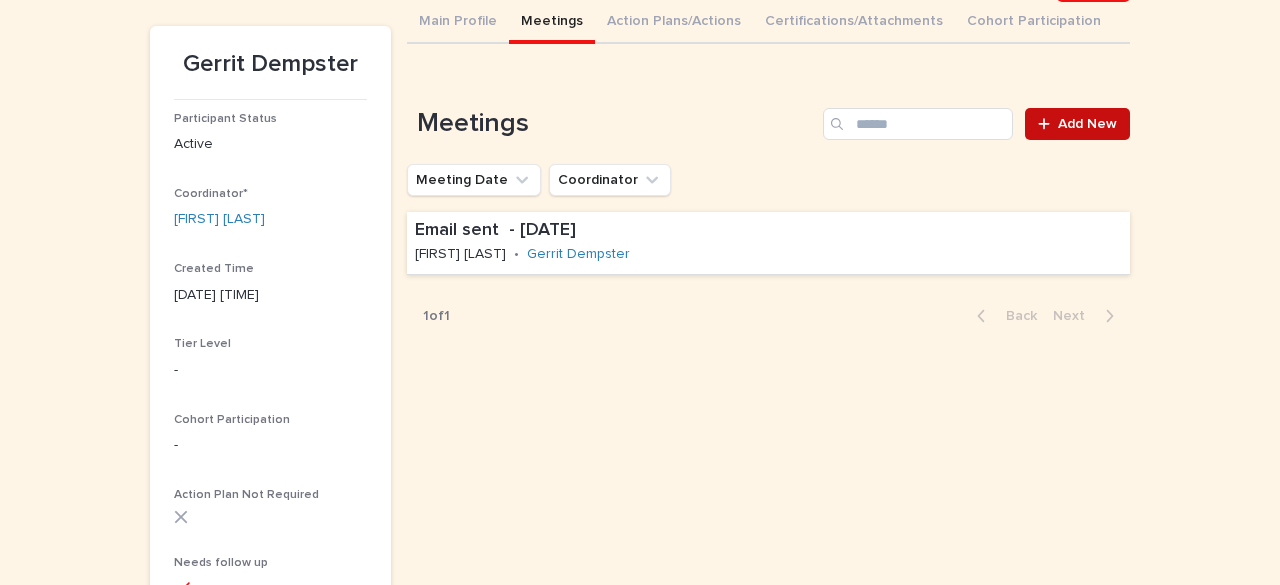 click on "Add New" at bounding box center [1087, 124] 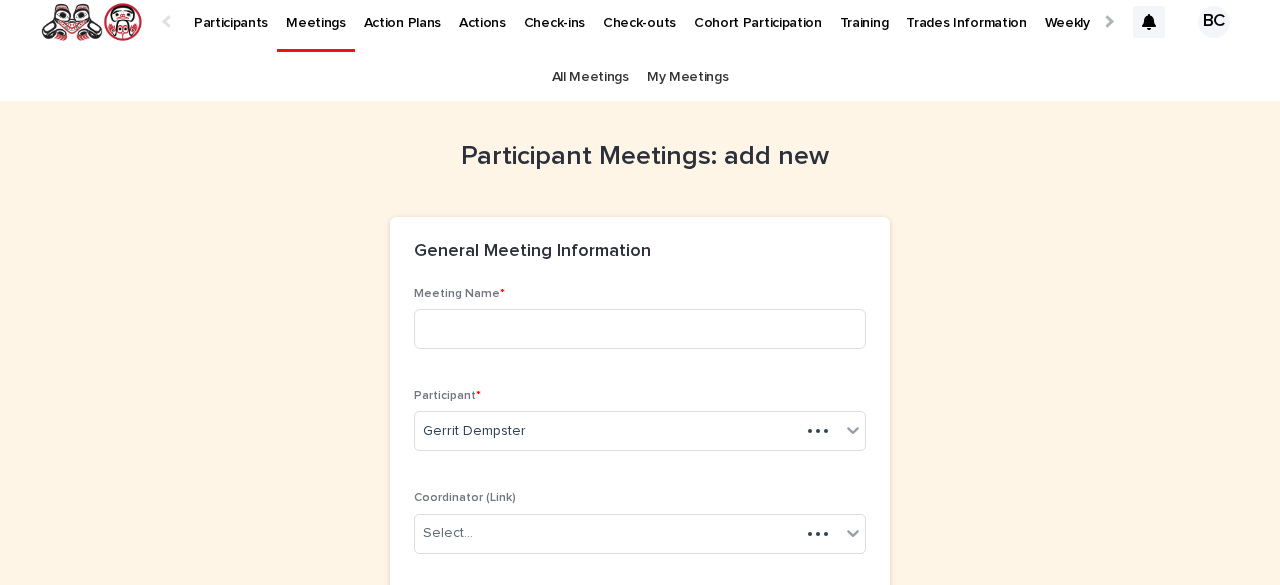 scroll, scrollTop: 0, scrollLeft: 0, axis: both 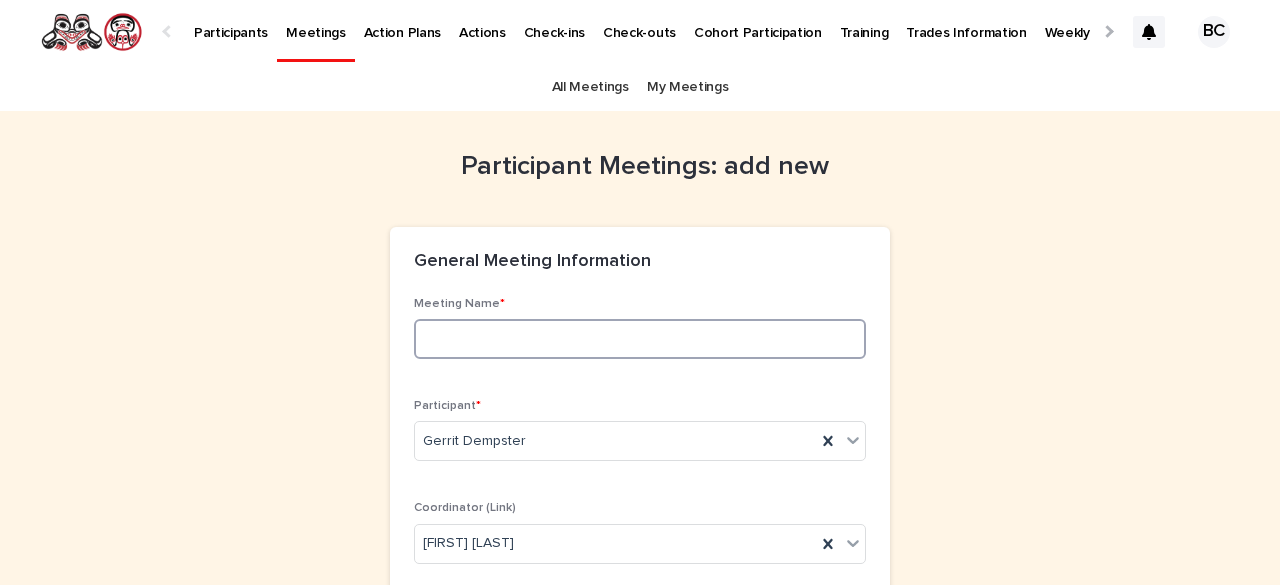 click at bounding box center [640, 339] 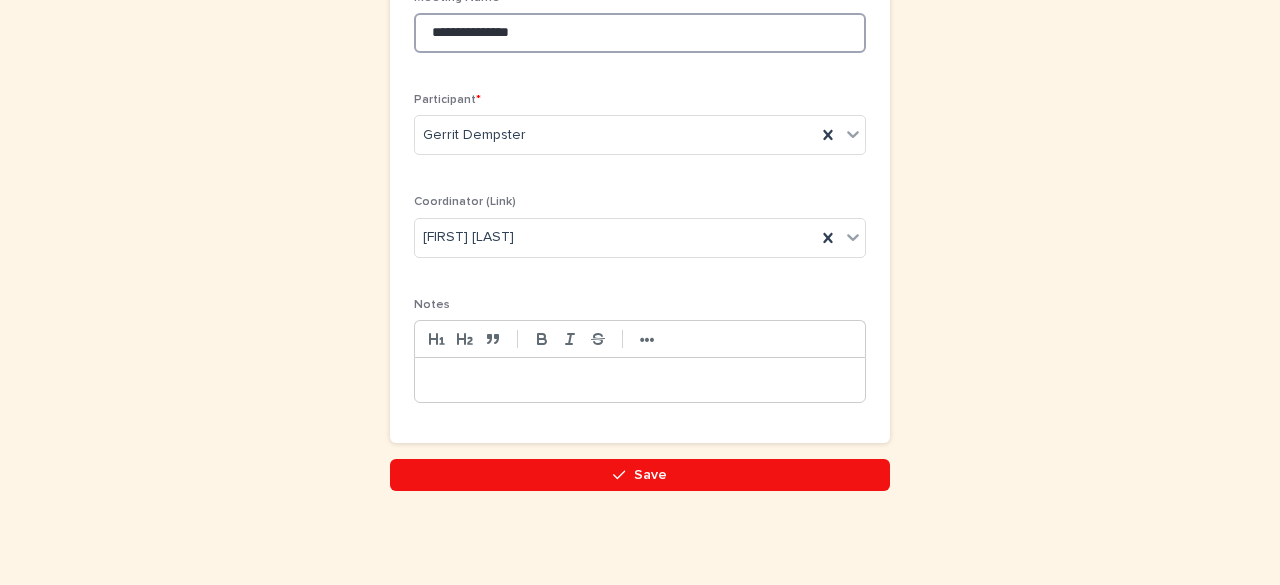 scroll, scrollTop: 309, scrollLeft: 0, axis: vertical 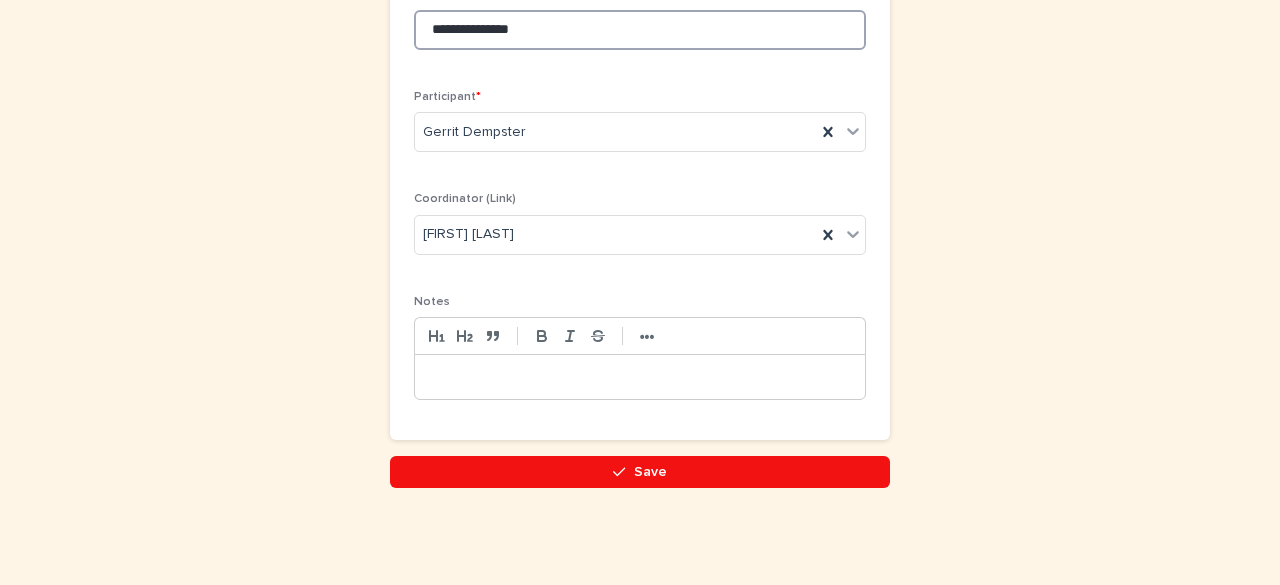 type on "**********" 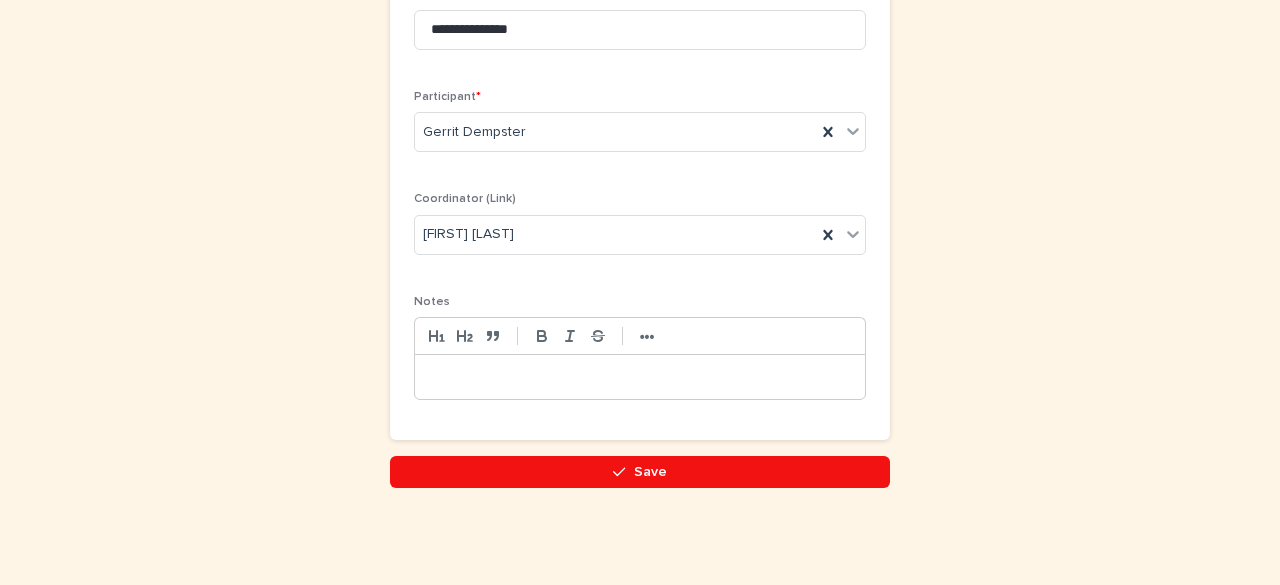 click at bounding box center (640, 377) 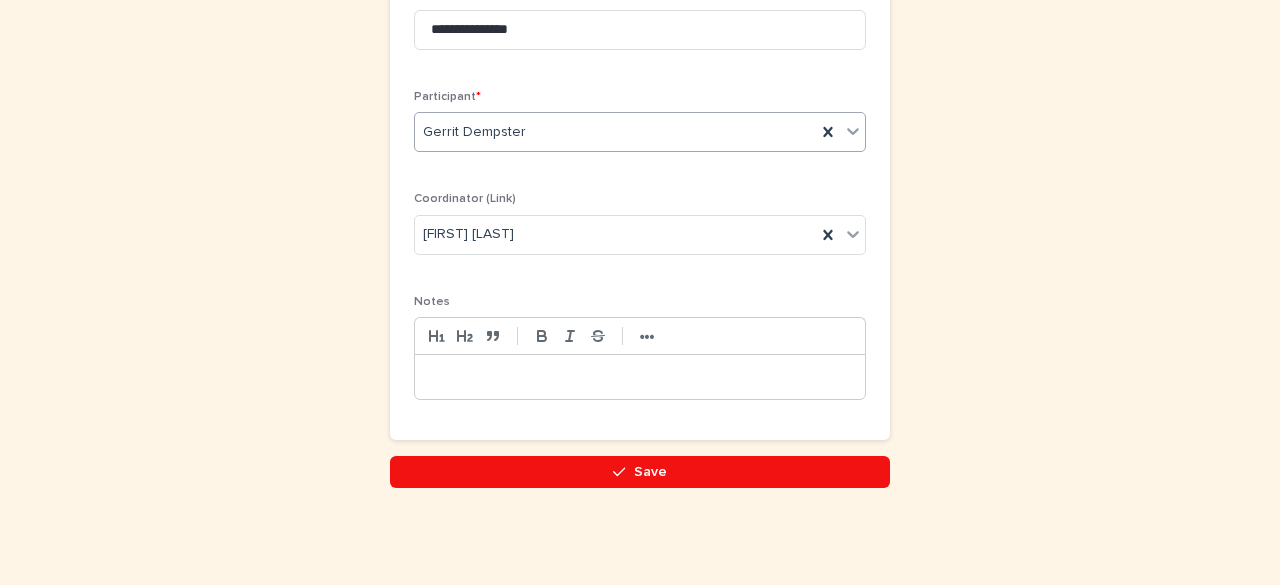 scroll, scrollTop: 0, scrollLeft: 0, axis: both 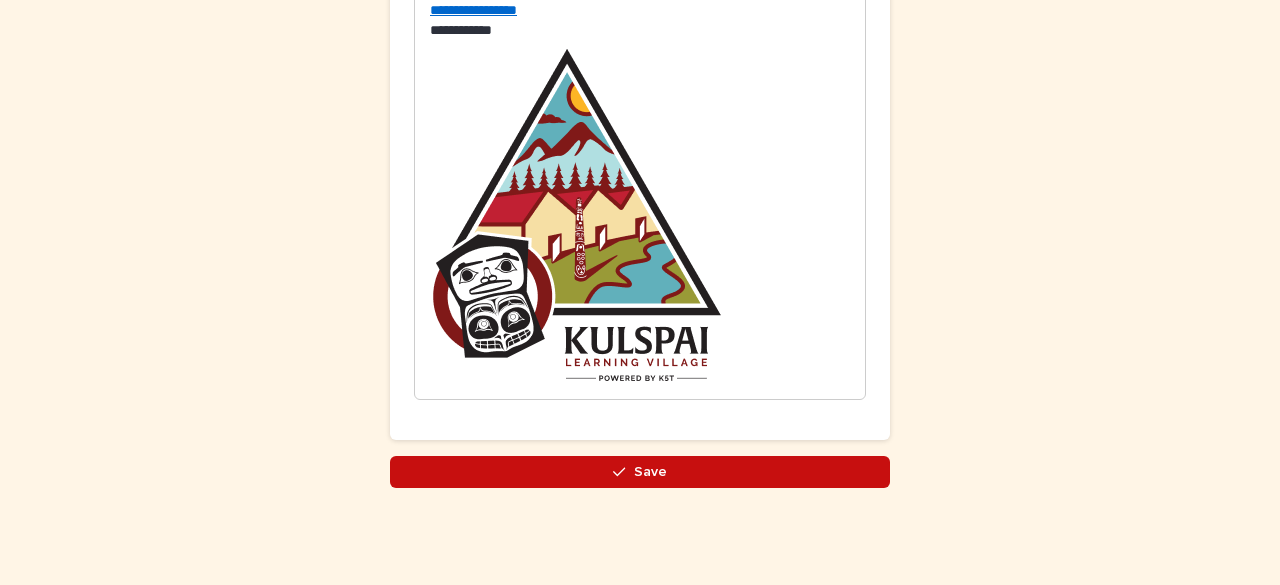 click on "Save" at bounding box center (640, 472) 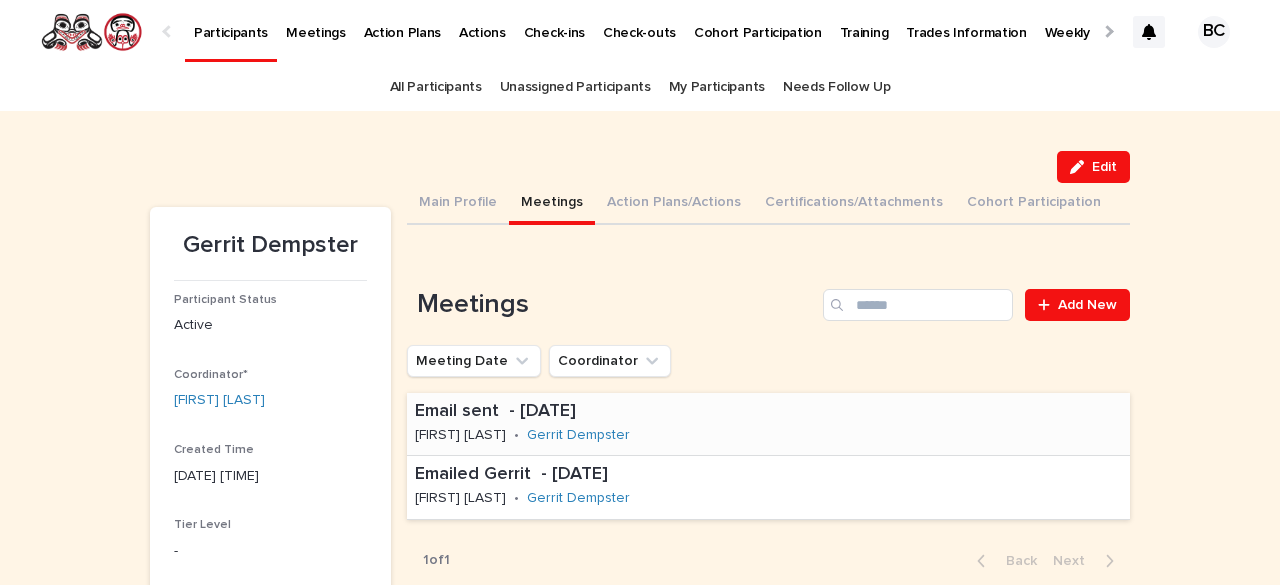 scroll, scrollTop: 512, scrollLeft: 0, axis: vertical 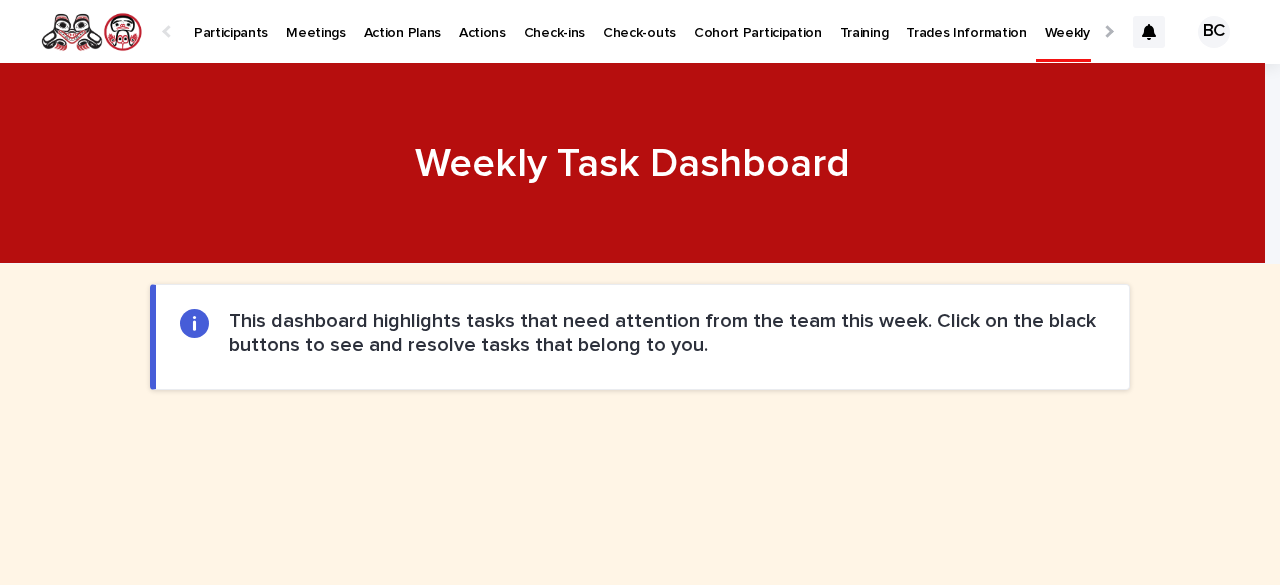 click on "Participants" at bounding box center (231, 21) 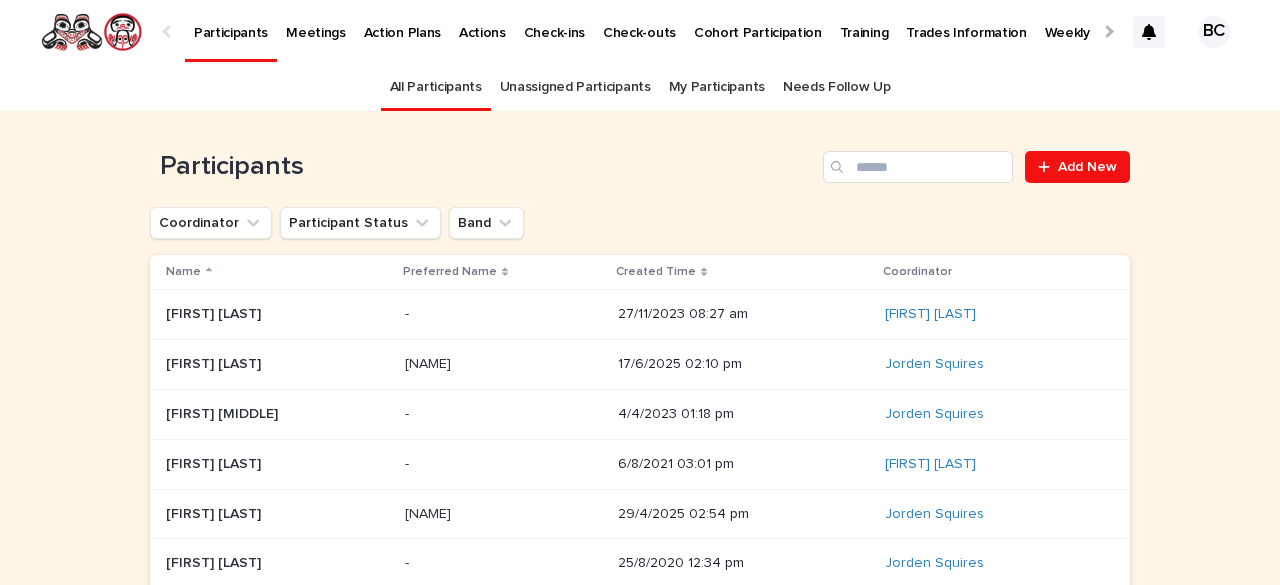 click on "My Participants" at bounding box center [717, 87] 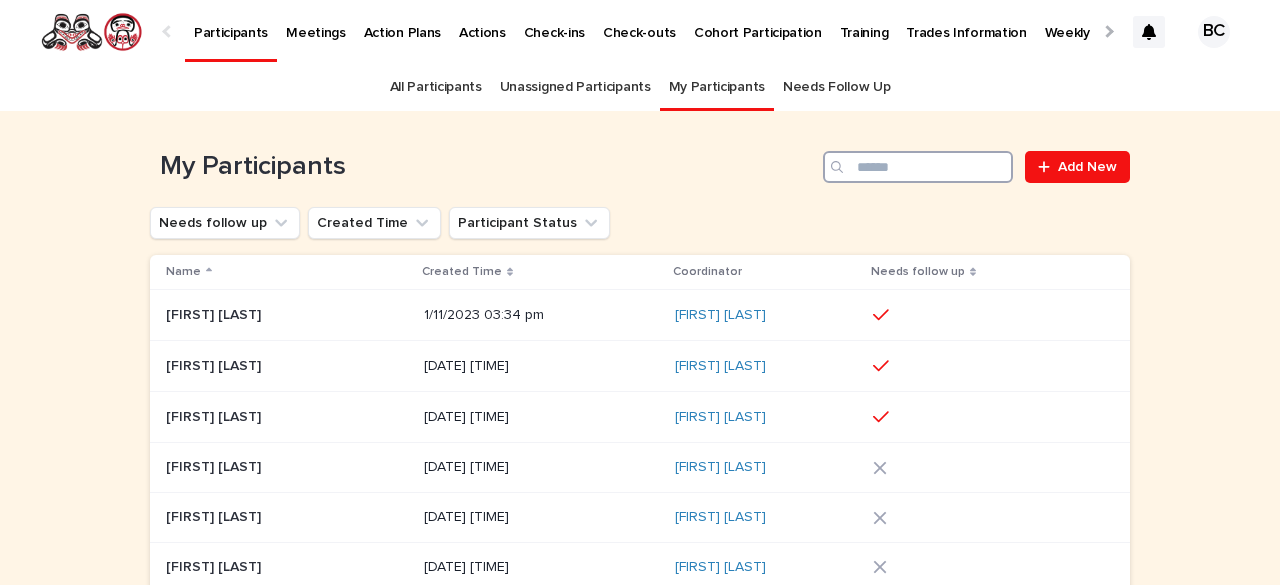 click at bounding box center [918, 167] 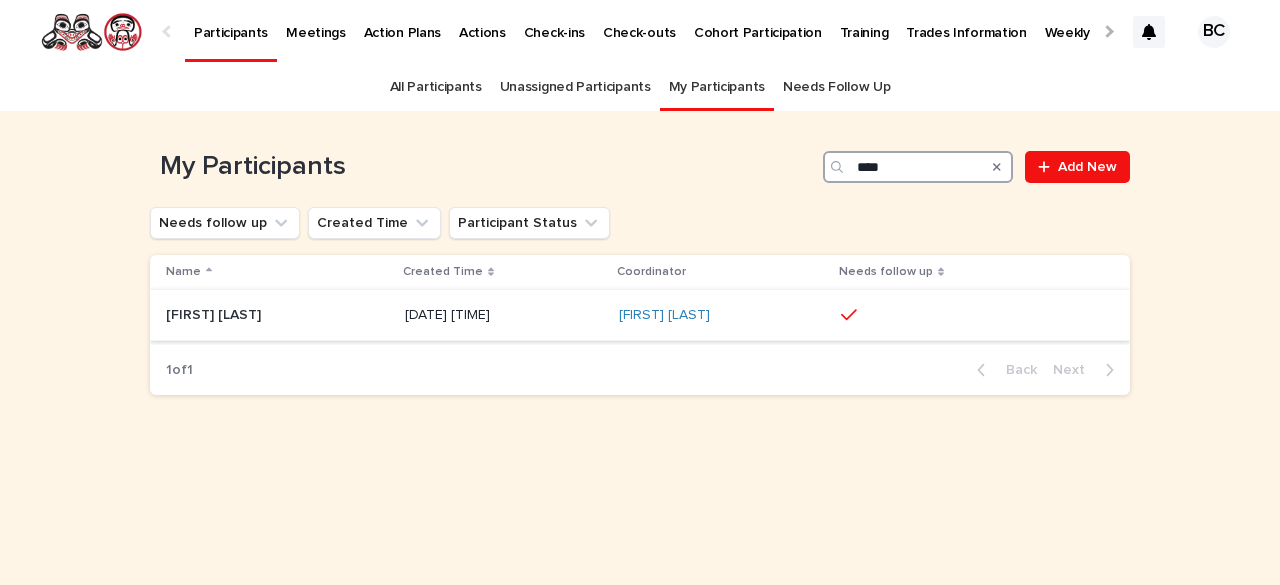 type on "****" 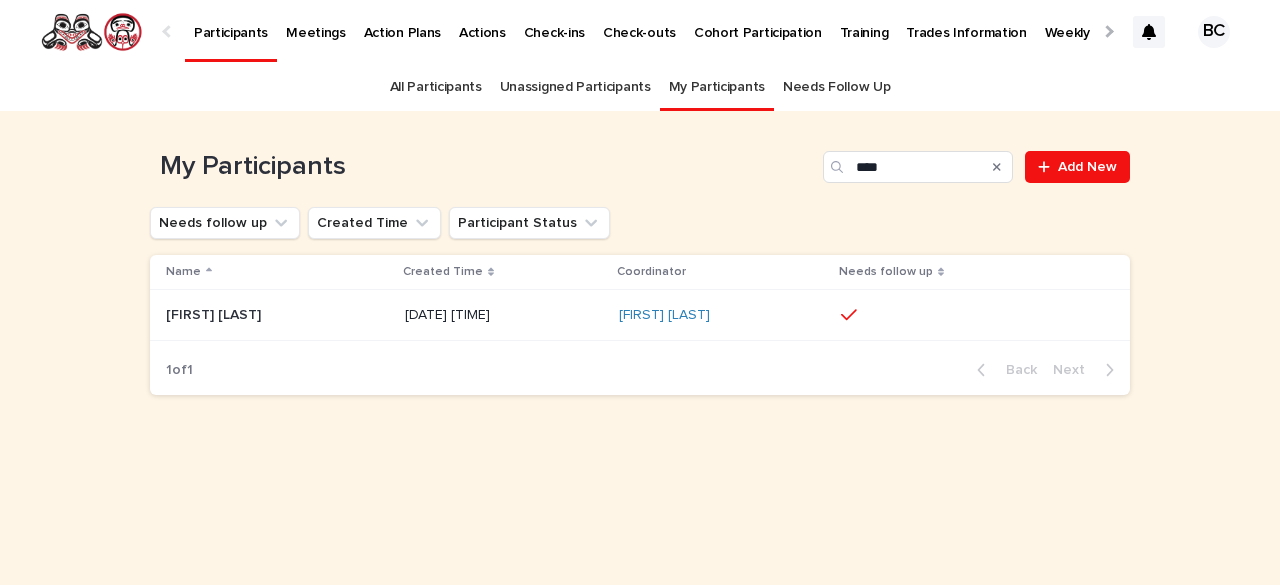 click on "[FIRST] [LAST]" at bounding box center [215, 313] 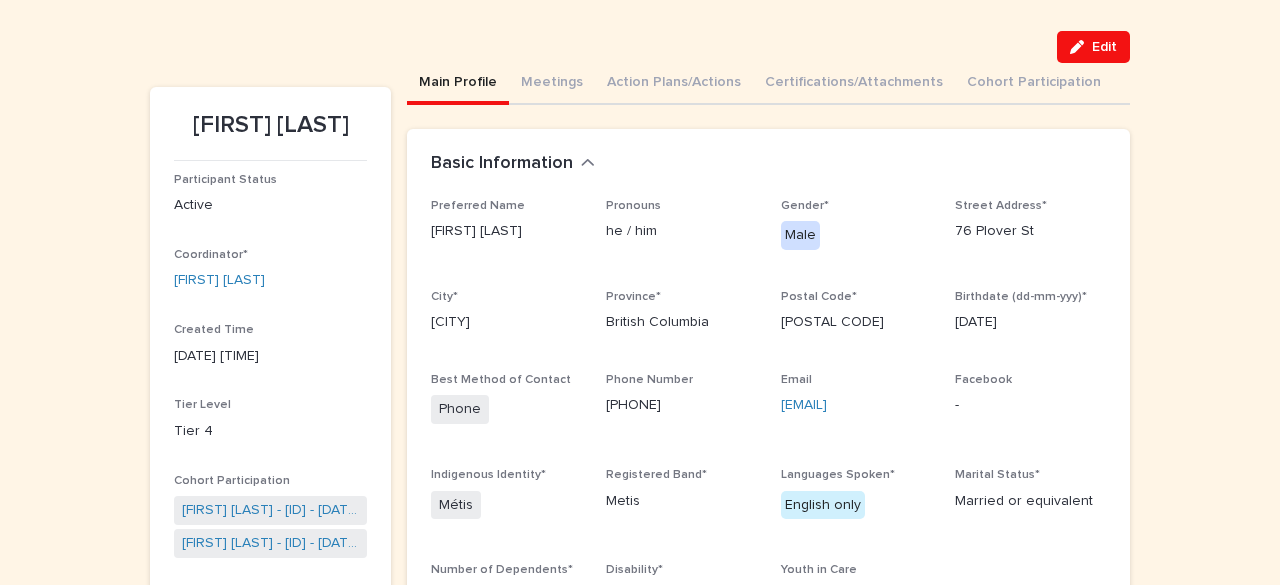 scroll, scrollTop: 160, scrollLeft: 0, axis: vertical 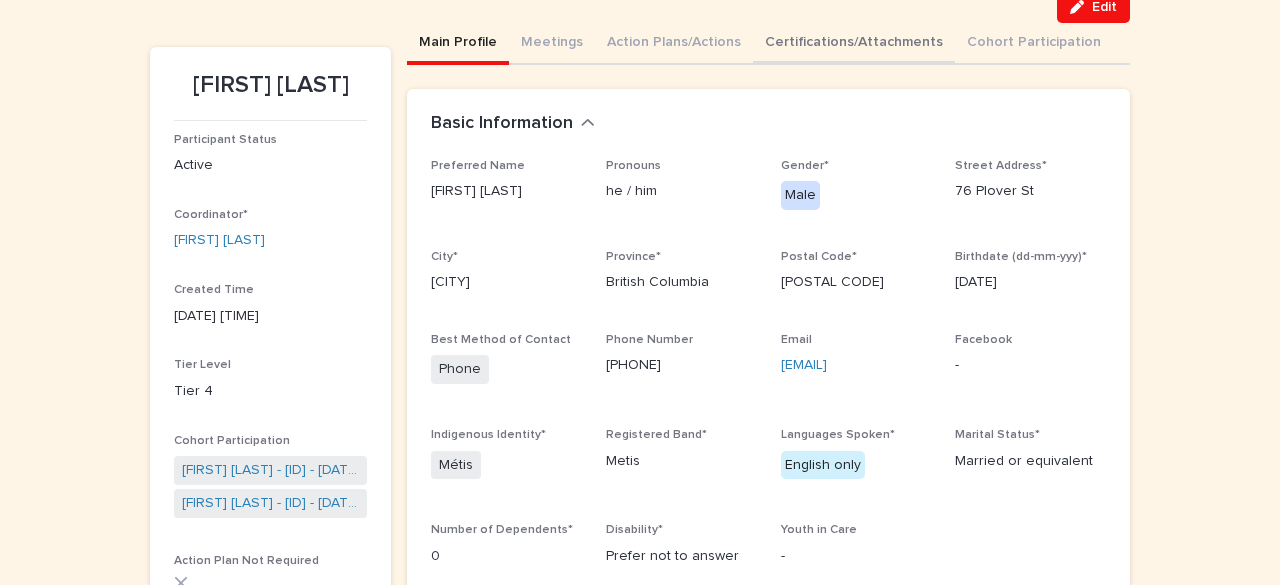 click on "Certifications/Attachments" at bounding box center [854, 44] 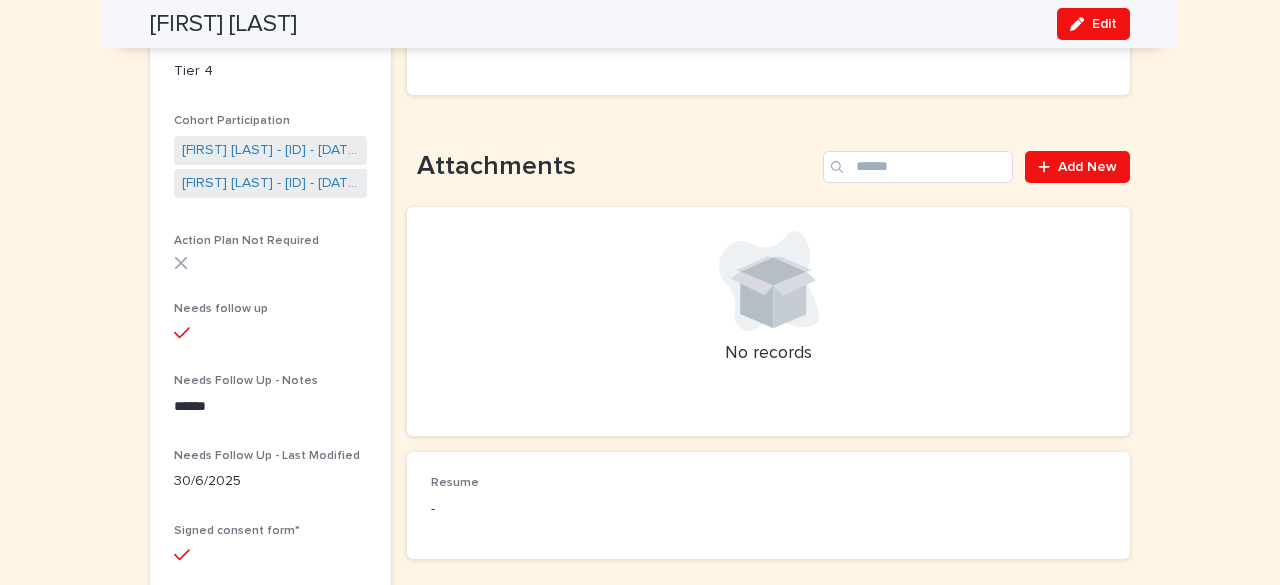 scroll, scrollTop: 560, scrollLeft: 0, axis: vertical 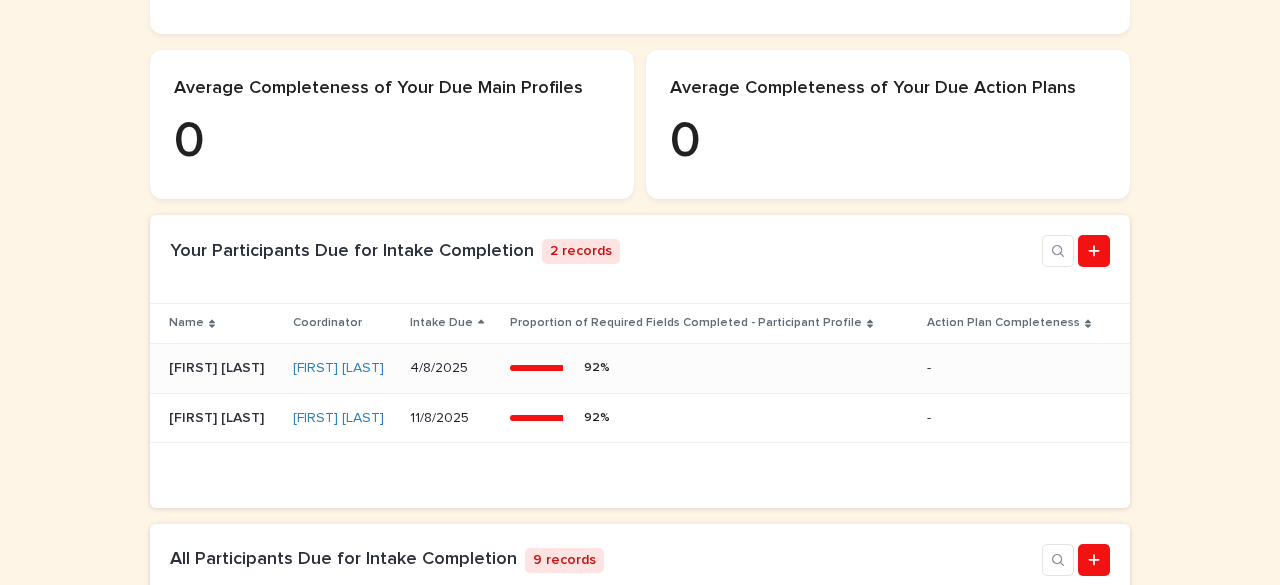 click on "[FIRST] [LAST]" at bounding box center (218, 366) 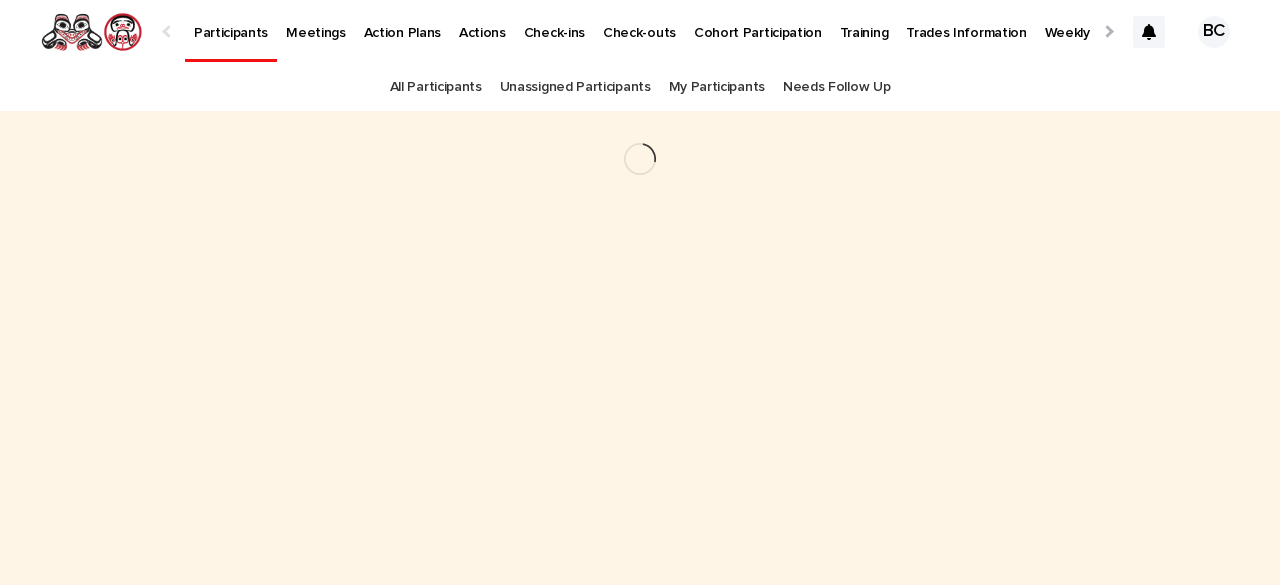 scroll, scrollTop: 0, scrollLeft: 0, axis: both 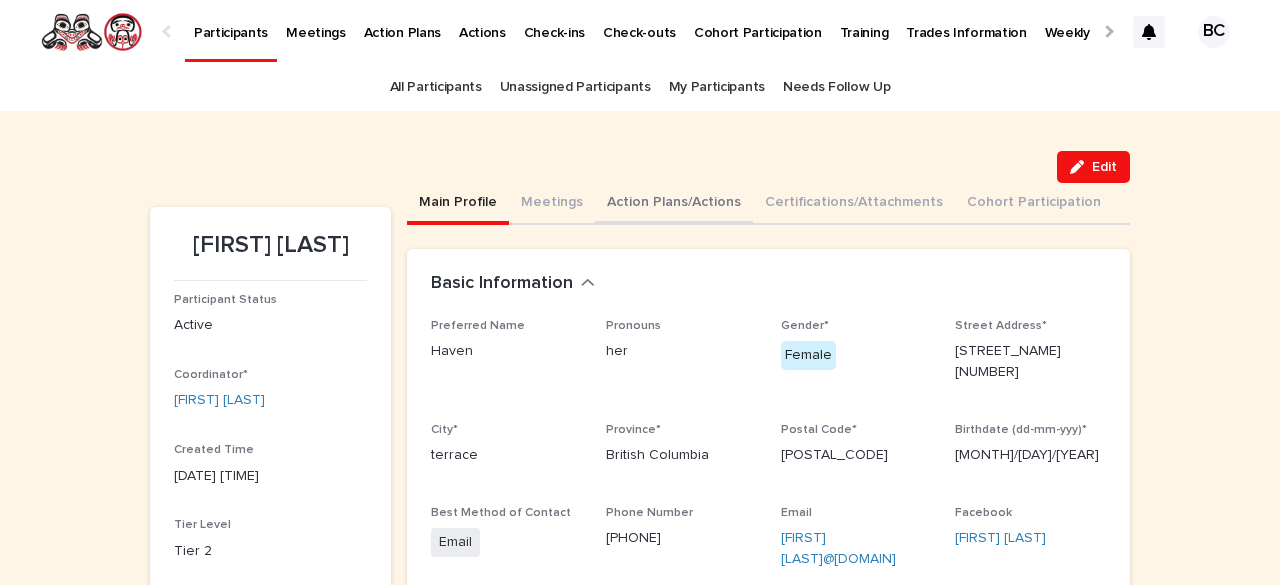 click on "Action Plans/Actions" at bounding box center (674, 204) 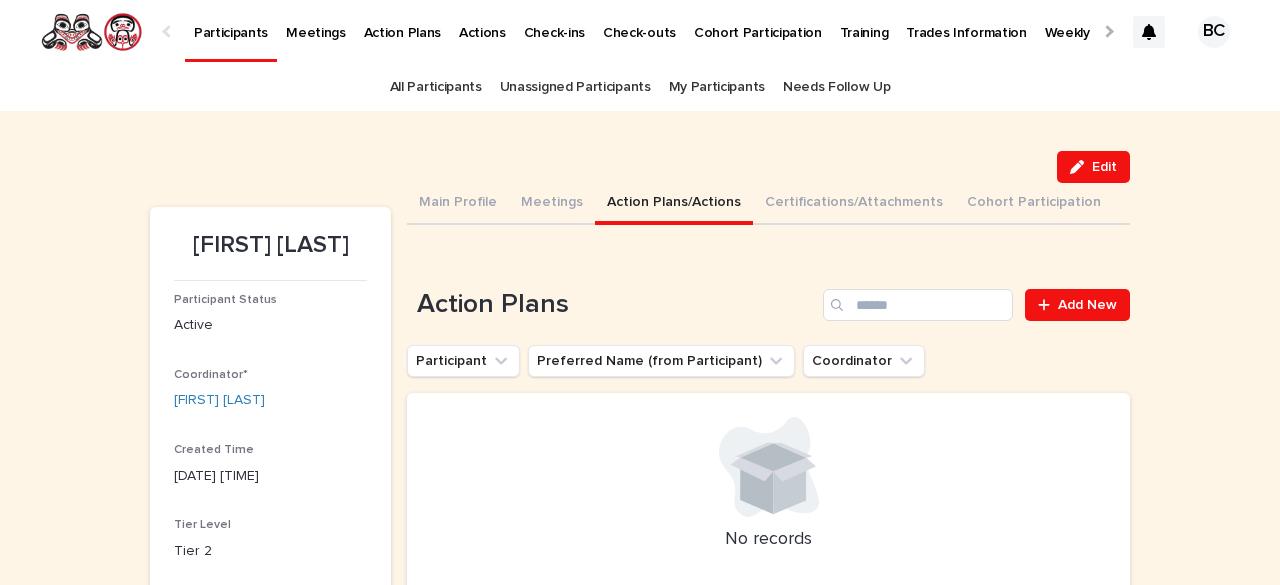 type 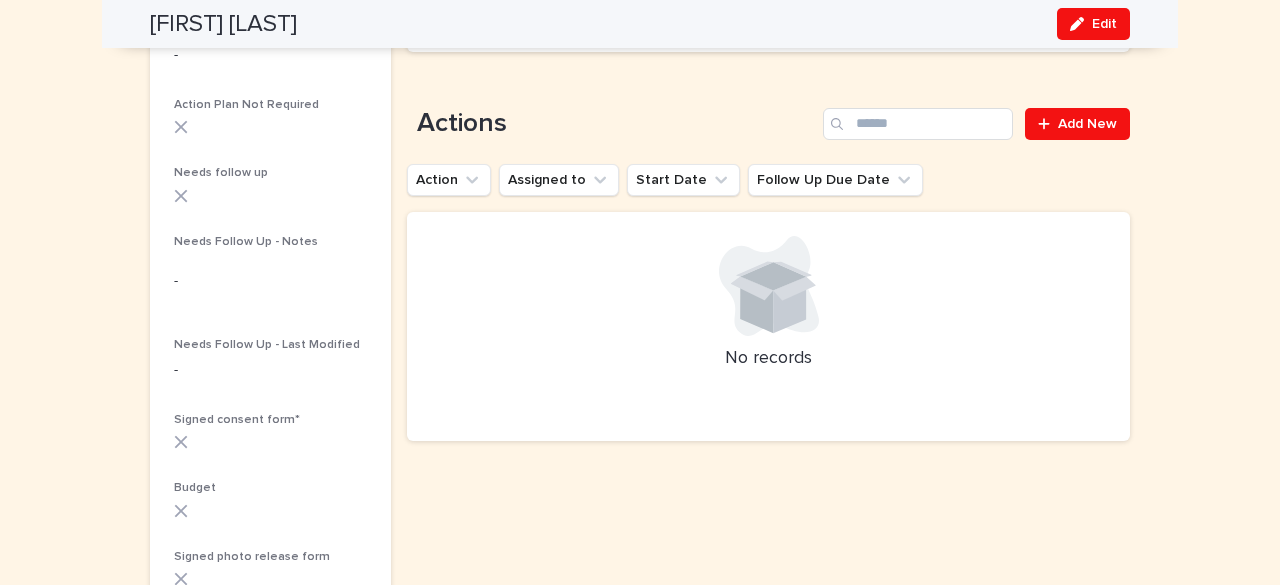 scroll, scrollTop: 706, scrollLeft: 0, axis: vertical 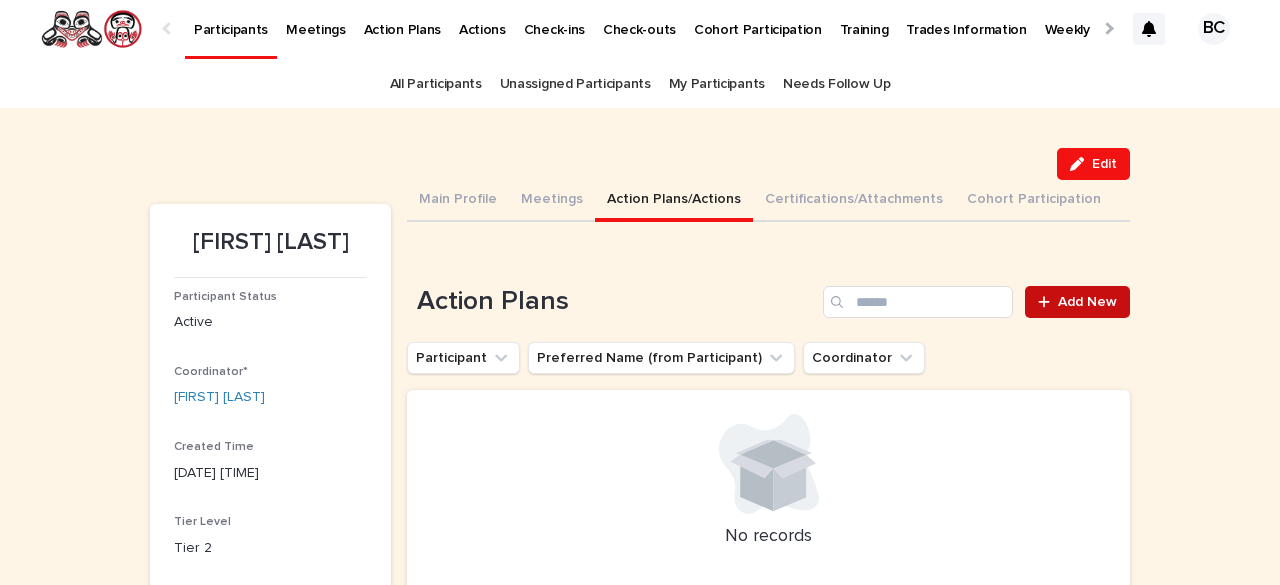 click on "Add New" at bounding box center (1087, 302) 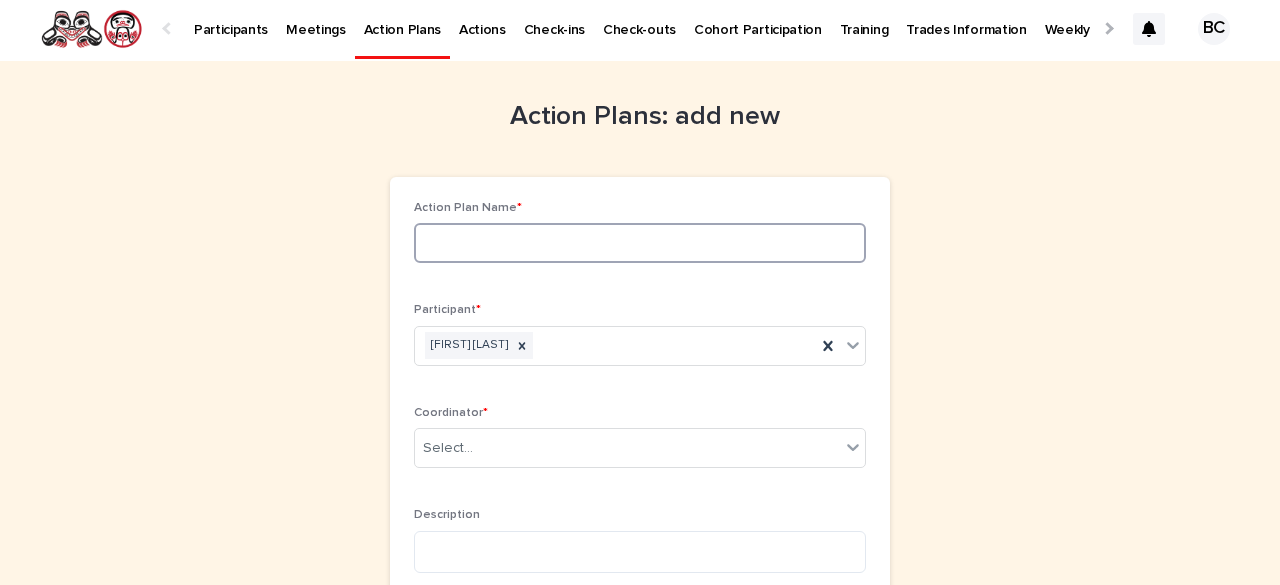 click at bounding box center [640, 243] 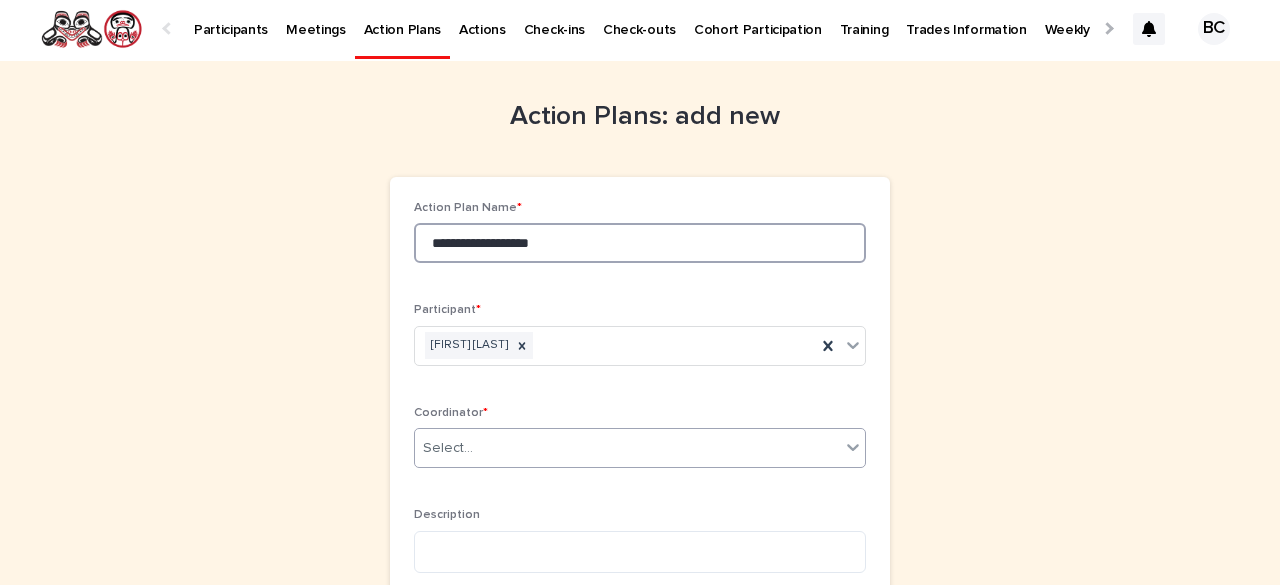 type on "**********" 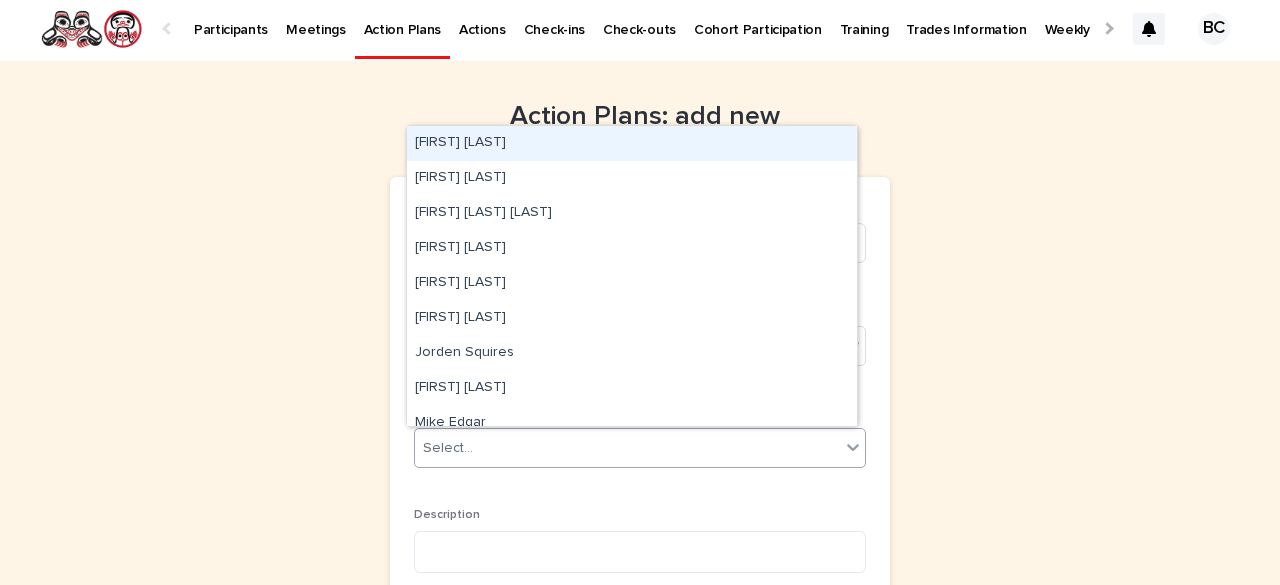 click on "Select..." at bounding box center [627, 448] 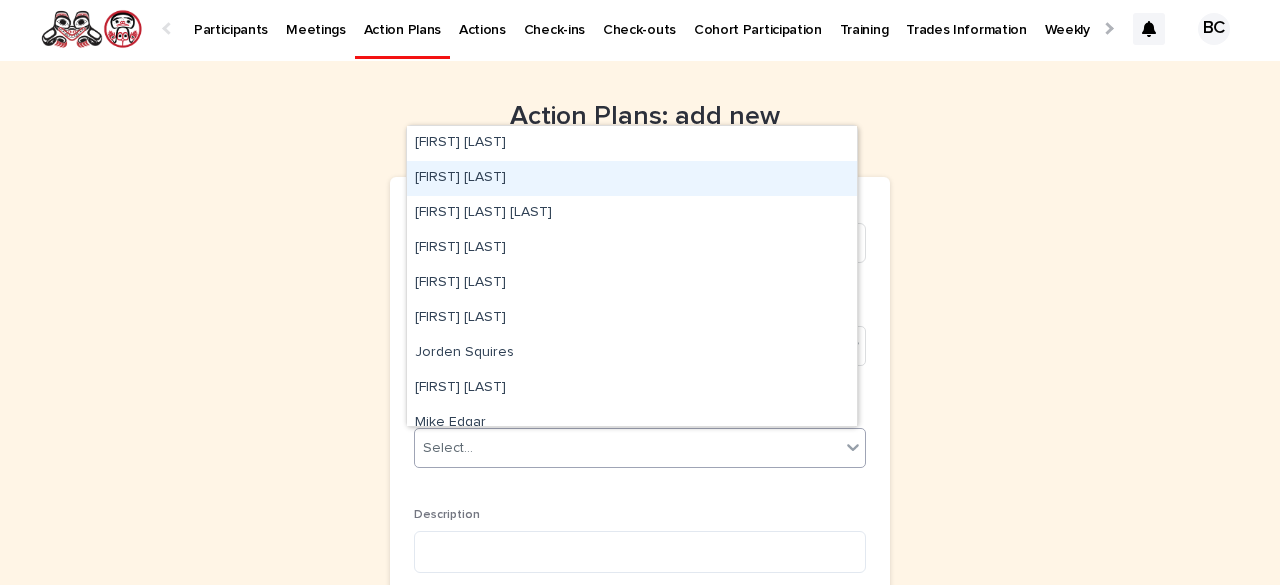 click on "[FIRST] [LAST]" at bounding box center [632, 178] 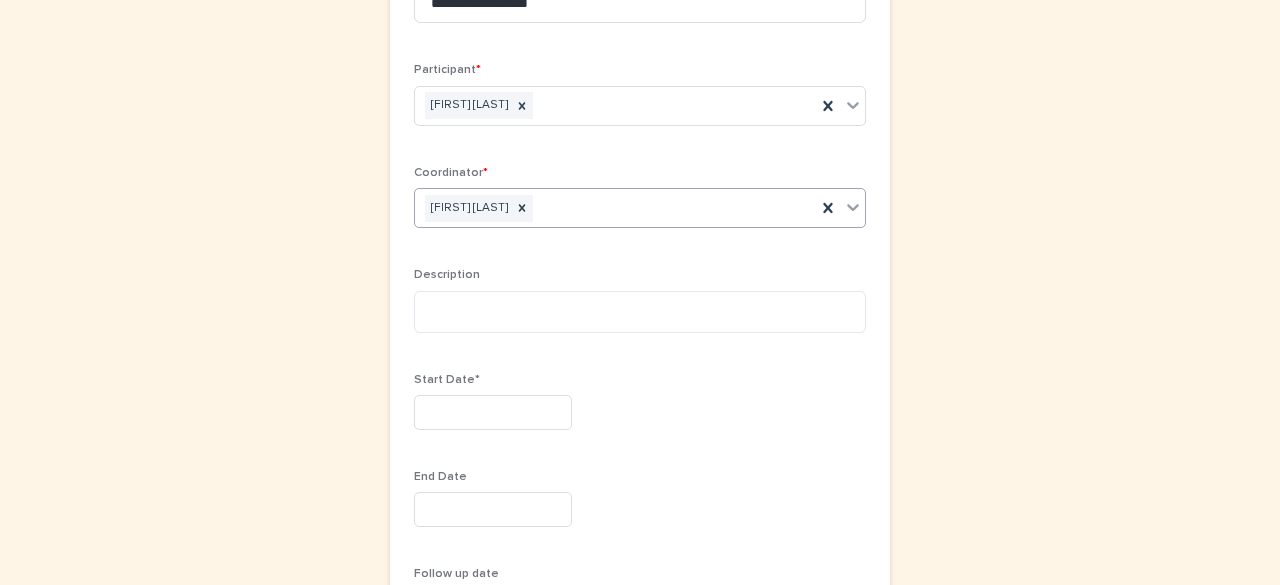 scroll, scrollTop: 283, scrollLeft: 0, axis: vertical 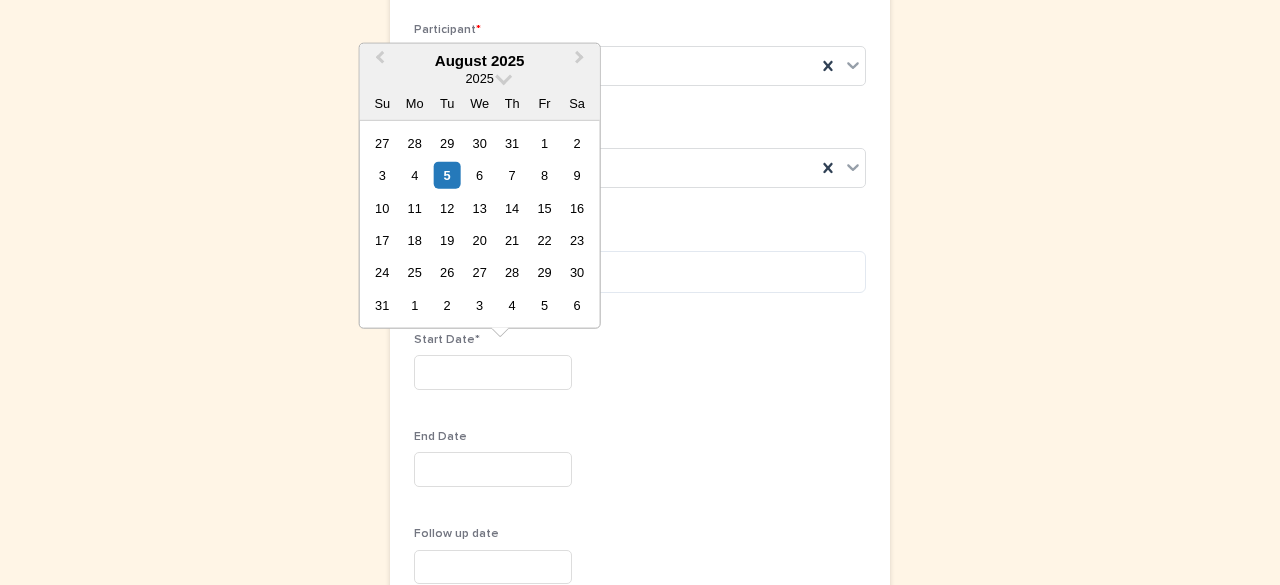 click at bounding box center (493, 372) 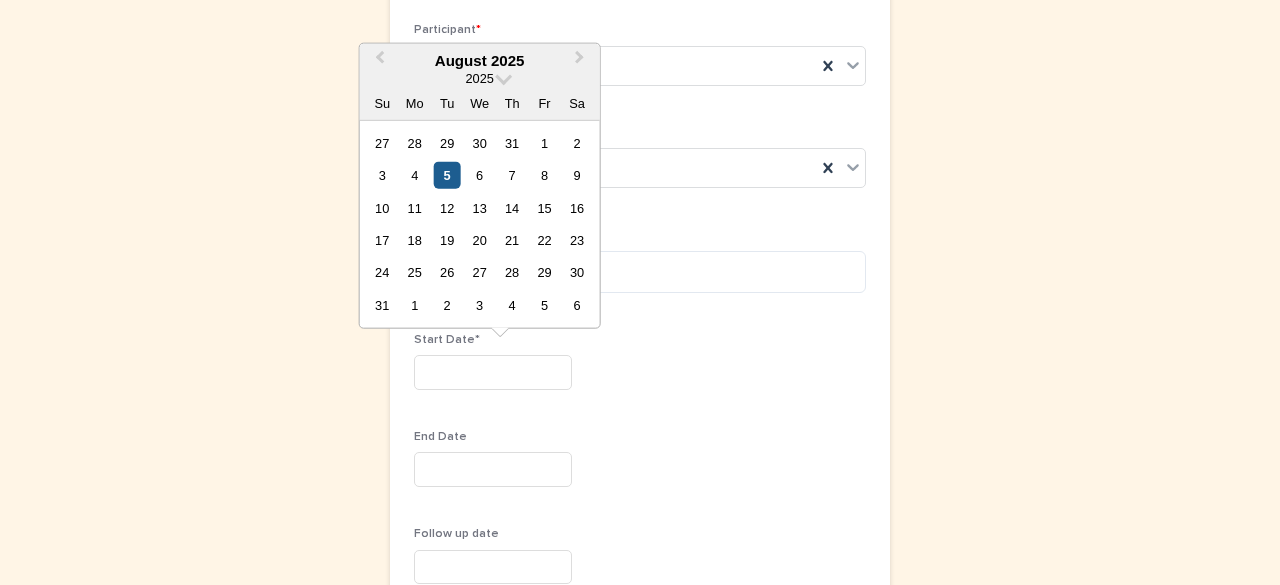 click on "5" at bounding box center [447, 175] 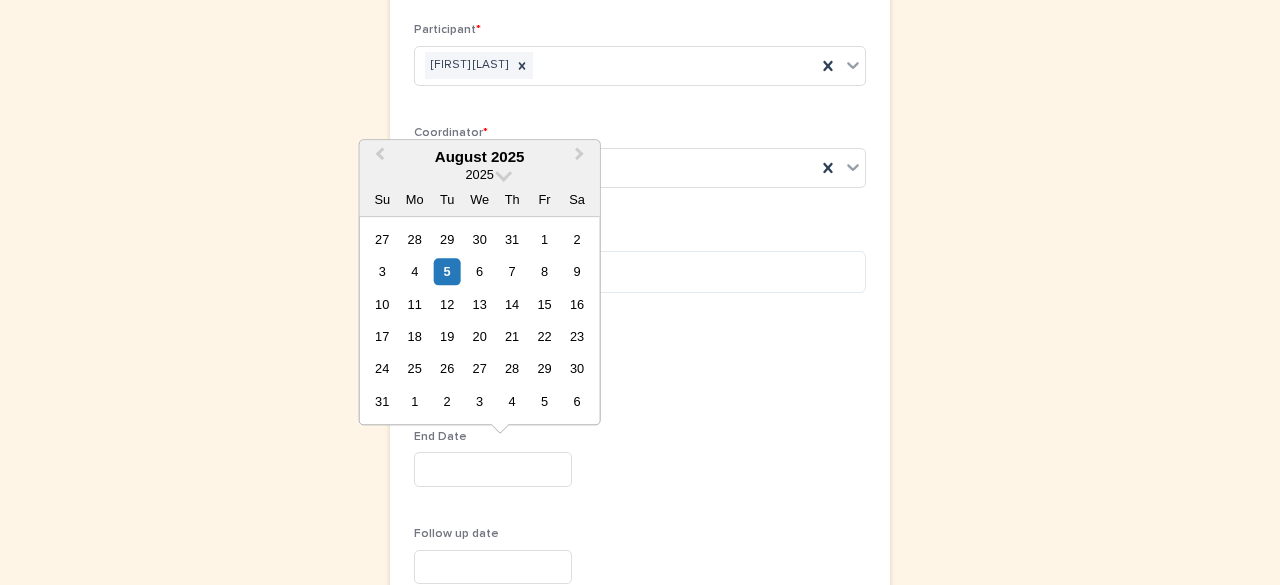 click at bounding box center (493, 469) 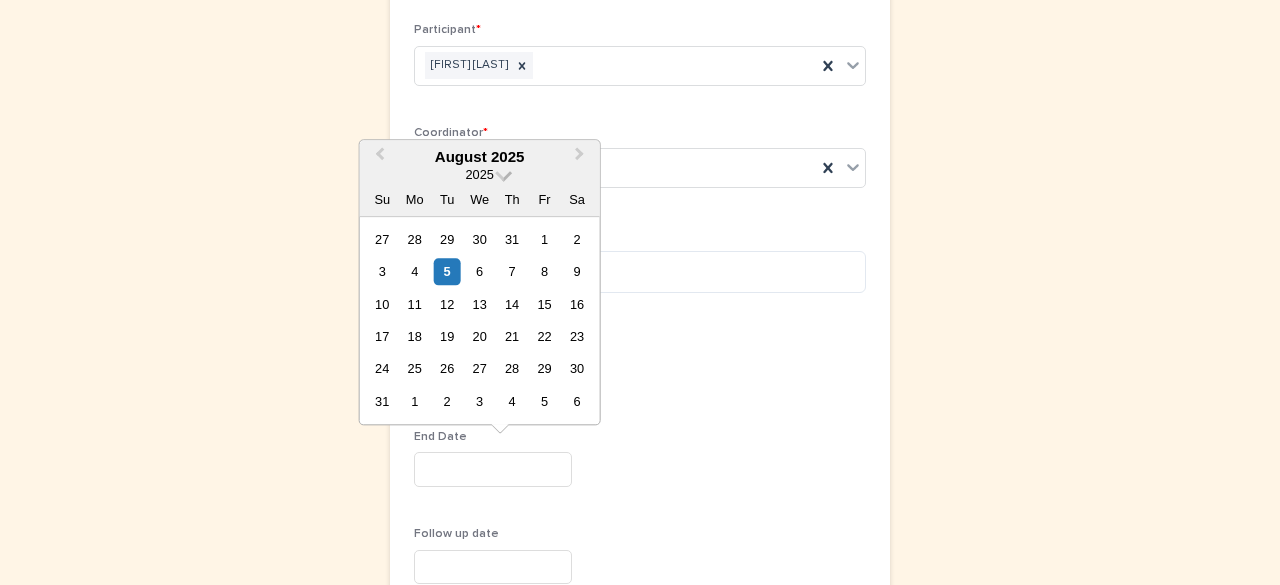 click at bounding box center [503, 173] 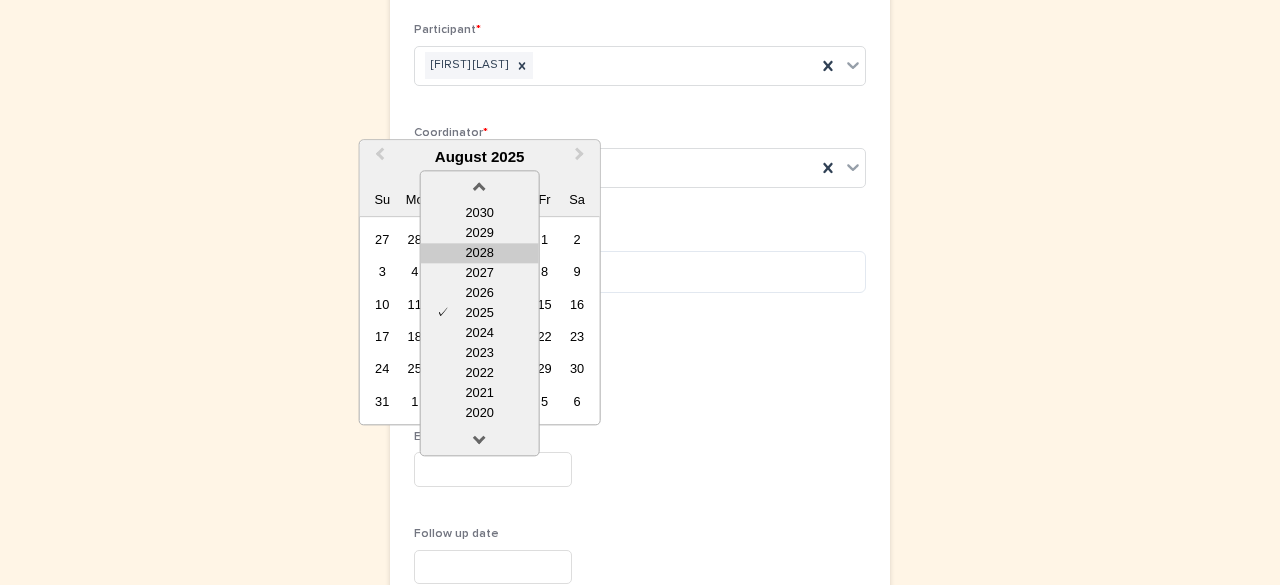 click on "2028" at bounding box center [480, 253] 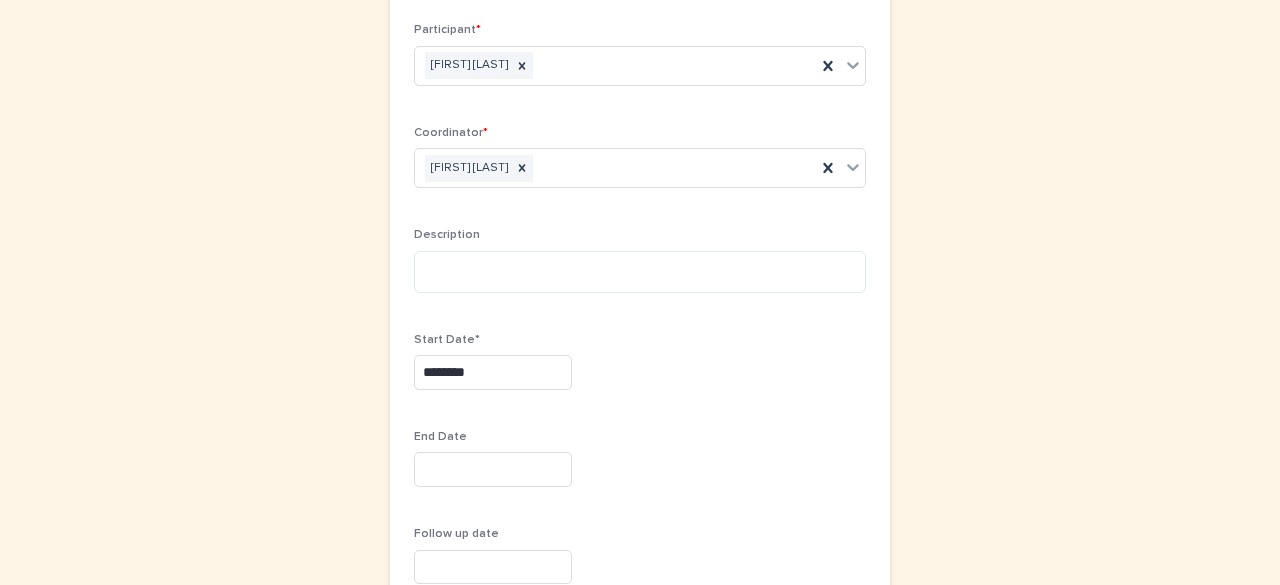 click on "Start Date*" at bounding box center (640, 340) 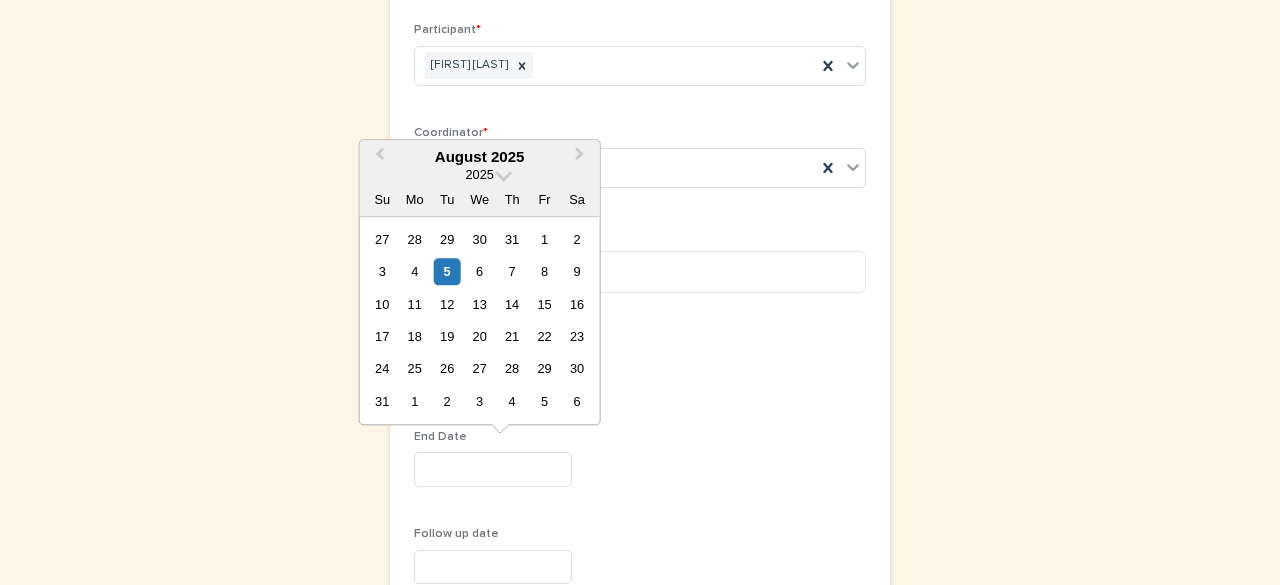 click at bounding box center [493, 469] 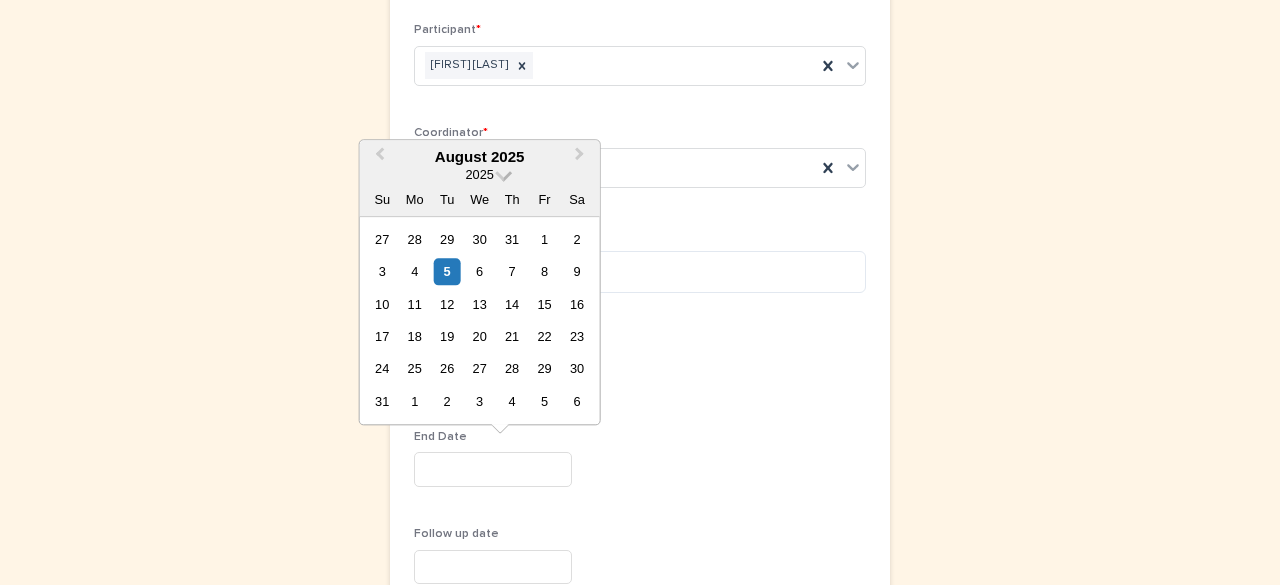 click at bounding box center (503, 173) 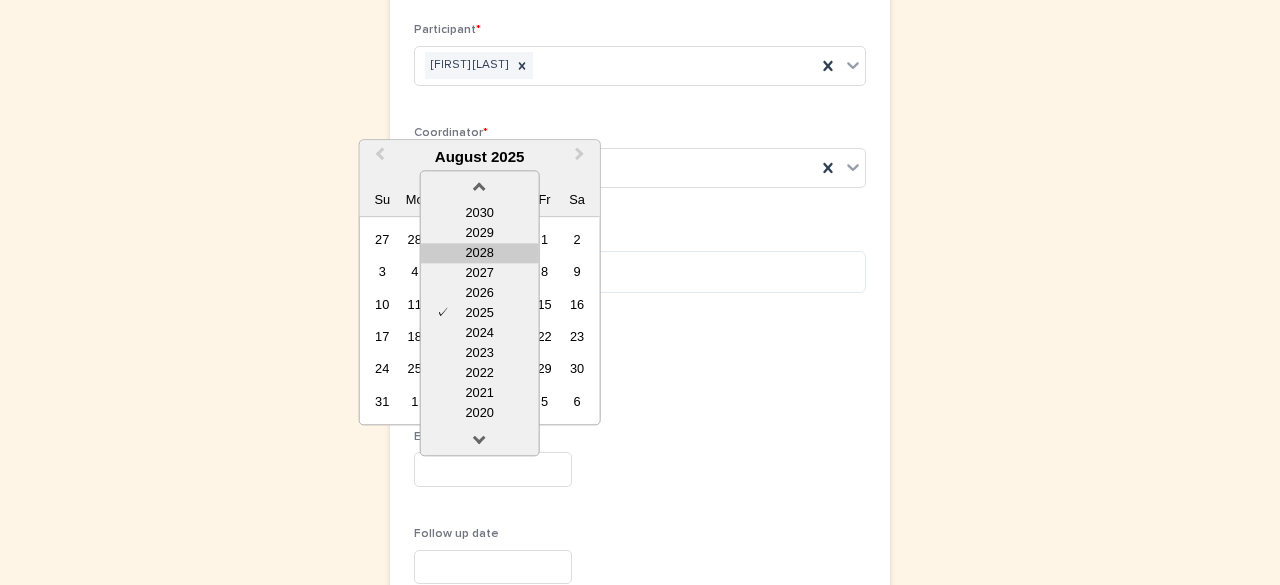 click on "2028" at bounding box center [480, 253] 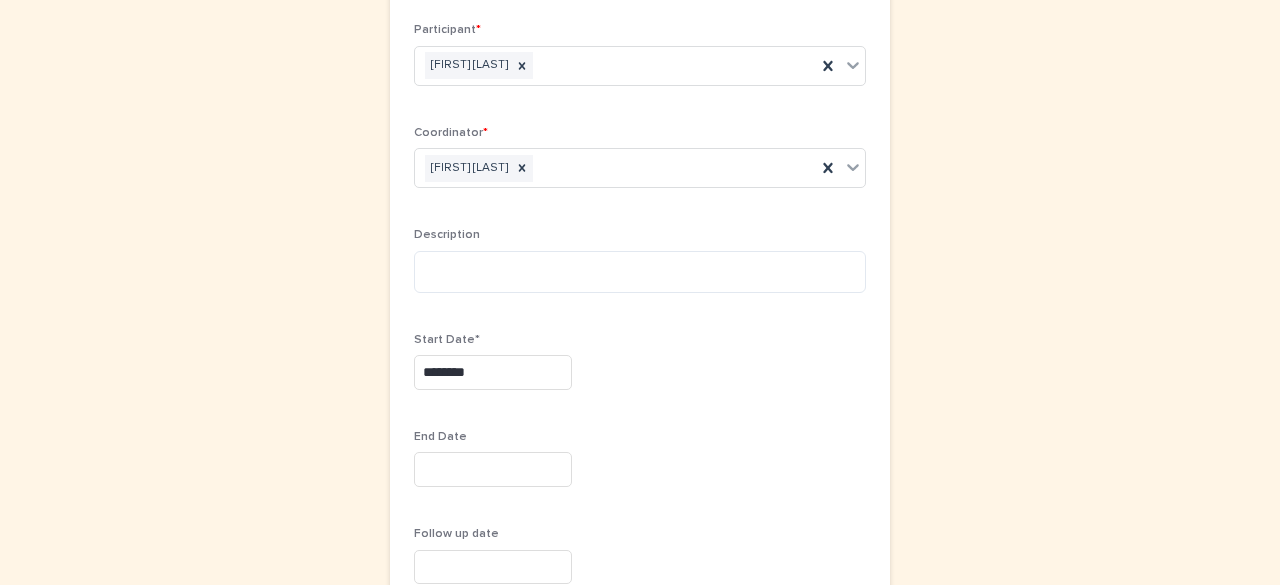 click at bounding box center (640, 469) 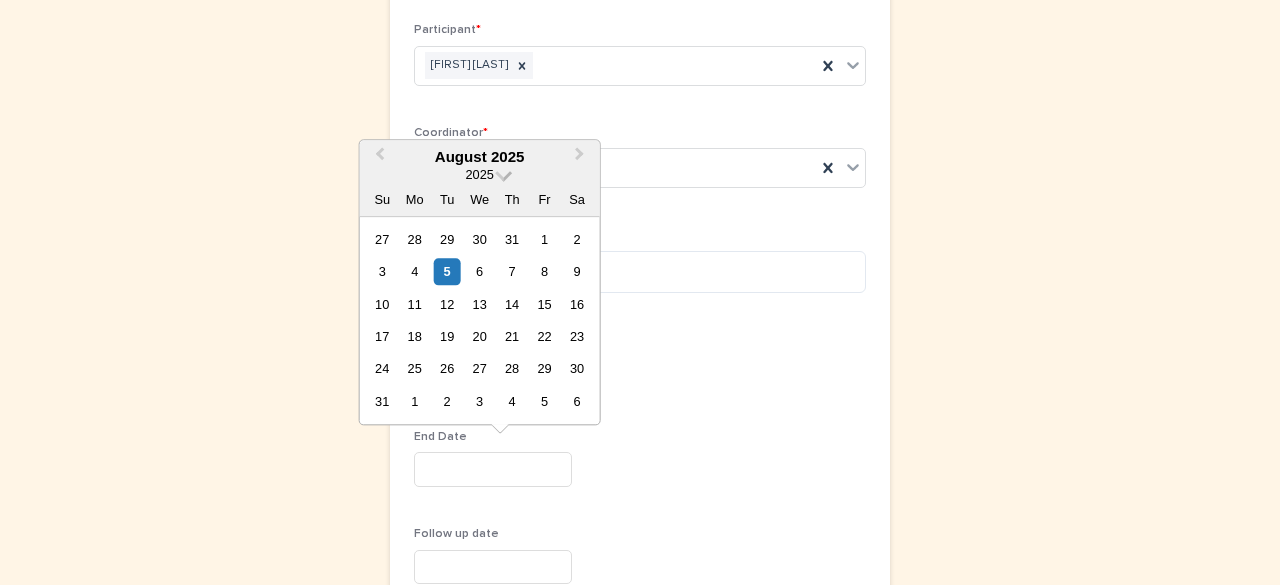 click at bounding box center [503, 173] 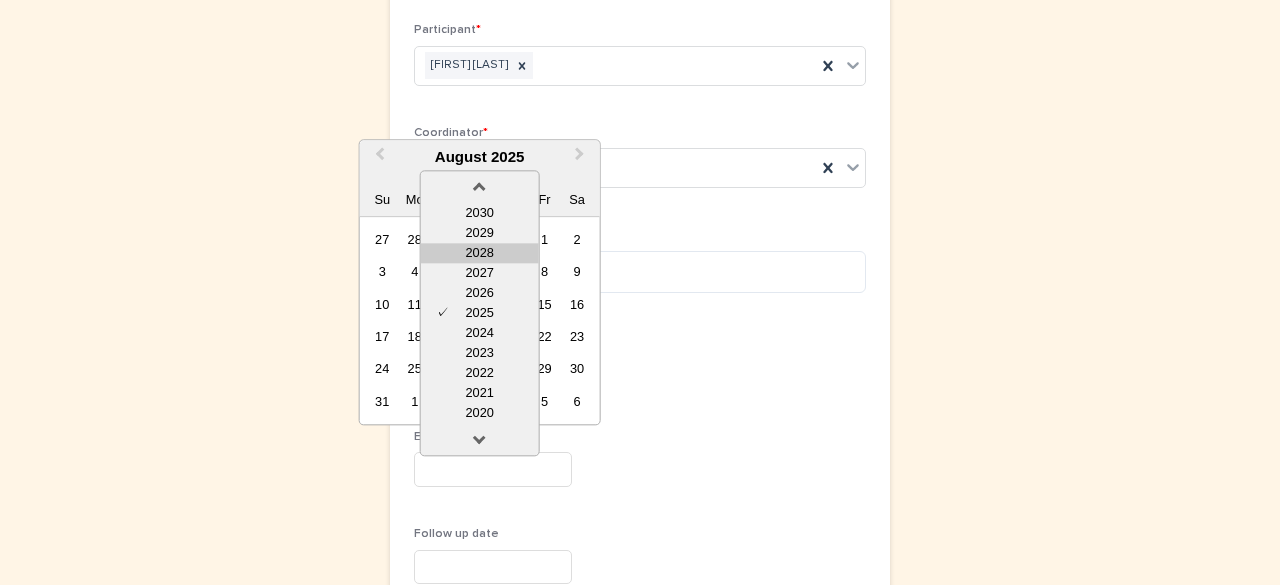 click on "2028" at bounding box center [480, 253] 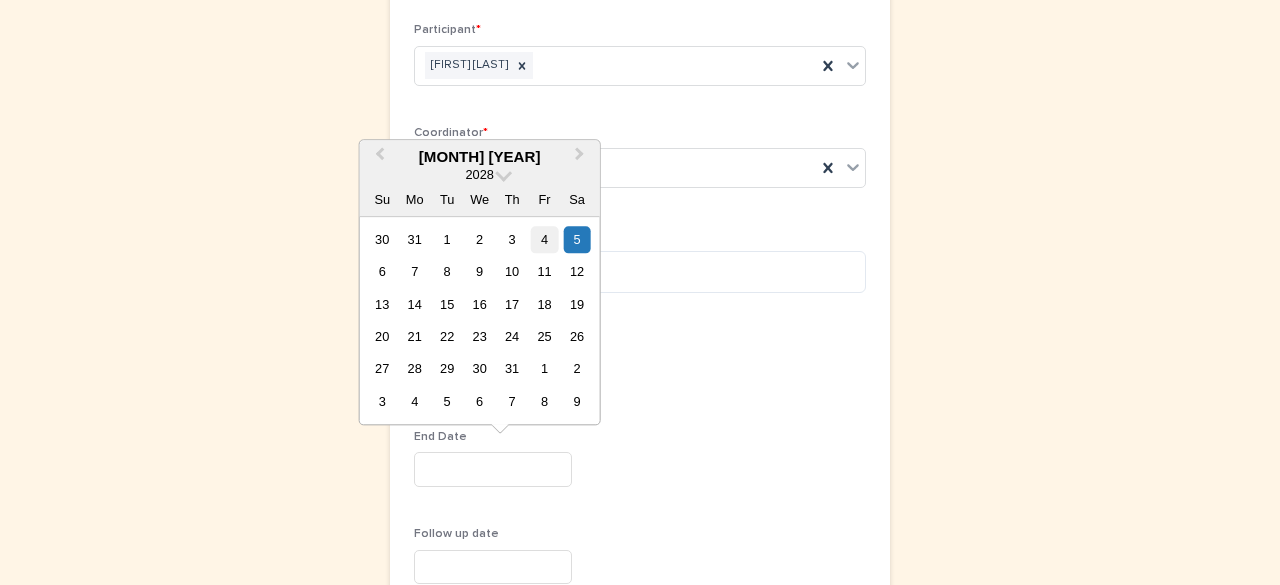 click on "4" at bounding box center (544, 239) 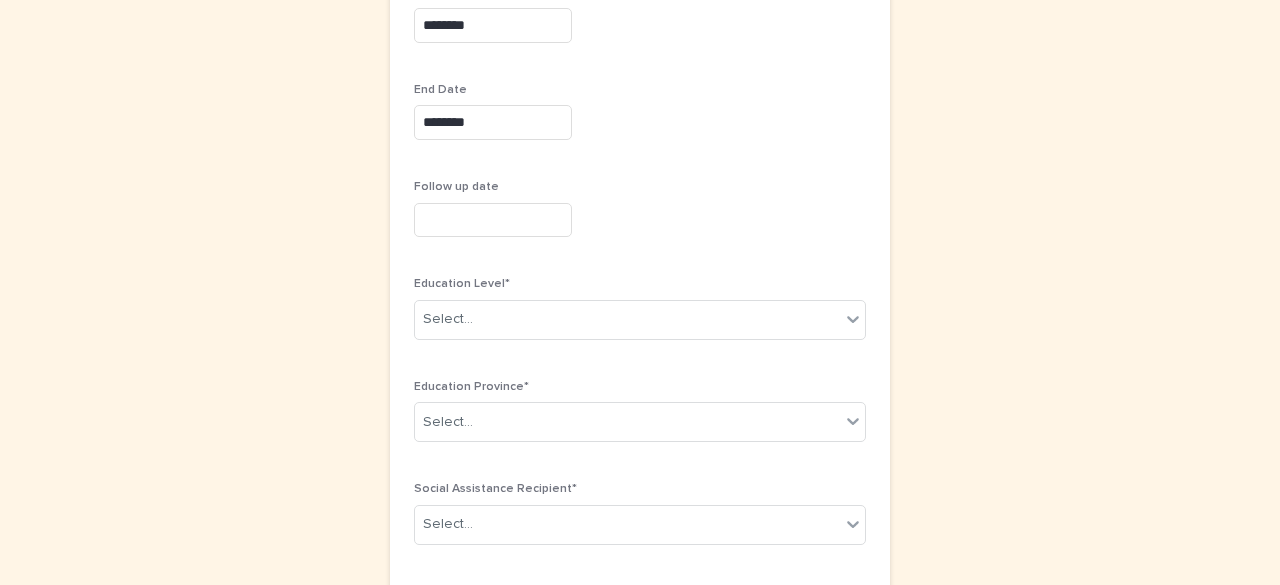 scroll, scrollTop: 696, scrollLeft: 0, axis: vertical 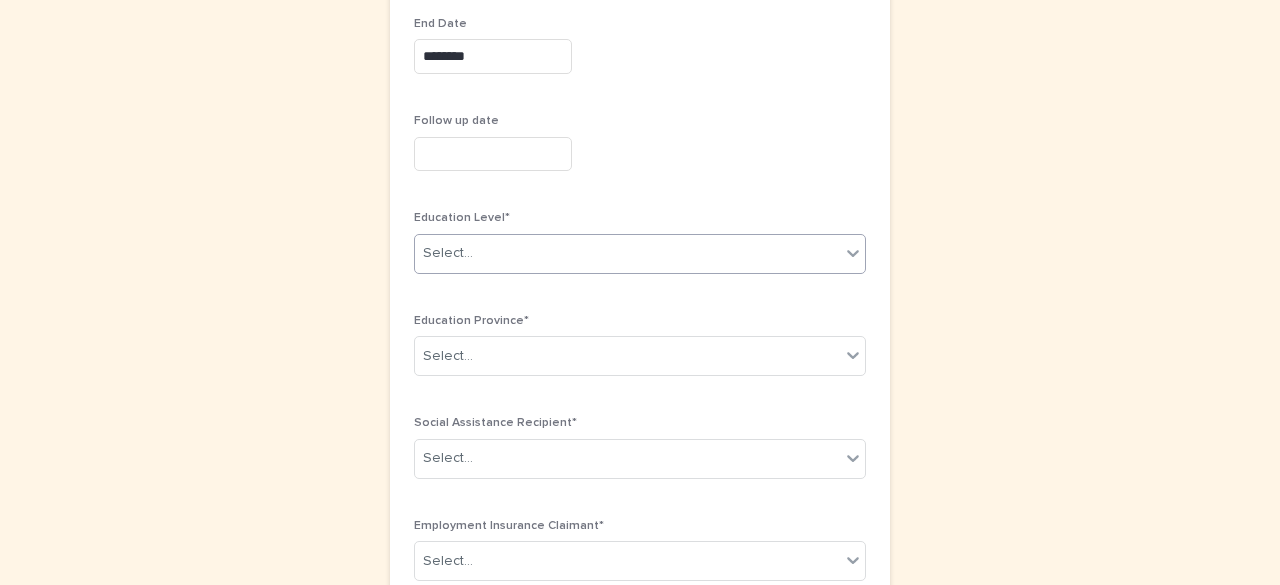 click on "Select..." at bounding box center [627, 253] 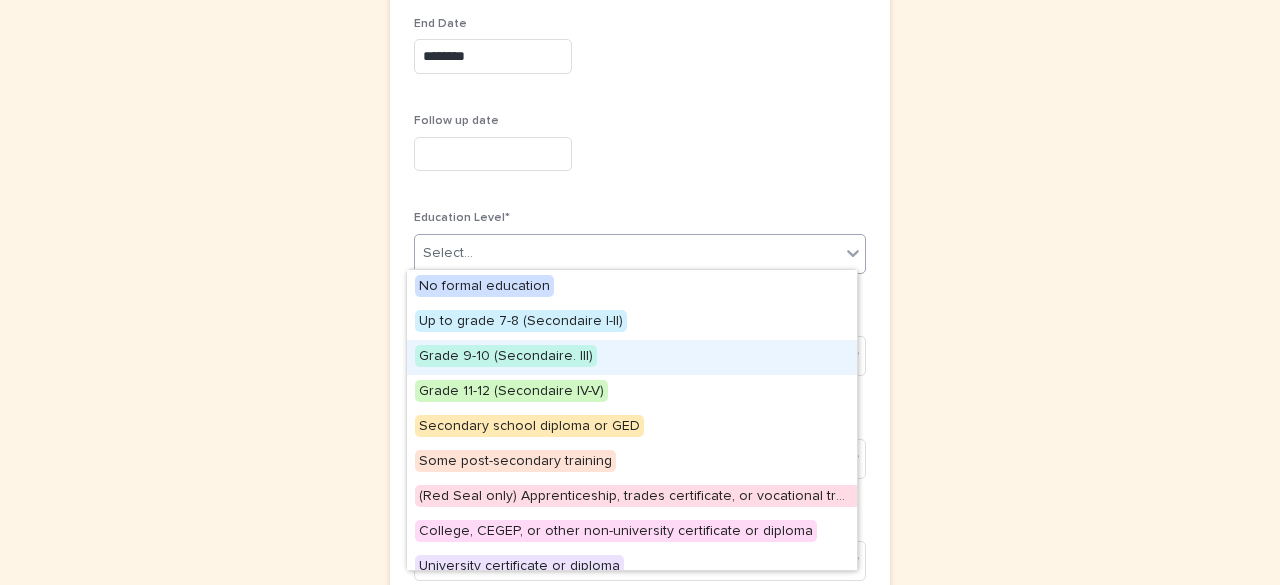 click on "Grade 9-10 (Secondaire. III)" at bounding box center (506, 356) 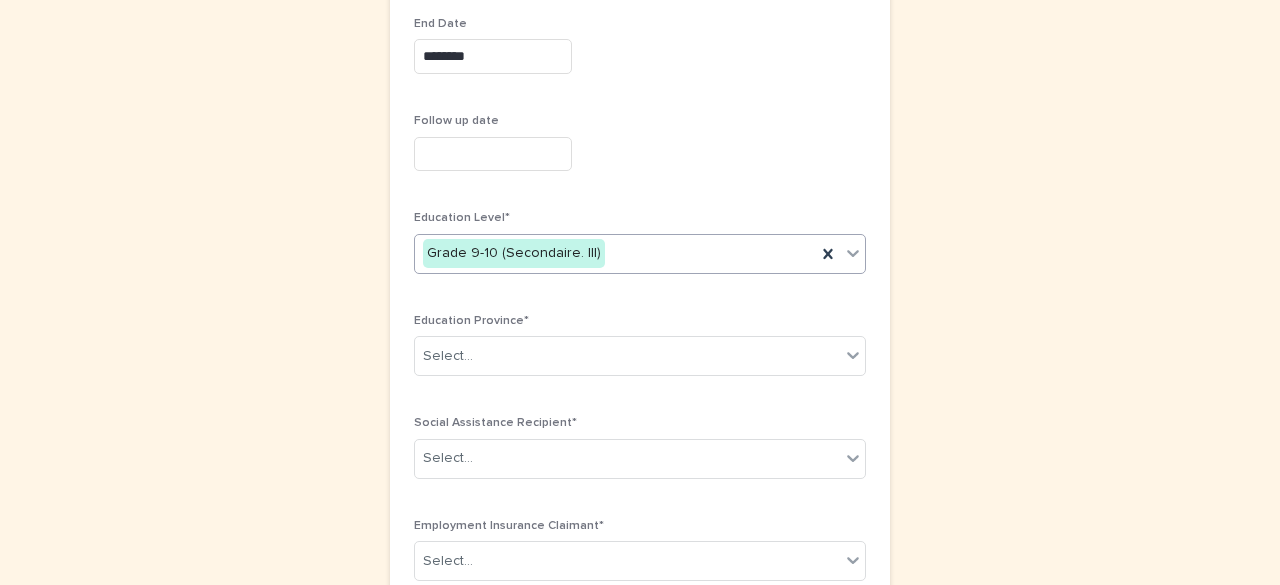 click on "Select..." at bounding box center (627, 356) 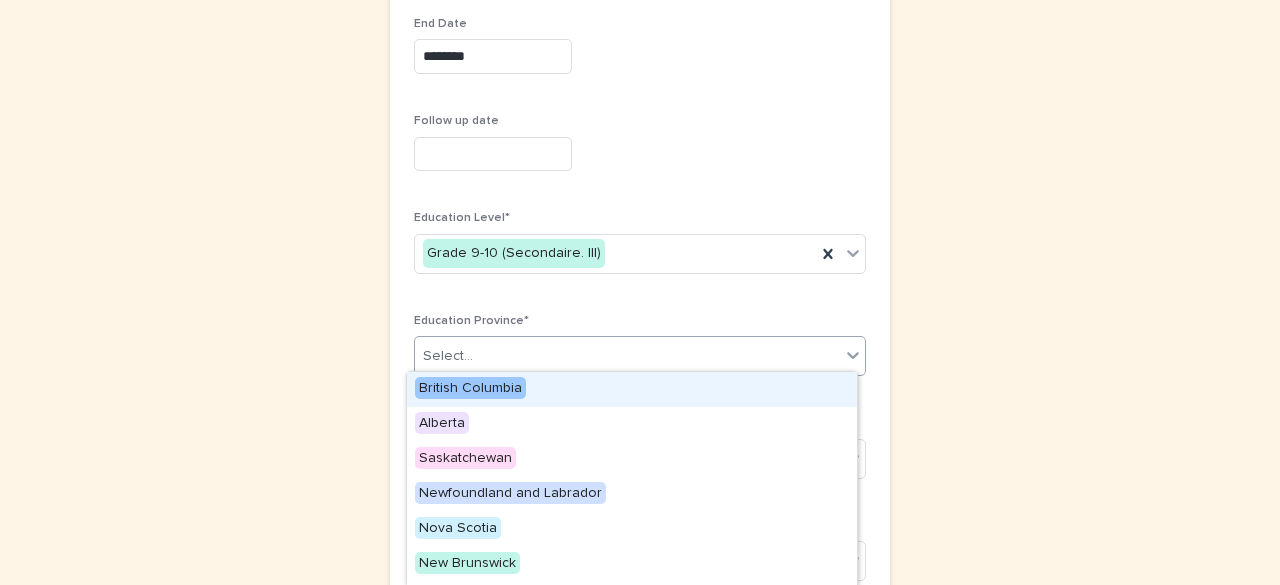 click on "British Columbia" at bounding box center (470, 388) 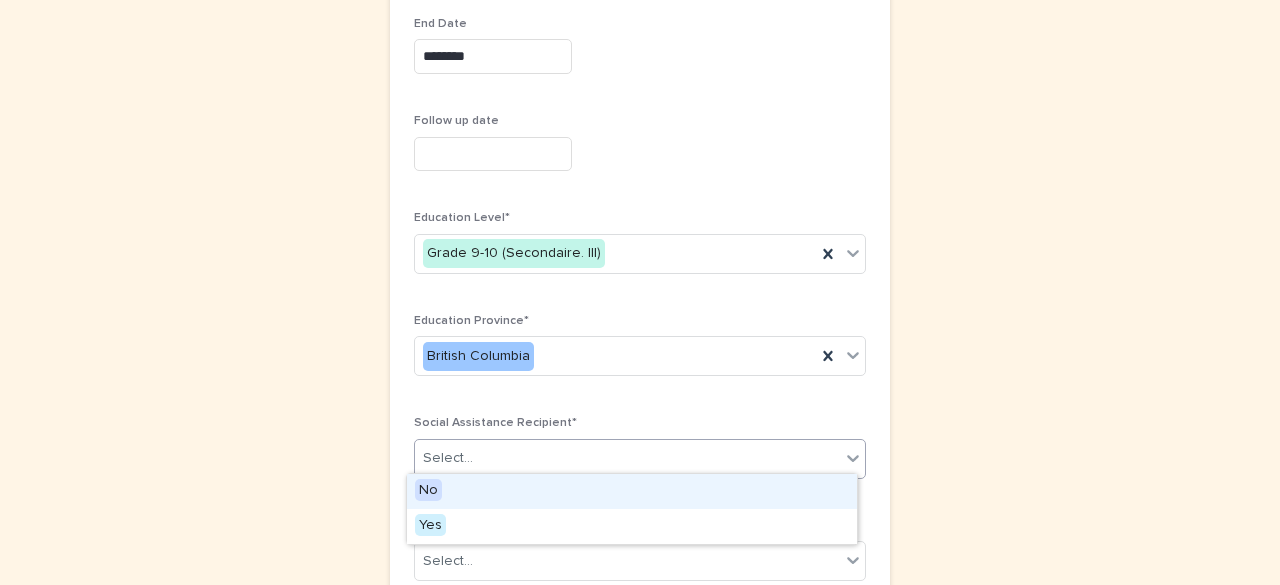 click on "Select..." at bounding box center [627, 458] 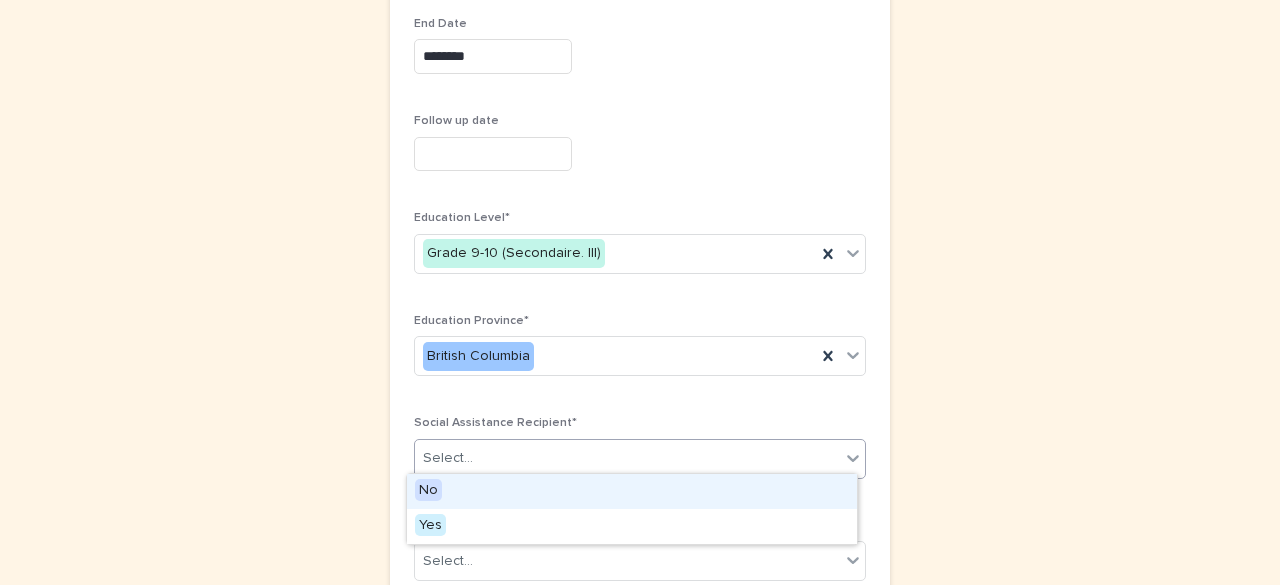 click on "No" at bounding box center (632, 491) 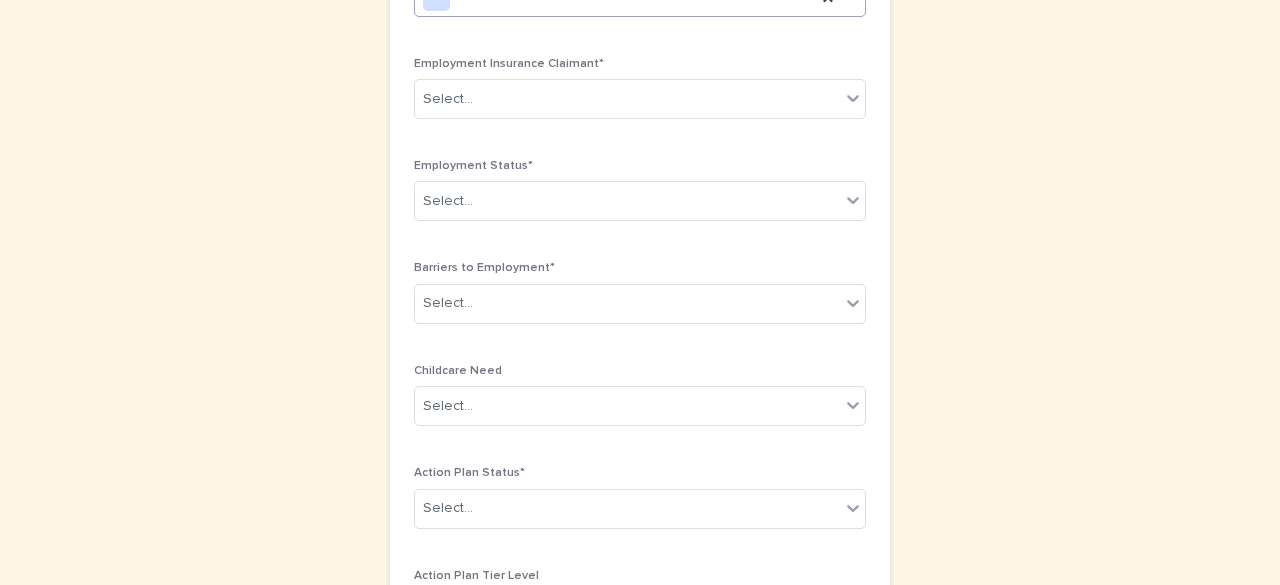 scroll, scrollTop: 1176, scrollLeft: 0, axis: vertical 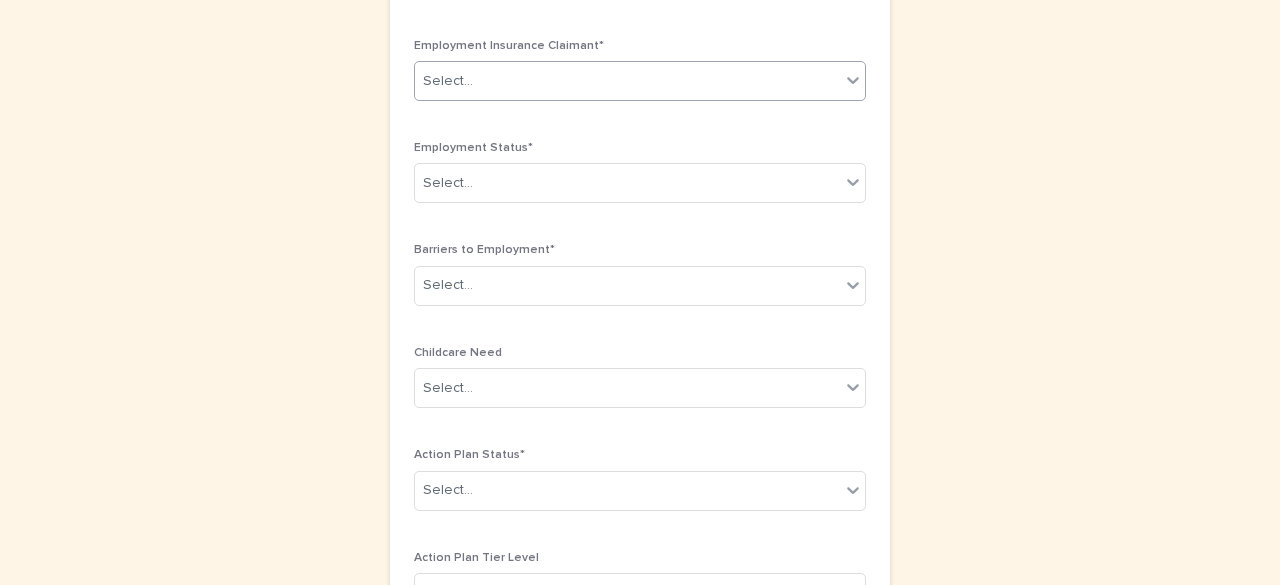 click on "Select..." at bounding box center [627, 81] 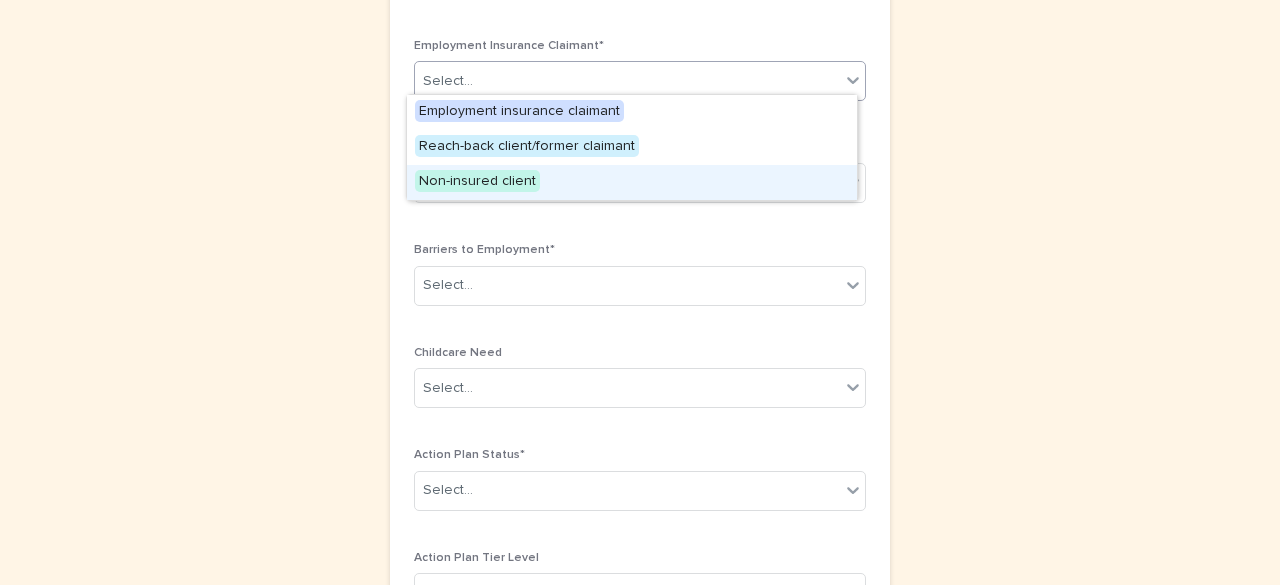 click on "Non-insured client" at bounding box center [632, 182] 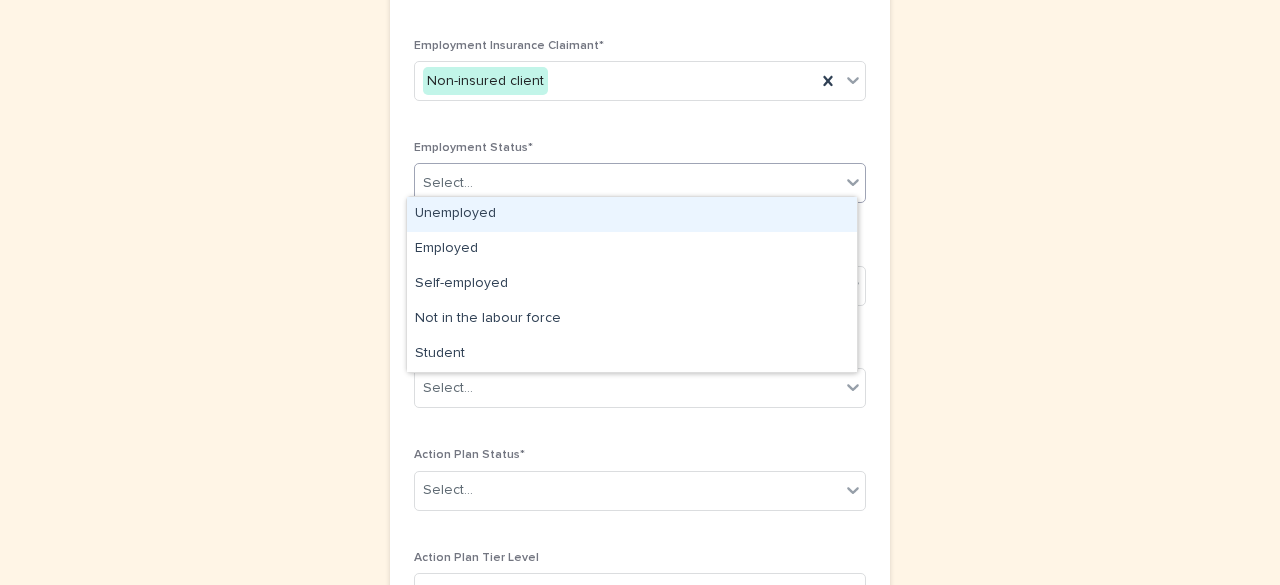 click on "Select..." at bounding box center (627, 183) 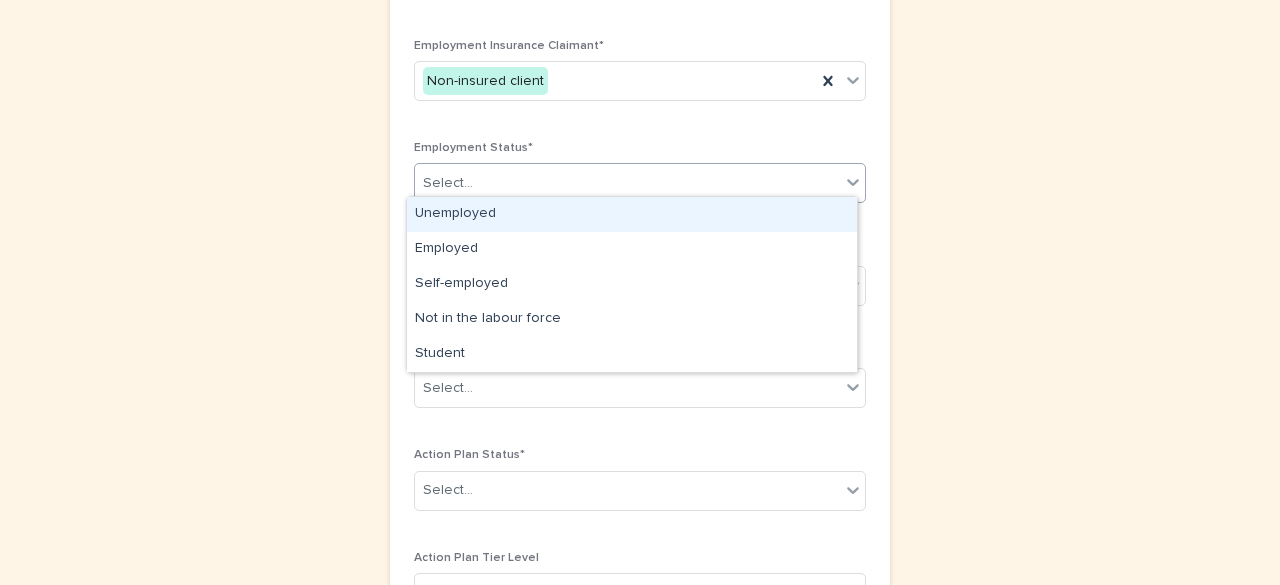 click on "Unemployed" at bounding box center (632, 214) 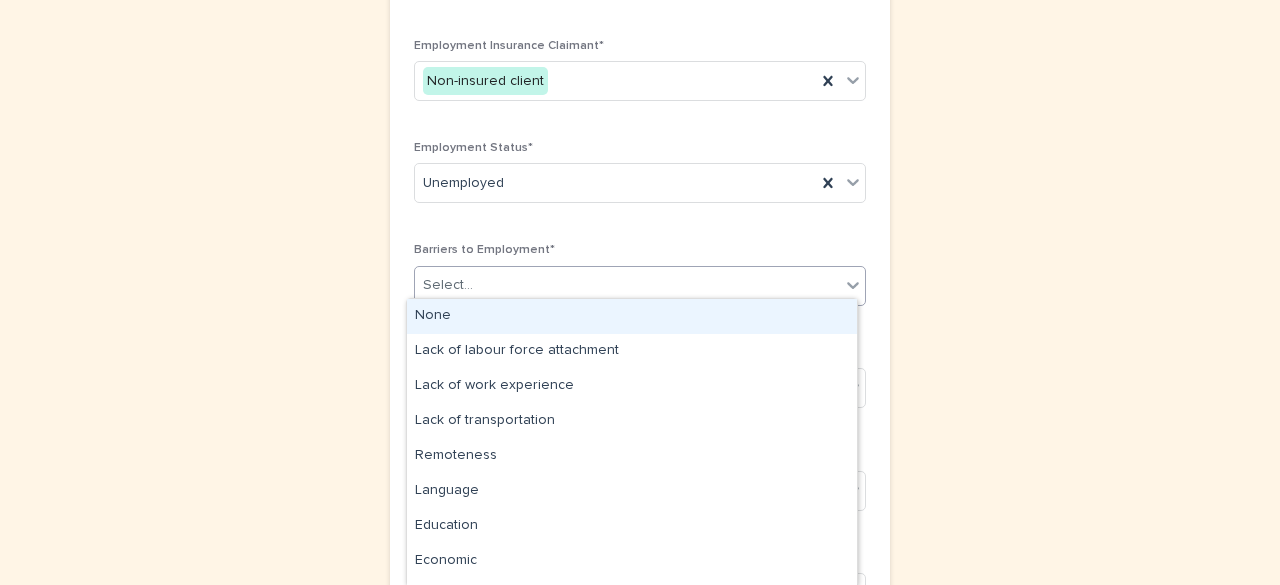 click on "Select..." at bounding box center (627, 285) 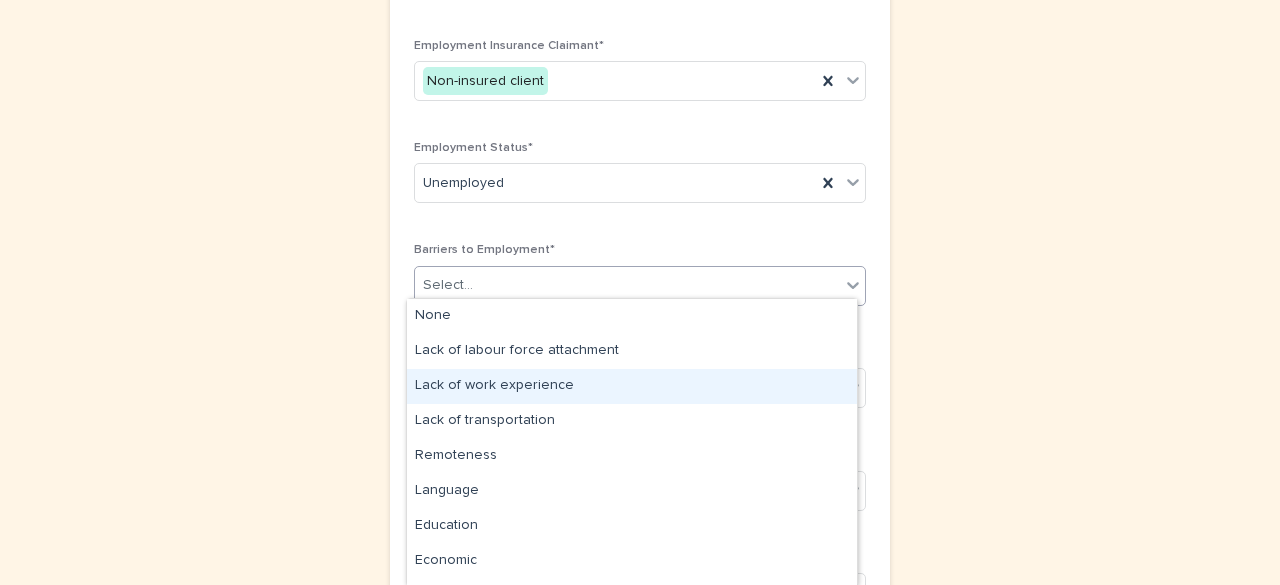 click on "Lack of work experience" at bounding box center (632, 386) 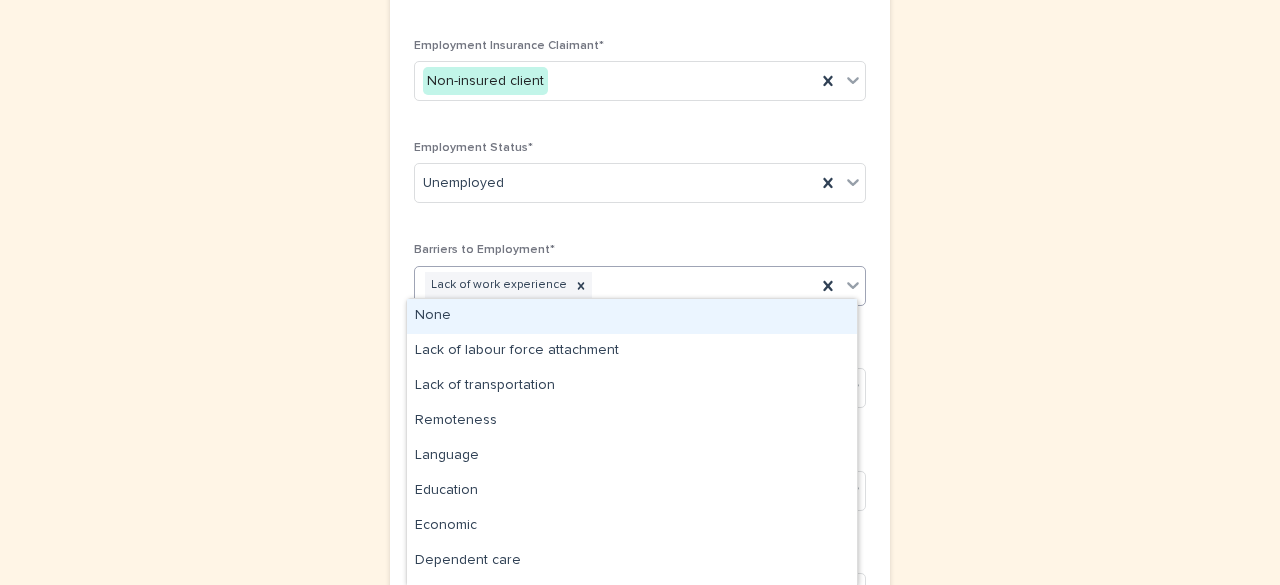 click on "Lack of work experience" at bounding box center [615, 285] 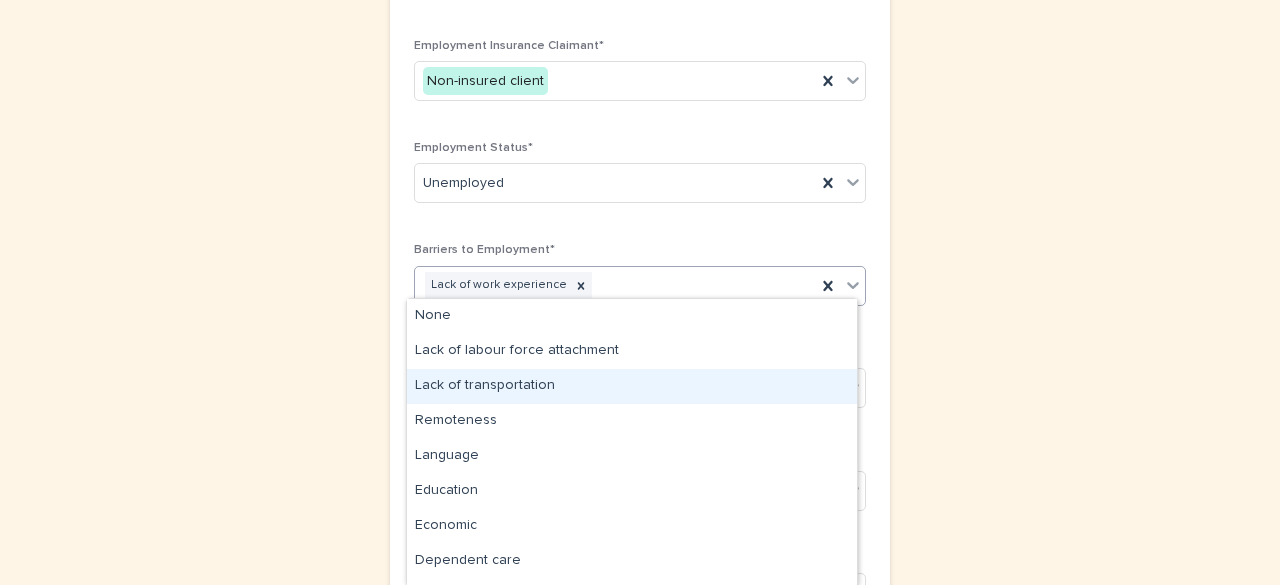click on "Lack of transportation" at bounding box center (632, 386) 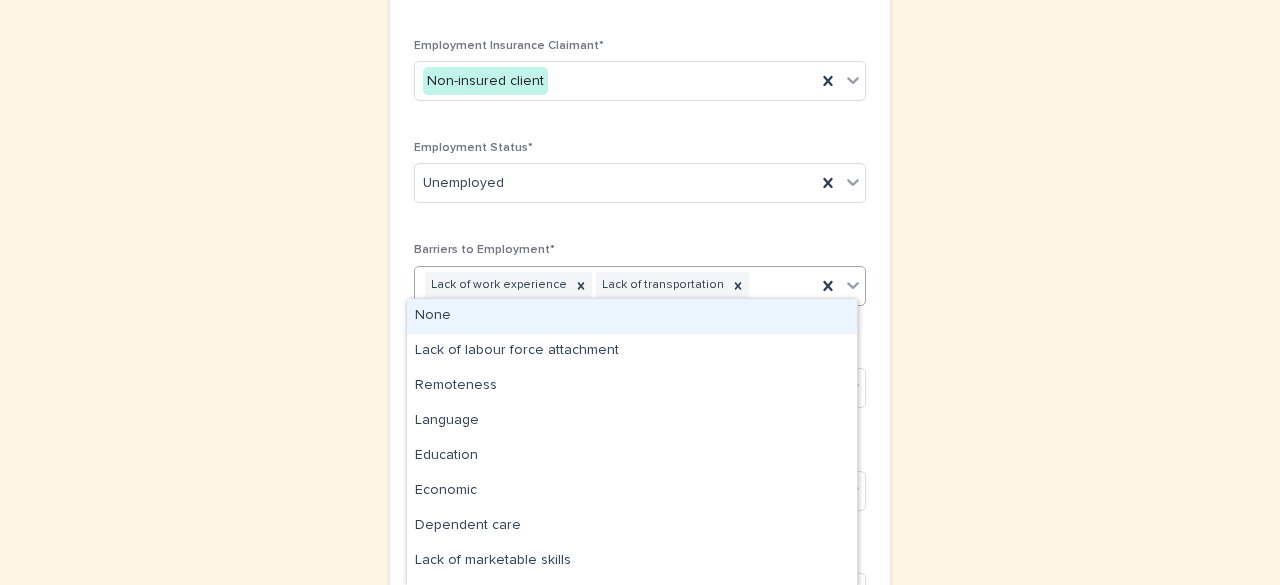 click on "Lack of work experience Lack of transportation" at bounding box center (615, 285) 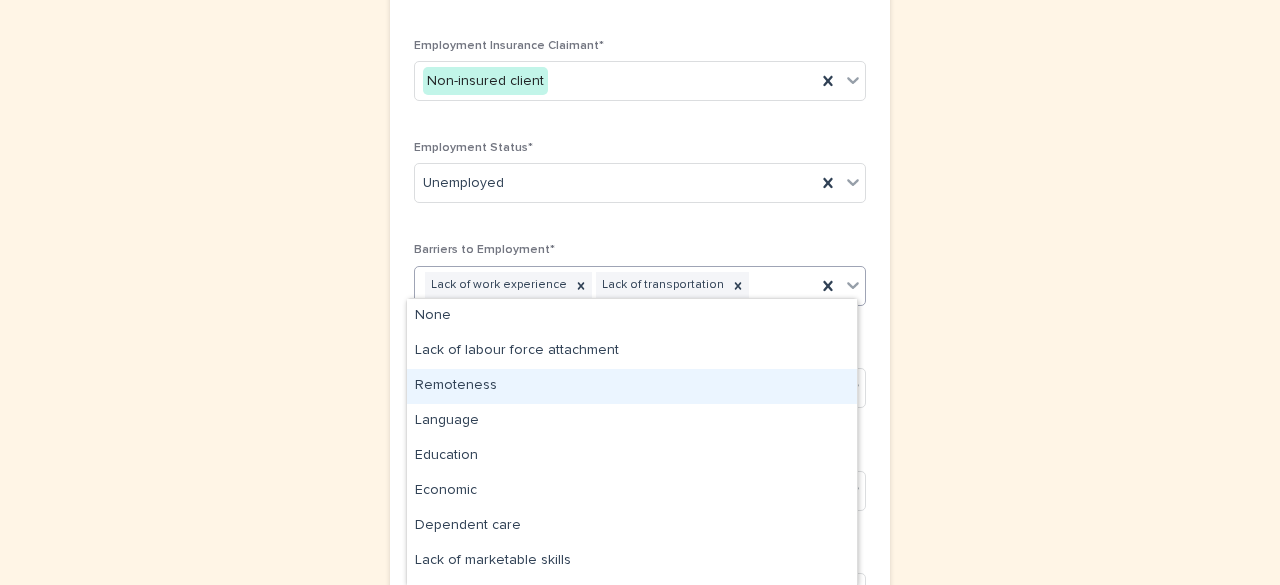 click on "Remoteness" at bounding box center [632, 386] 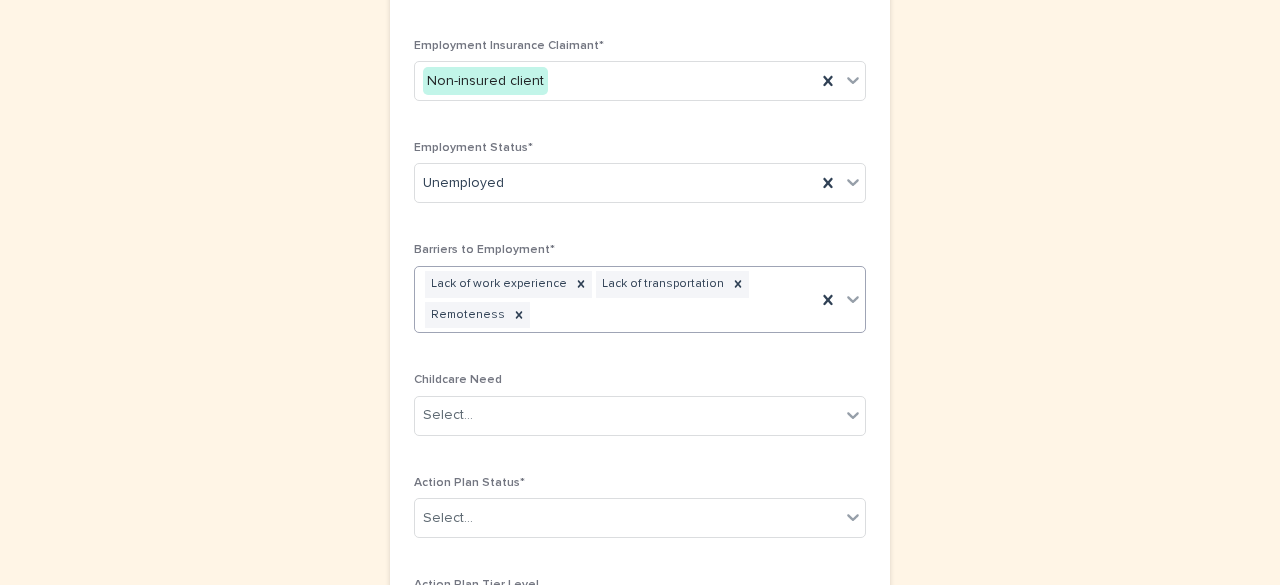 click on "Lack of work experience Lack of transportation Remoteness" at bounding box center (615, 300) 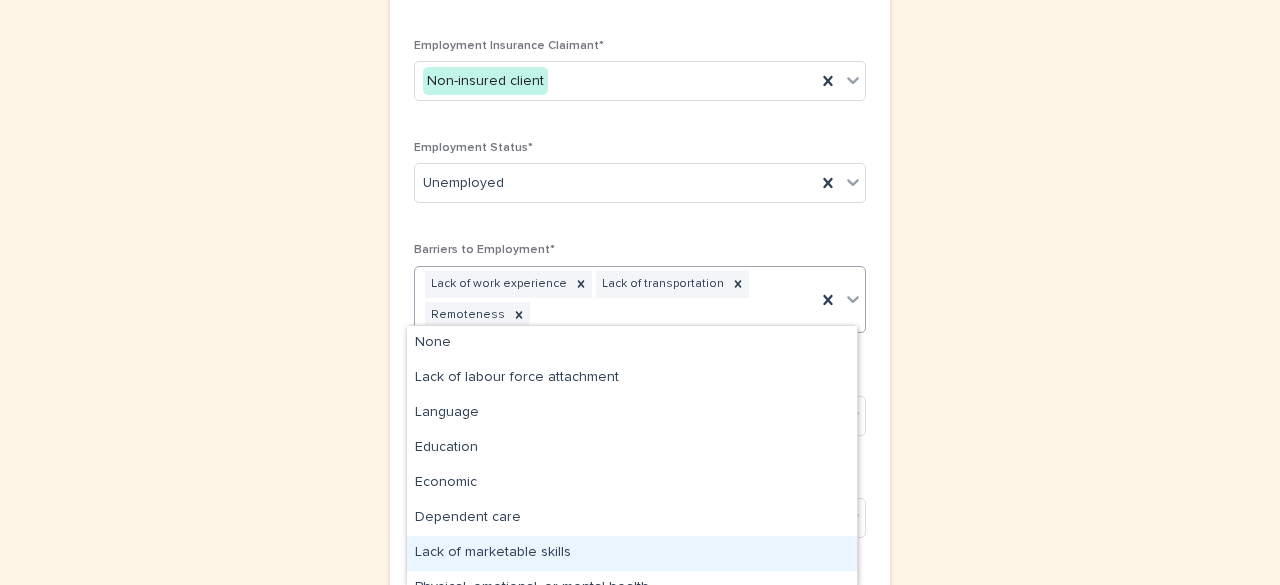 click on "Lack of marketable skills" at bounding box center [632, 553] 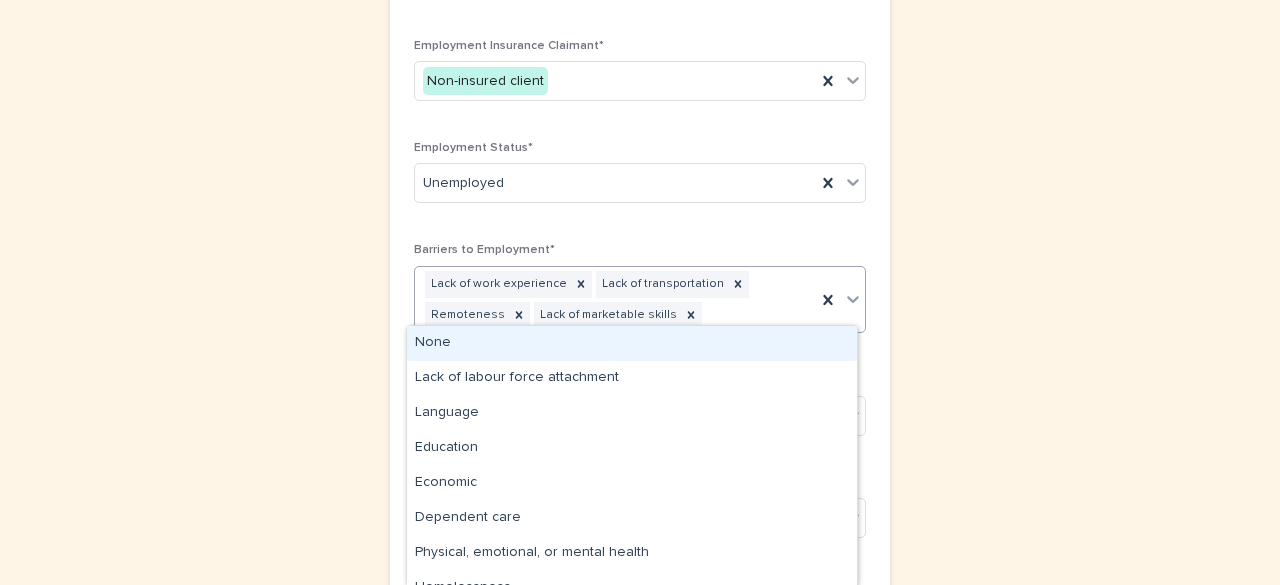 click on "Lack of work experience Lack of transportation Remoteness Lack of marketable skills" at bounding box center (615, 300) 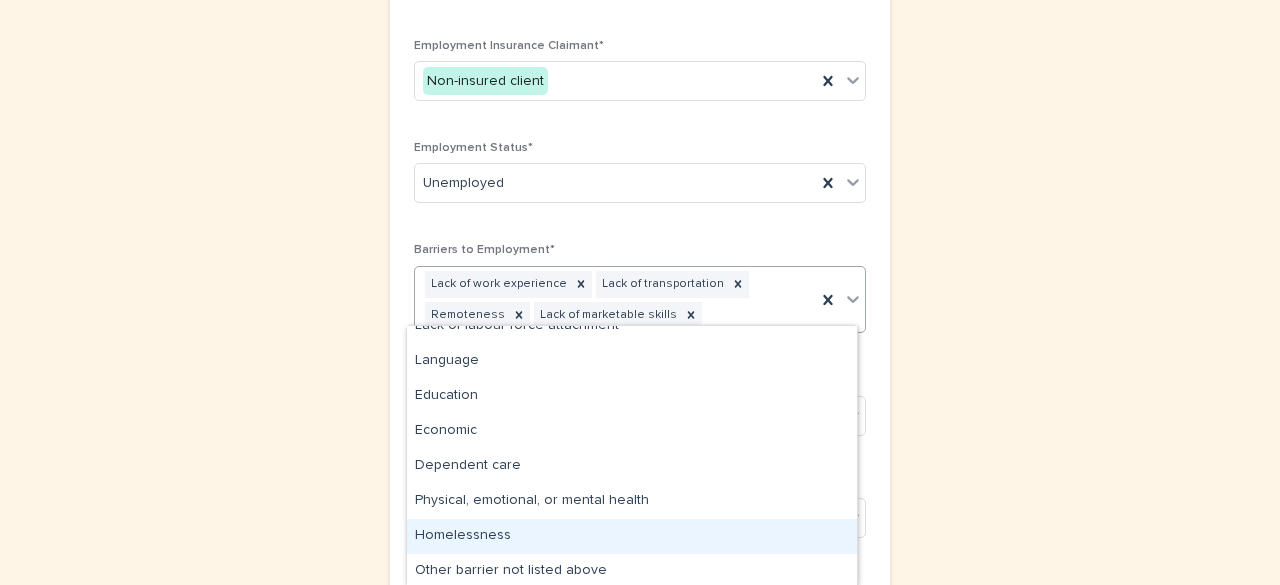 scroll, scrollTop: 55, scrollLeft: 0, axis: vertical 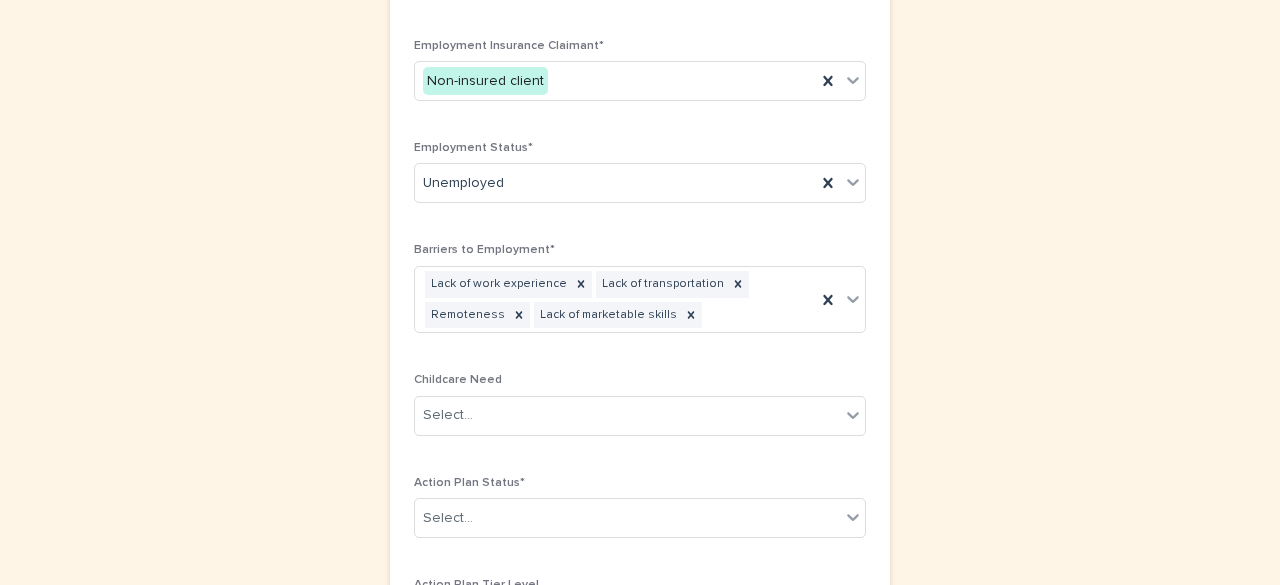 click on "**********" at bounding box center [640, -192] 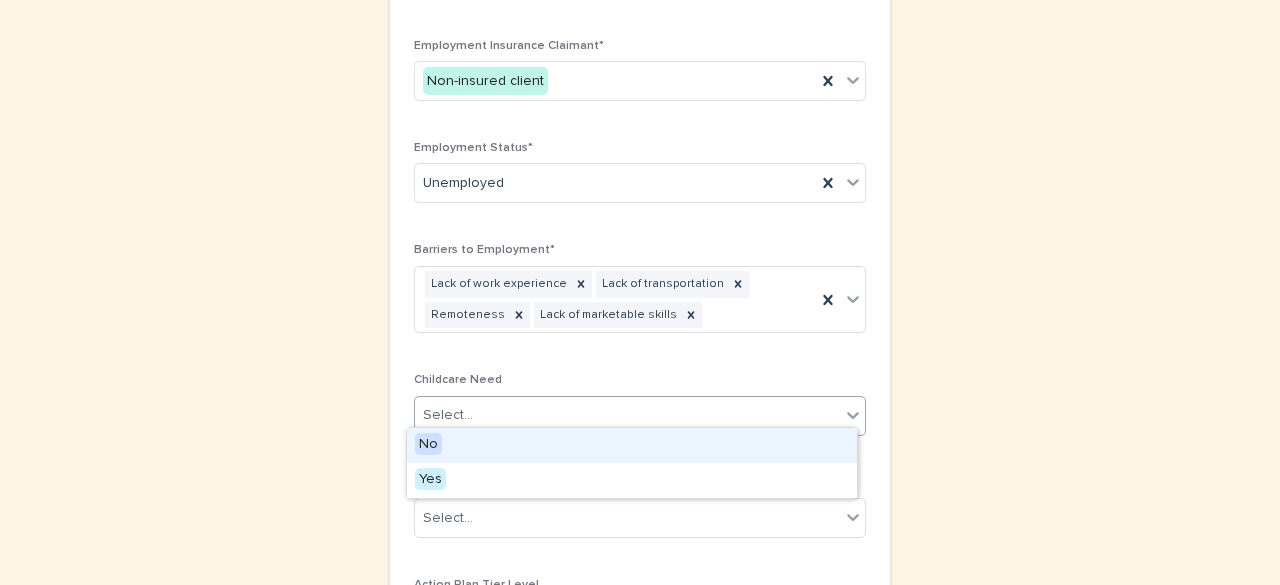 click on "Select..." at bounding box center [627, 415] 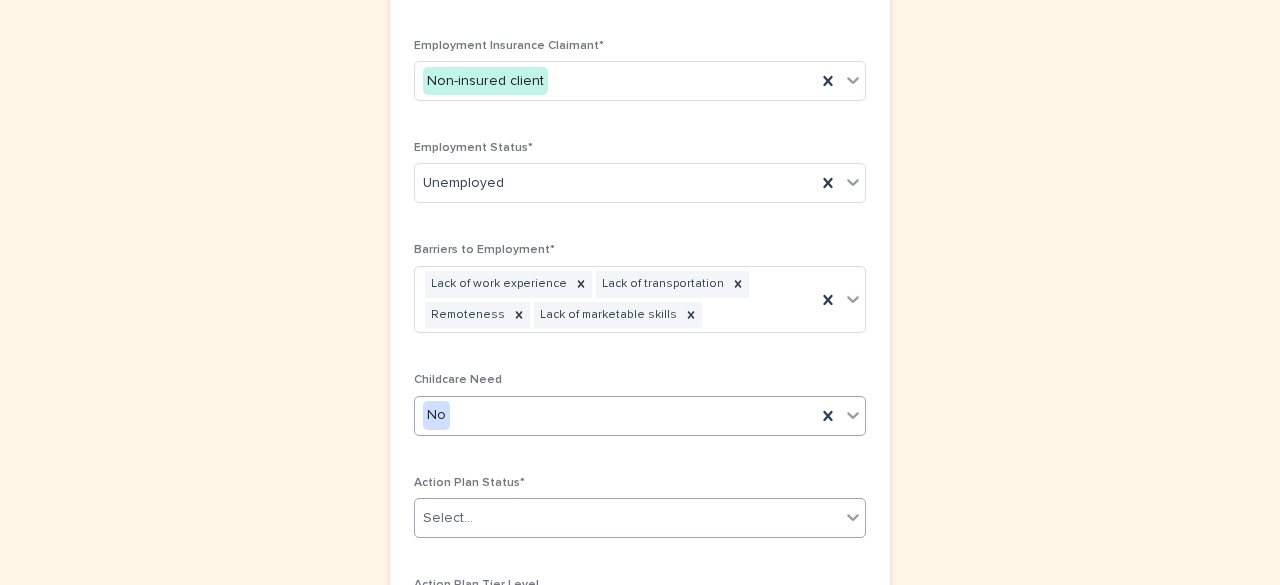 click on "Select..." at bounding box center [627, 518] 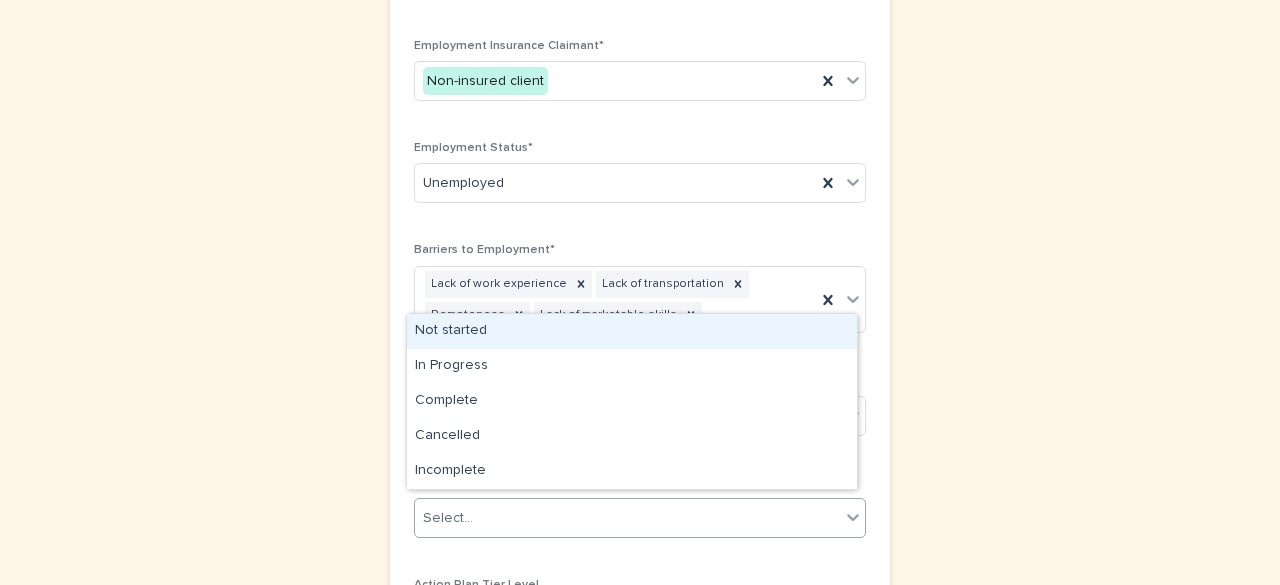 click on "Not started" at bounding box center (632, 331) 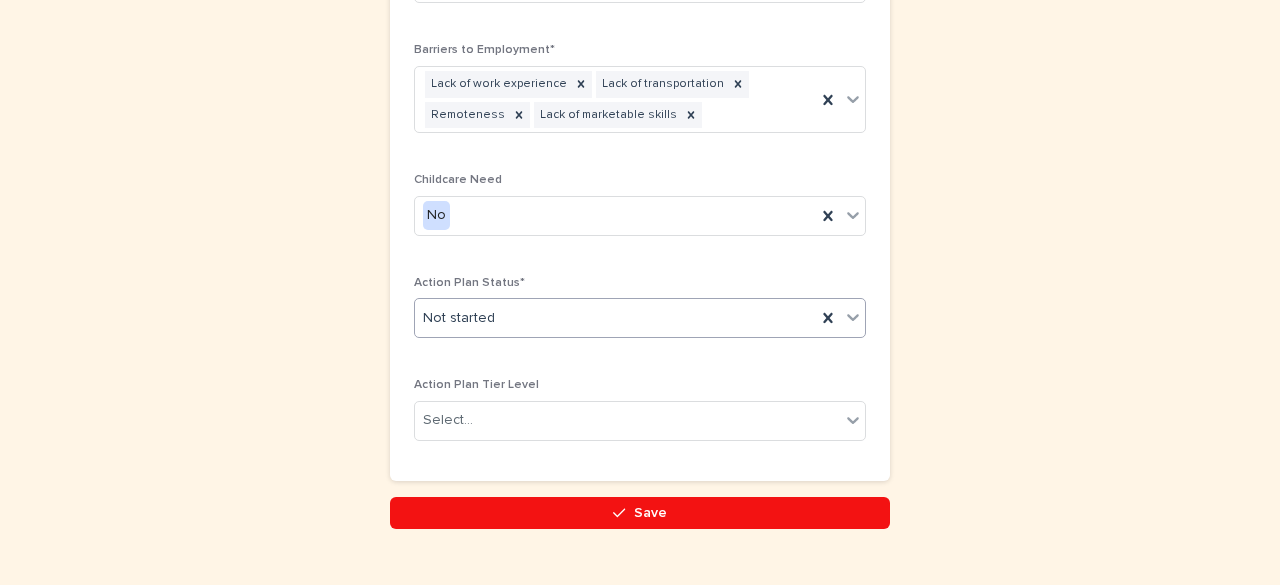 scroll, scrollTop: 1410, scrollLeft: 0, axis: vertical 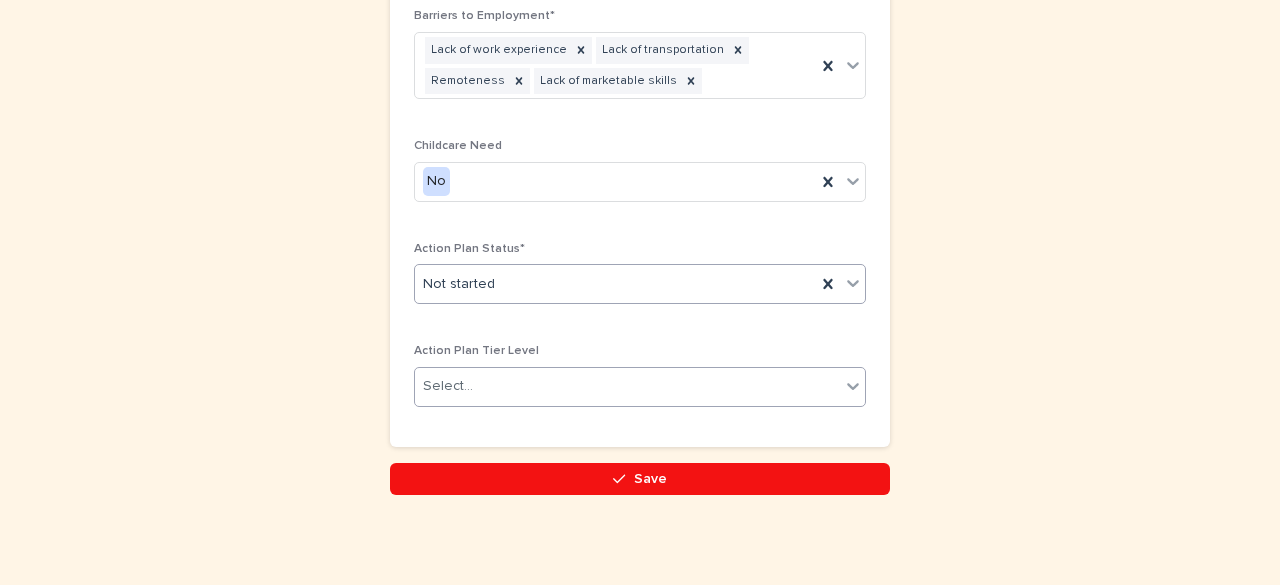 click on "Select..." at bounding box center [627, 386] 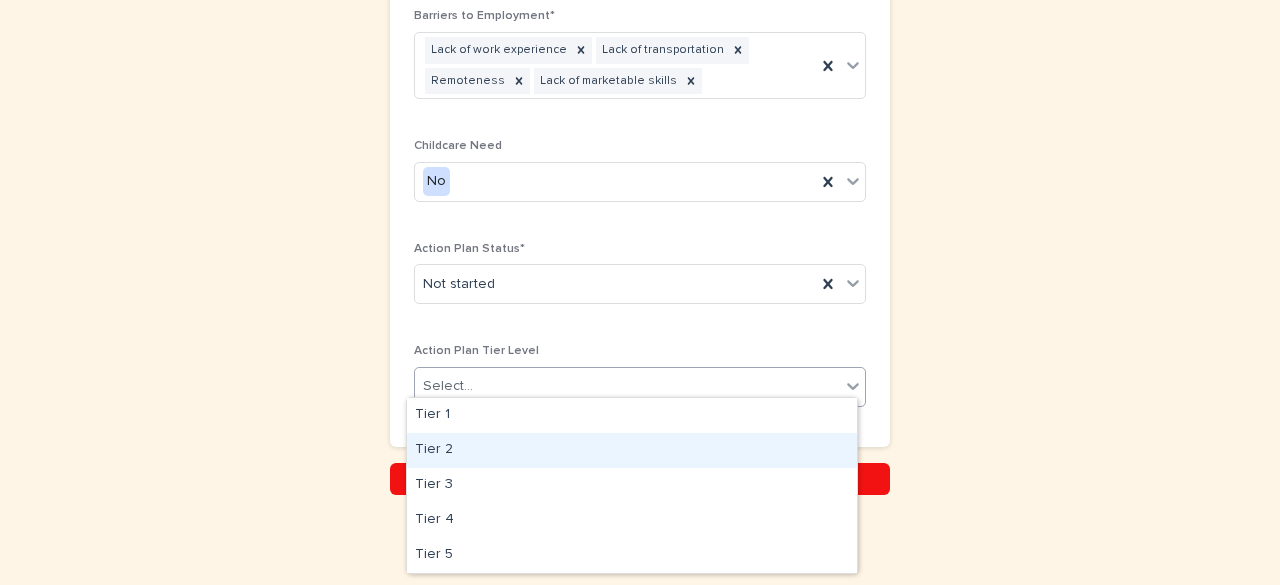click on "Tier 2" at bounding box center (632, 450) 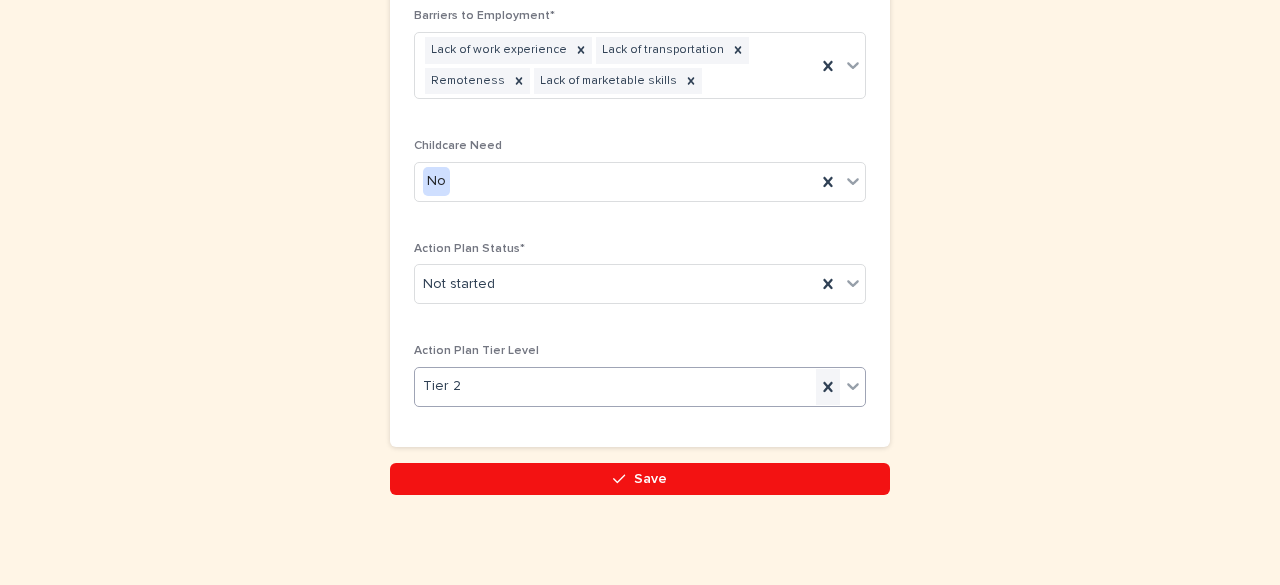 click 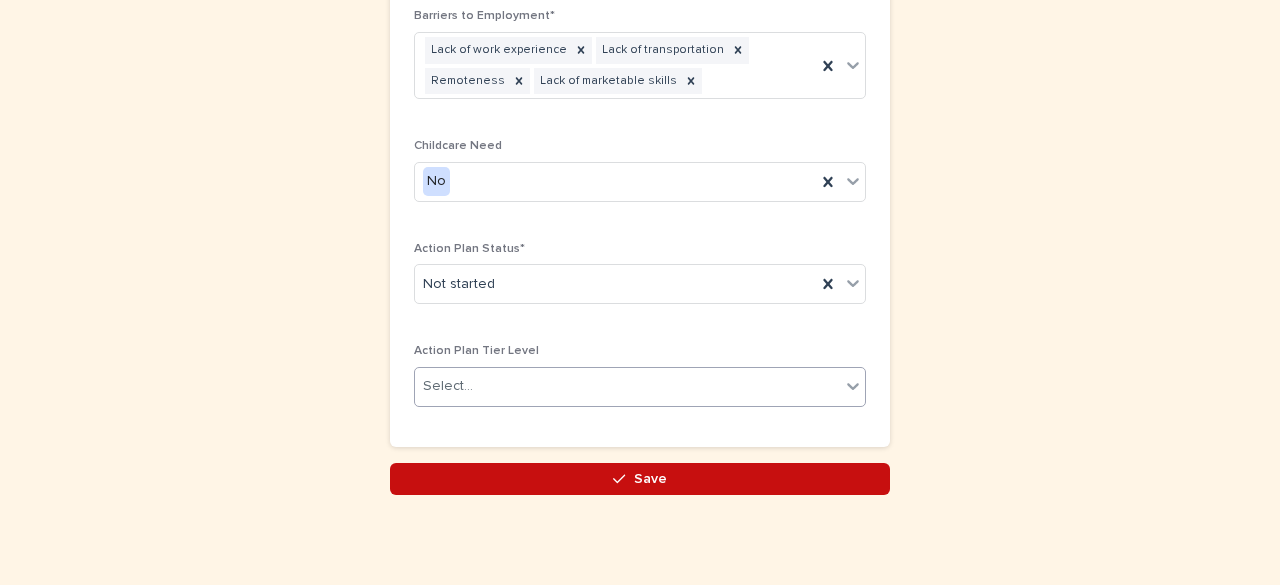 click on "Save" at bounding box center [640, 479] 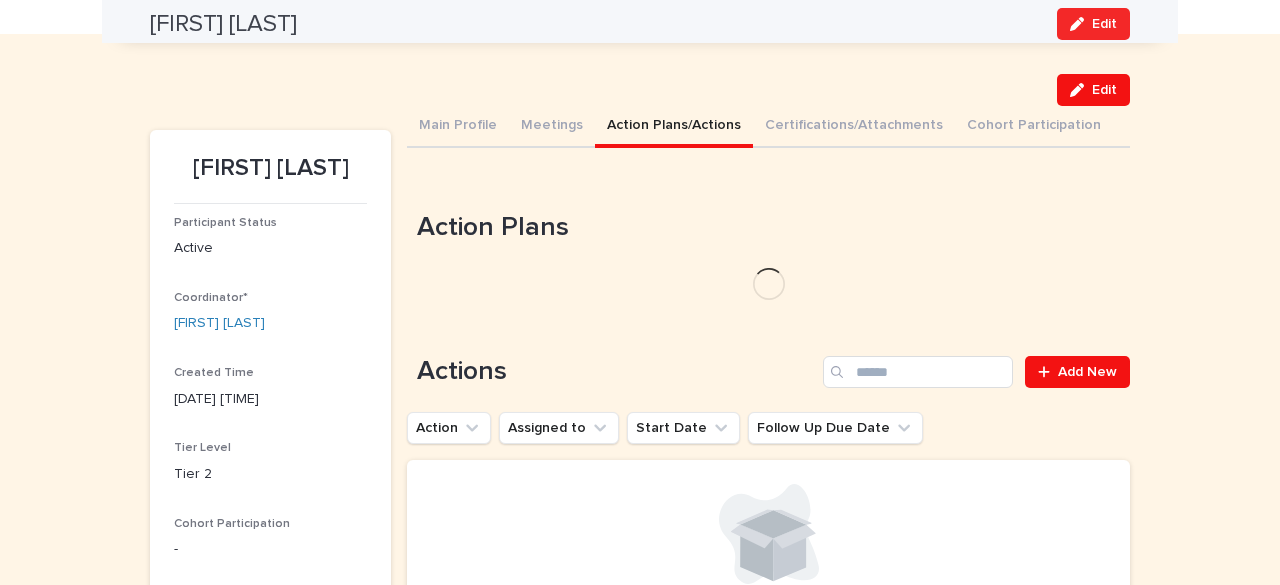 scroll, scrollTop: 0, scrollLeft: 0, axis: both 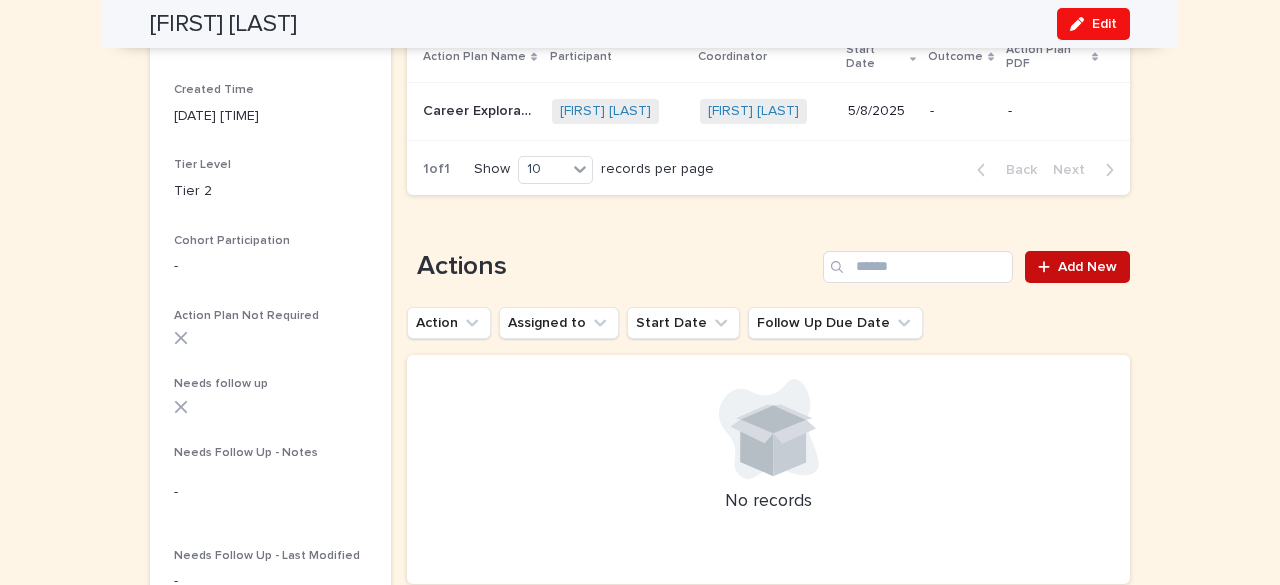 click on "Add New" at bounding box center [1087, 267] 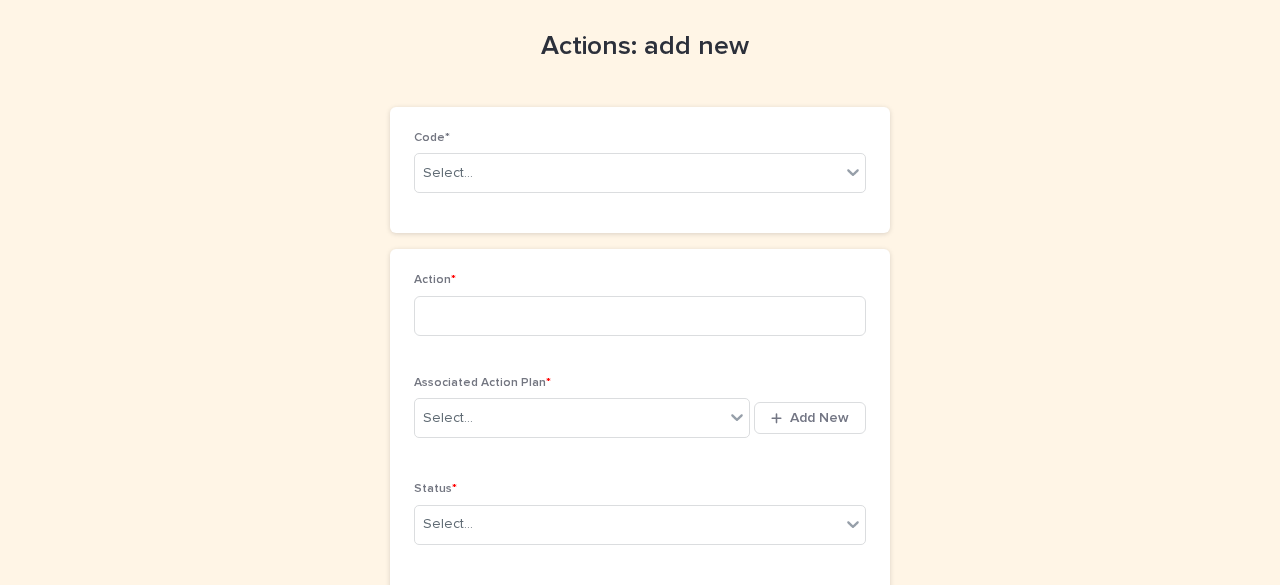 scroll, scrollTop: 0, scrollLeft: 0, axis: both 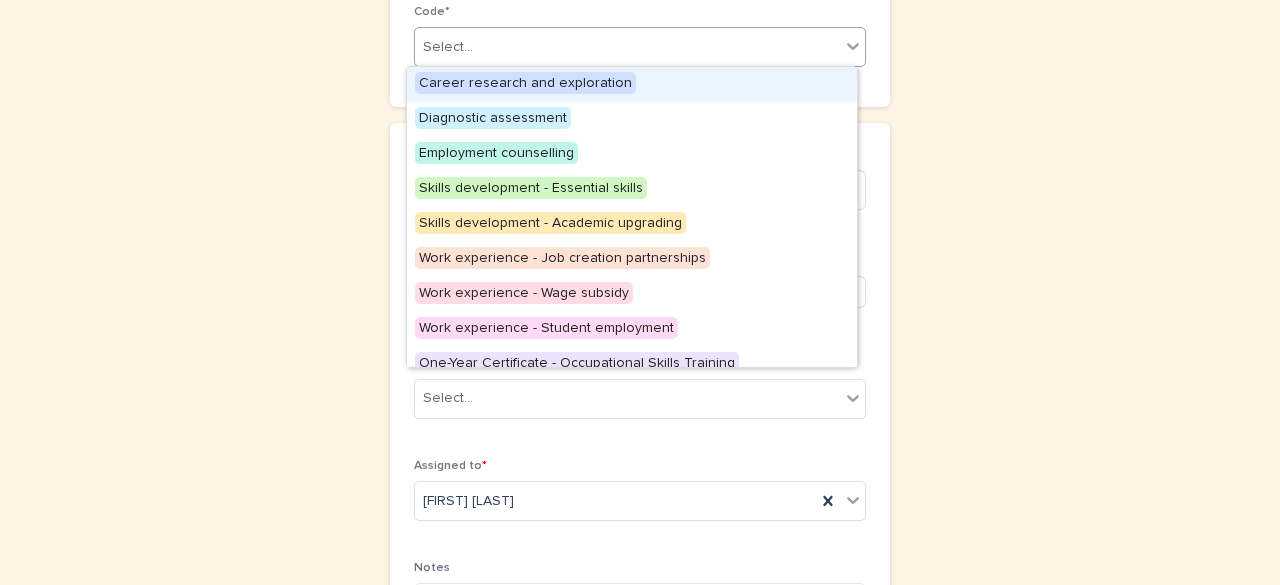 click on "Select..." at bounding box center (448, 47) 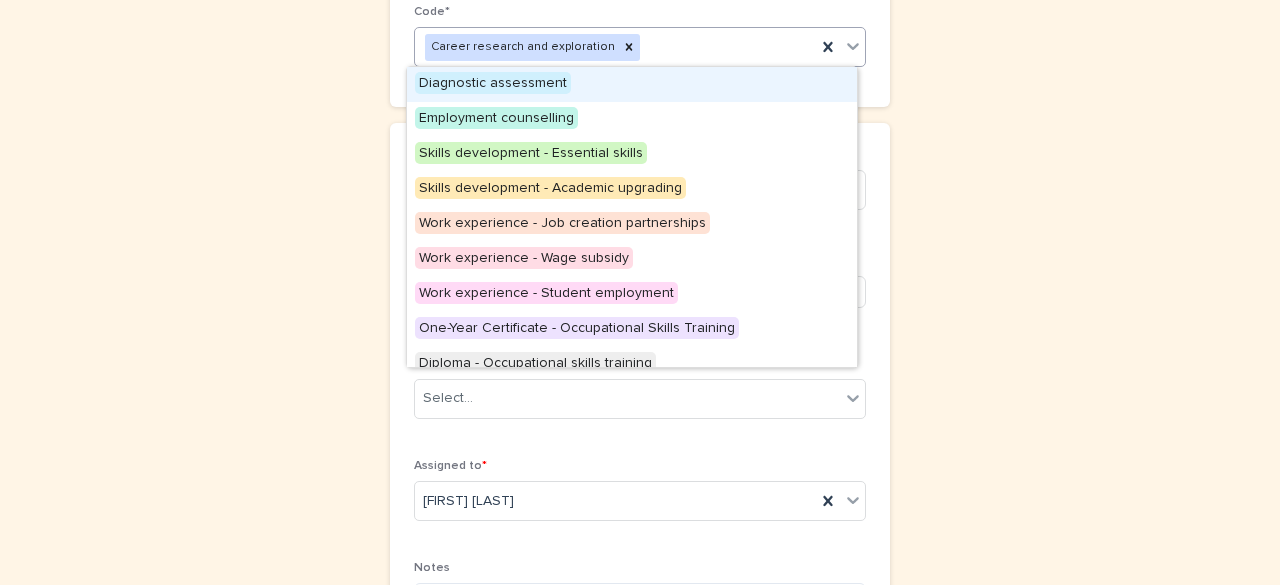 click on "Career research and exploration" at bounding box center (615, 47) 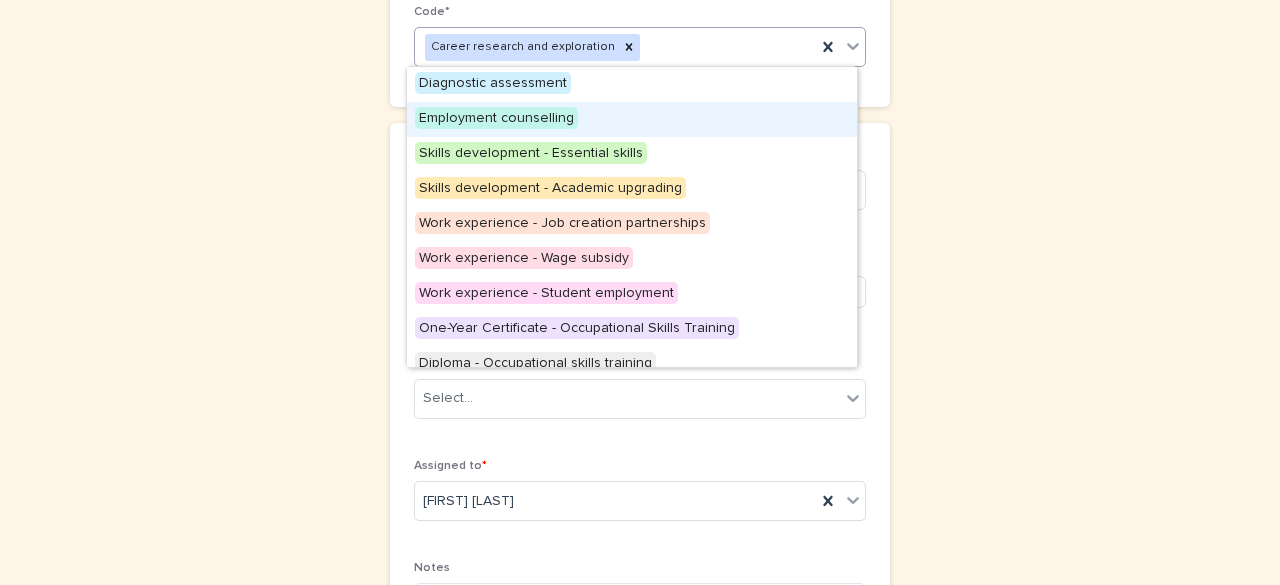 click on "Employment counselling" at bounding box center (496, 118) 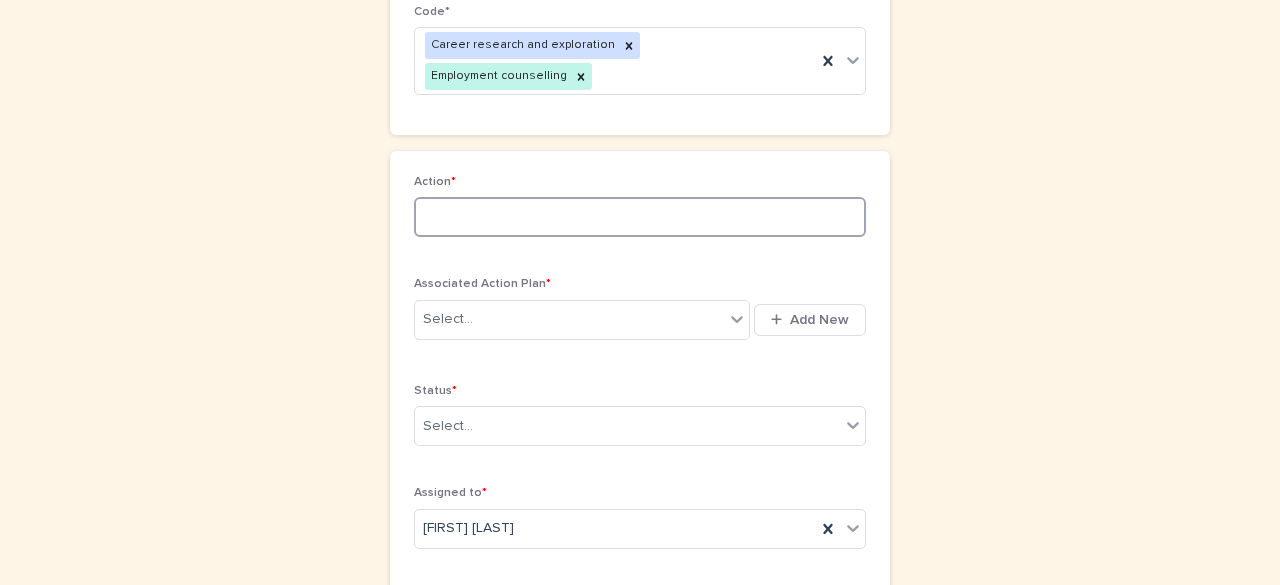 click at bounding box center [640, 217] 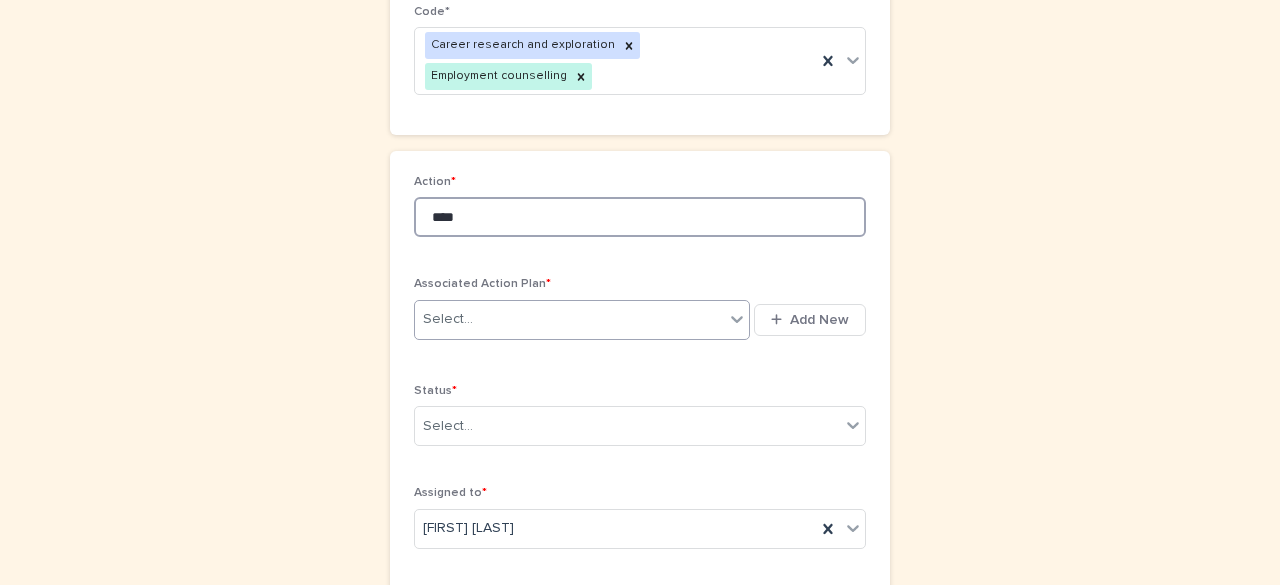 type on "****" 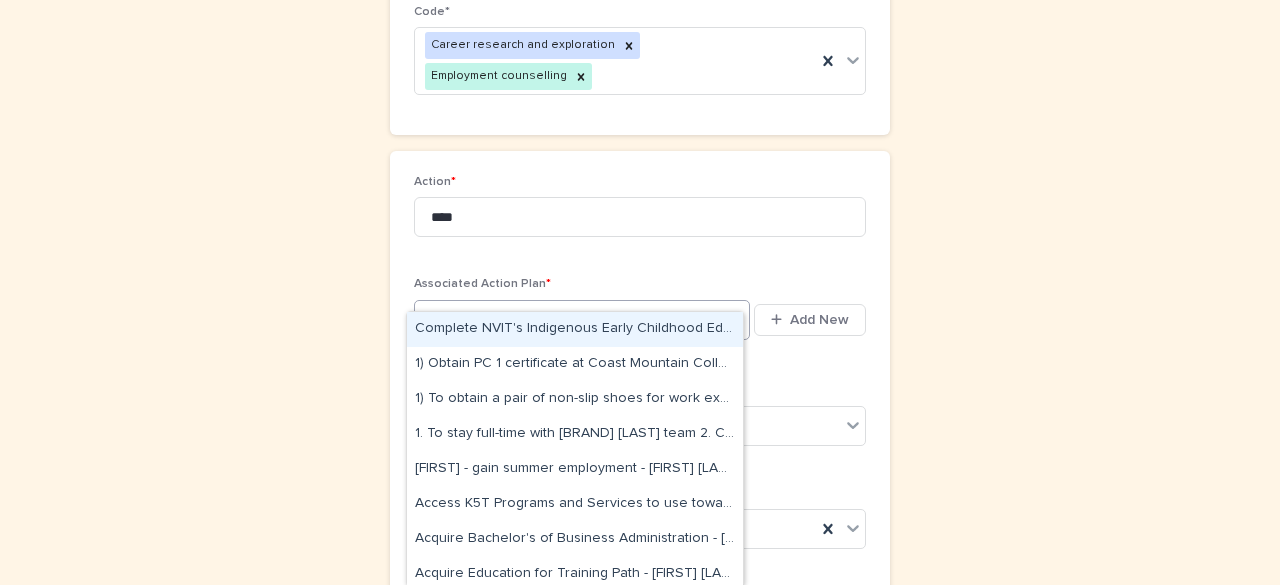 click at bounding box center (476, 319) 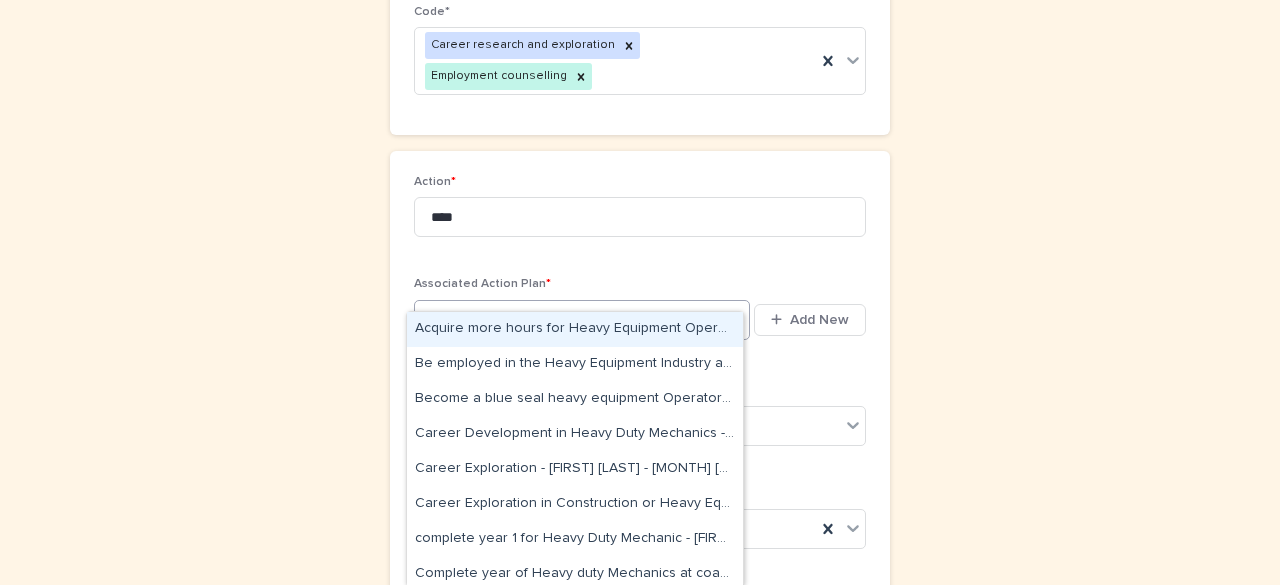 type on "******" 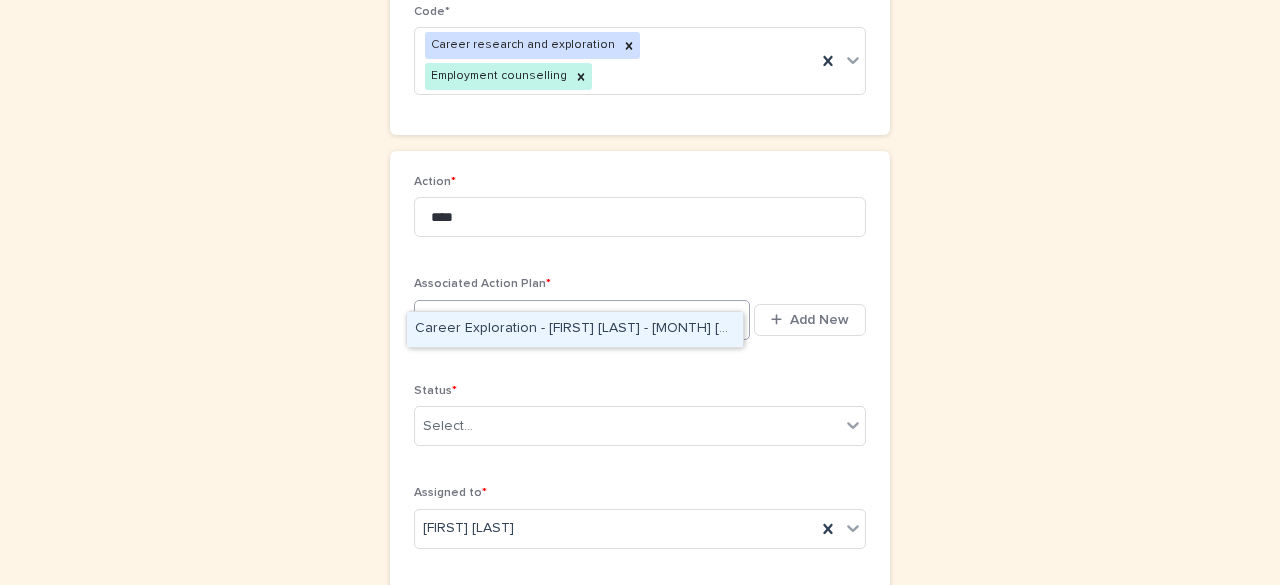 click on "Career Exploration  - [FIRST] [LAST]  - [MONTH] [DAY], [YEAR]" at bounding box center [575, 329] 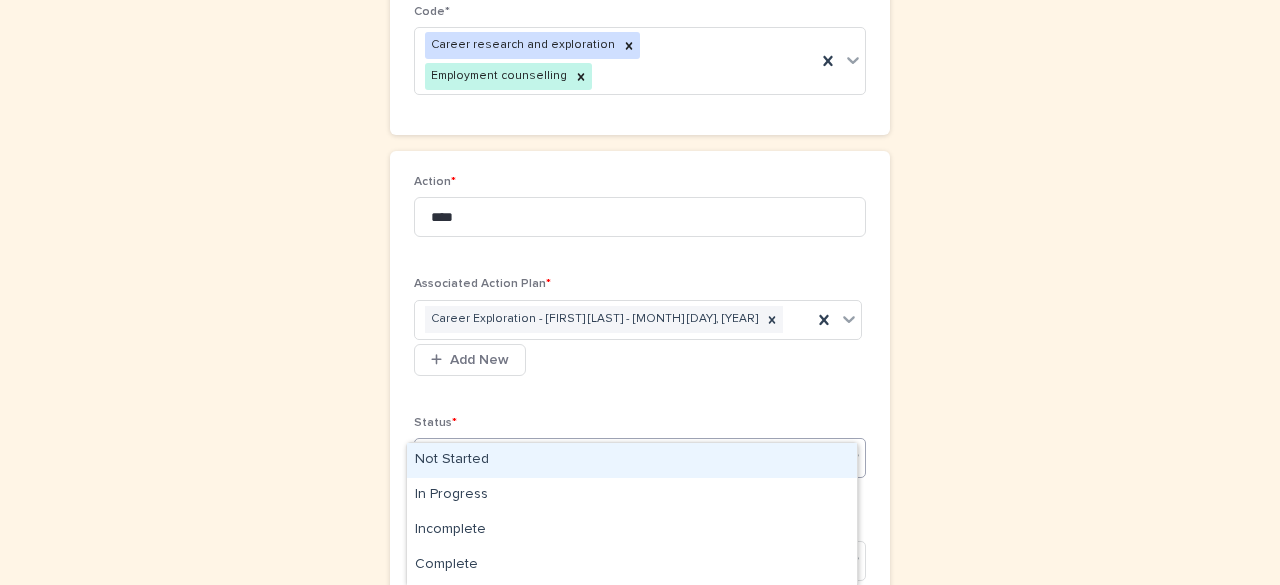 click on "Select..." at bounding box center [627, 458] 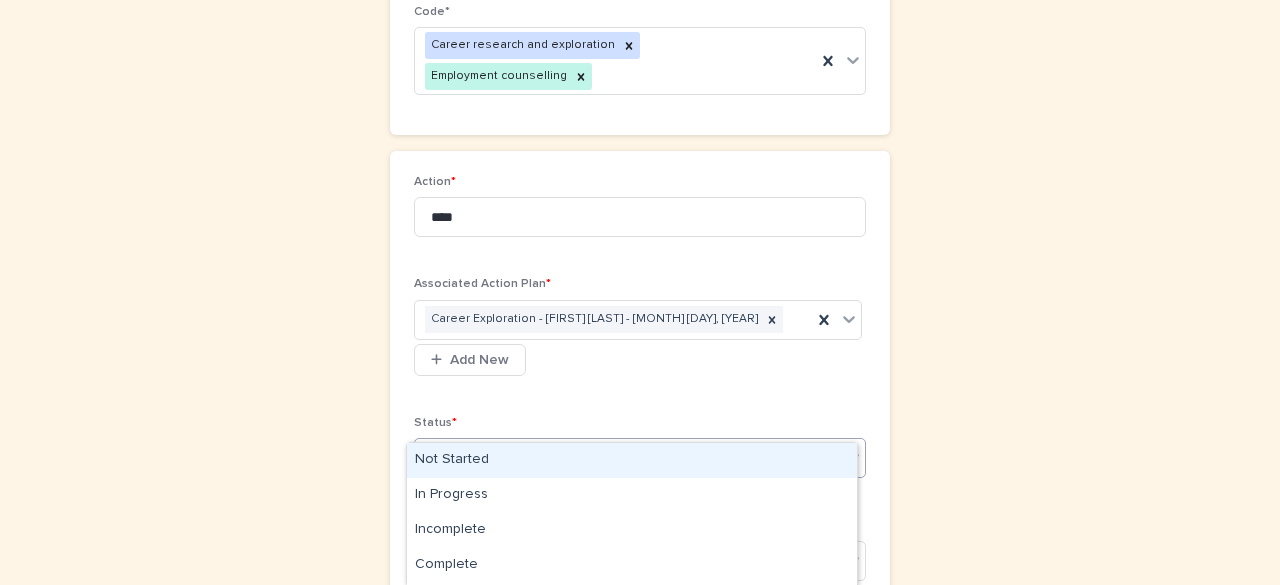 click on "Not Started" at bounding box center [632, 460] 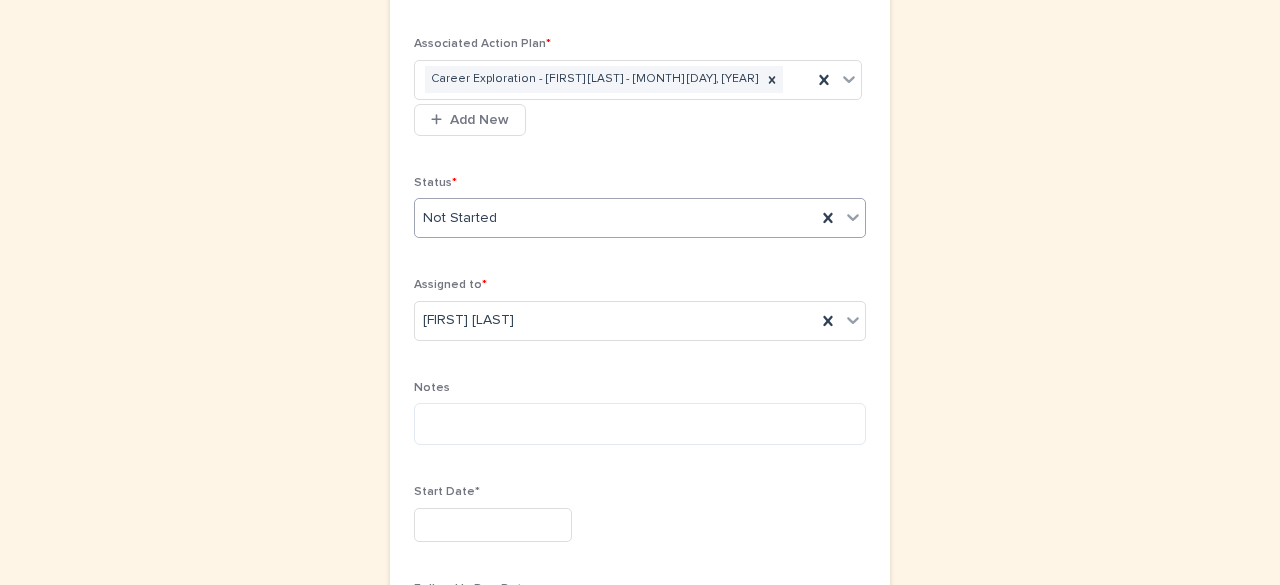 scroll, scrollTop: 479, scrollLeft: 0, axis: vertical 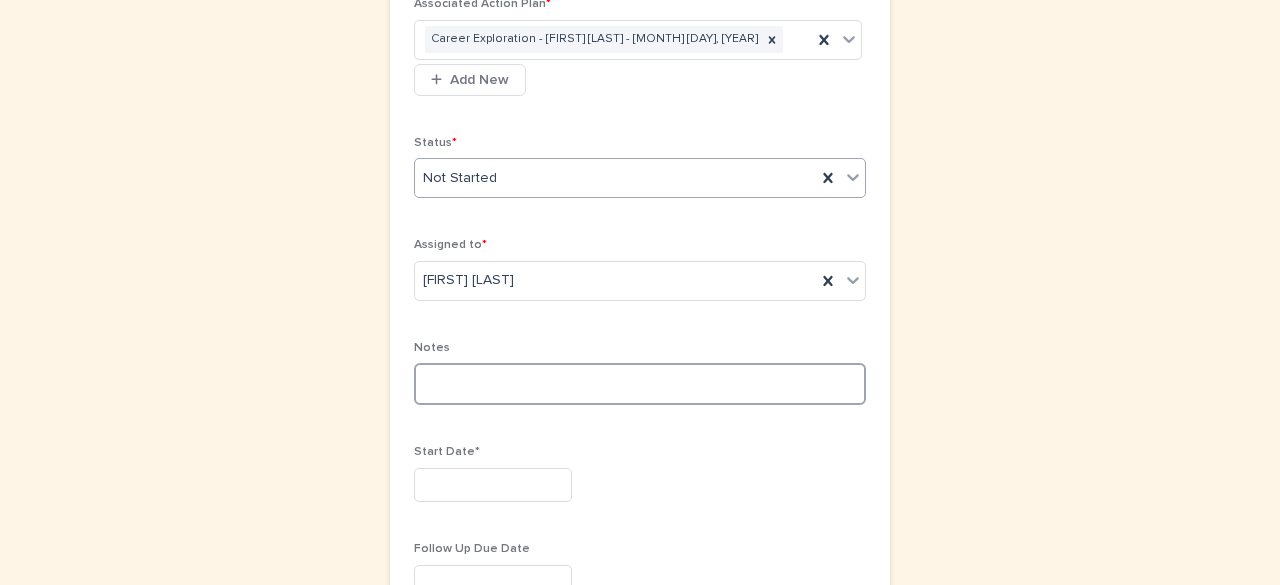 click at bounding box center (640, 384) 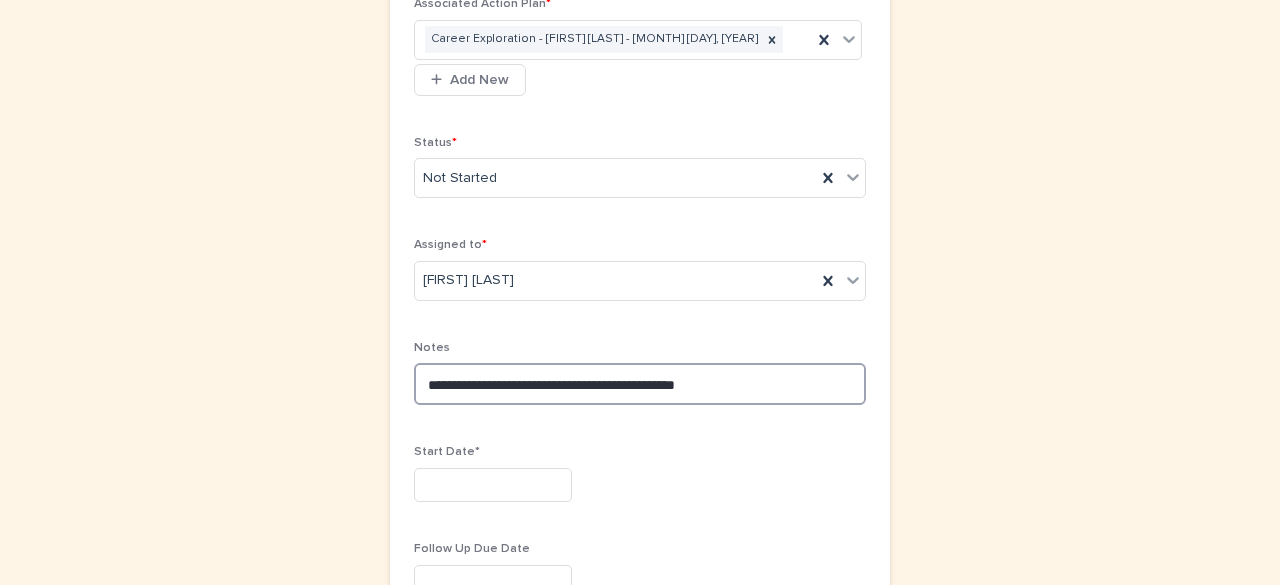 type on "**********" 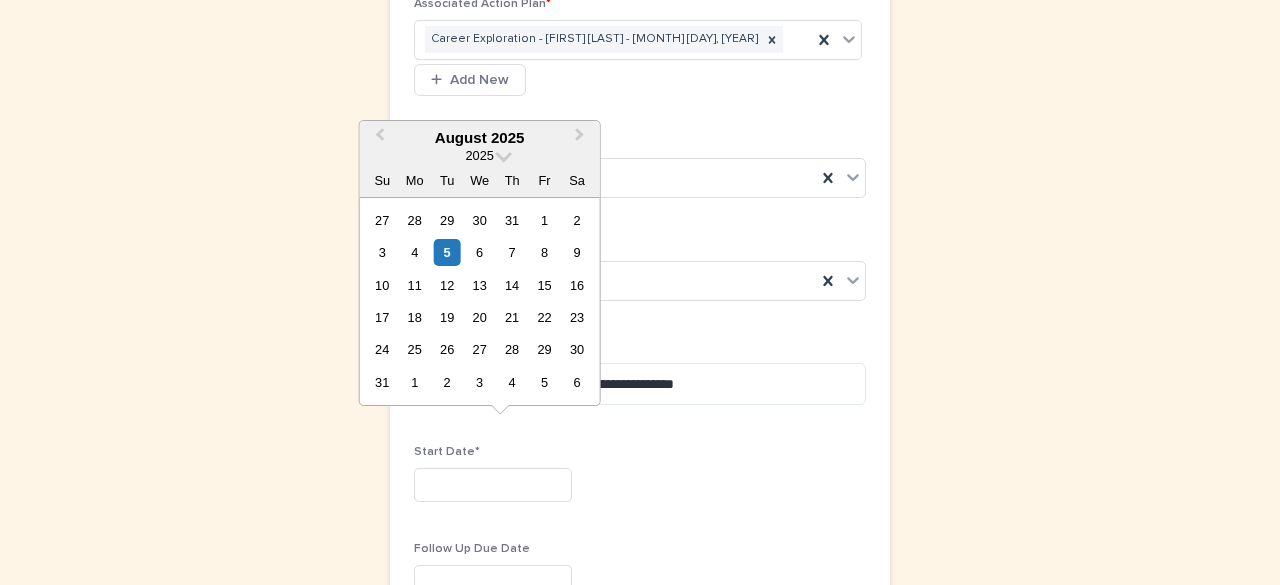 click at bounding box center [493, 485] 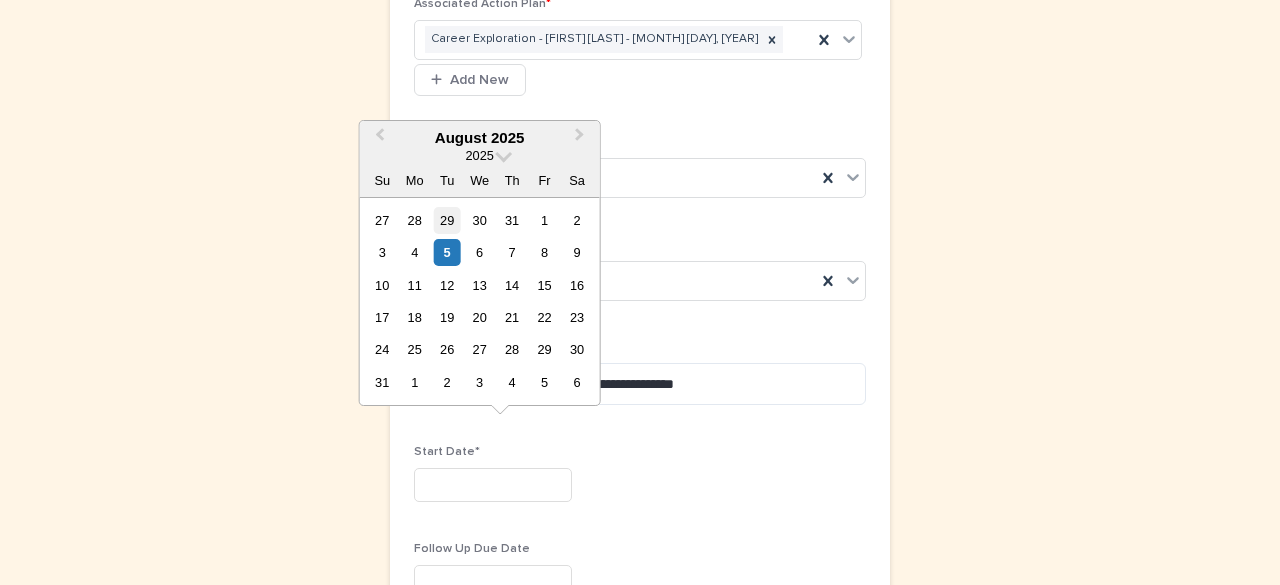 click on "29" at bounding box center (447, 220) 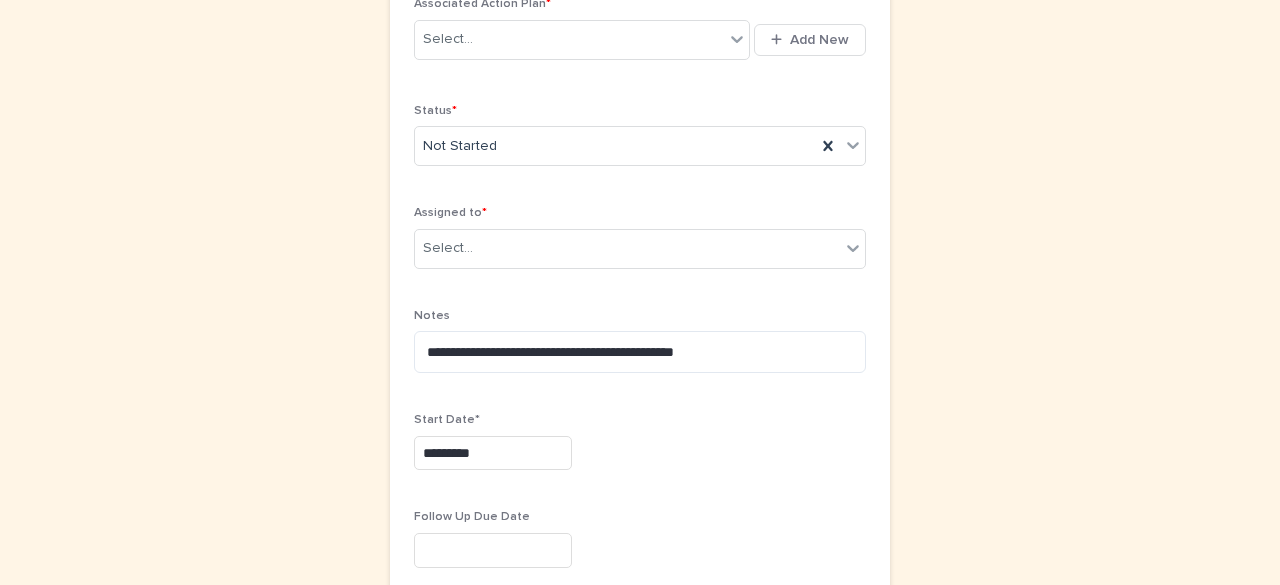 scroll, scrollTop: 466, scrollLeft: 0, axis: vertical 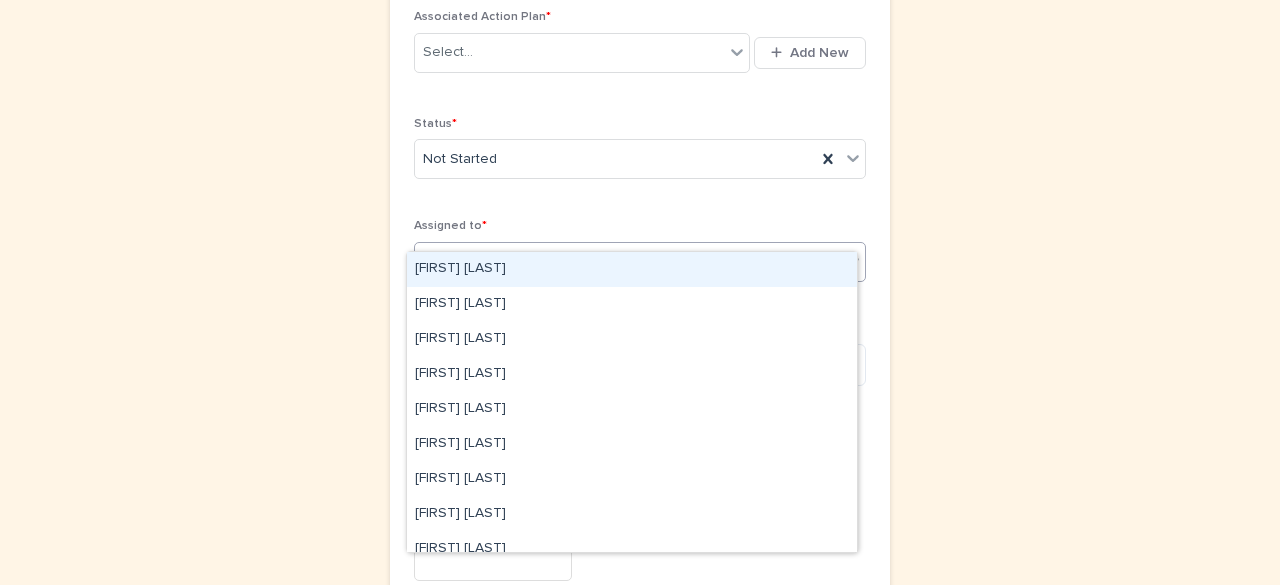 click 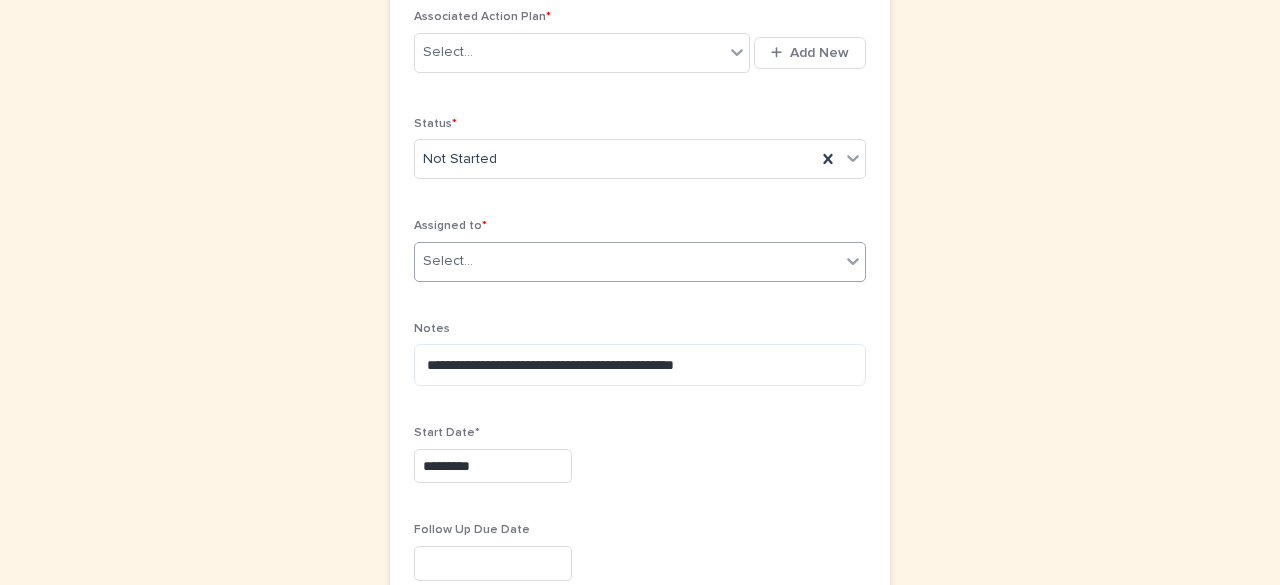 click on "Select..." at bounding box center [627, 261] 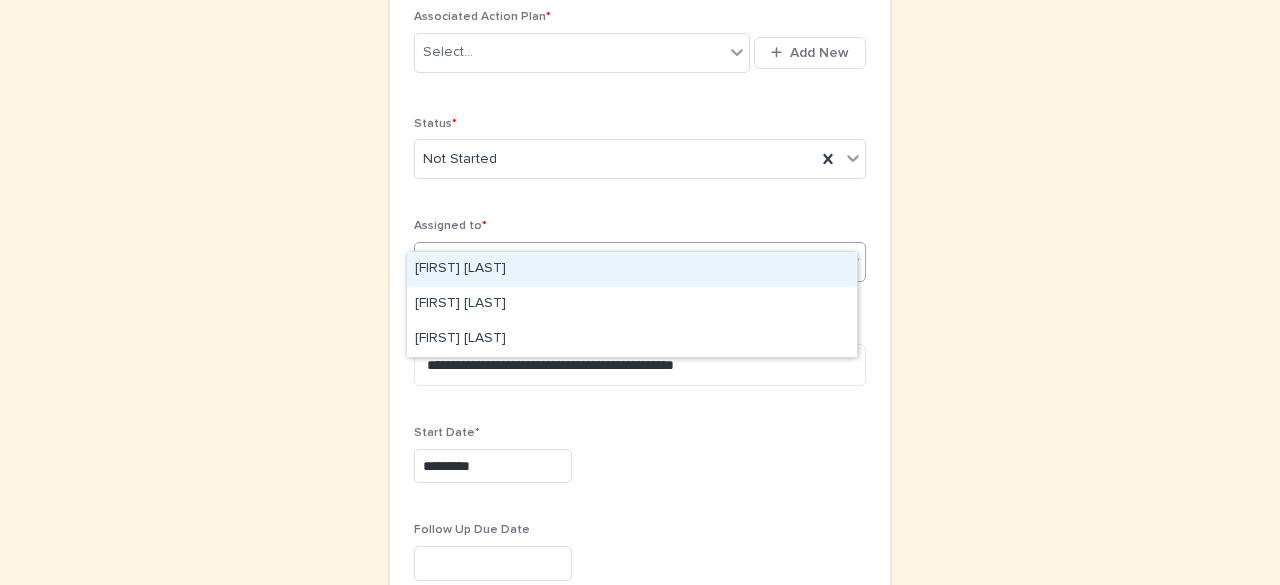 type on "****" 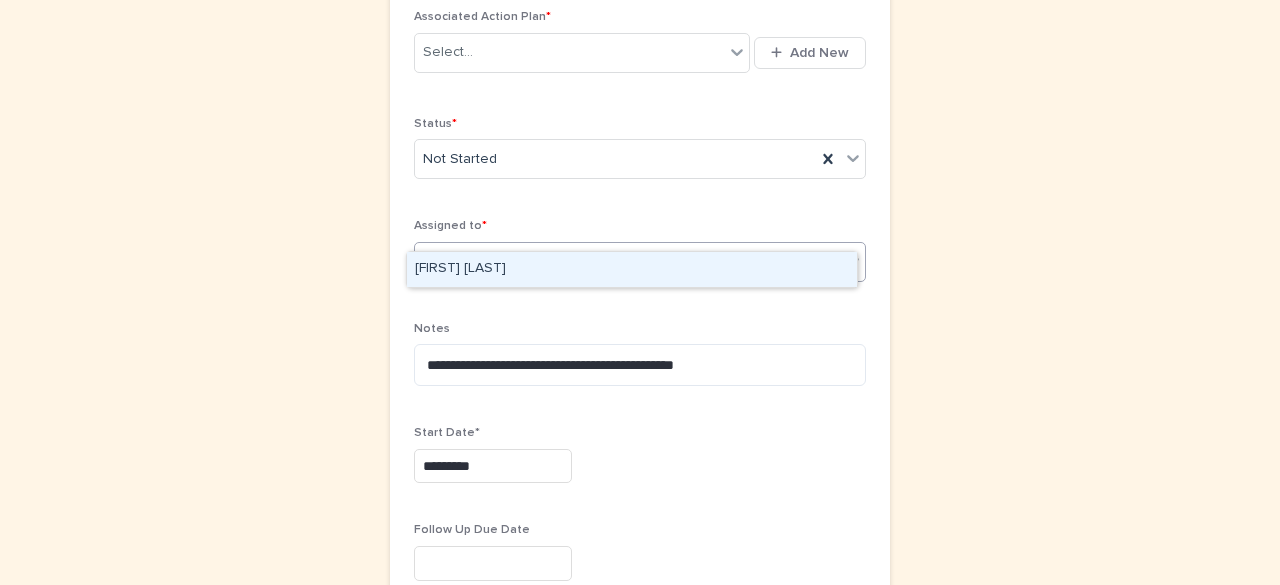 click on "[FIRST] [LAST]" at bounding box center [632, 269] 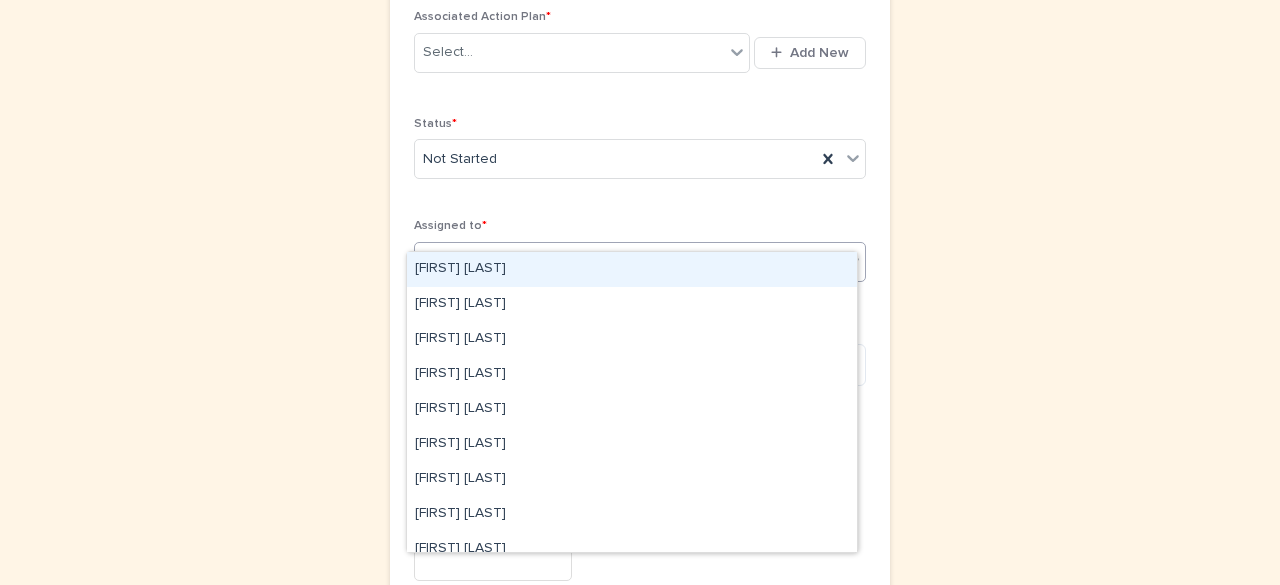 click on "Select..." at bounding box center [627, 261] 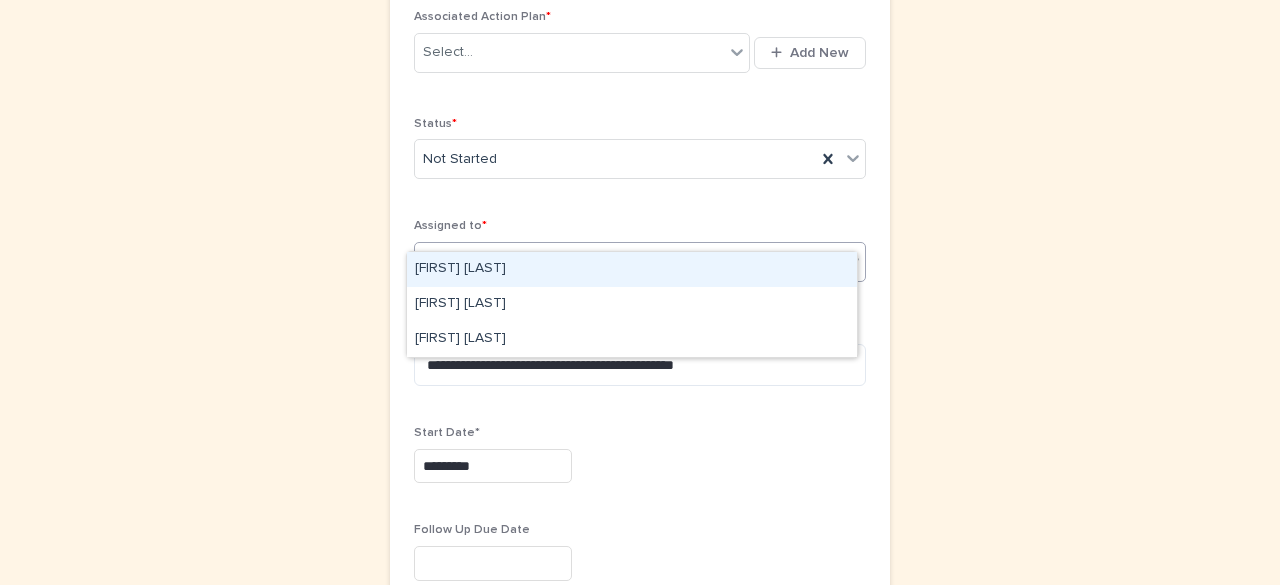 type on "****" 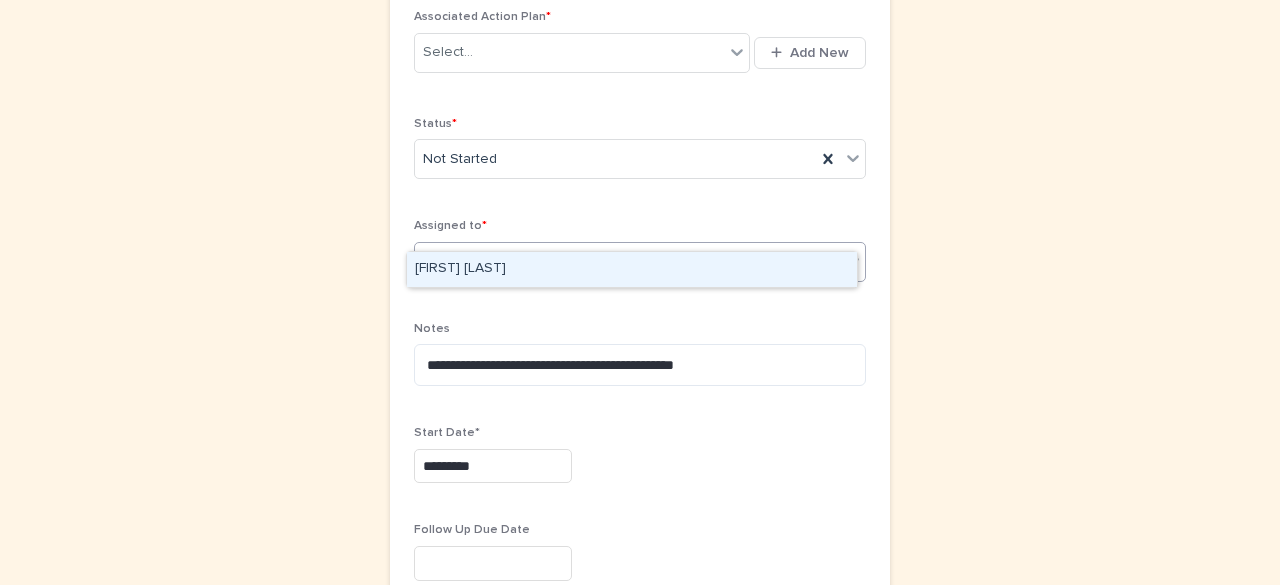 click on "[FIRST] [LAST]" at bounding box center [632, 269] 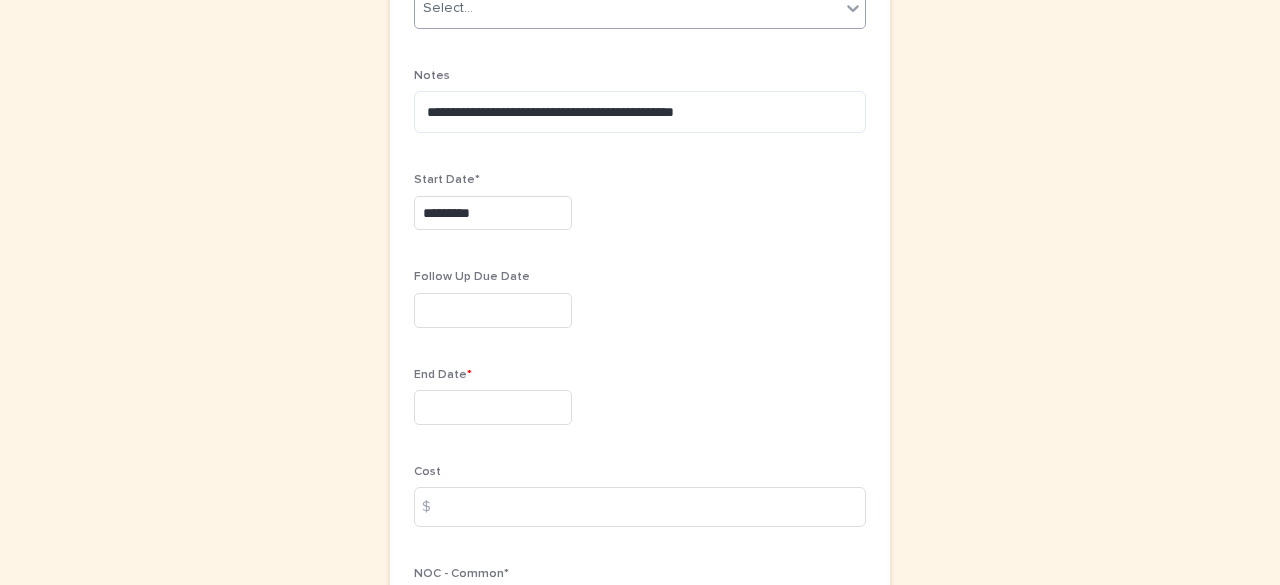 scroll, scrollTop: 759, scrollLeft: 0, axis: vertical 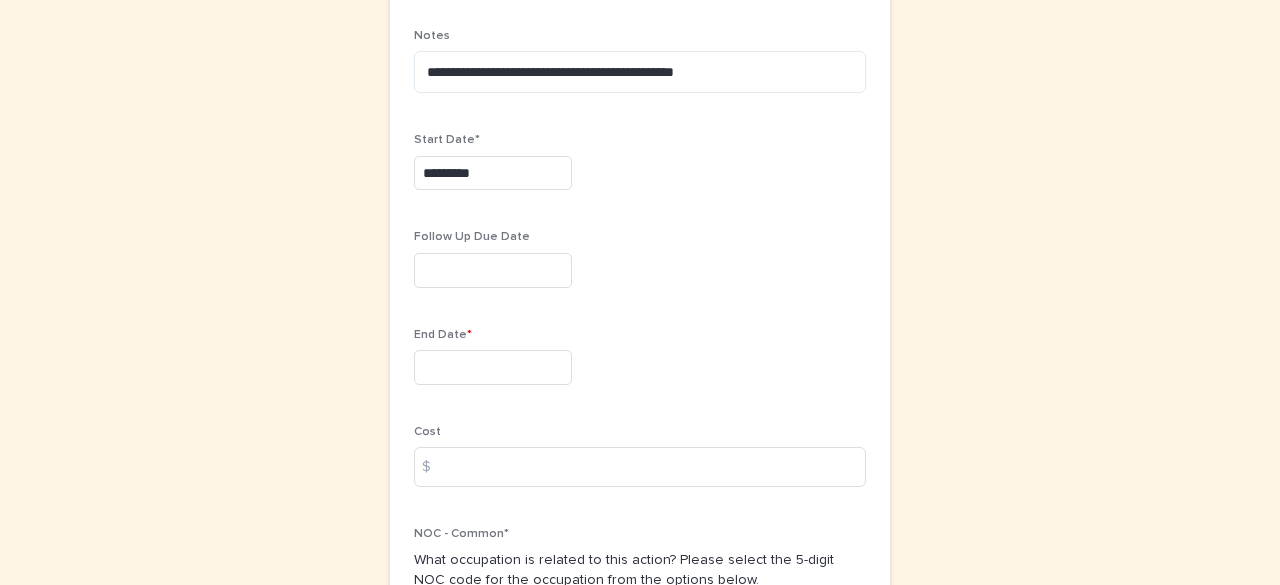 click at bounding box center [493, 367] 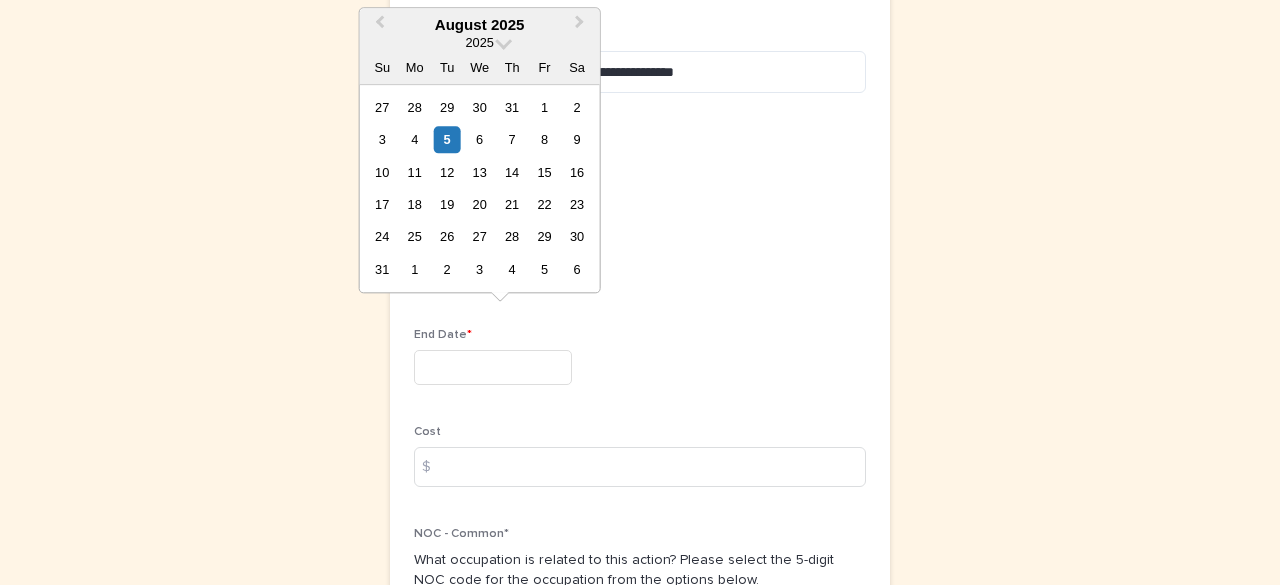 click on "2025" at bounding box center (480, 42) 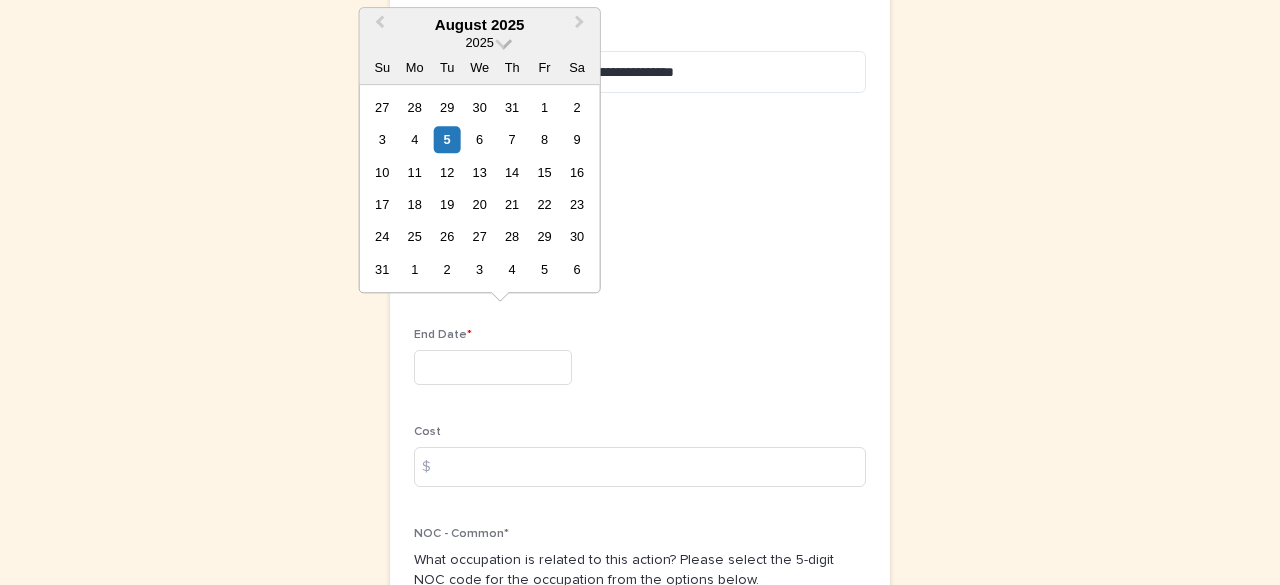 click at bounding box center (503, 41) 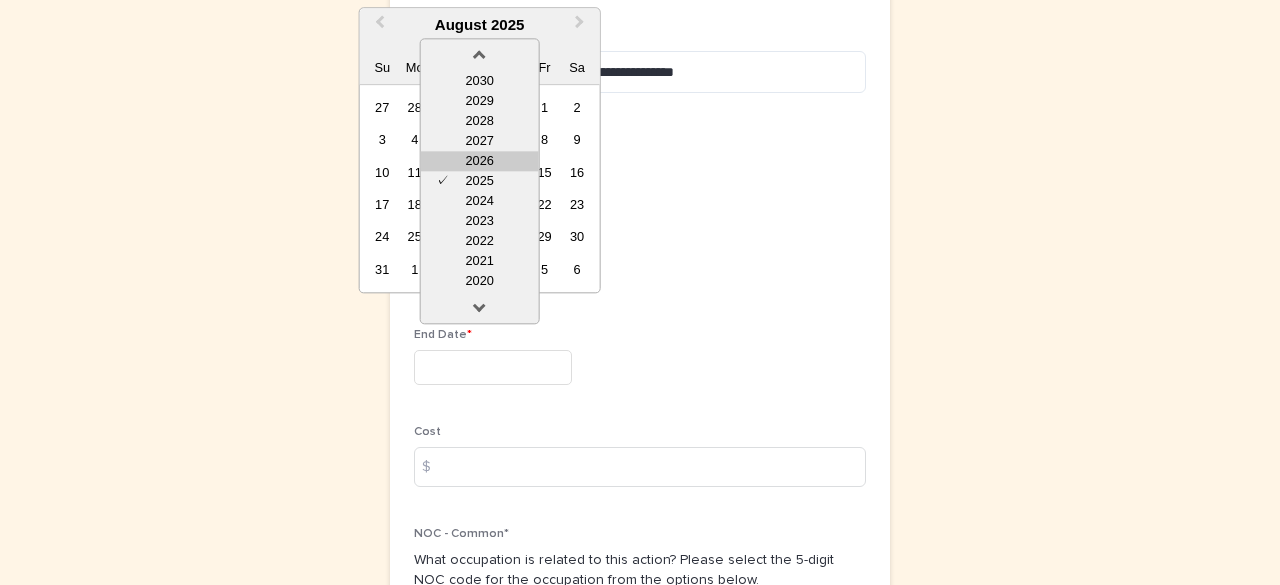 click on "2026" at bounding box center [480, 161] 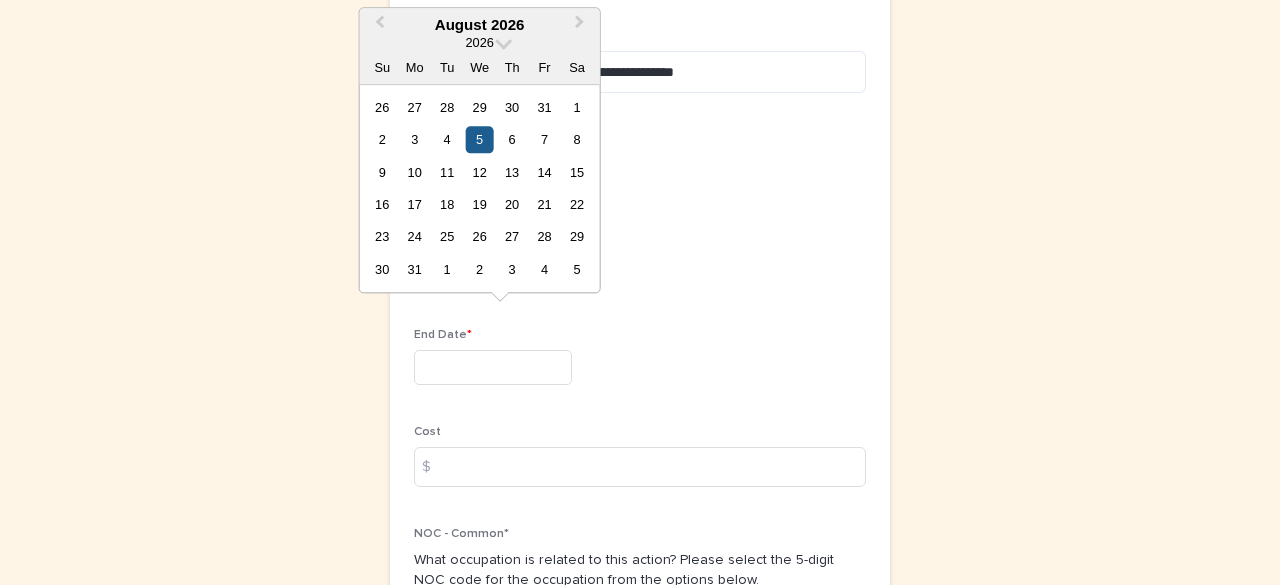 click on "5" at bounding box center [479, 139] 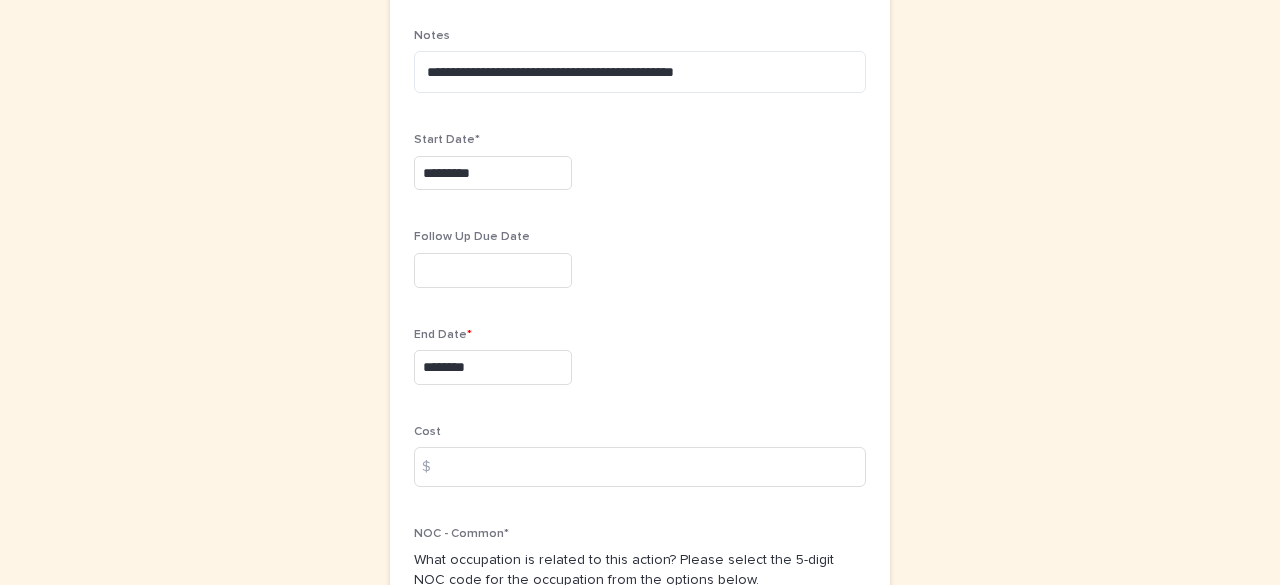scroll, scrollTop: 1120, scrollLeft: 0, axis: vertical 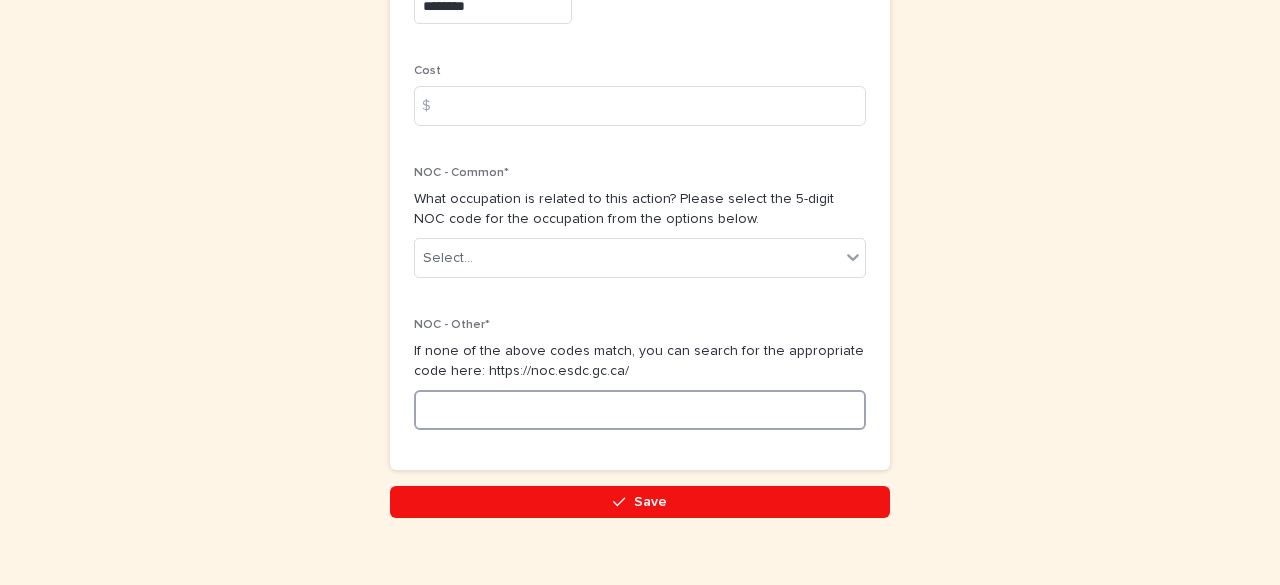 click at bounding box center (640, 410) 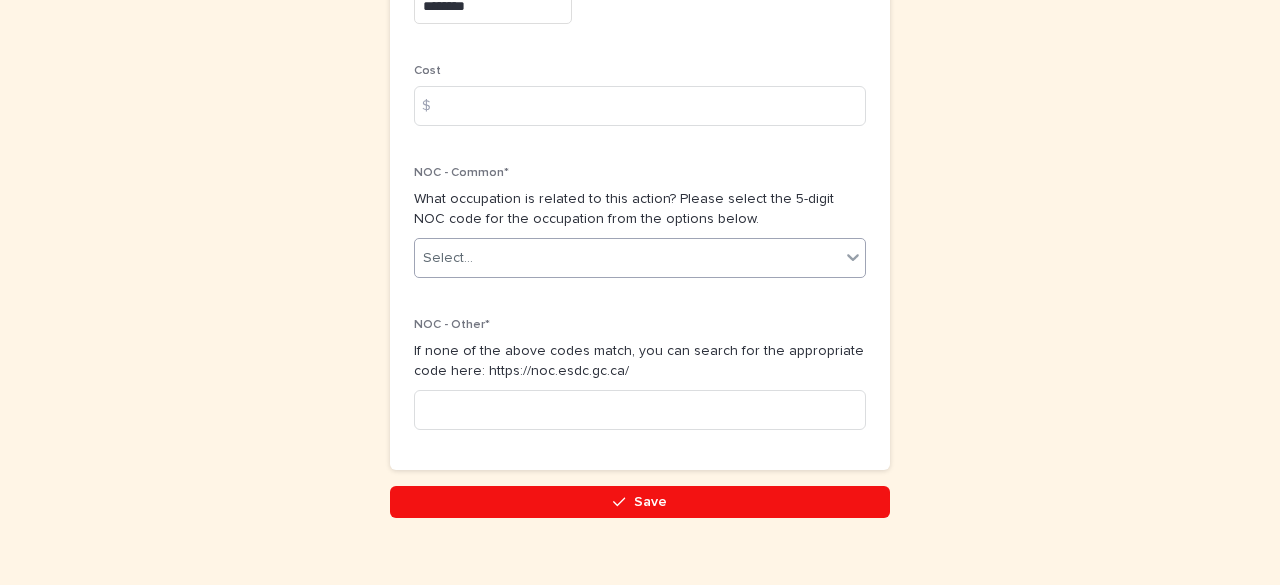 click on "Select..." at bounding box center [448, 258] 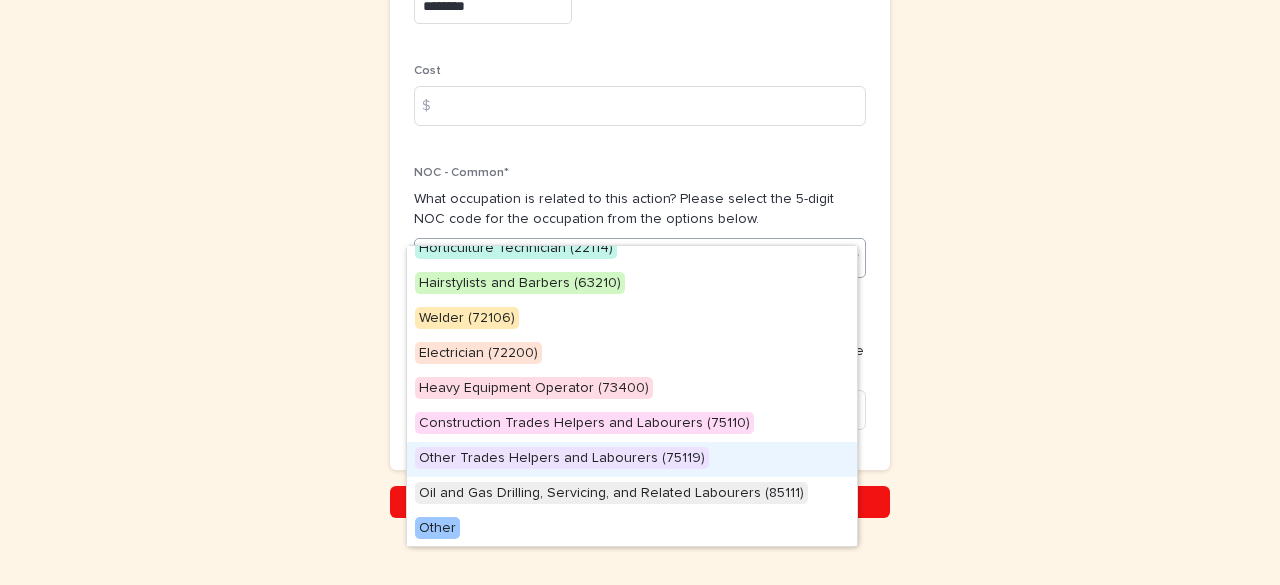 scroll, scrollTop: 85, scrollLeft: 0, axis: vertical 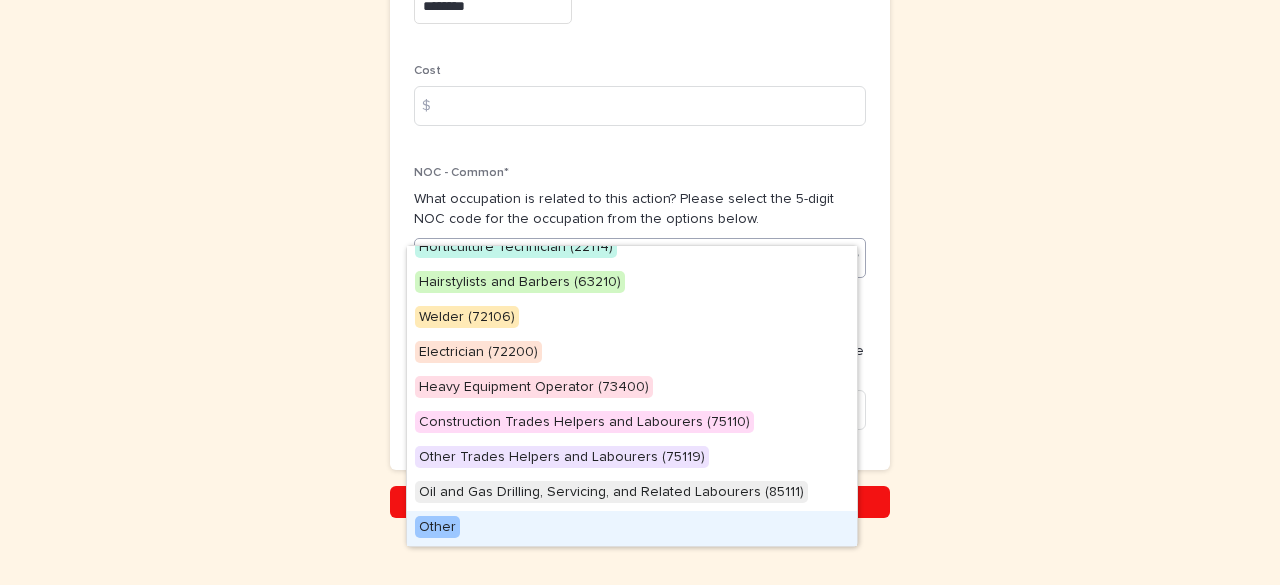 click on "Other" at bounding box center [437, 527] 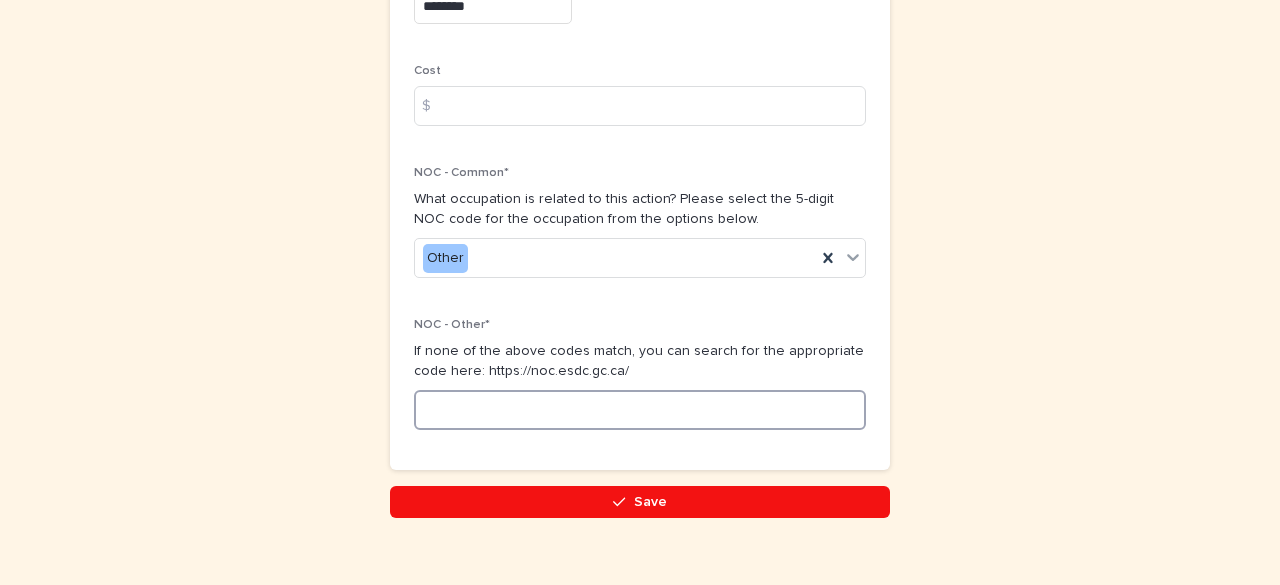 click at bounding box center (640, 410) 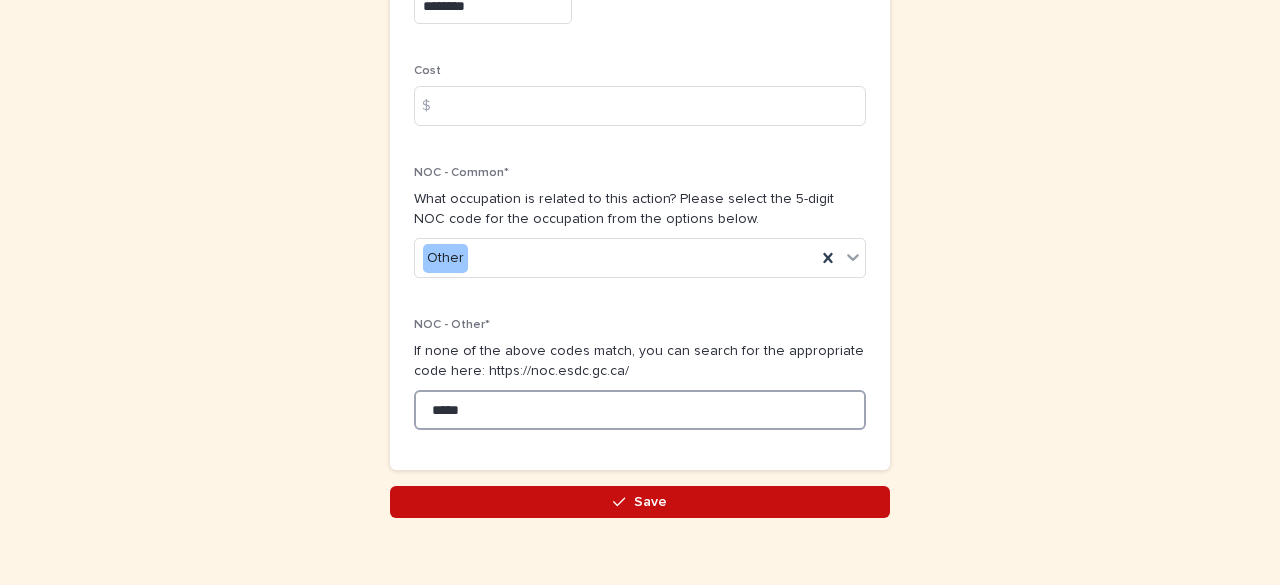 type on "*****" 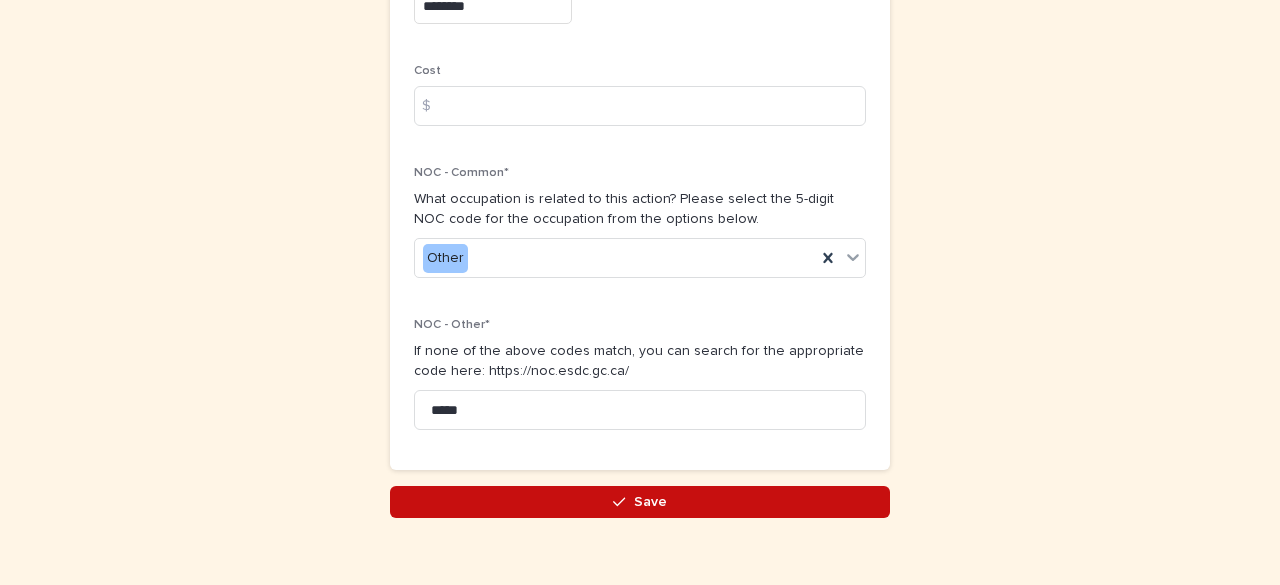 click on "Save" at bounding box center (640, 502) 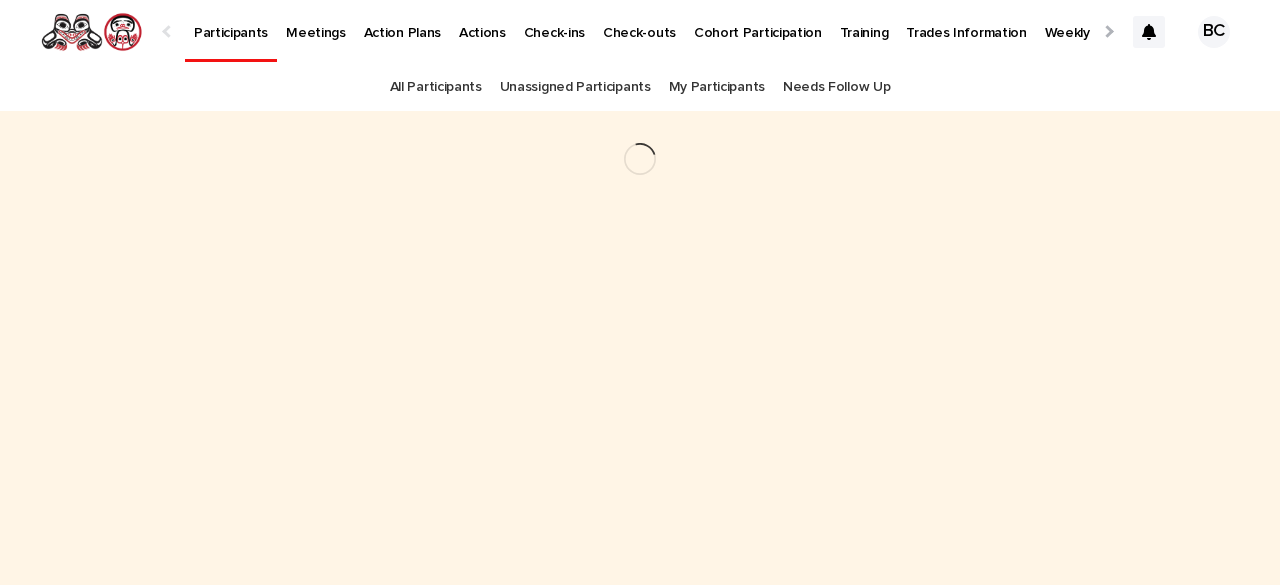 scroll, scrollTop: 0, scrollLeft: 0, axis: both 